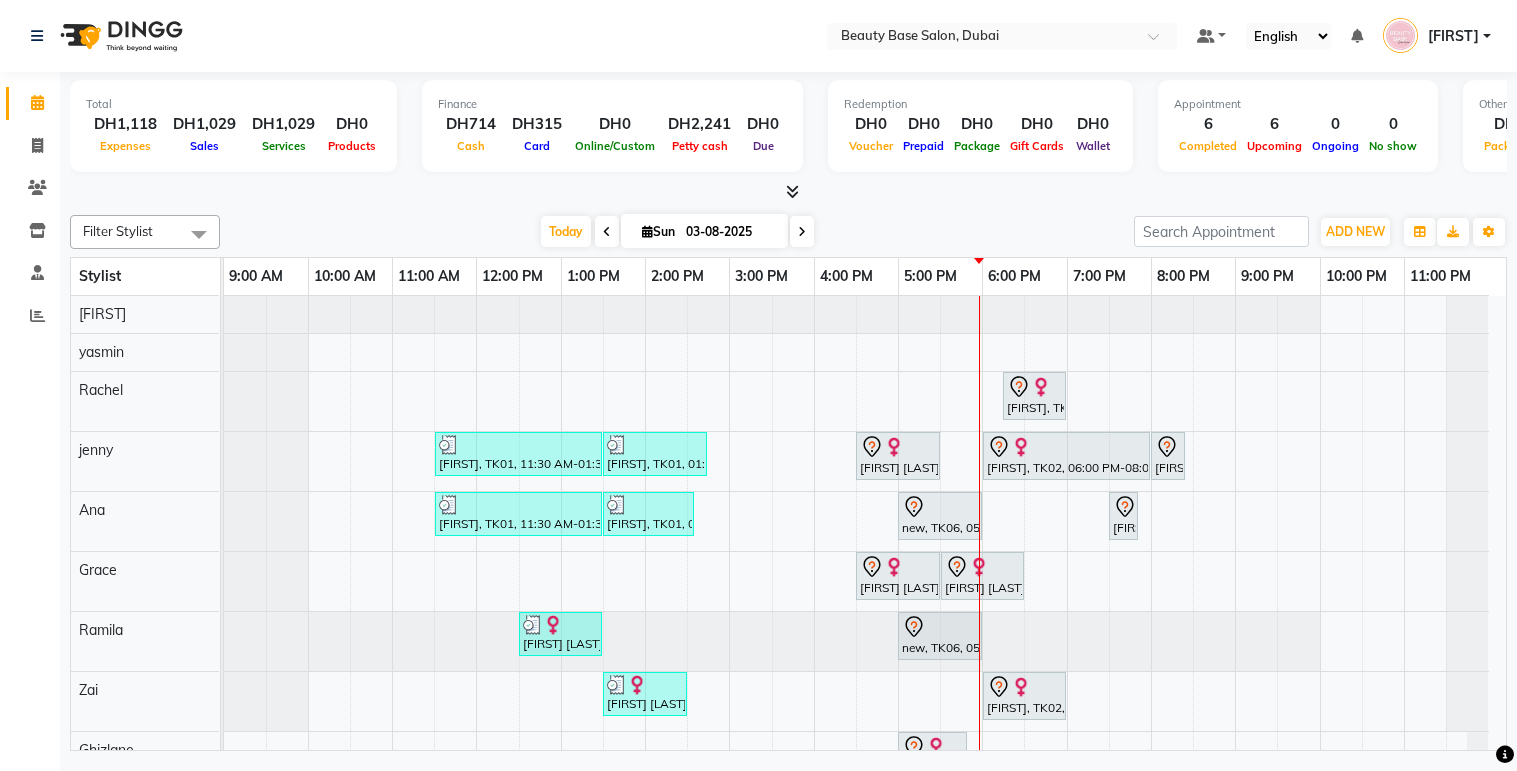 click on "new, TK06, 05:00 PM-06:00 PM, Spa Manicure" at bounding box center (940, 516) 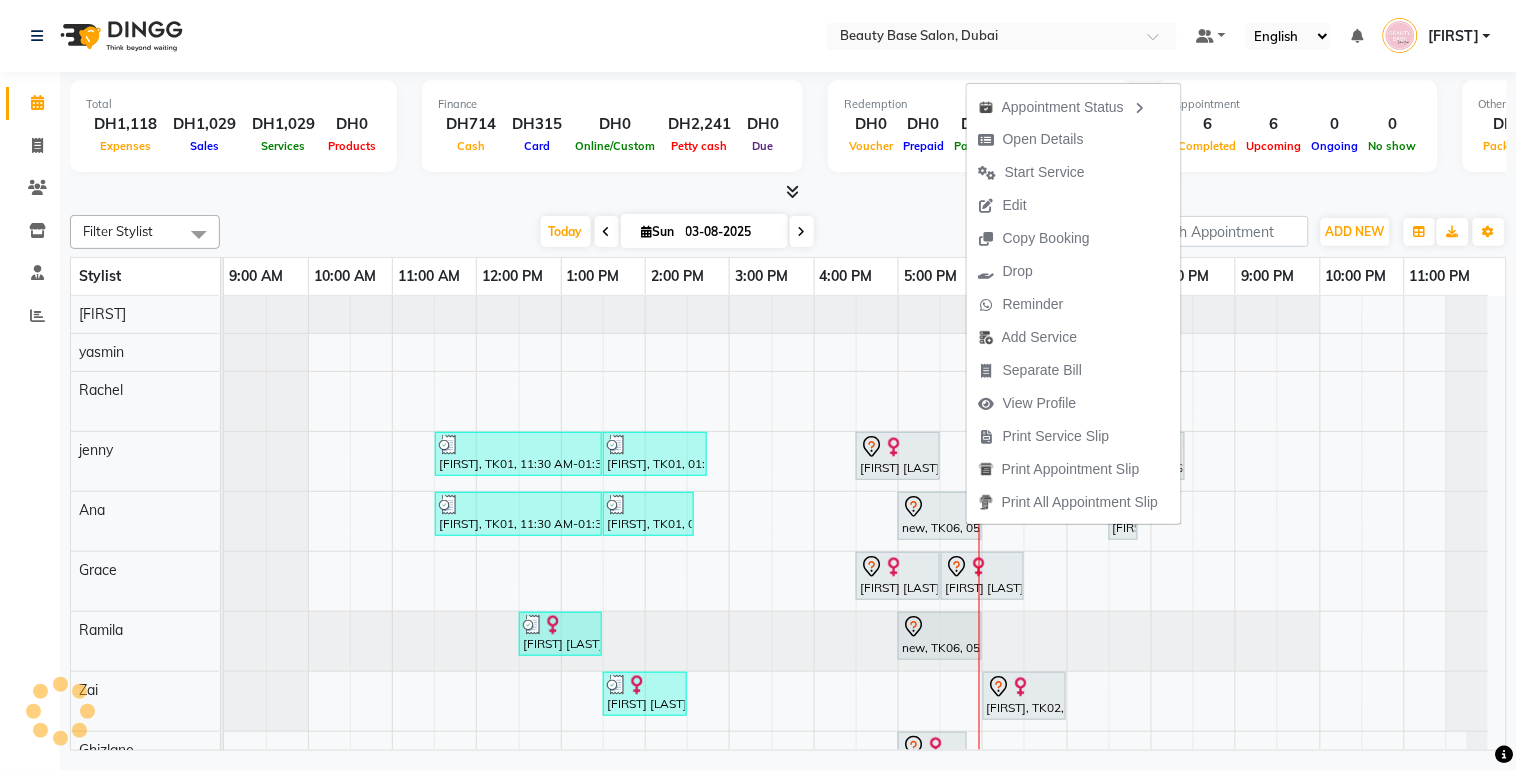 scroll, scrollTop: 0, scrollLeft: 0, axis: both 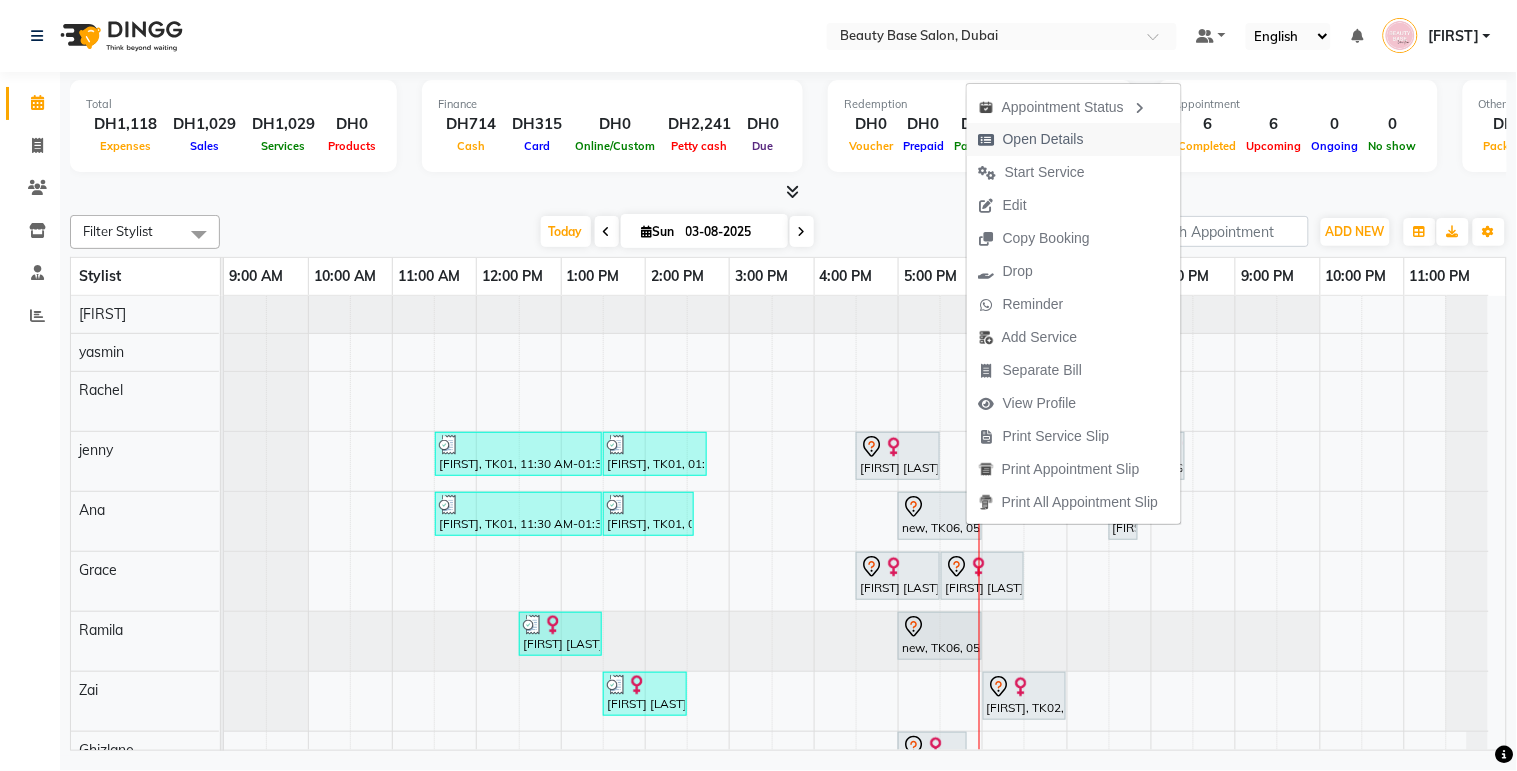 click on "Open Details" at bounding box center (1043, 139) 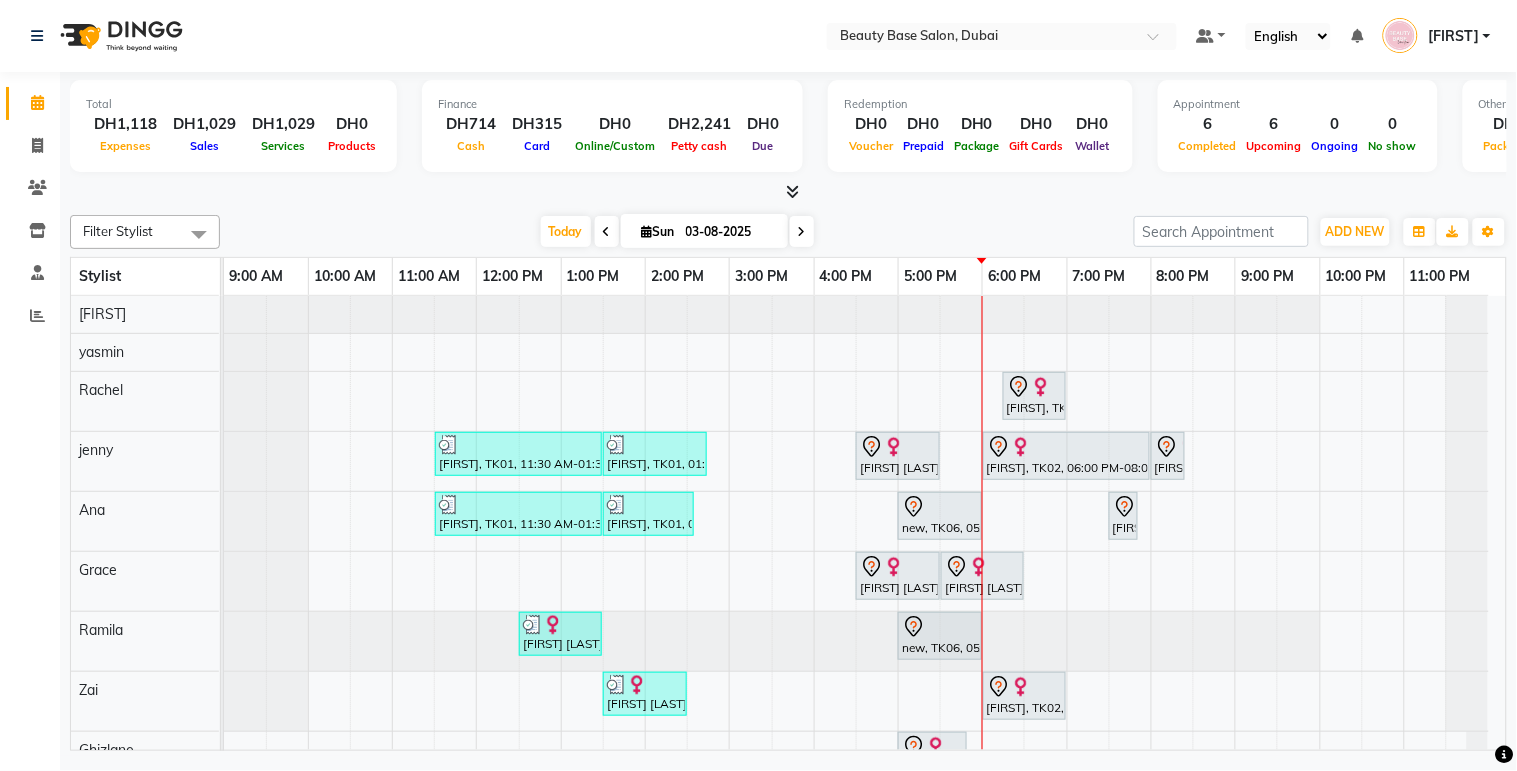 click on "new, TK06, 05:00 PM-06:00 PM, Spa Manicure" at bounding box center (940, 516) 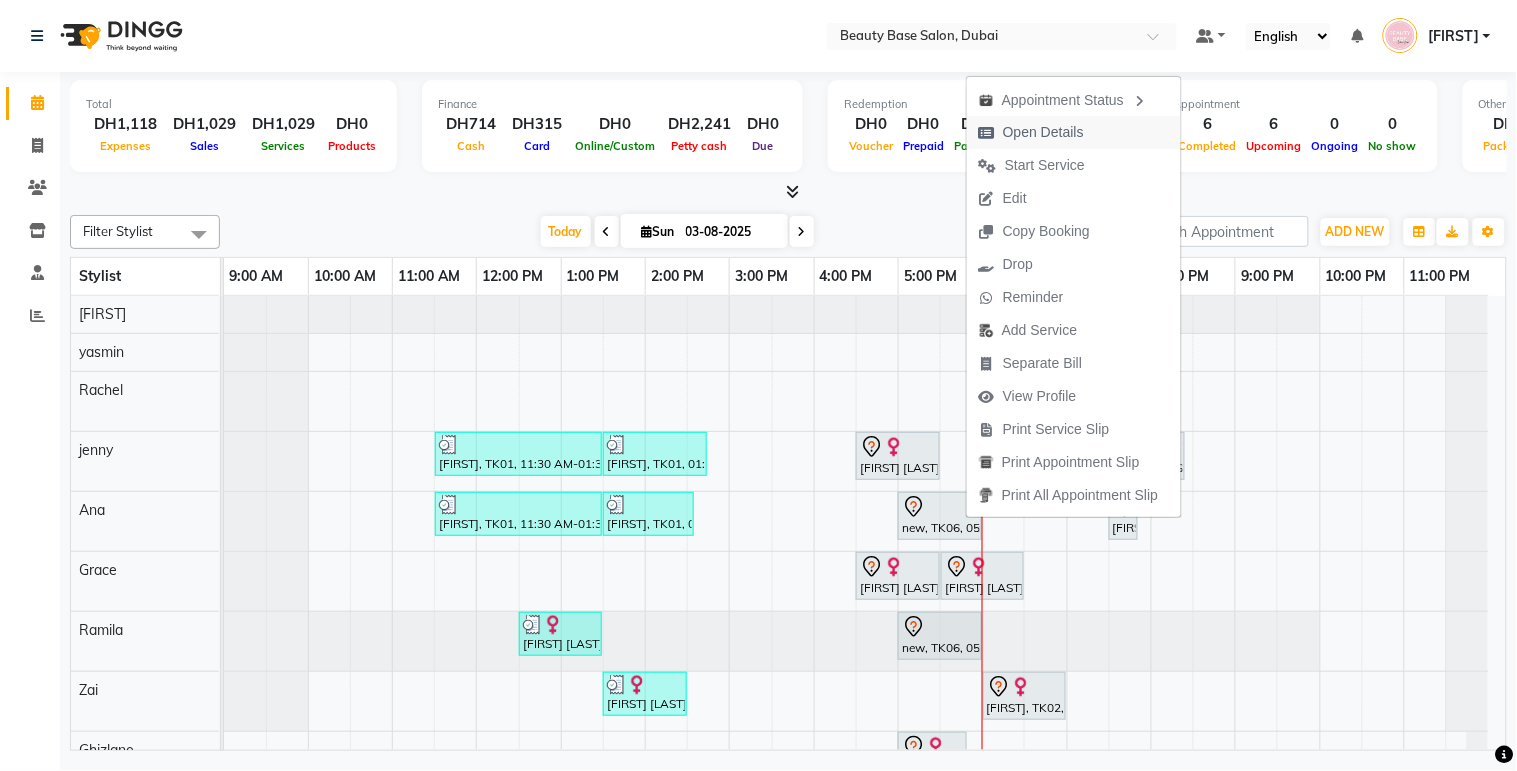 click on "Open Details" at bounding box center (1043, 132) 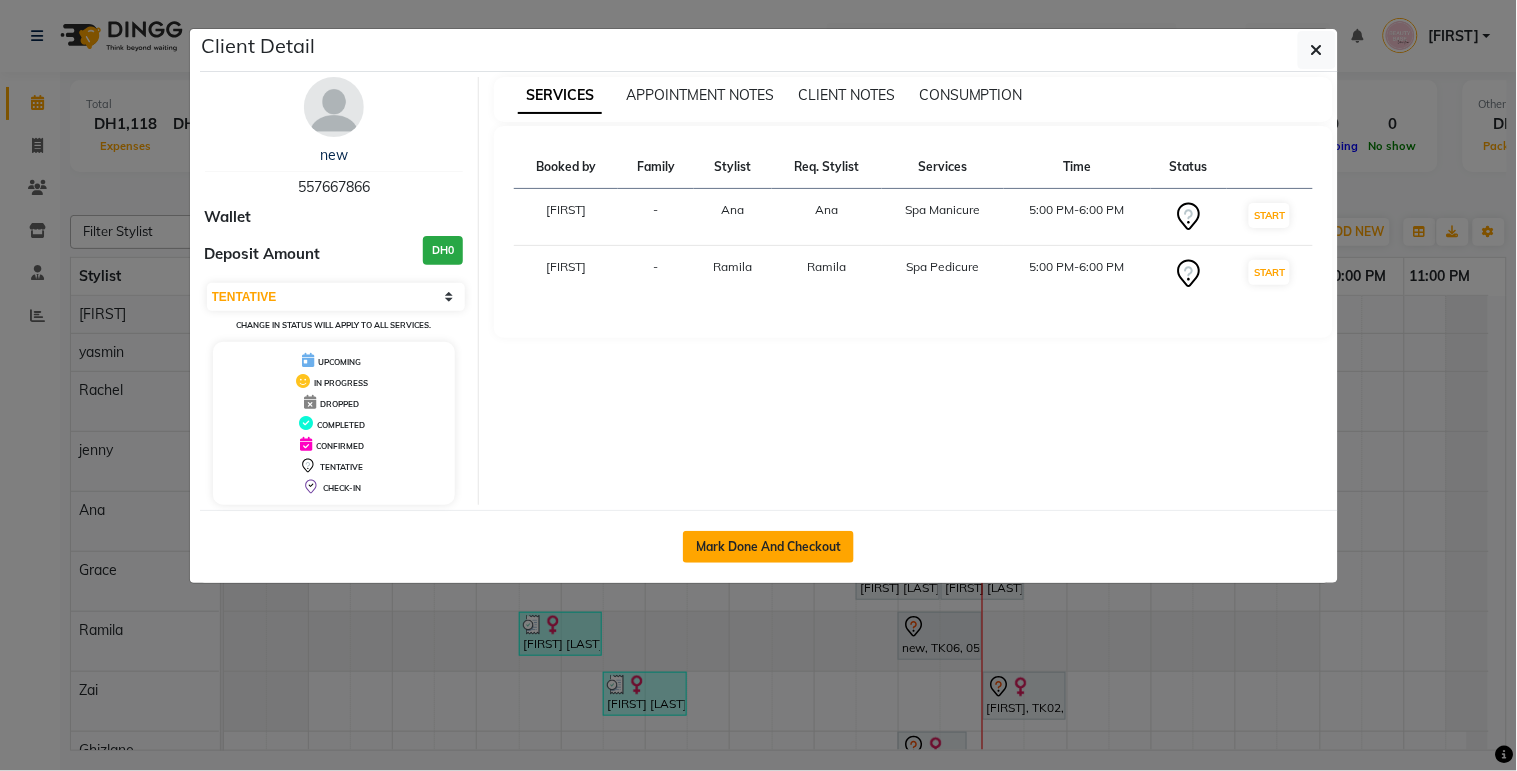 click on "Mark Done And Checkout" 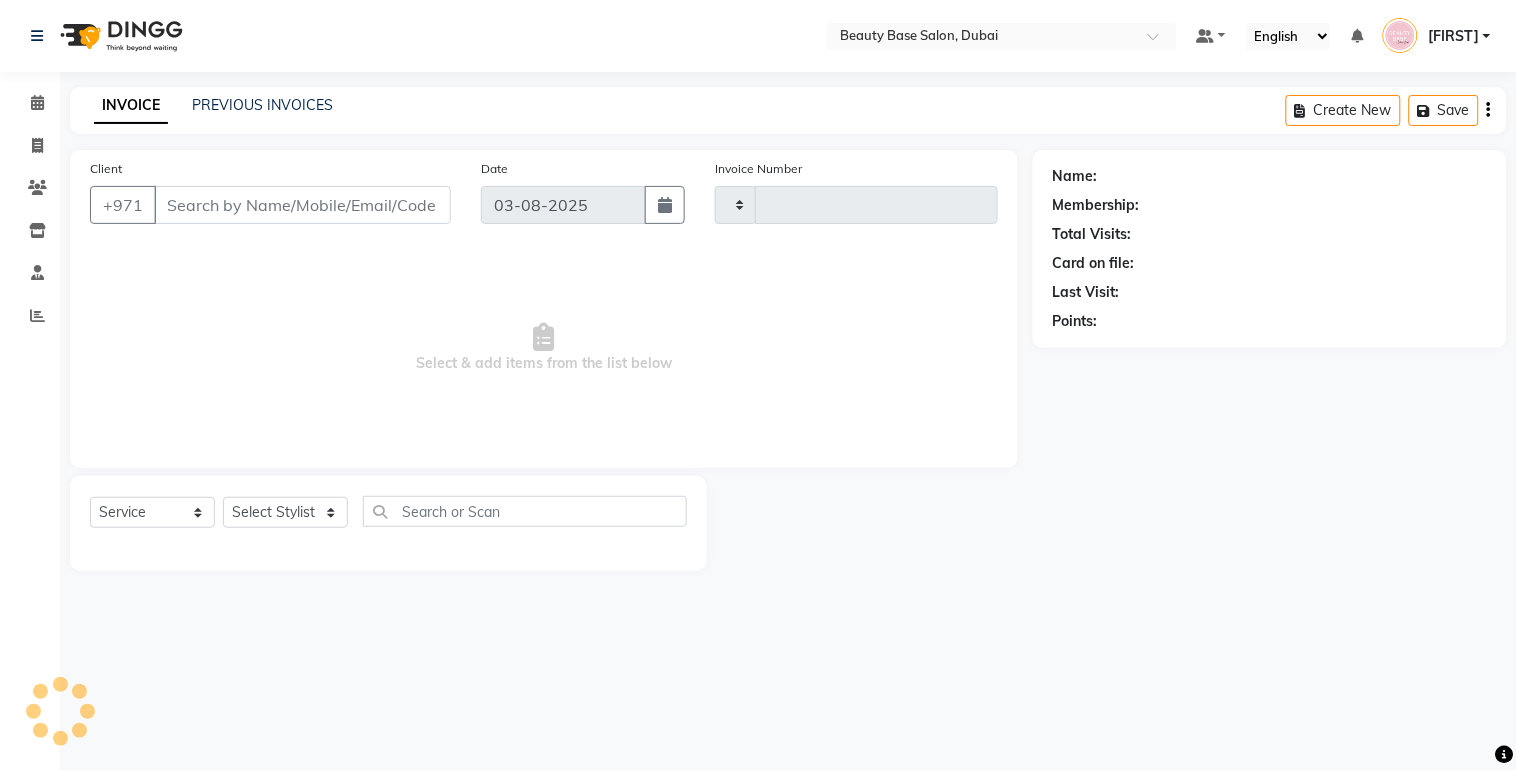 type on "1711" 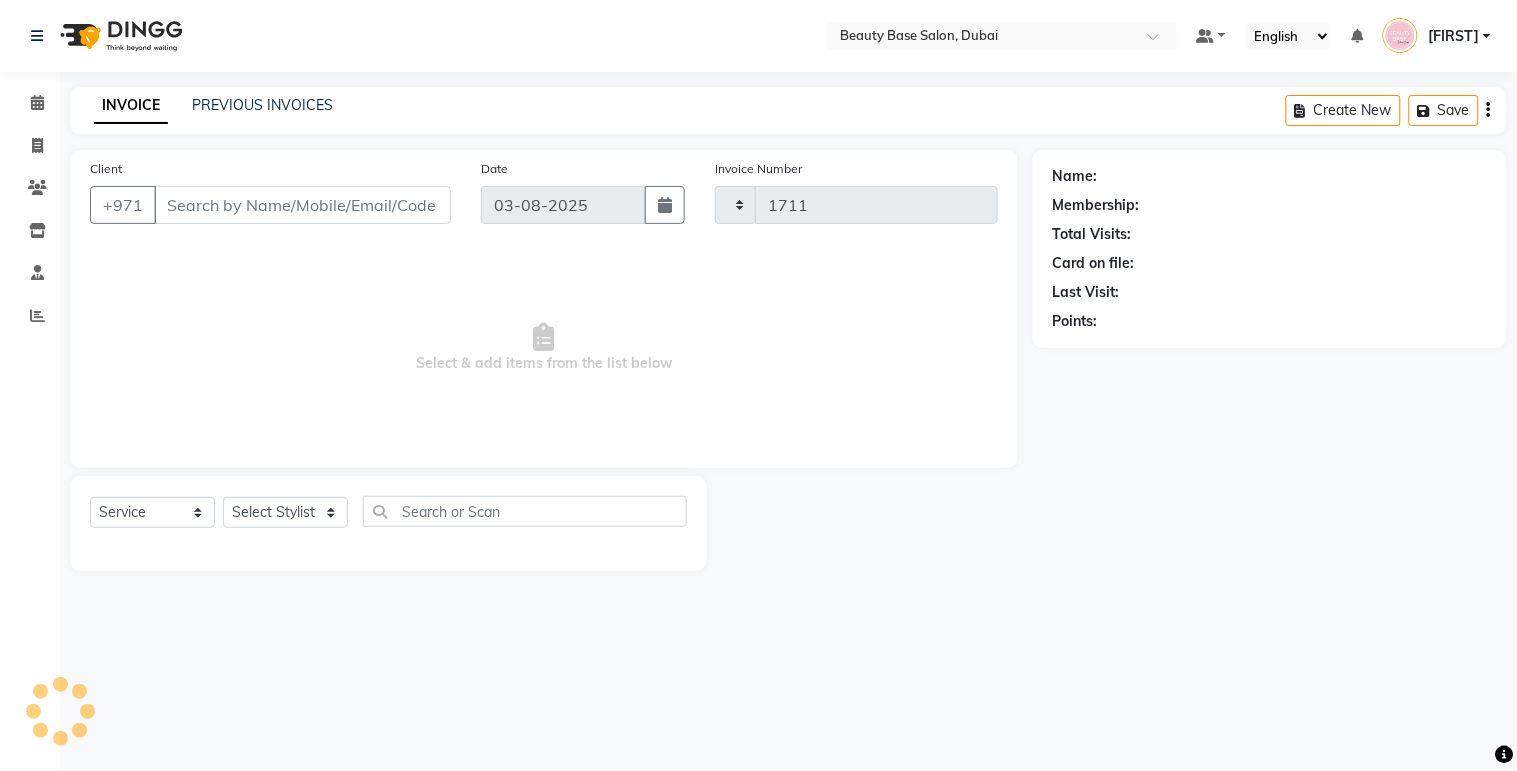 select on "813" 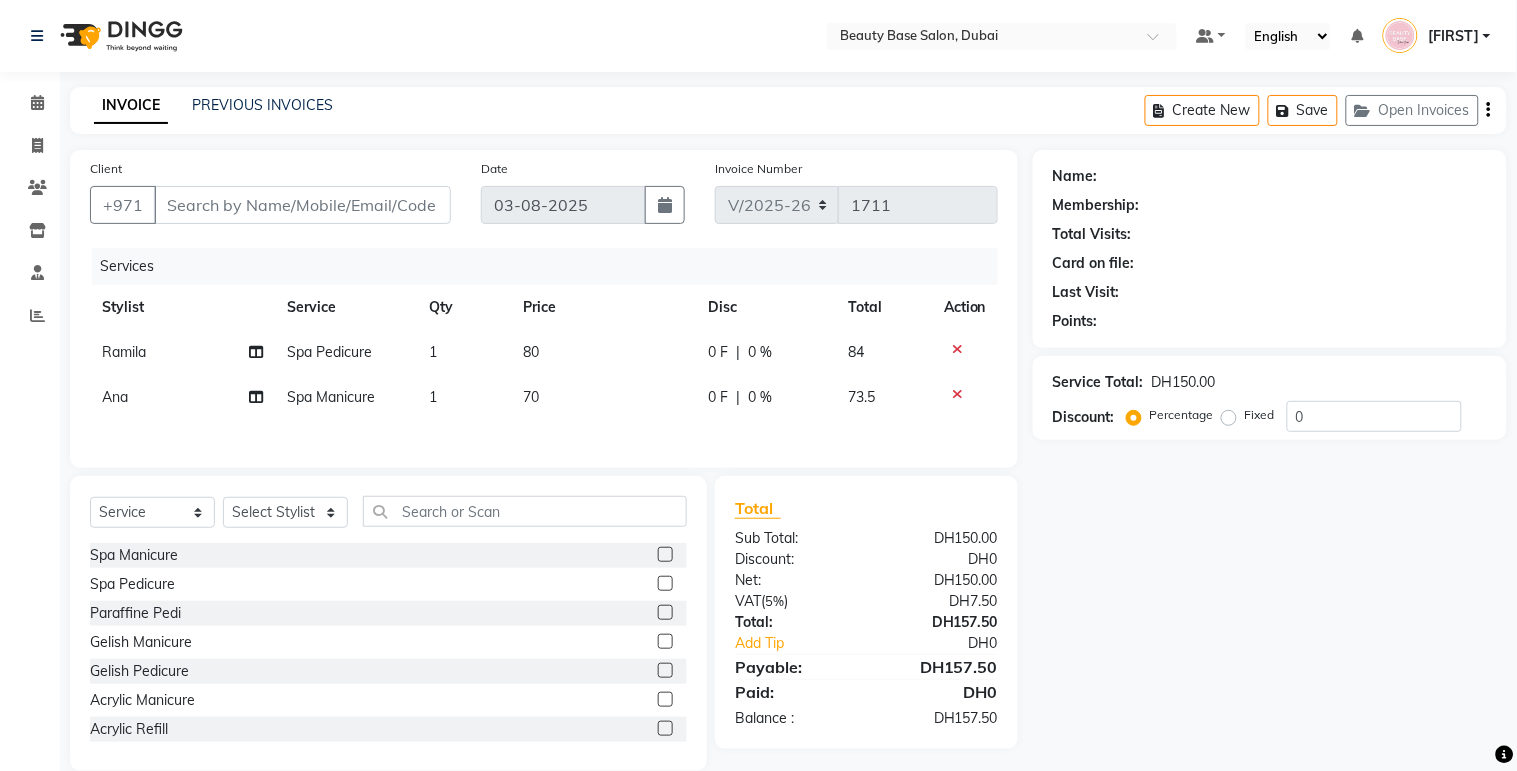 type on "557667866" 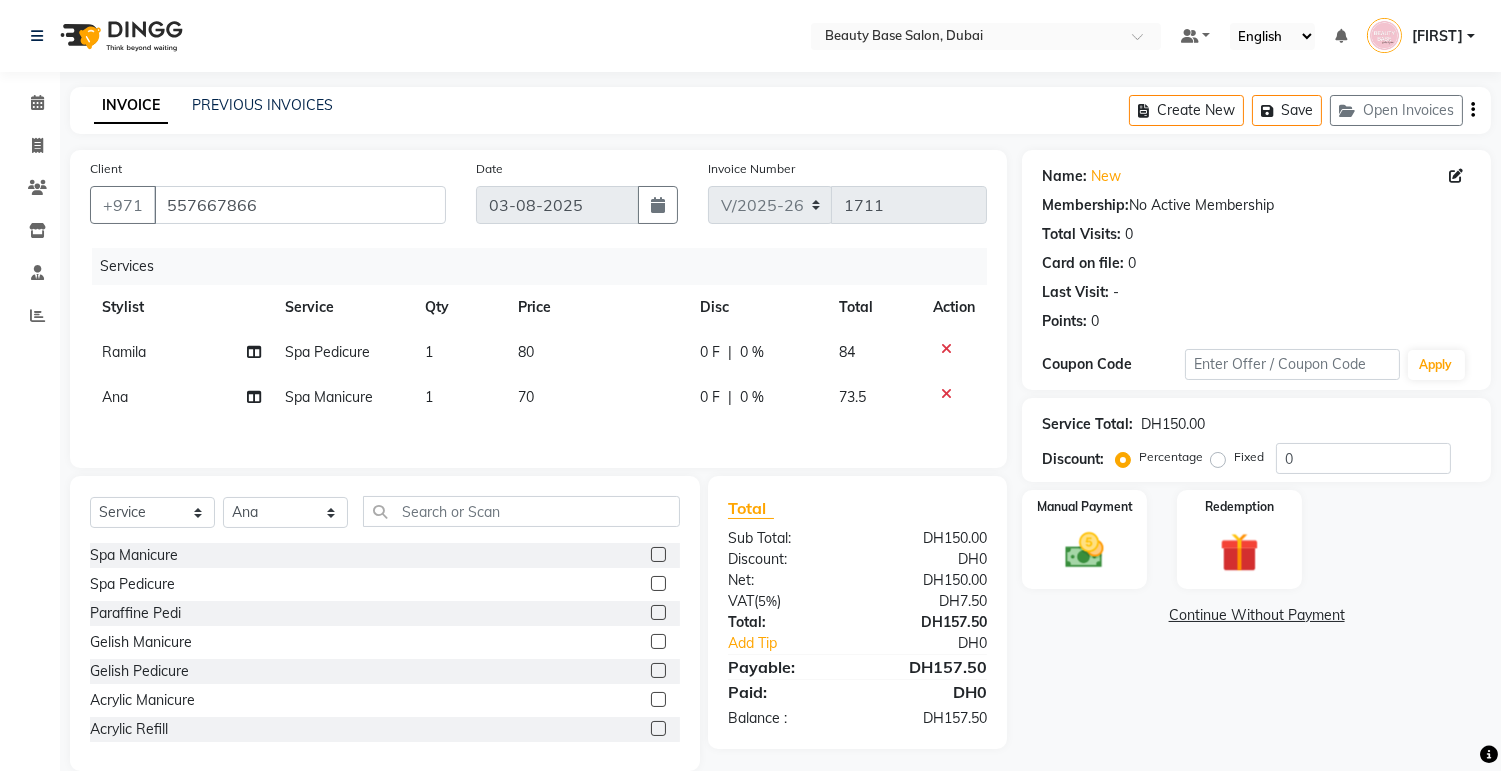 click 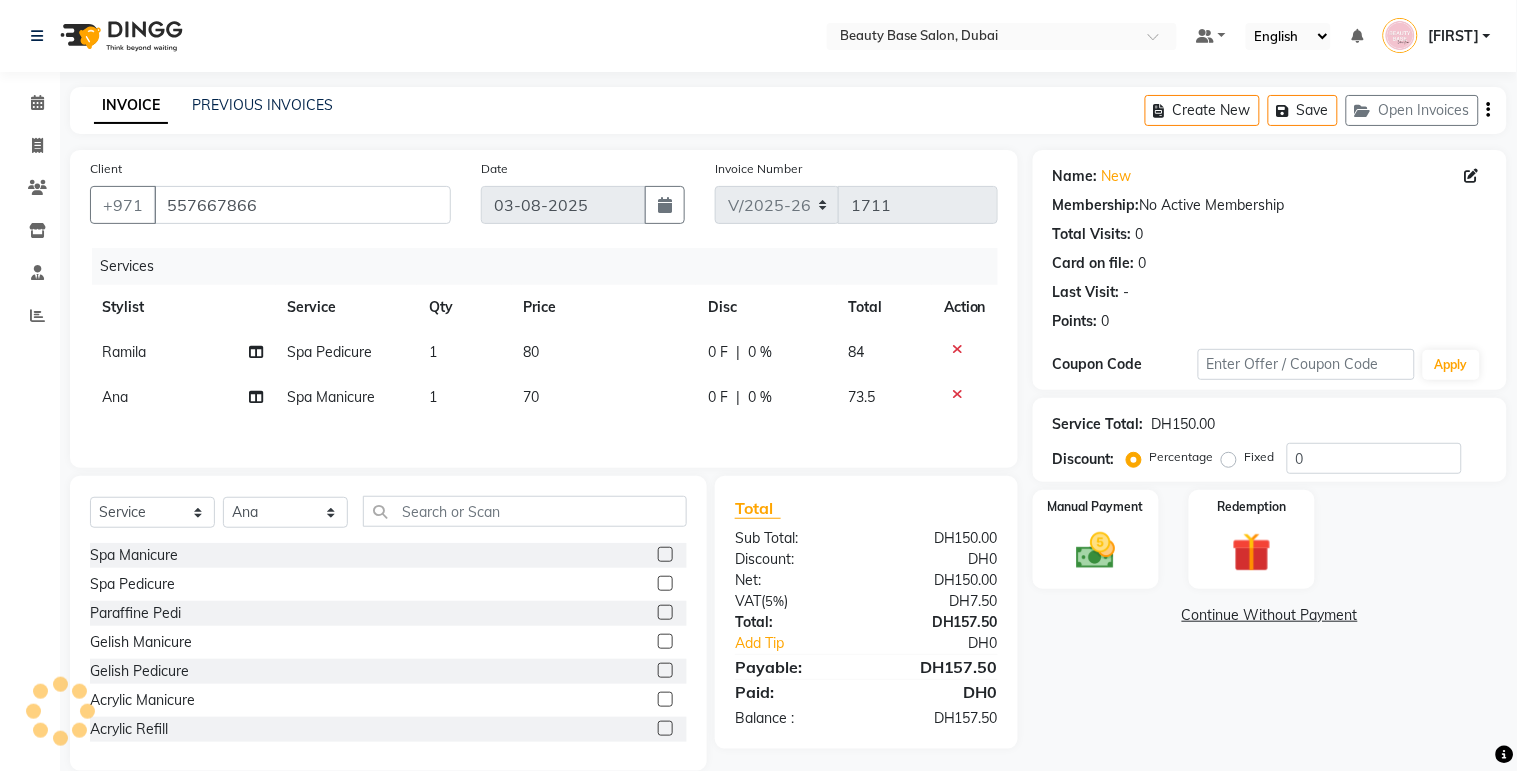 select on "female" 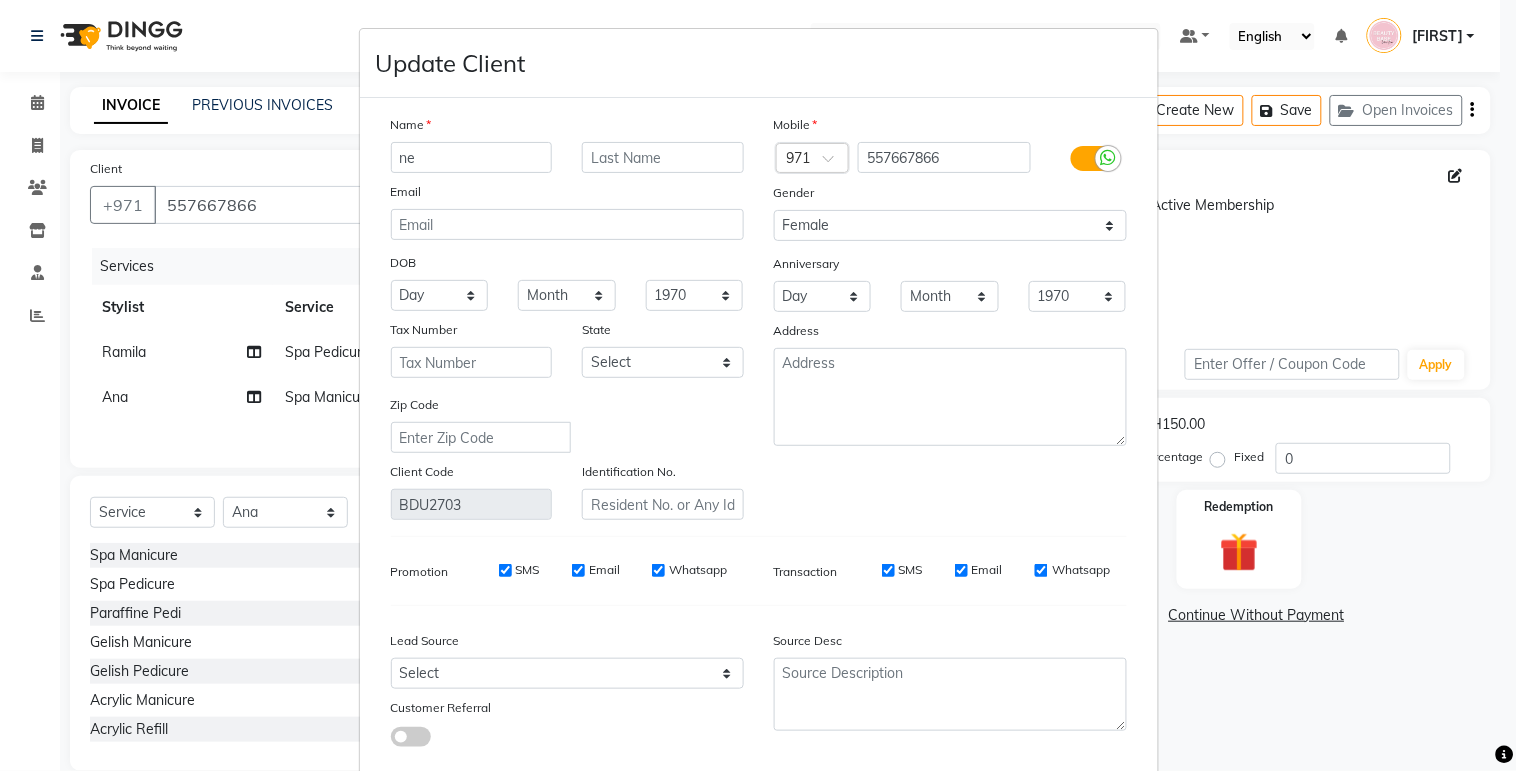 type on "n" 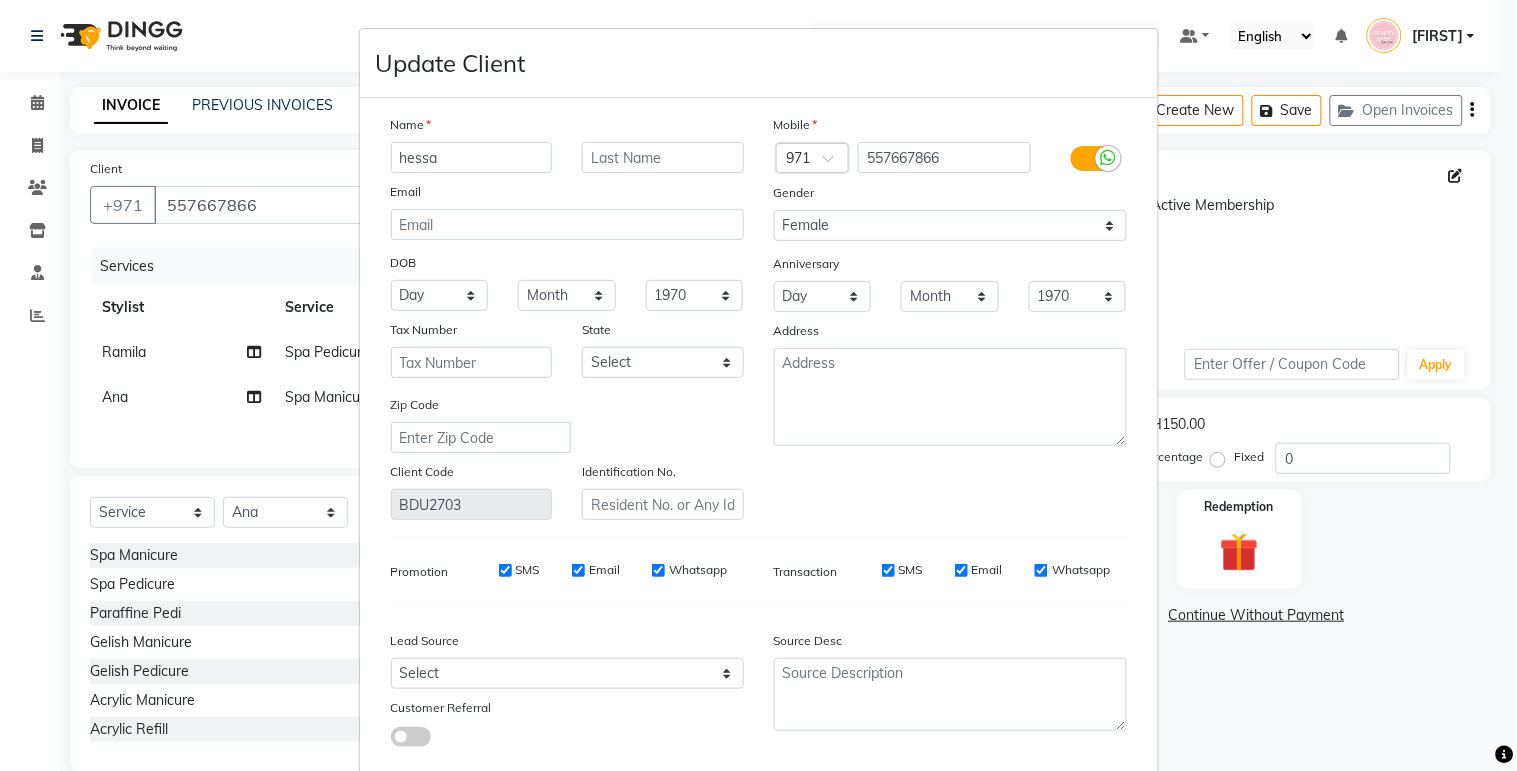type on "hessa" 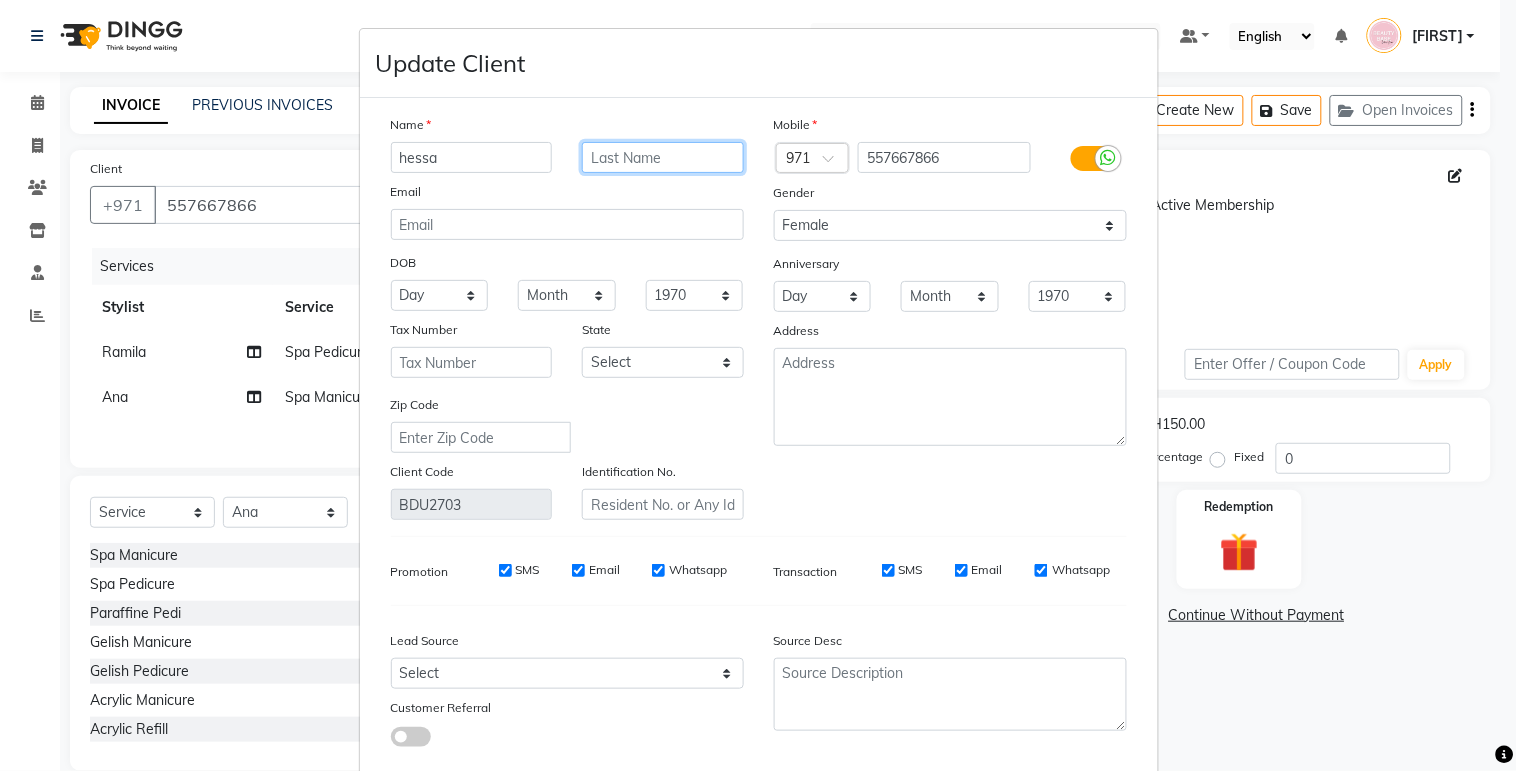 click at bounding box center (663, 157) 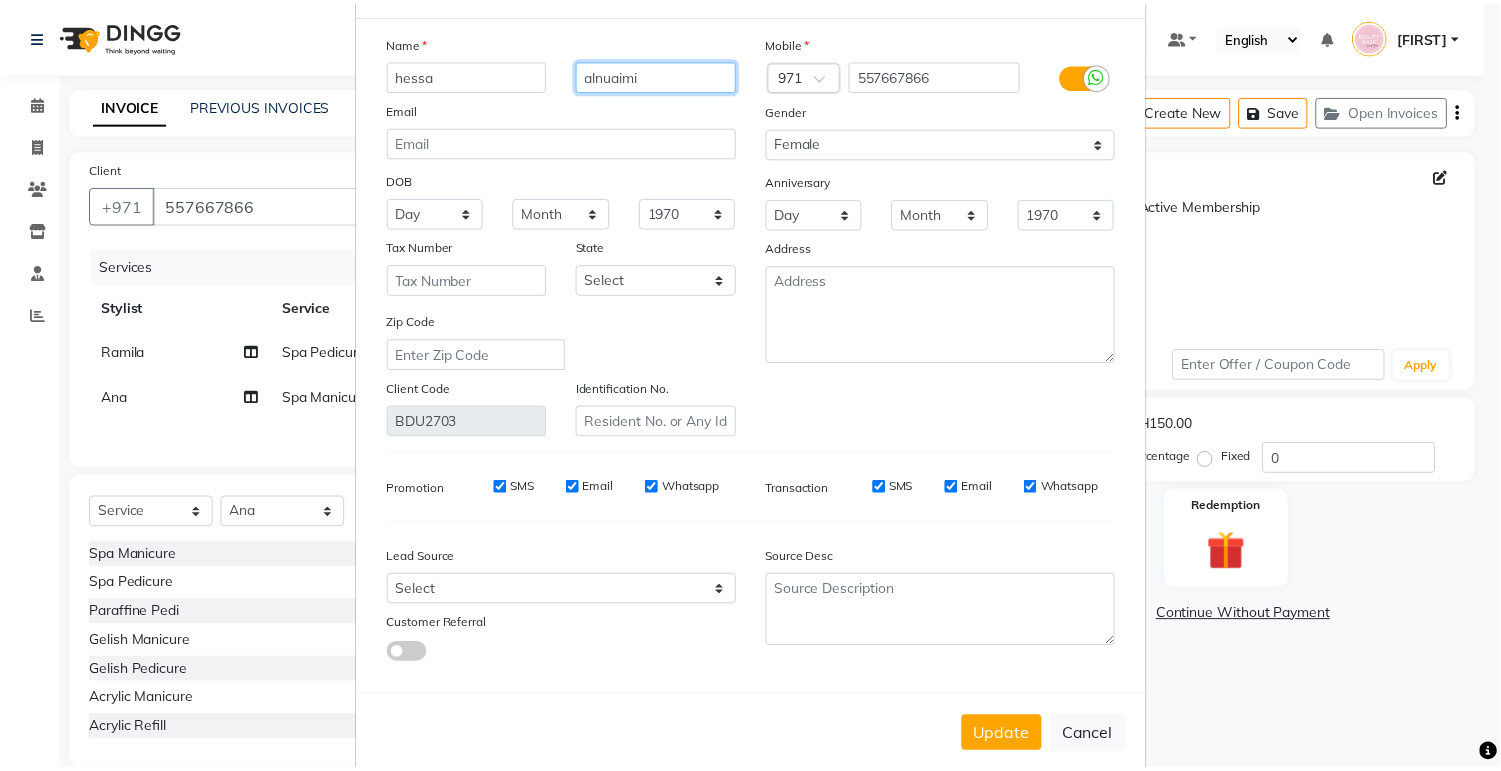 scroll, scrollTop: 118, scrollLeft: 0, axis: vertical 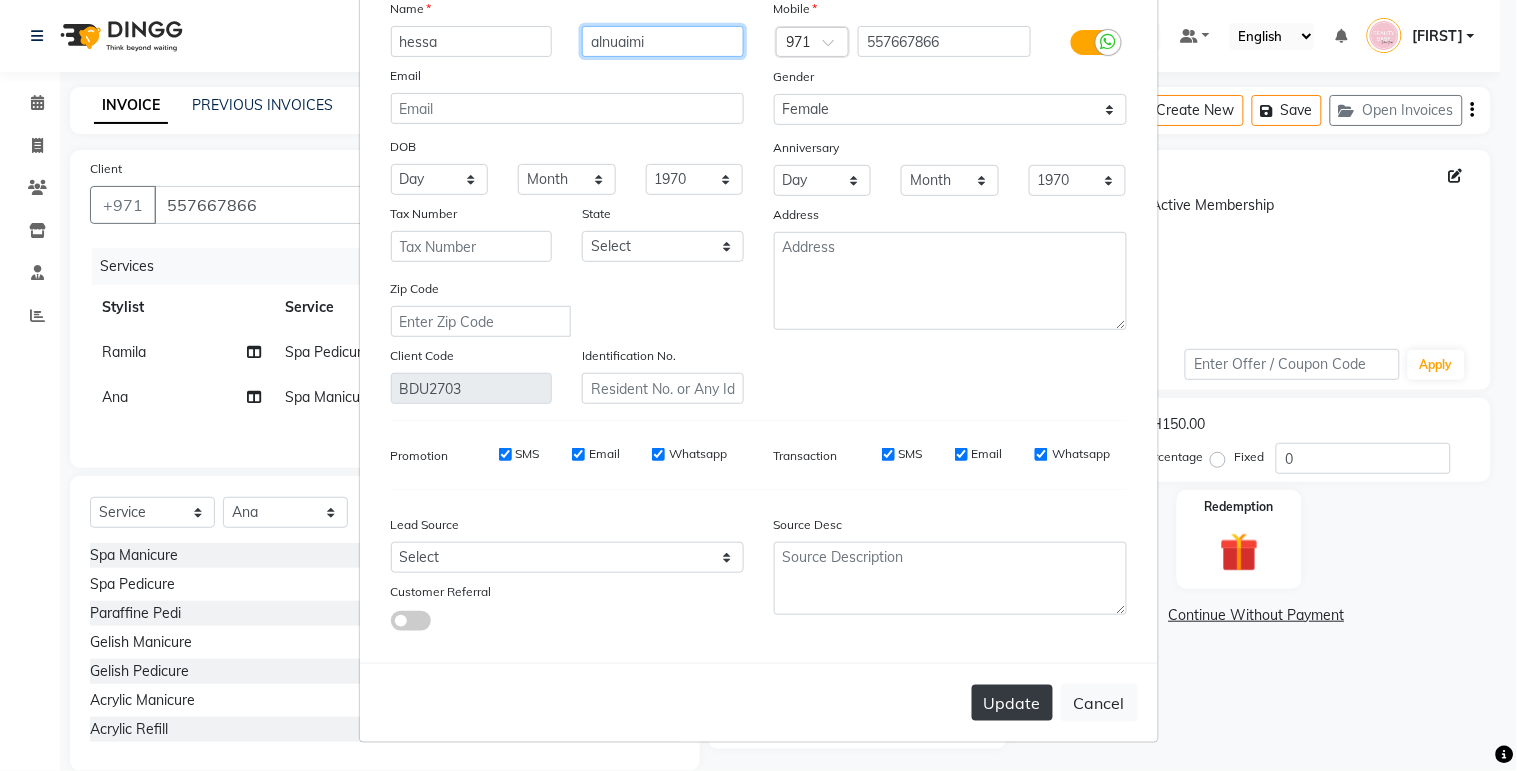 type on "alnuaimi" 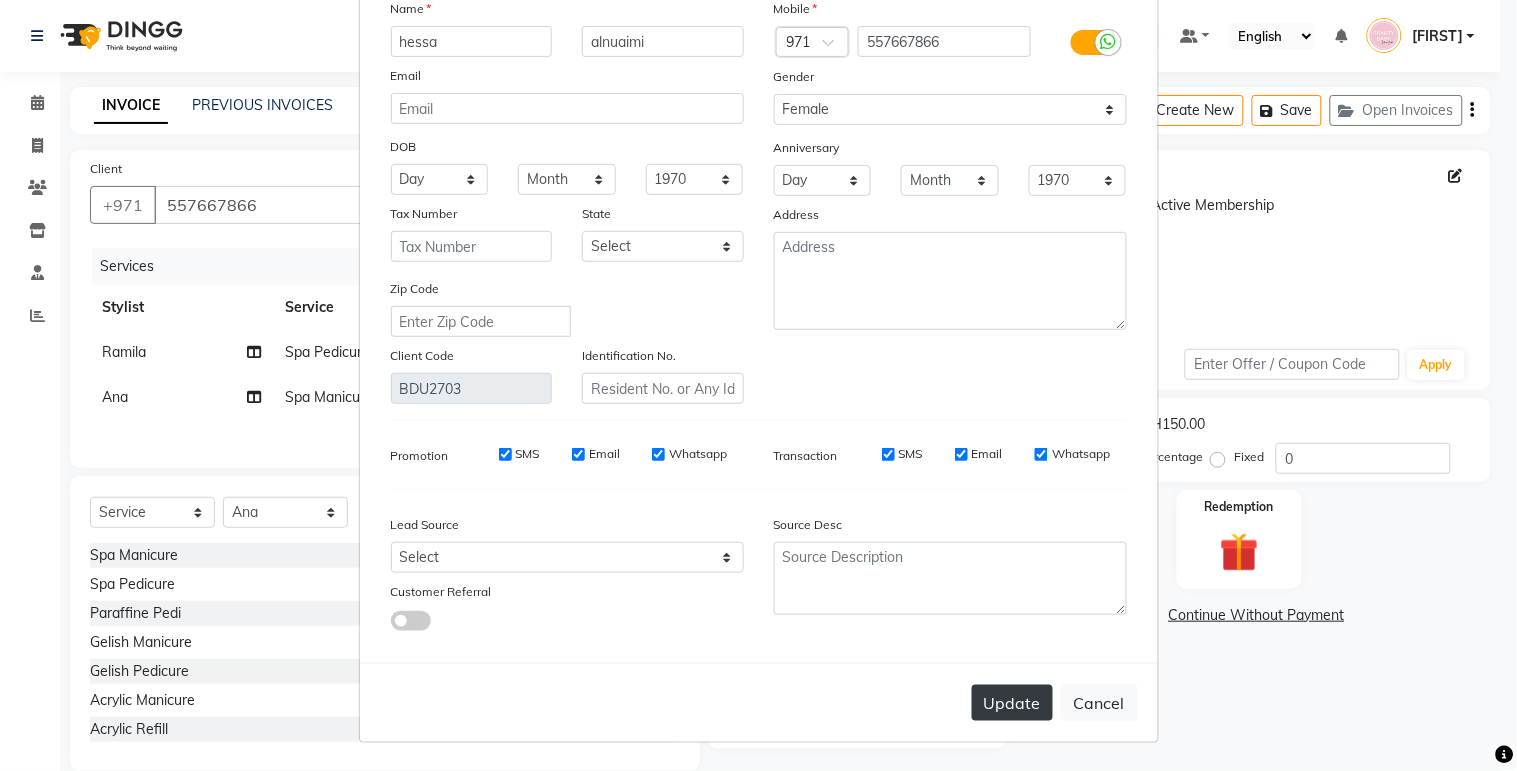click on "Update" at bounding box center (1012, 703) 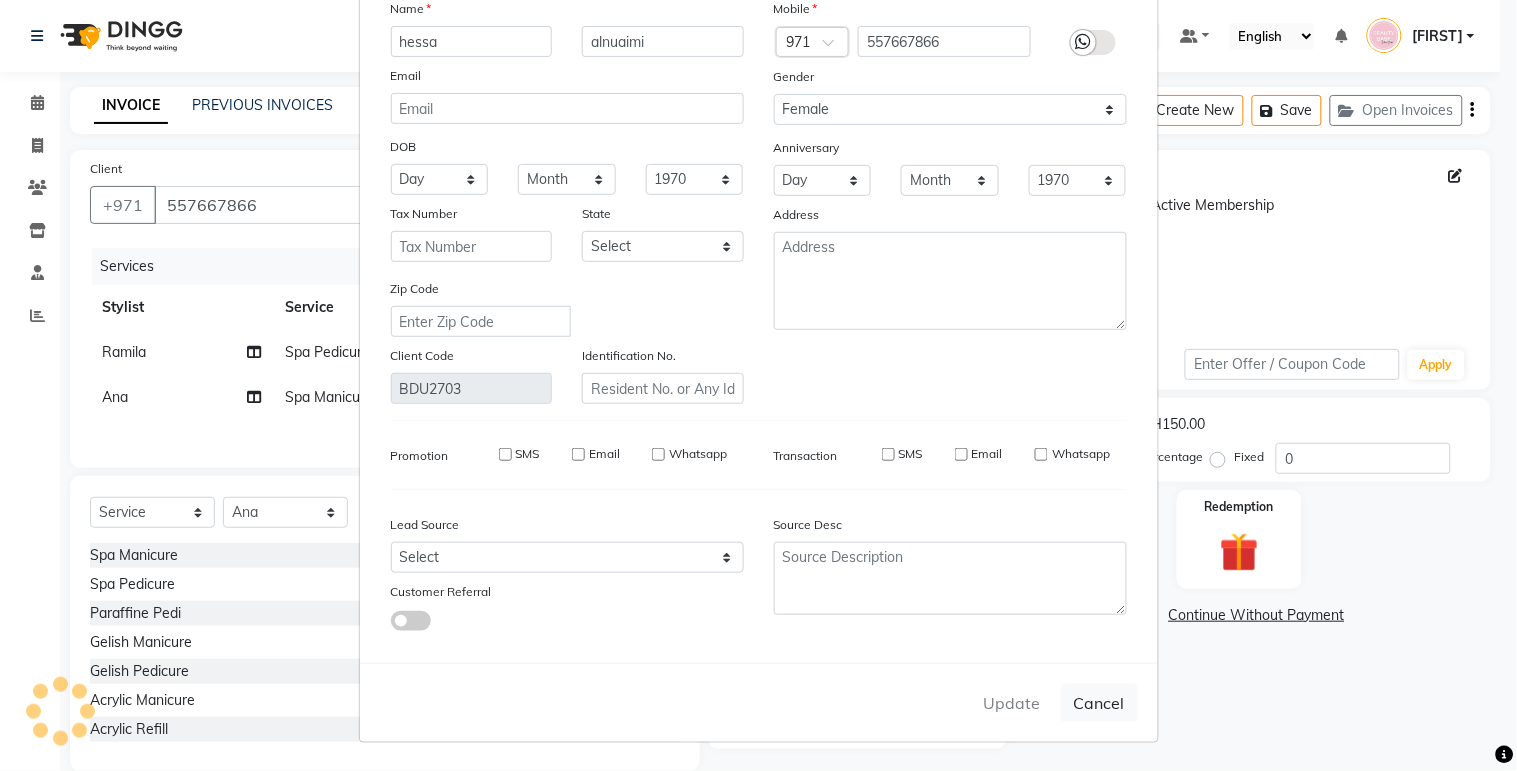 type 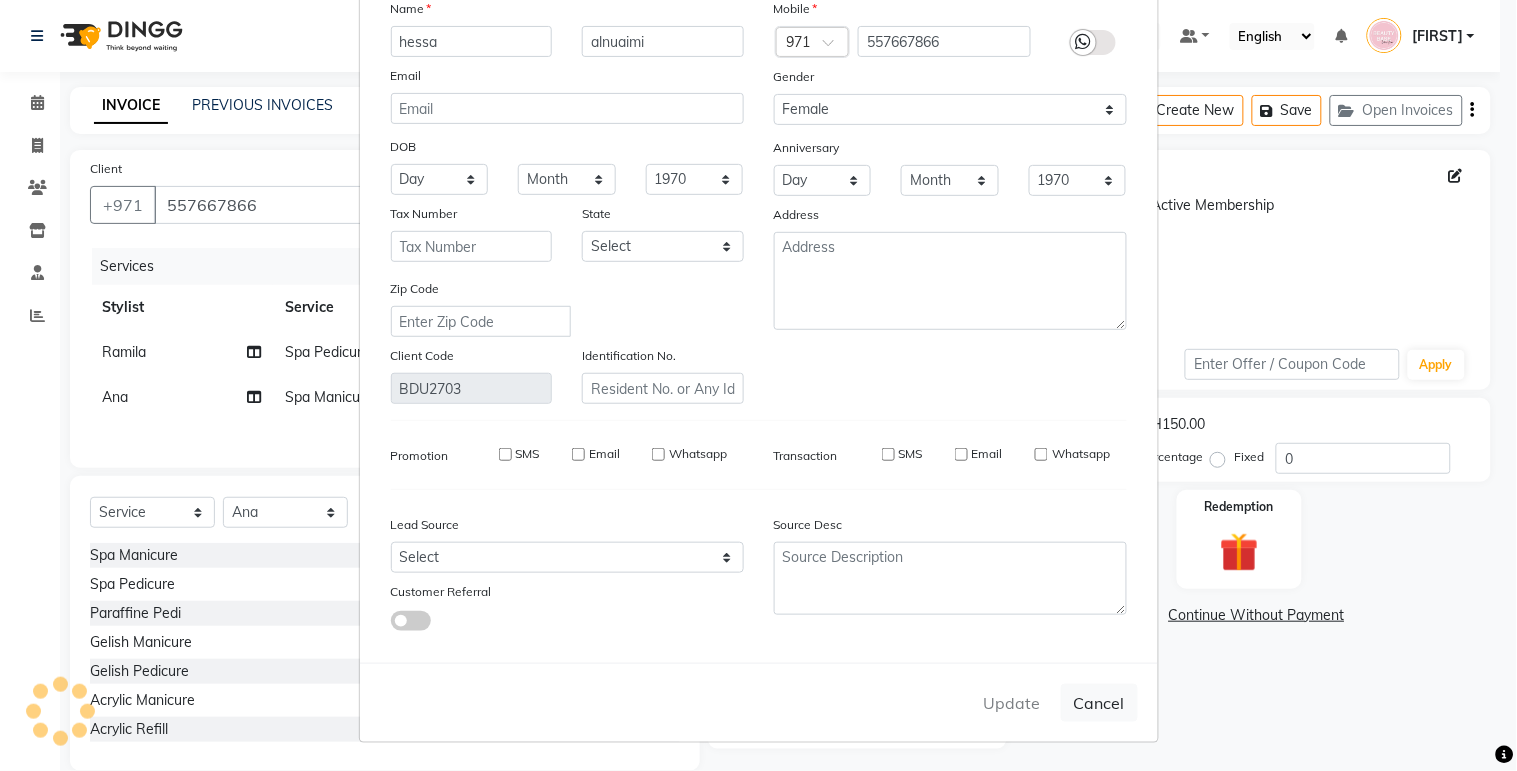 type 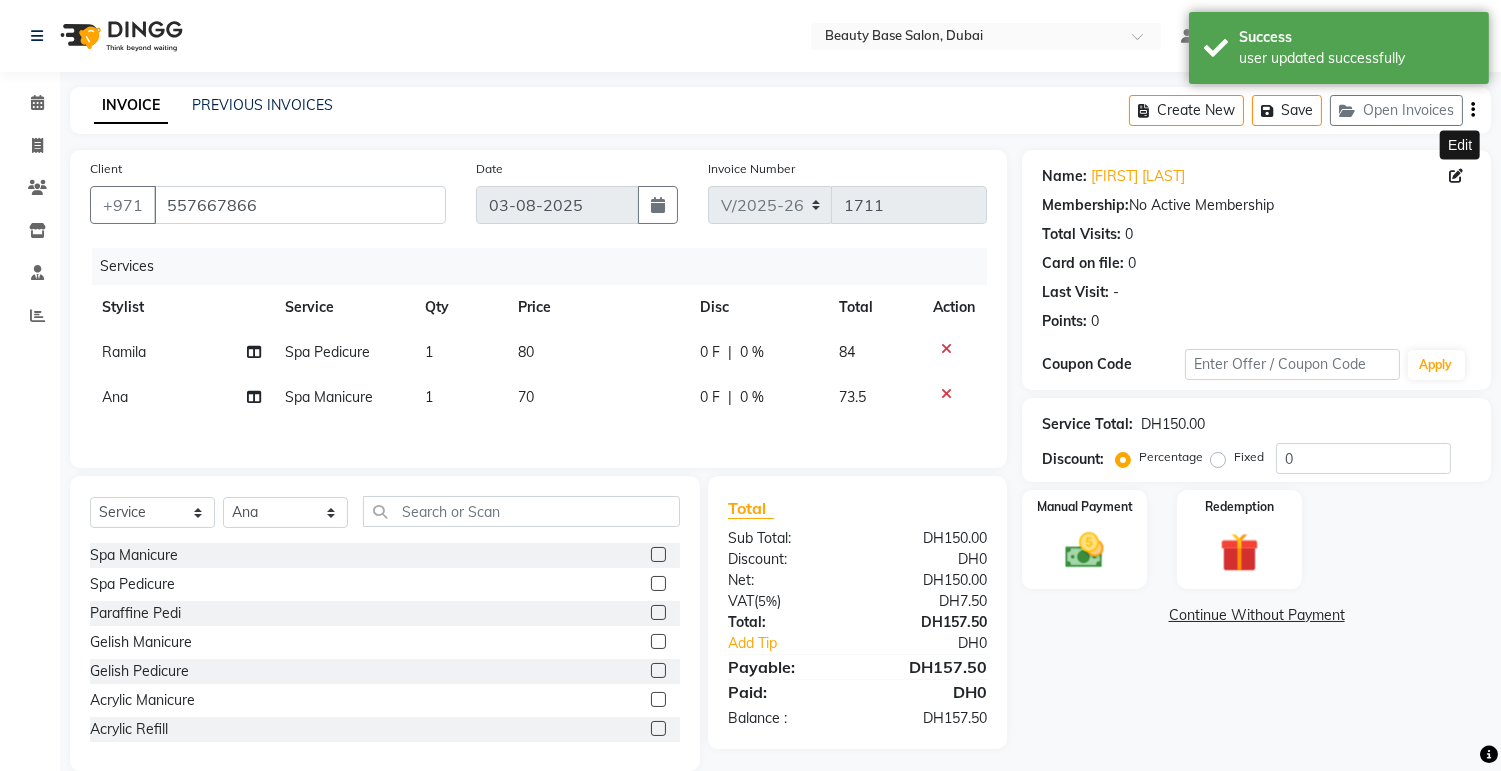 click on "Fixed" 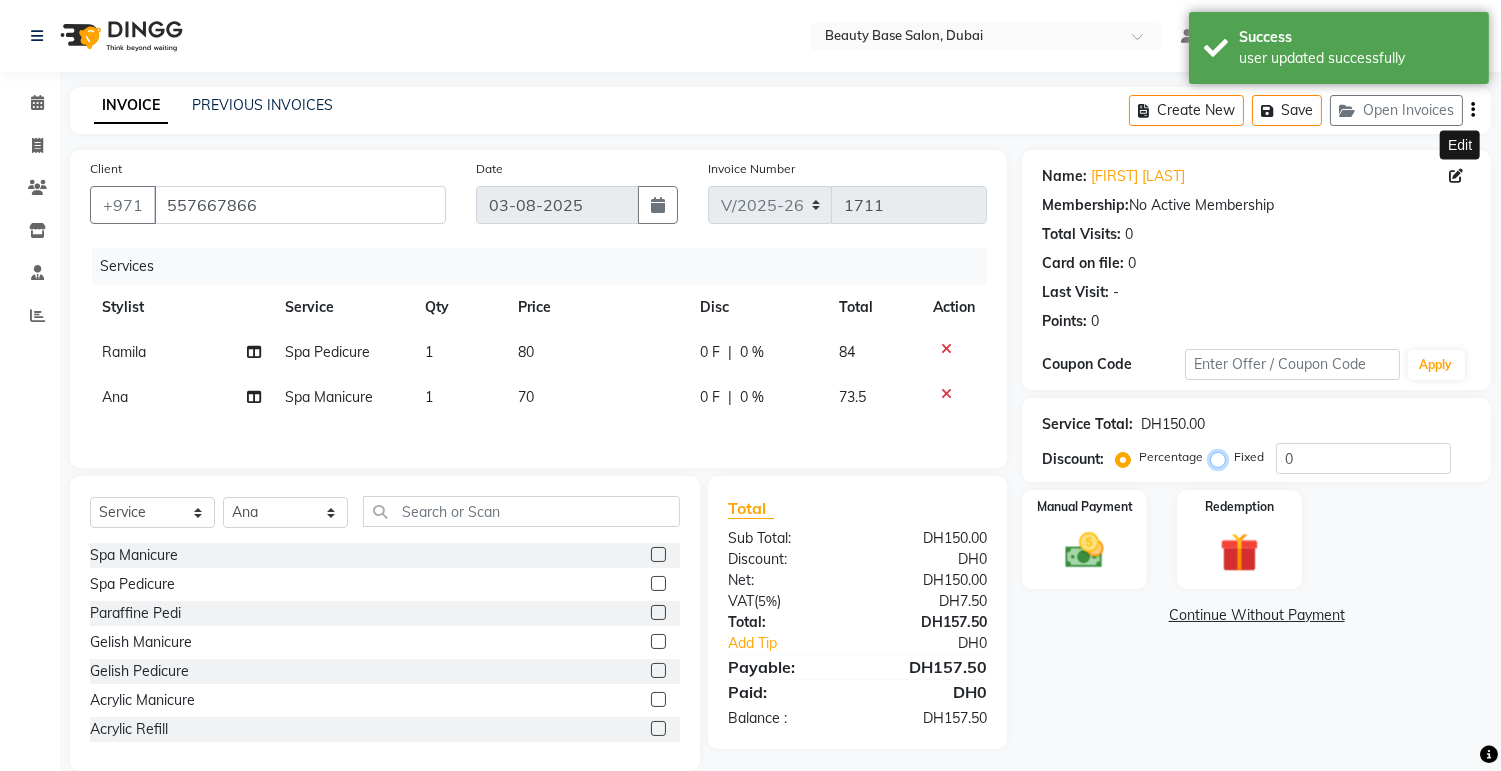 click on "Fixed" at bounding box center [1222, 457] 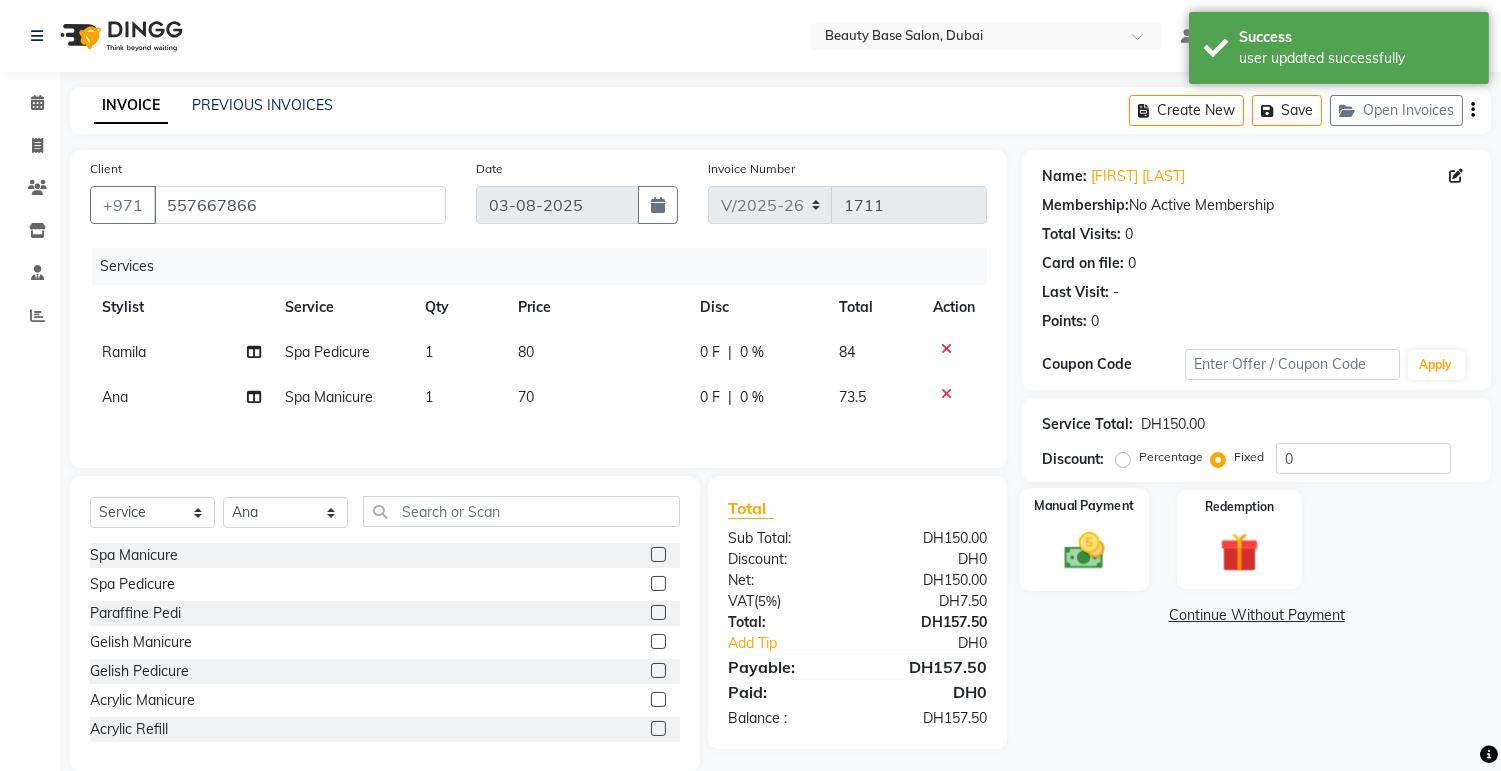 click 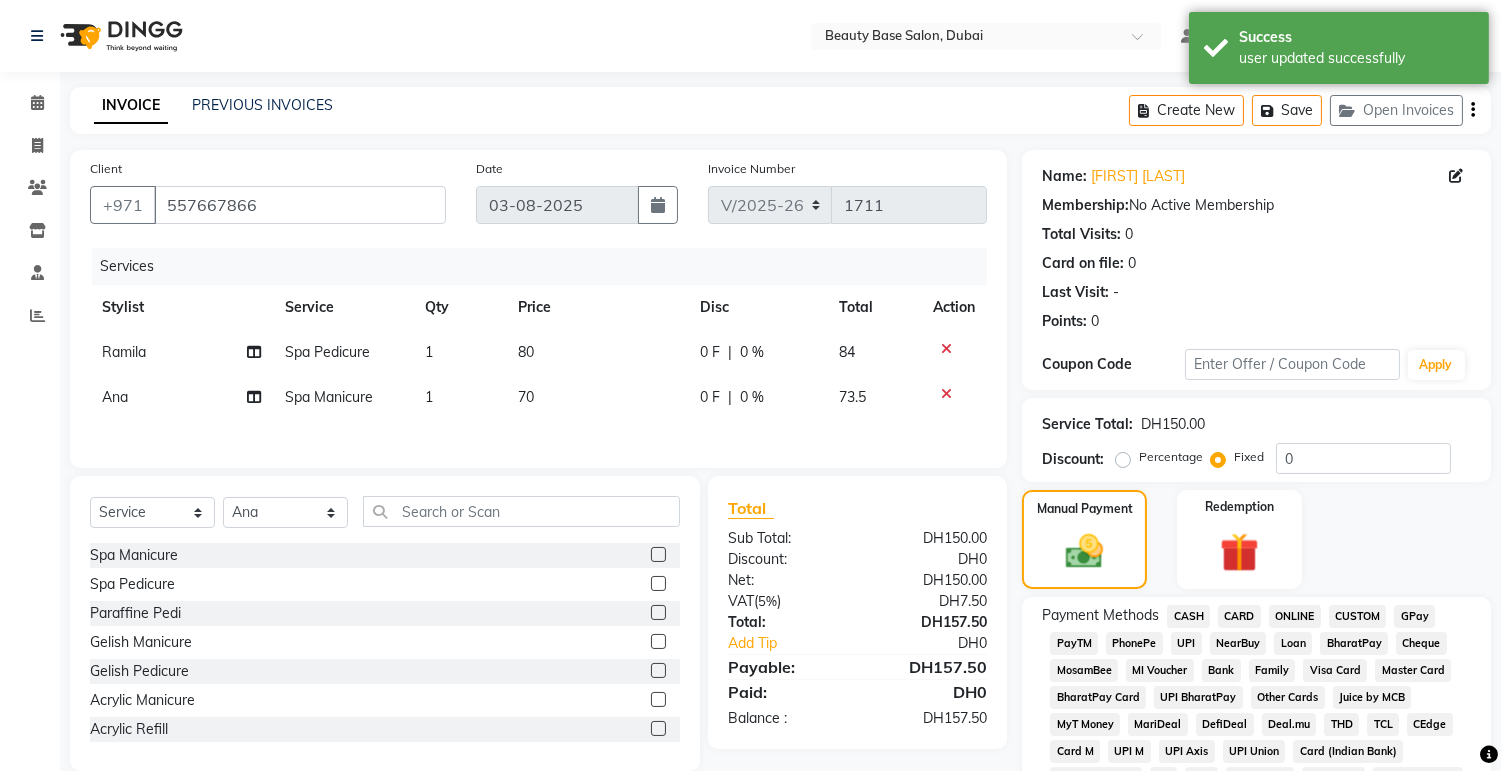 click on "CARD" 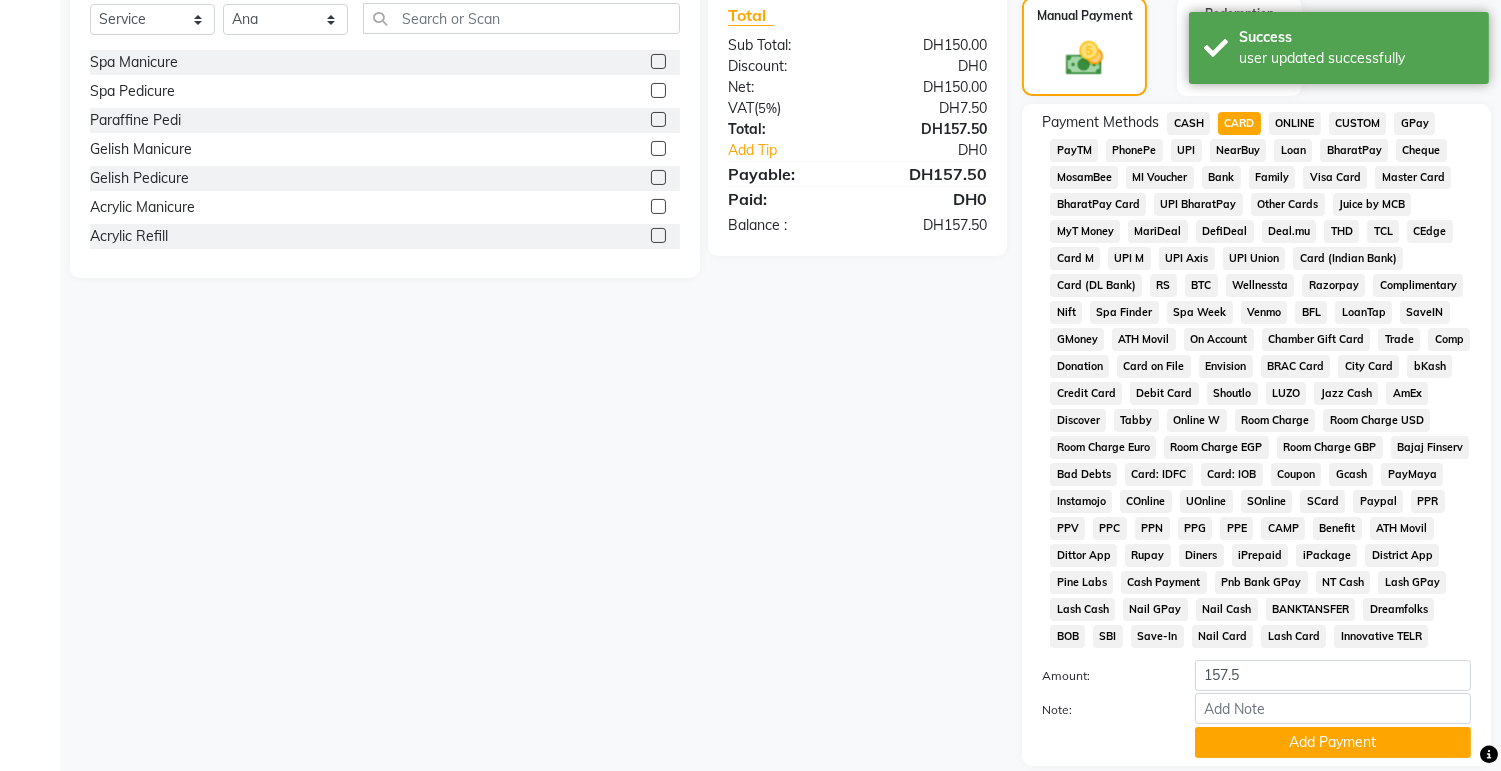 scroll, scrollTop: 563, scrollLeft: 0, axis: vertical 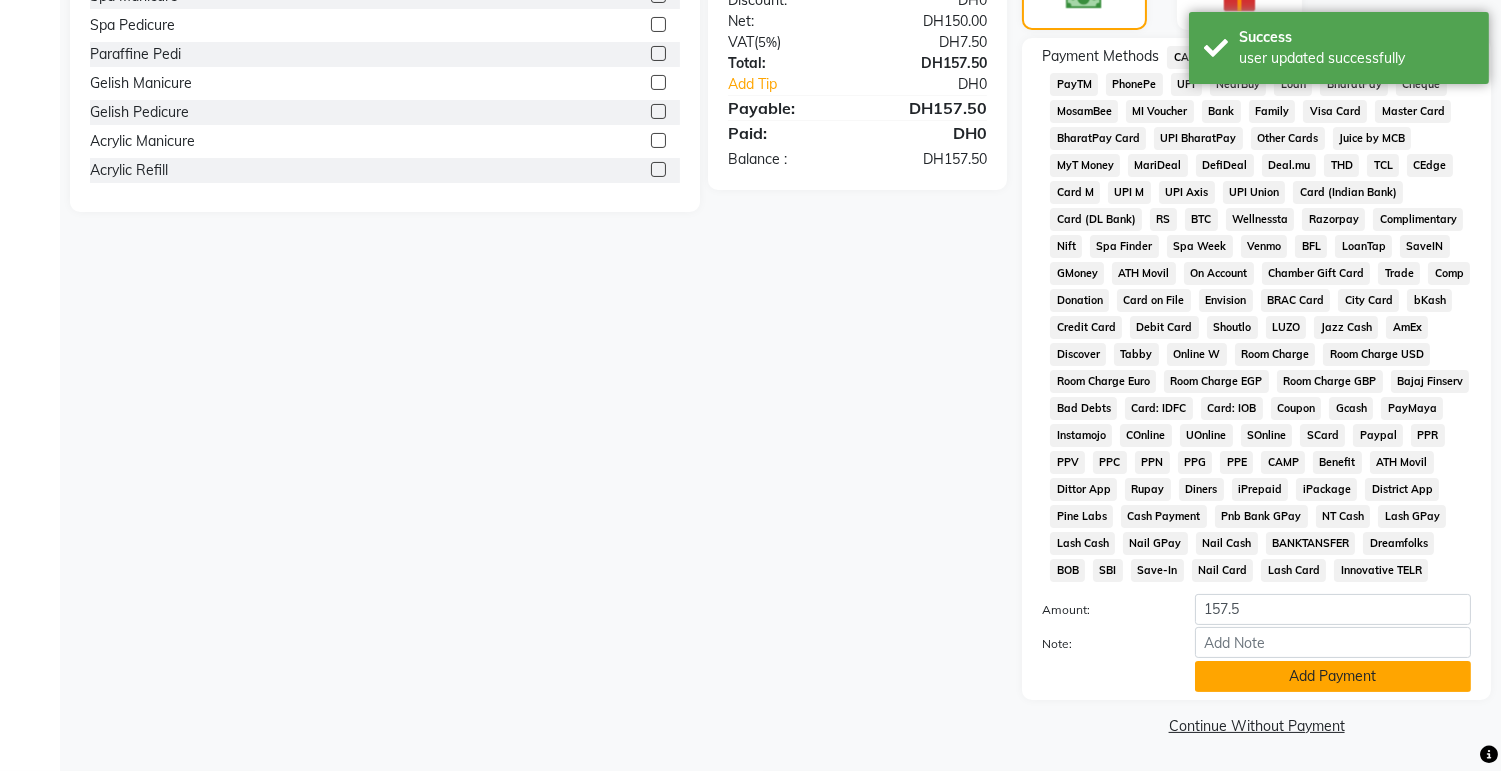 click on "Add Payment" 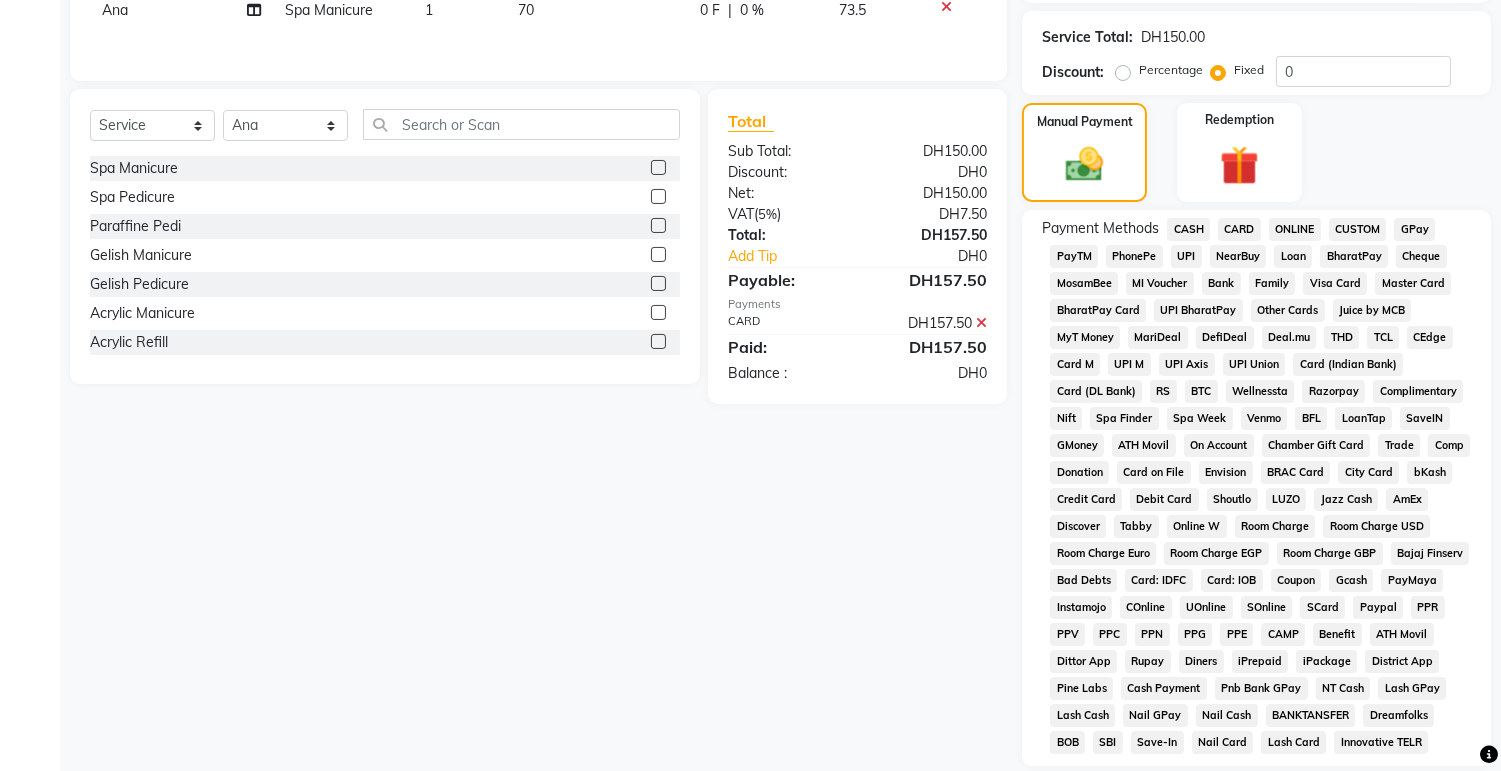 scroll, scrollTop: 377, scrollLeft: 0, axis: vertical 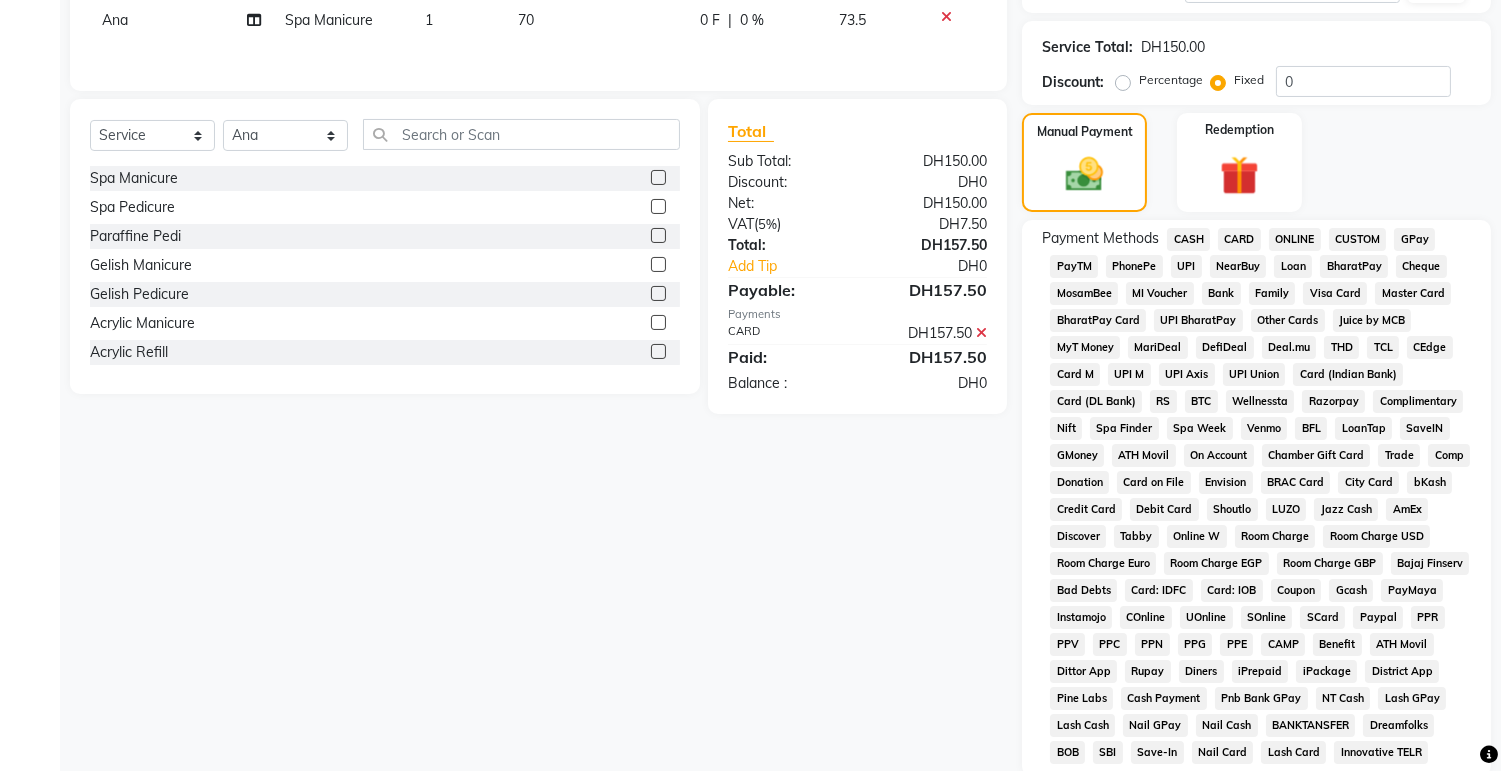 click on "CARD" 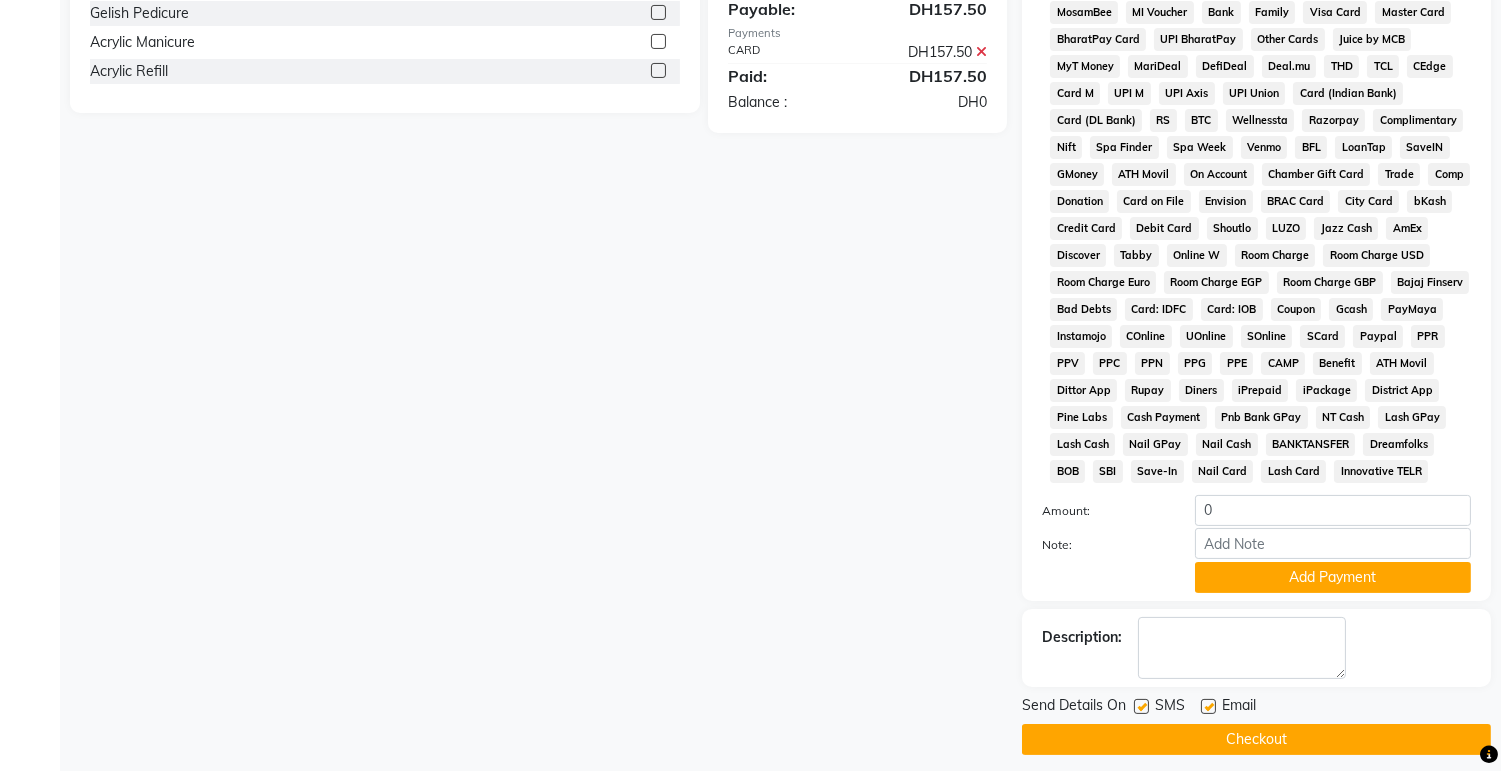 scroll, scrollTop: 676, scrollLeft: 0, axis: vertical 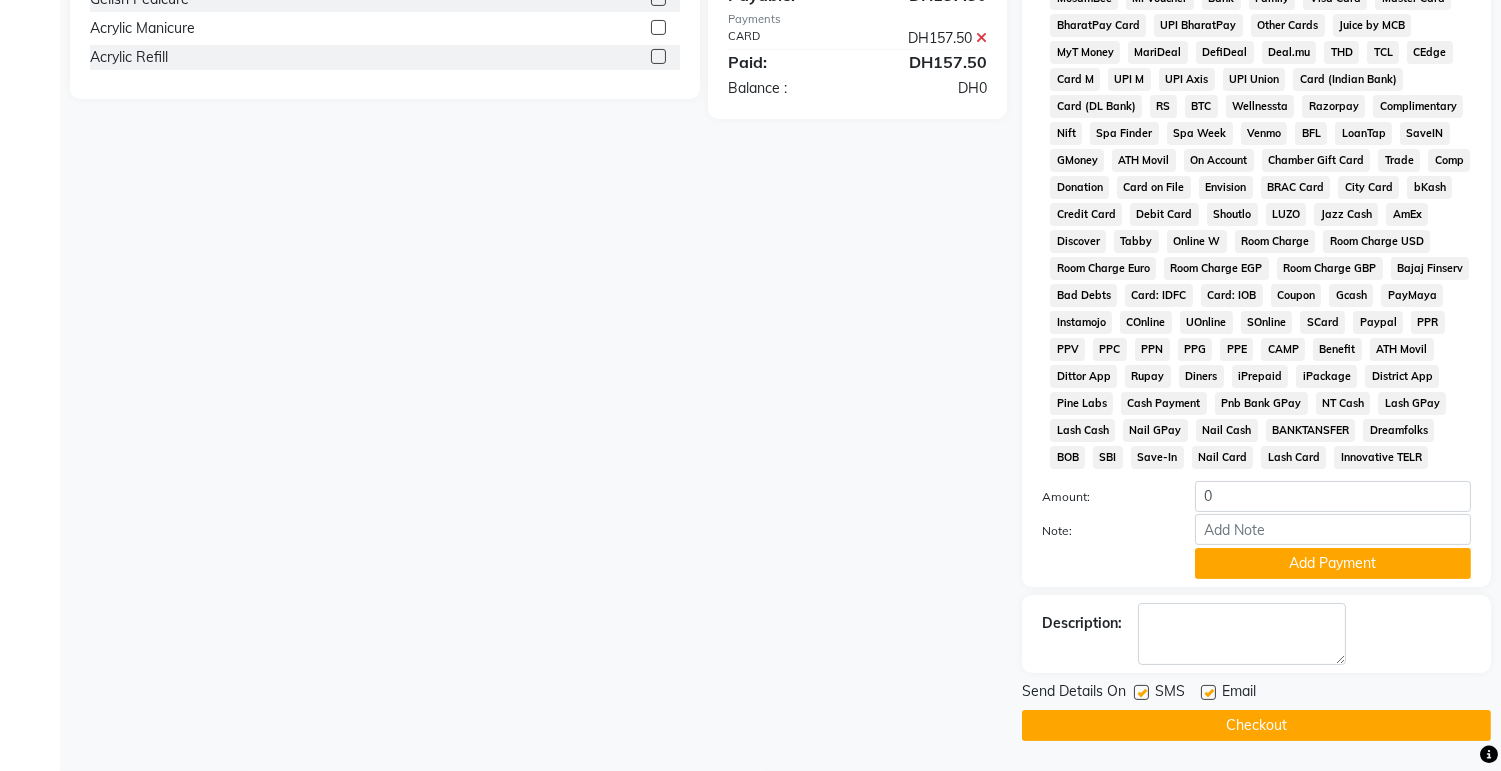click on "Checkout" 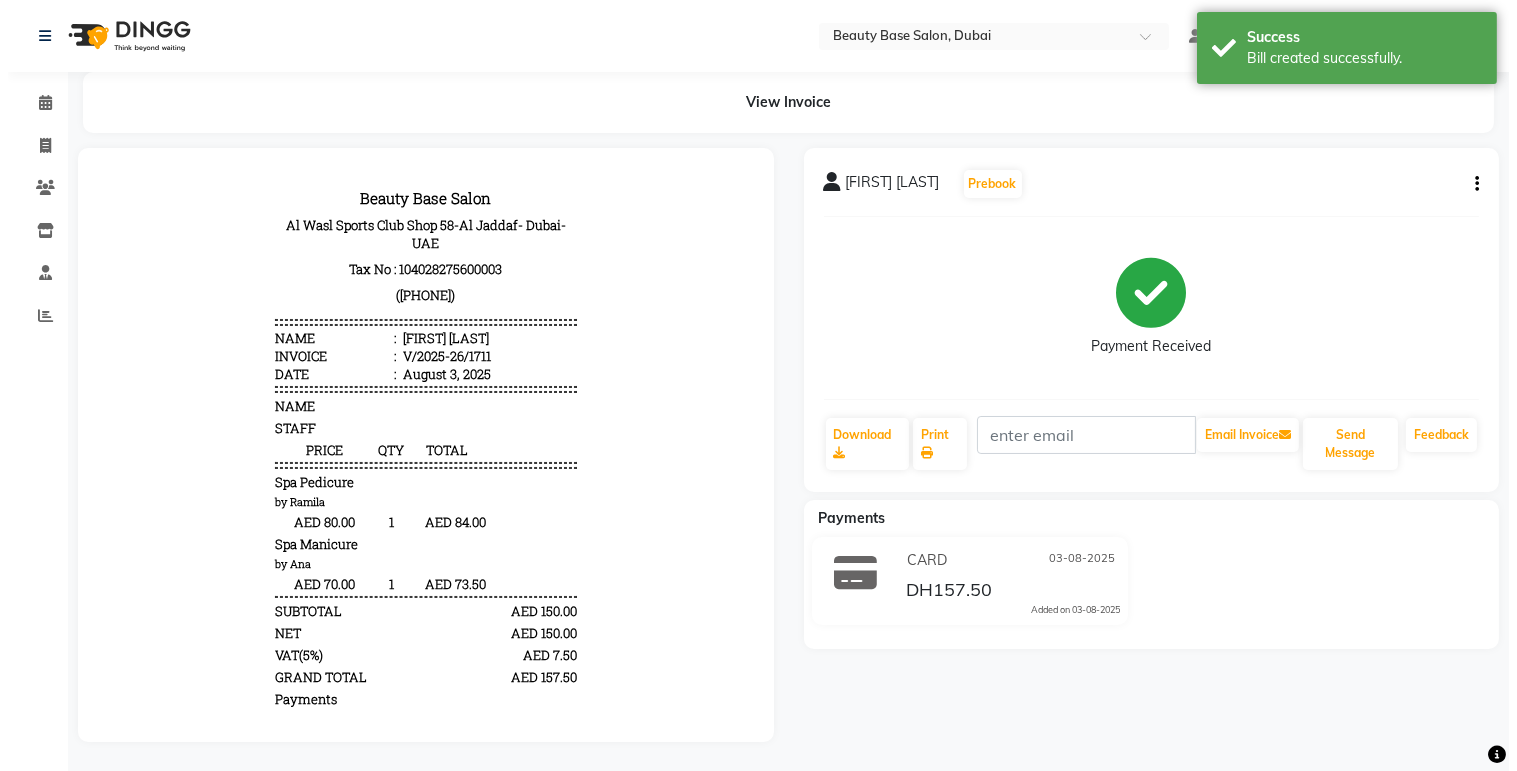 scroll, scrollTop: 0, scrollLeft: 0, axis: both 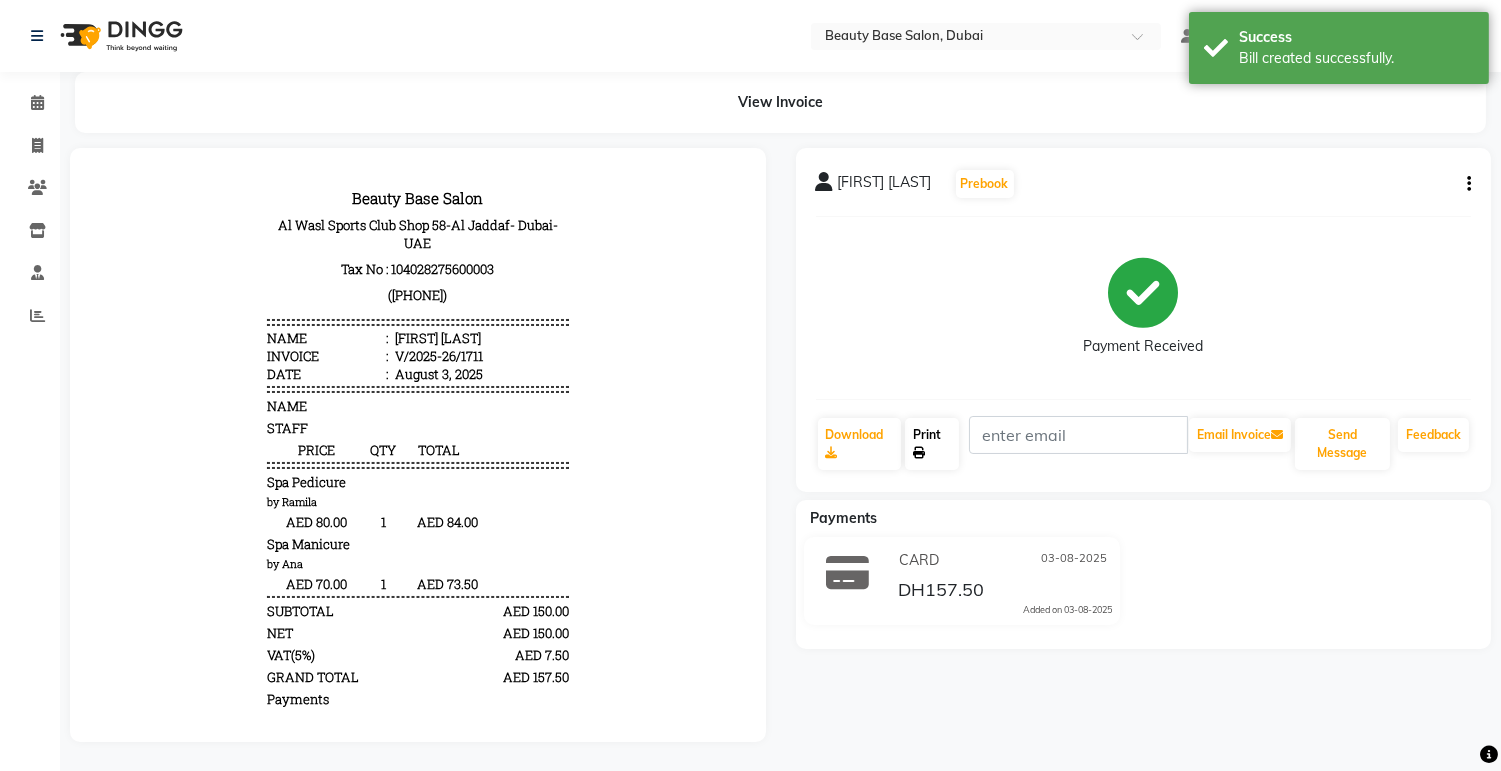 click on "Print" 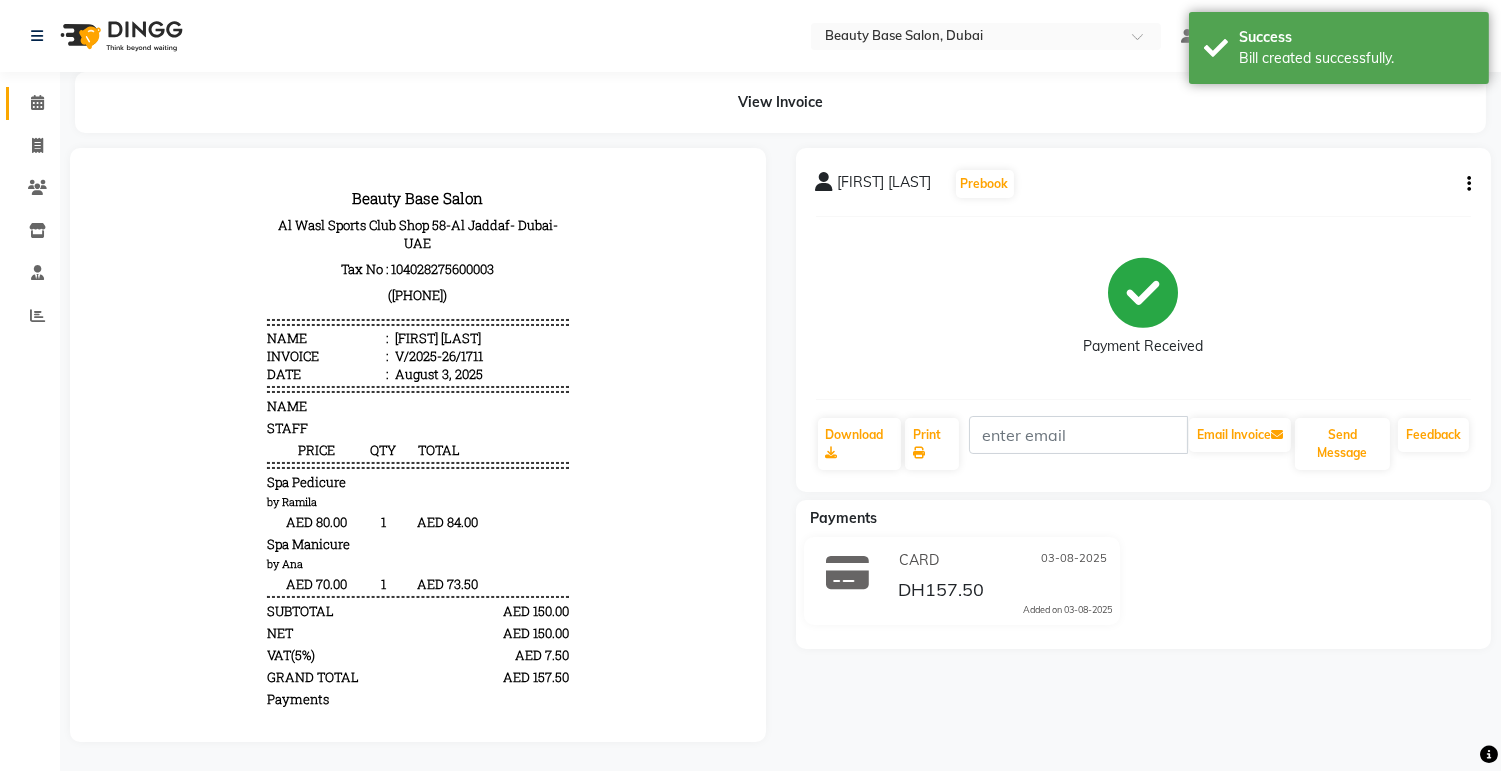 click 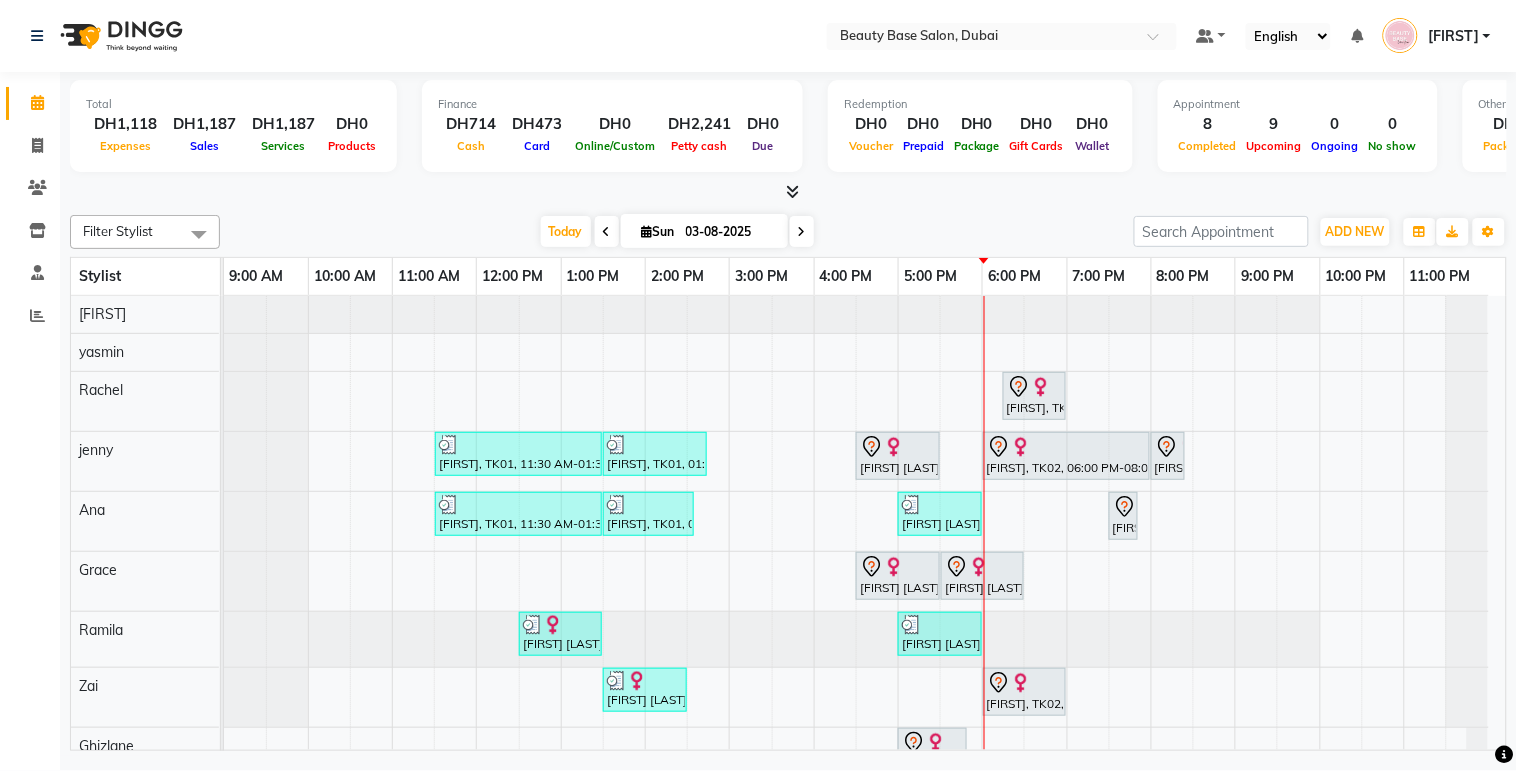 scroll, scrollTop: 92, scrollLeft: 0, axis: vertical 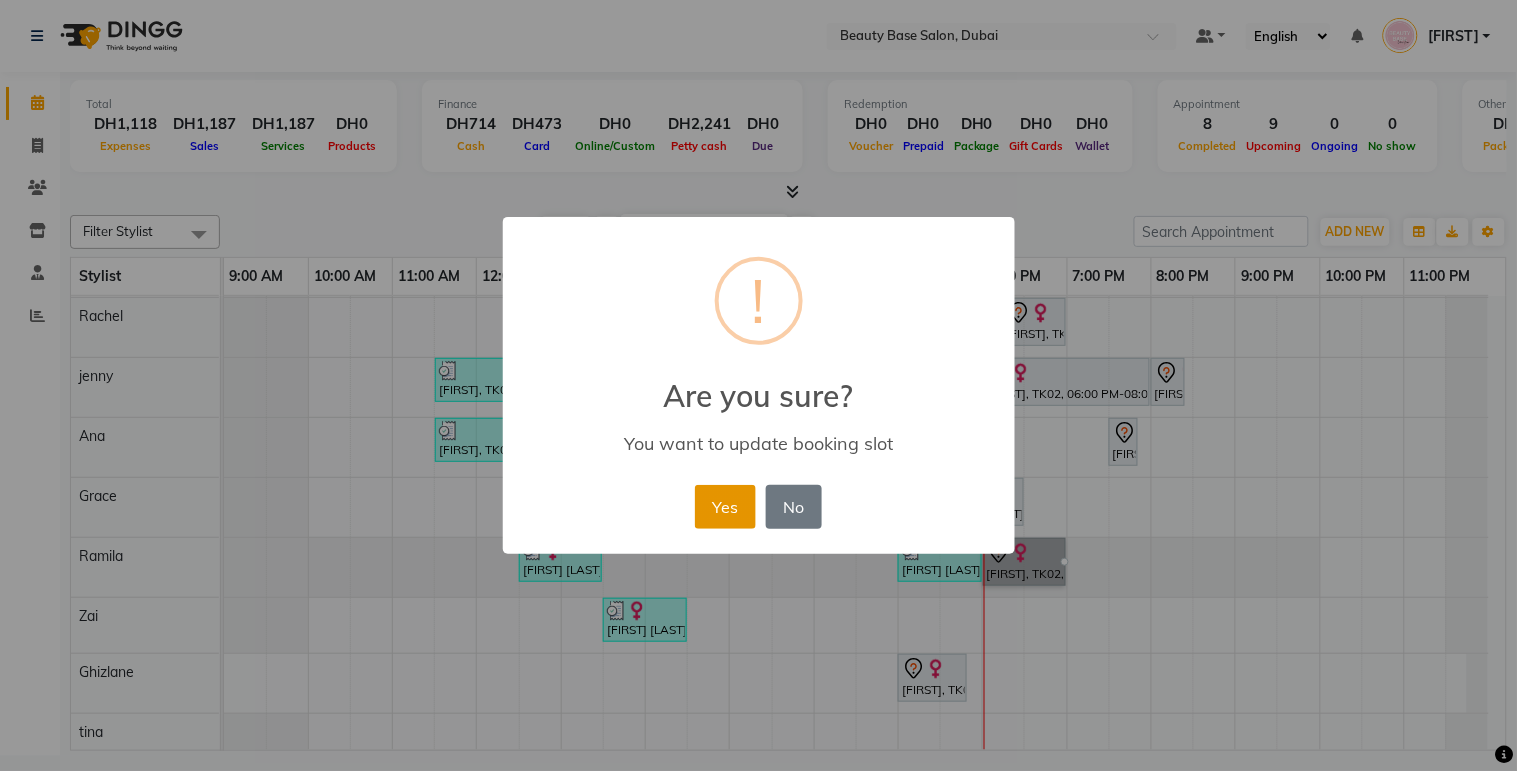 click on "Yes" at bounding box center [725, 507] 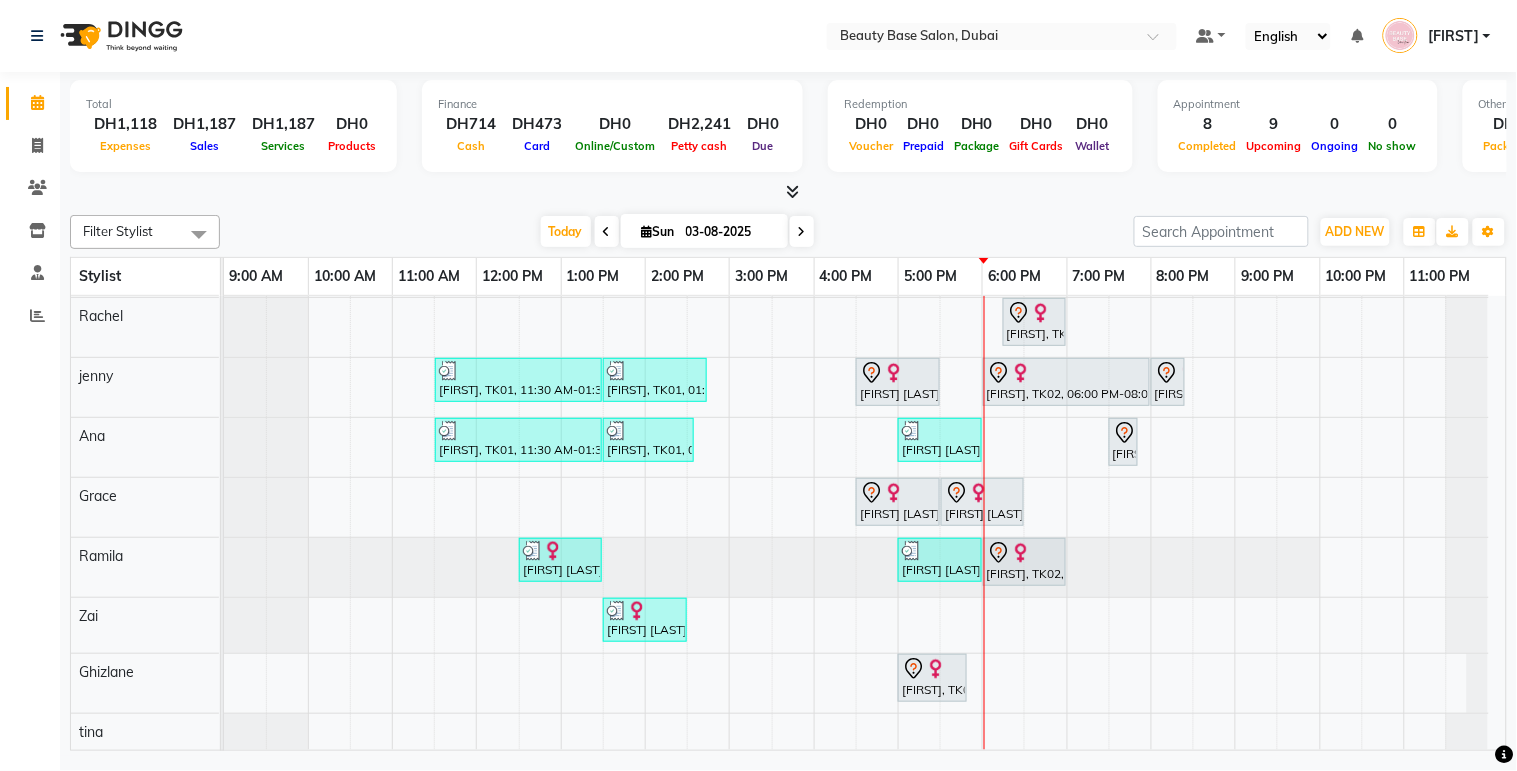 click on "[FIRST] [LAST], TK05, 04:30 PM-05:30 PM, Gelish Manicure" at bounding box center (898, 382) 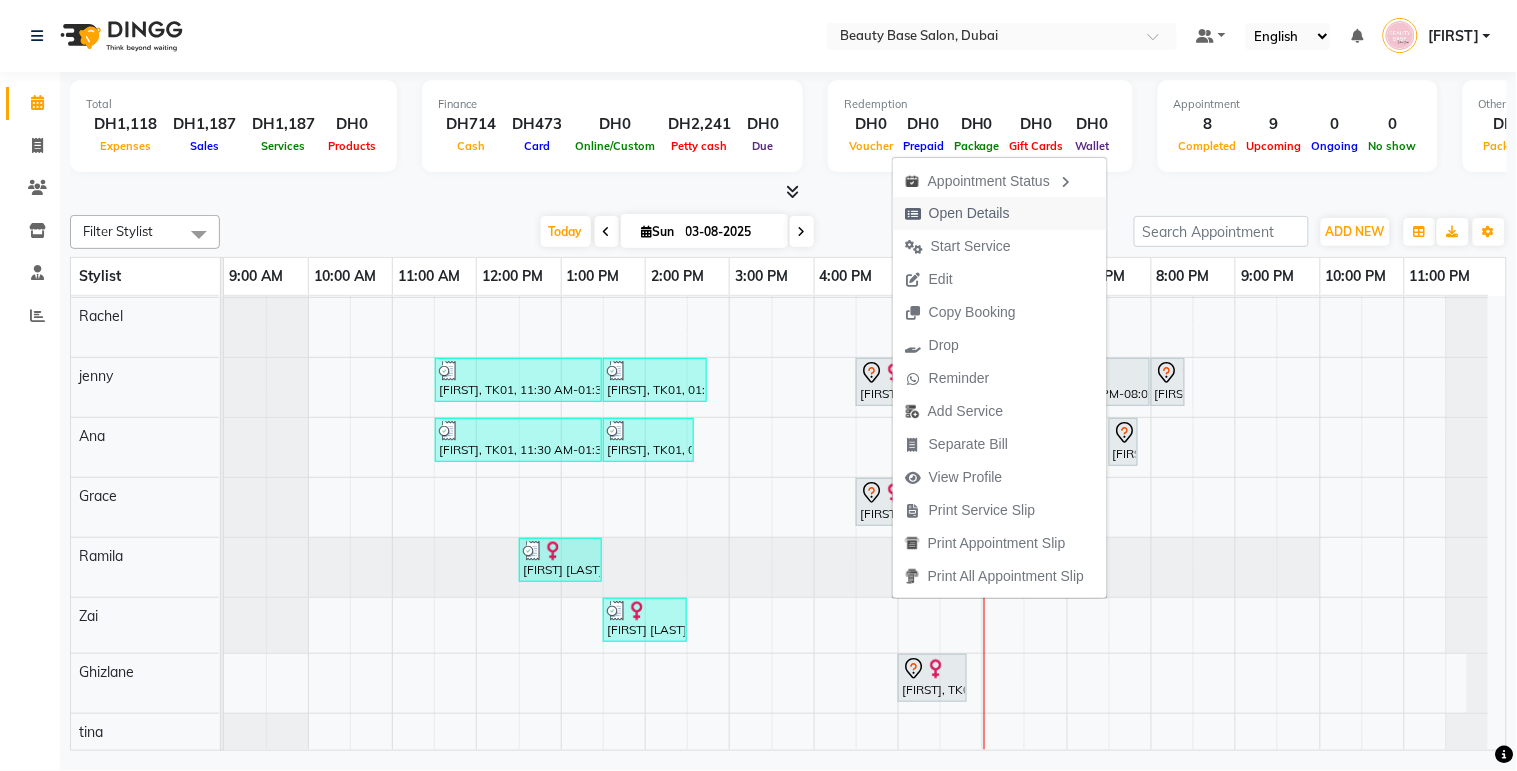 click on "Open Details" at bounding box center [969, 213] 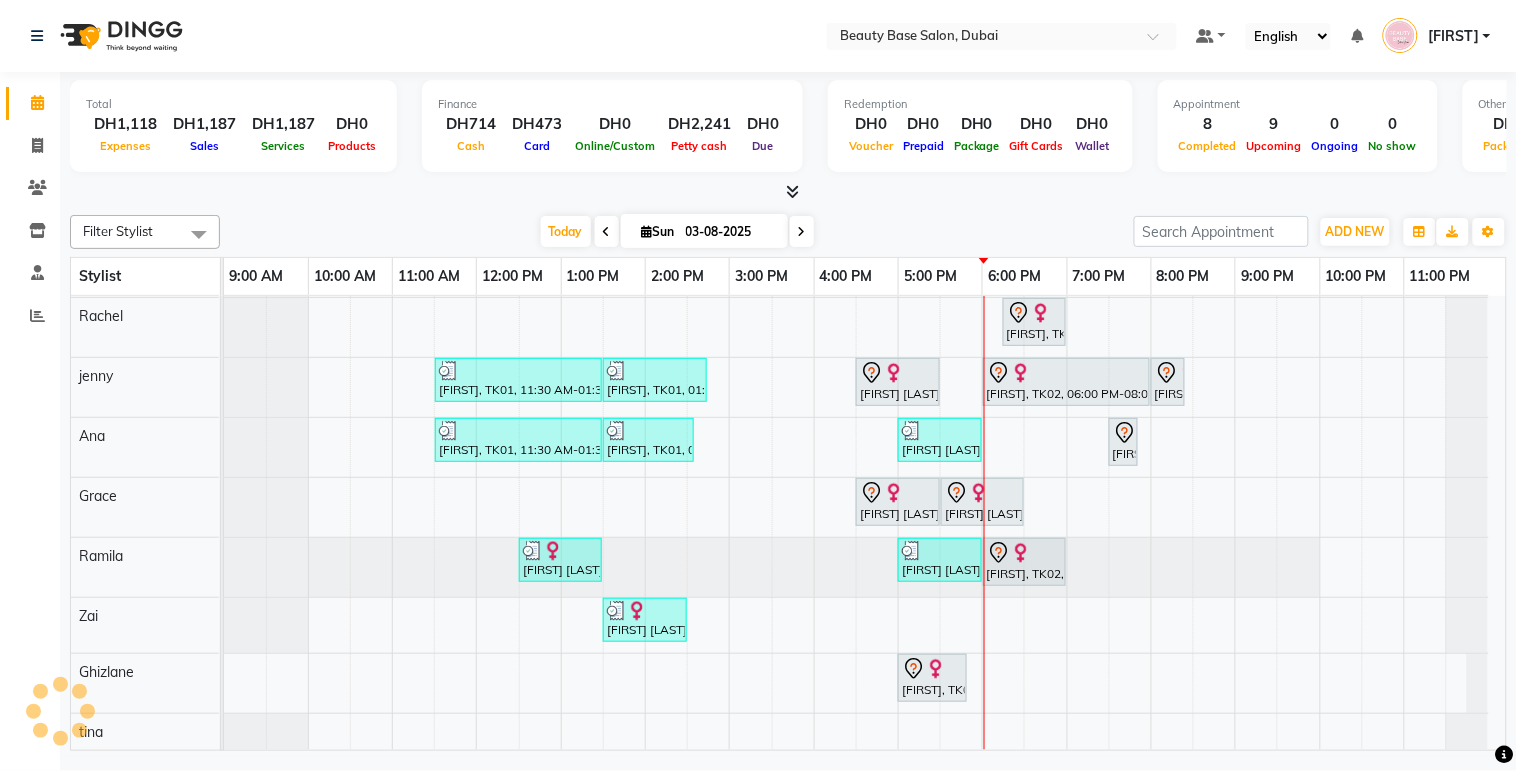 click on "[FIRST] [LAST], TK05, 04:30 PM-05:30 PM, Gelish Manicure" at bounding box center (898, 382) 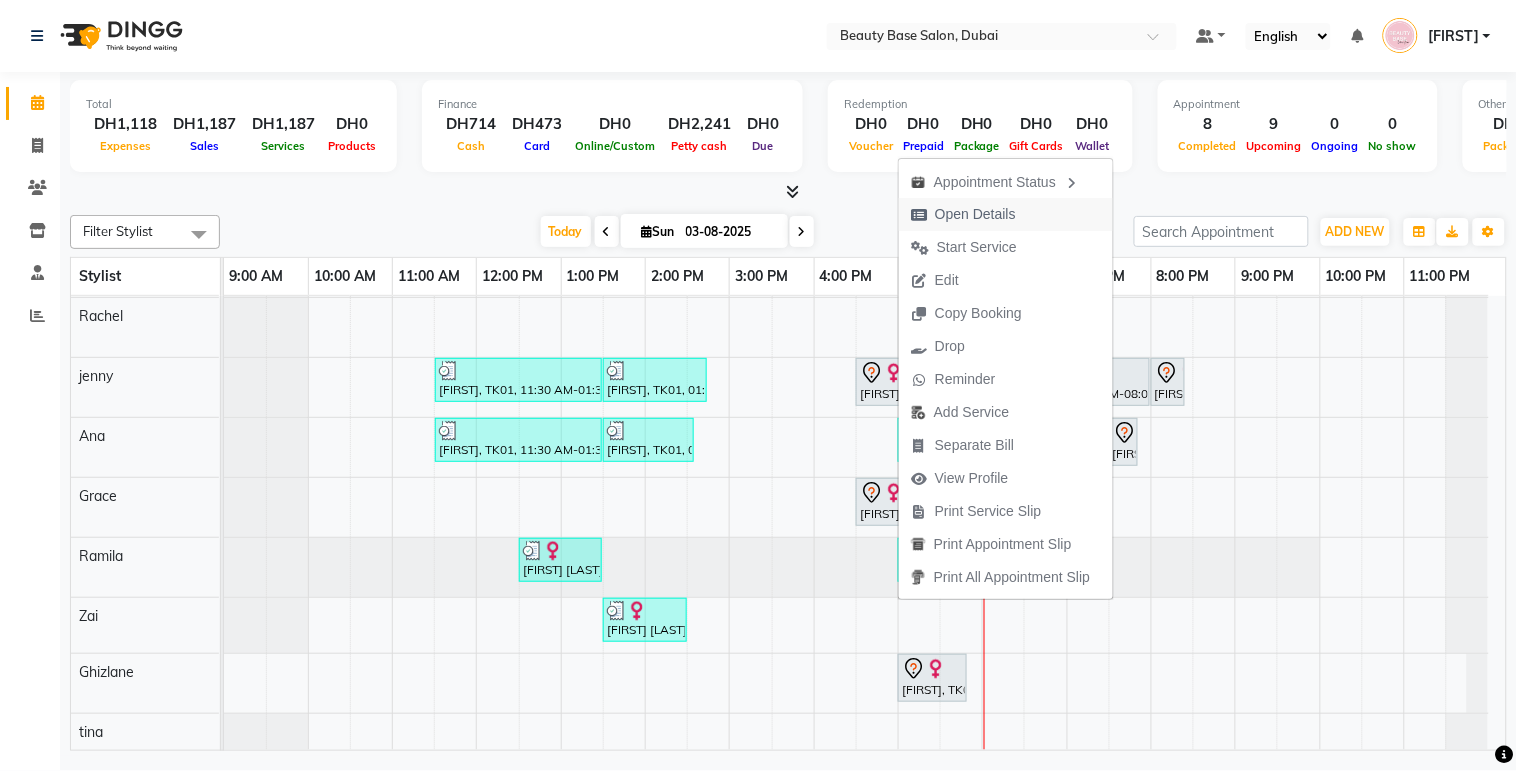 click on "Open Details" at bounding box center [975, 214] 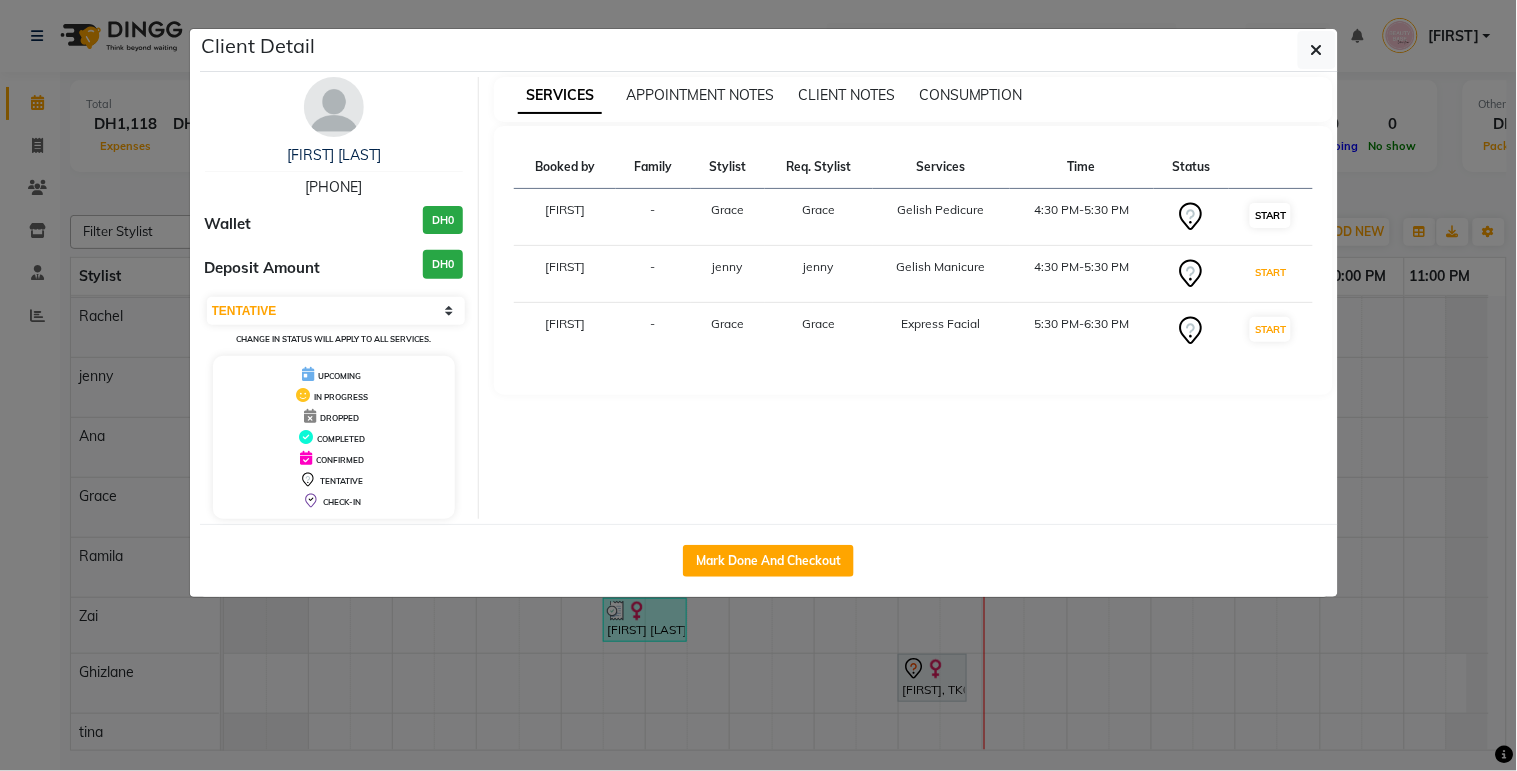 click on "START" at bounding box center (1270, 272) 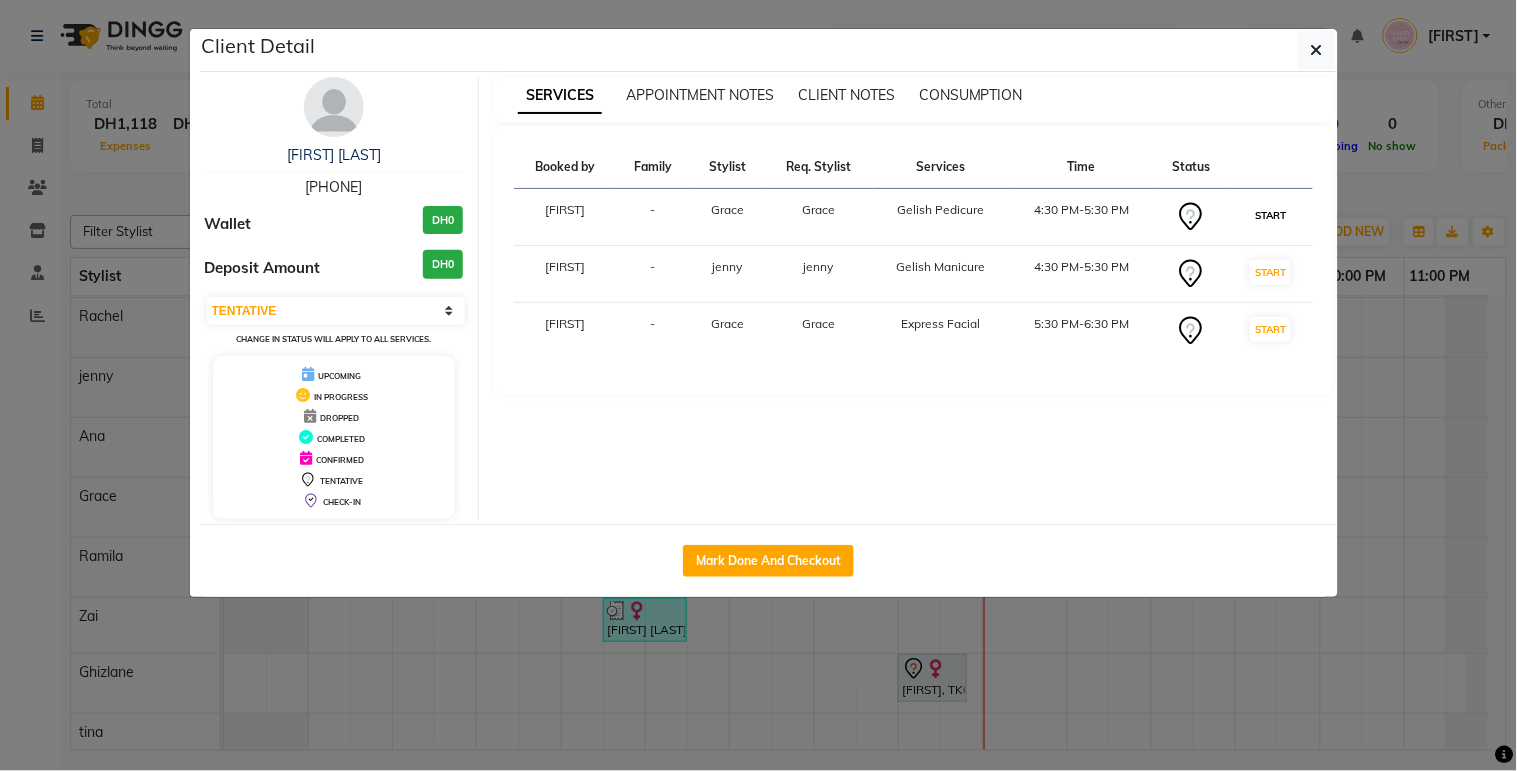 click on "START" at bounding box center (1270, 215) 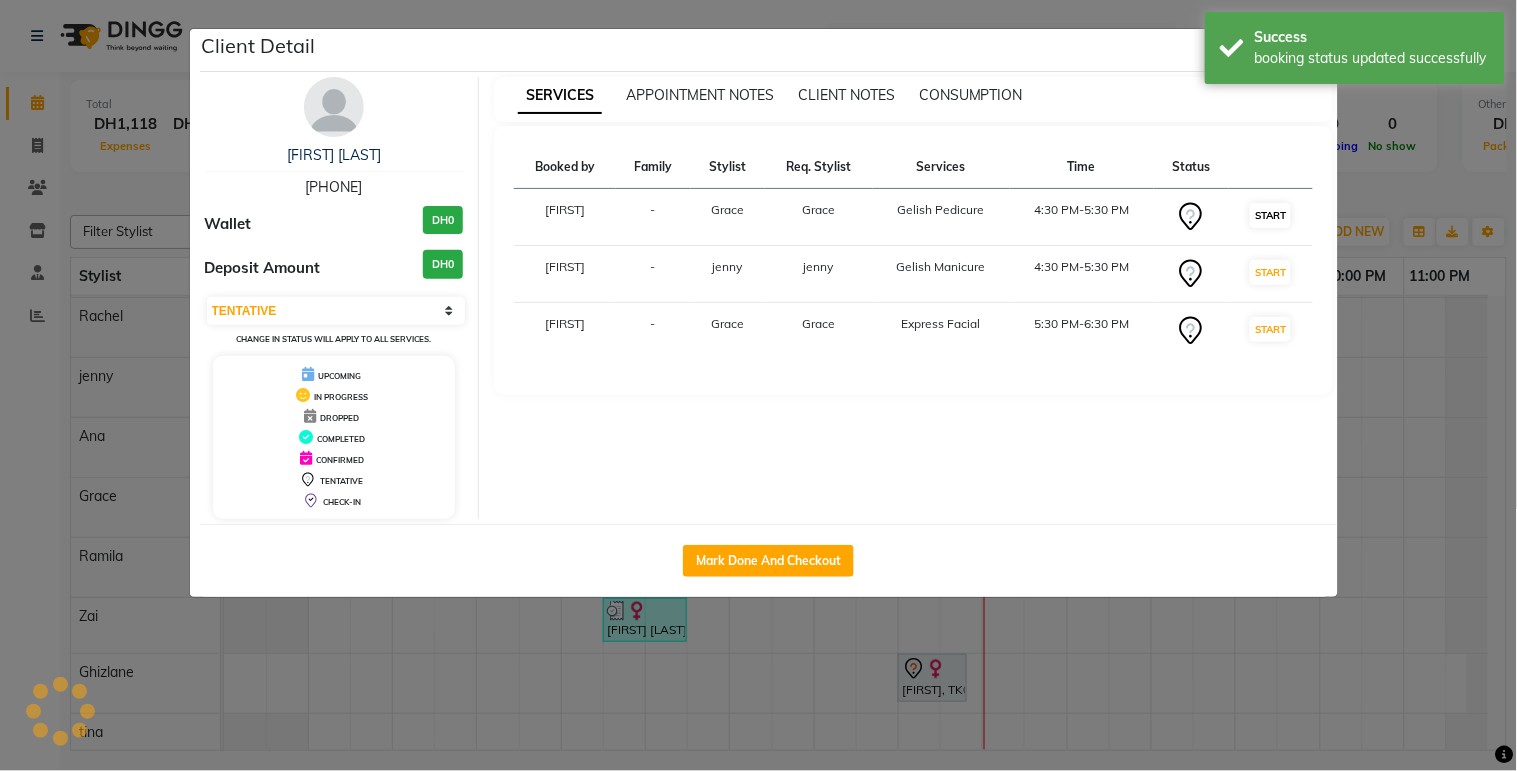 select on "select" 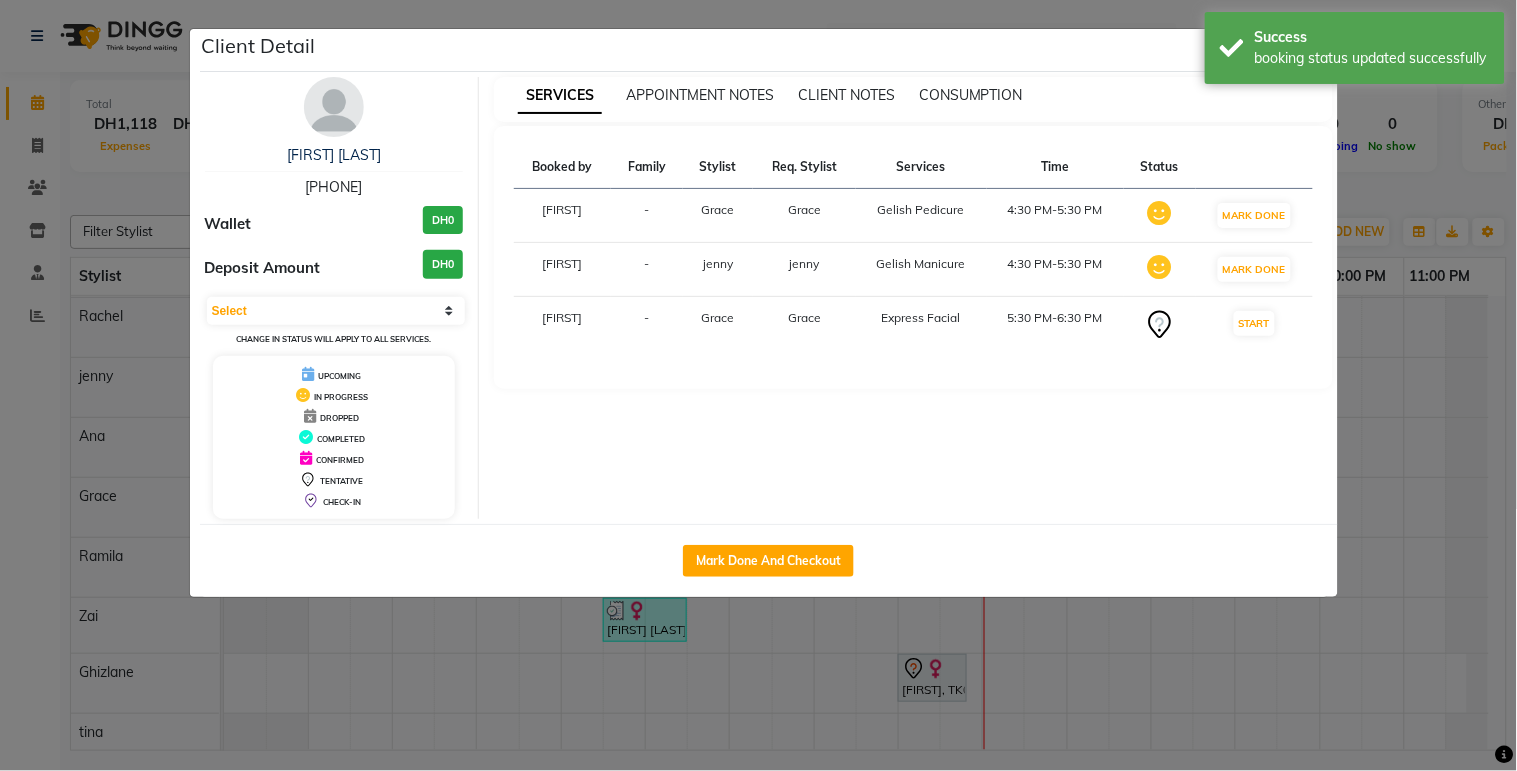 click on "Client Detail  [FIRST] [LAST]    [PHONE] Wallet DH0 Deposit Amount  DH0  Select IN SERVICE CONFIRMED TENTATIVE CHECK IN MARK DONE DROPPED UPCOMING Change in status will apply to all services. UPCOMING IN PROGRESS DROPPED COMPLETED CONFIRMED TENTATIVE CHECK-IN SERVICES APPOINTMENT NOTES CLIENT NOTES CONSUMPTION Booked by Family Stylist Req. Stylist Services Time Status  Lama  - Grace Grace  Gelish Pedicure   4:30 PM-5:30 PM   MARK DONE   Lama  - jenny jenny  Gelish Manicure   4:30 PM-5:30 PM   MARK DONE   Lama  - Grace Grace  Express Facial   5:30 PM-6:30 PM   START   Mark Done And Checkout" 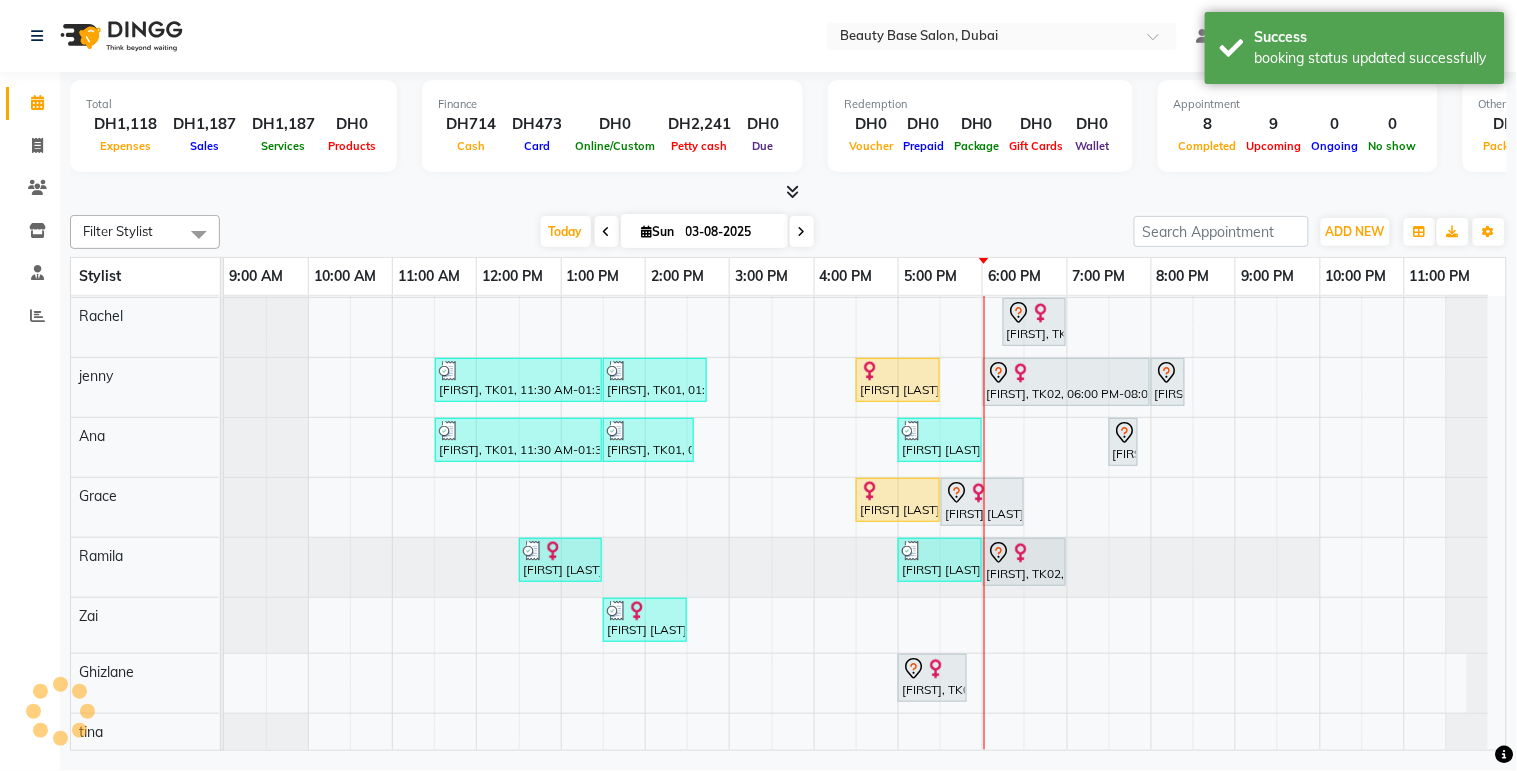click on "[FIRST], TK07, 05:00 PM-05:50 PM, Moroccan Bath" at bounding box center [932, 678] 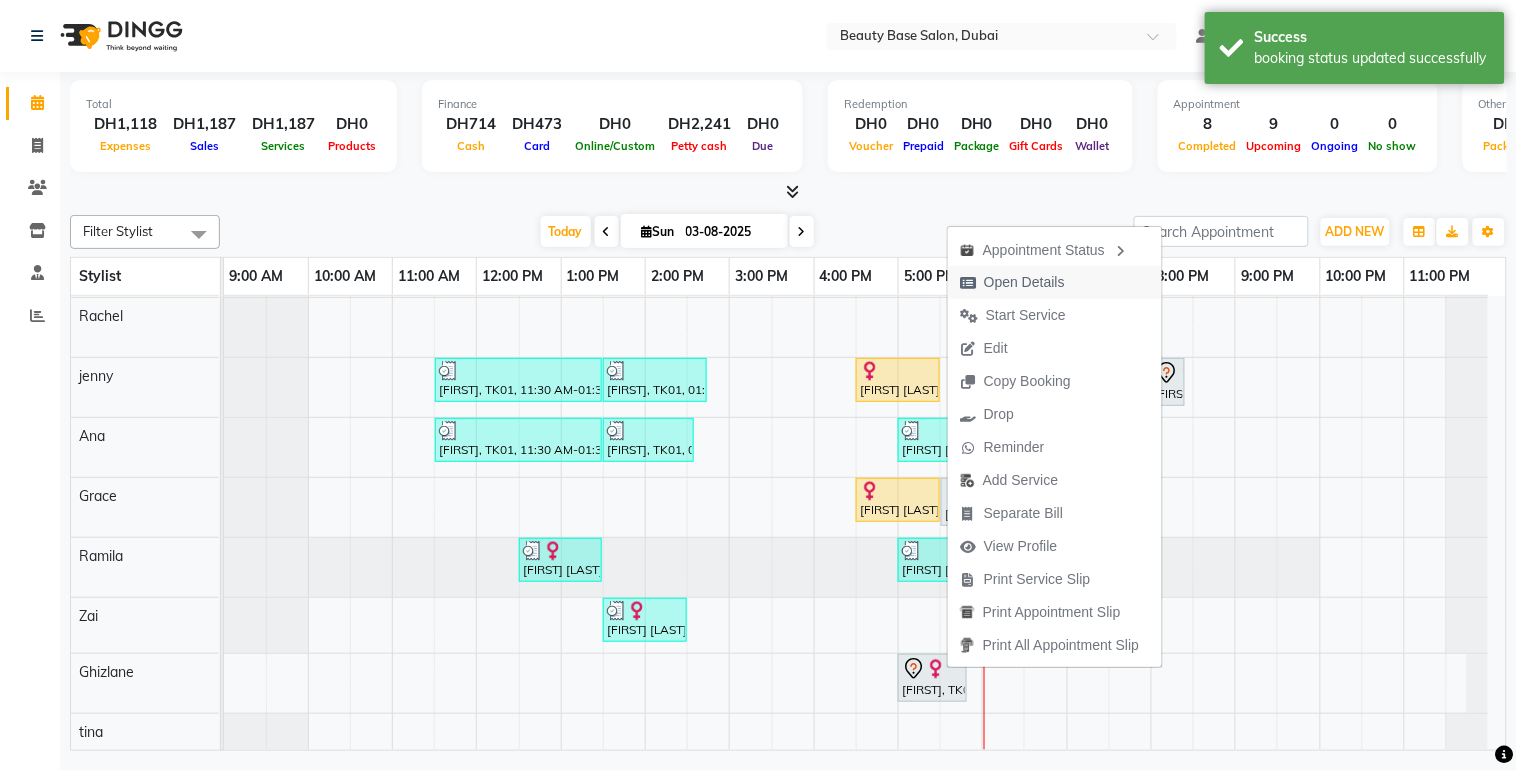 click on "Open Details" at bounding box center [1012, 282] 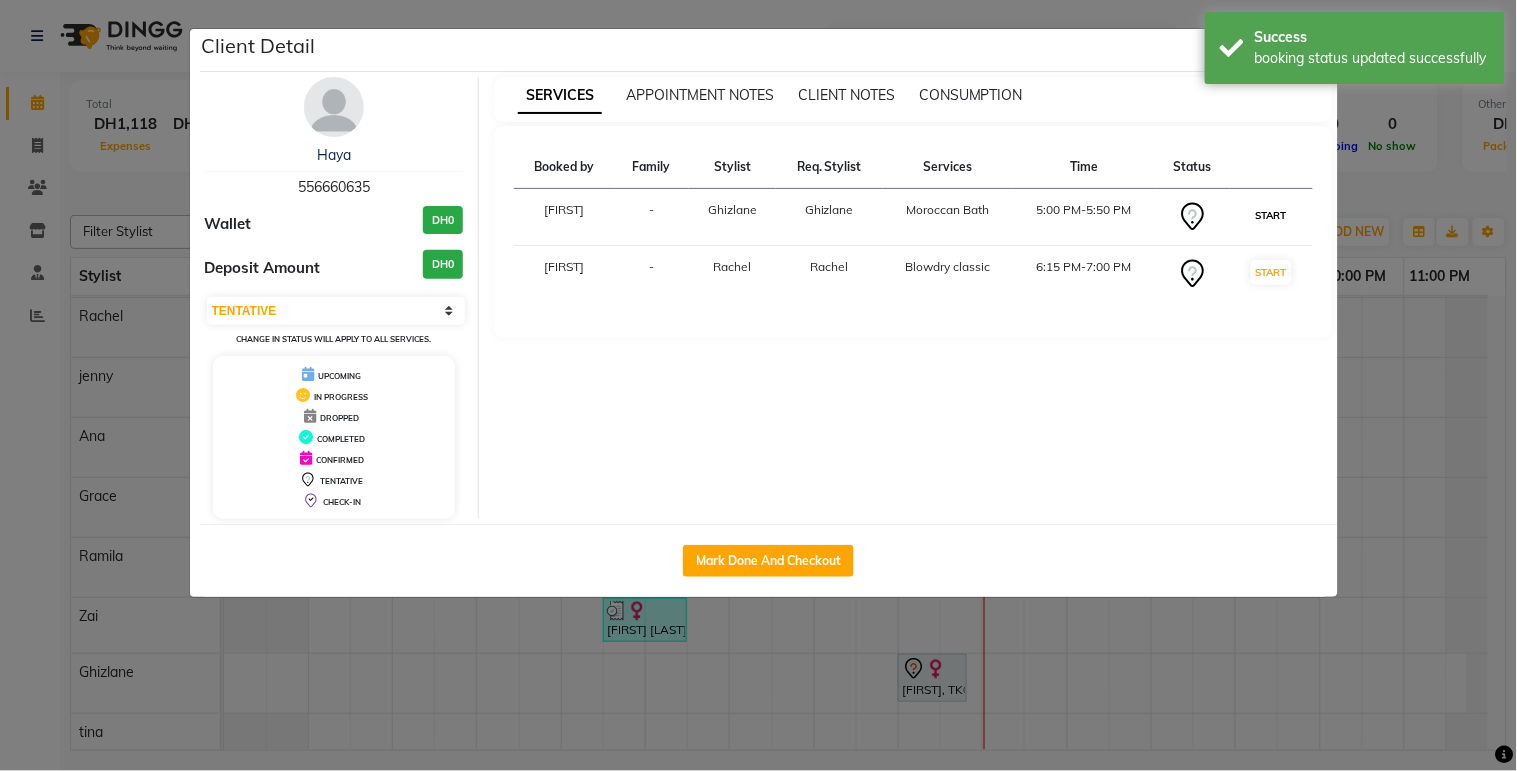 click on "START" at bounding box center [1271, 215] 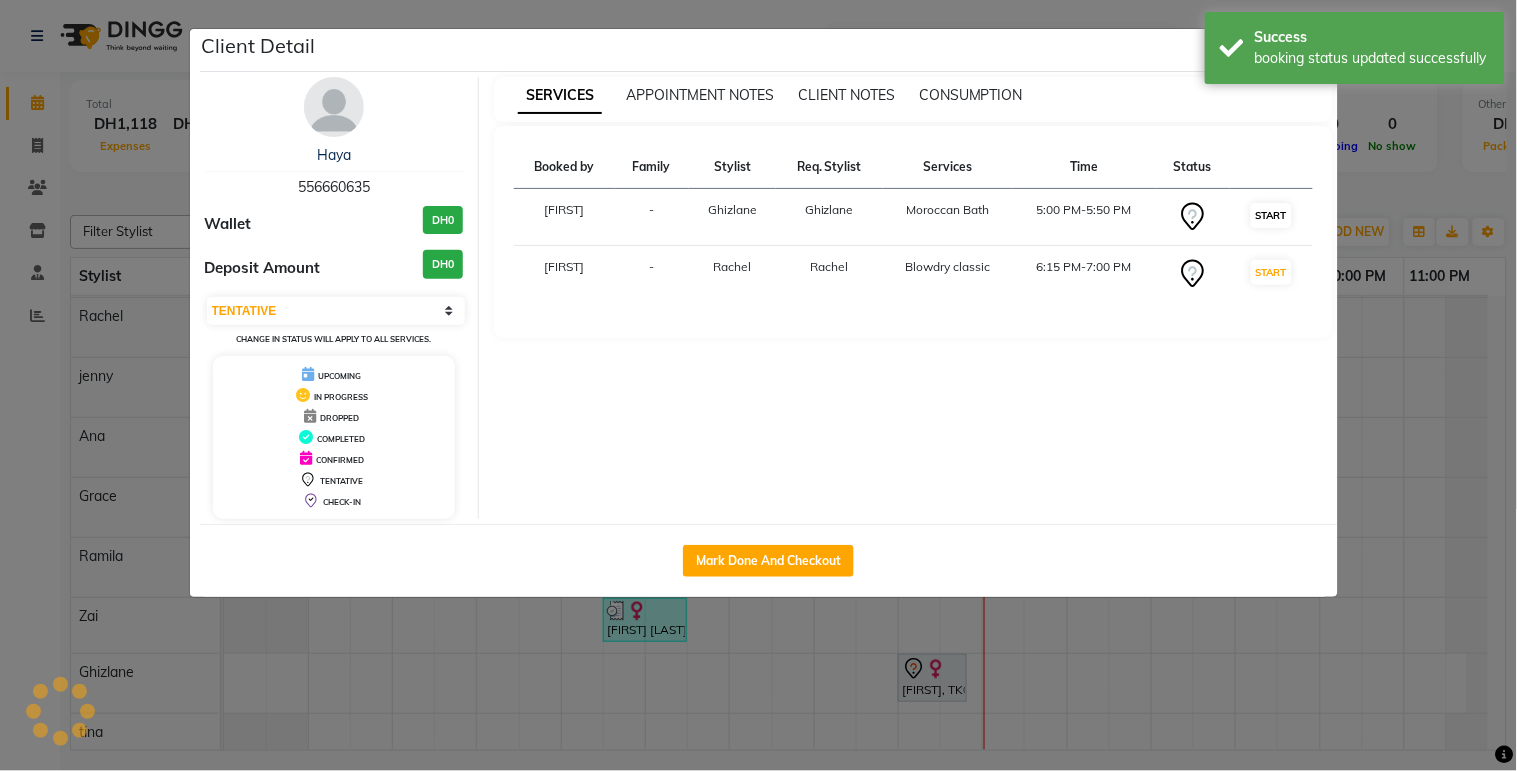 select on "select" 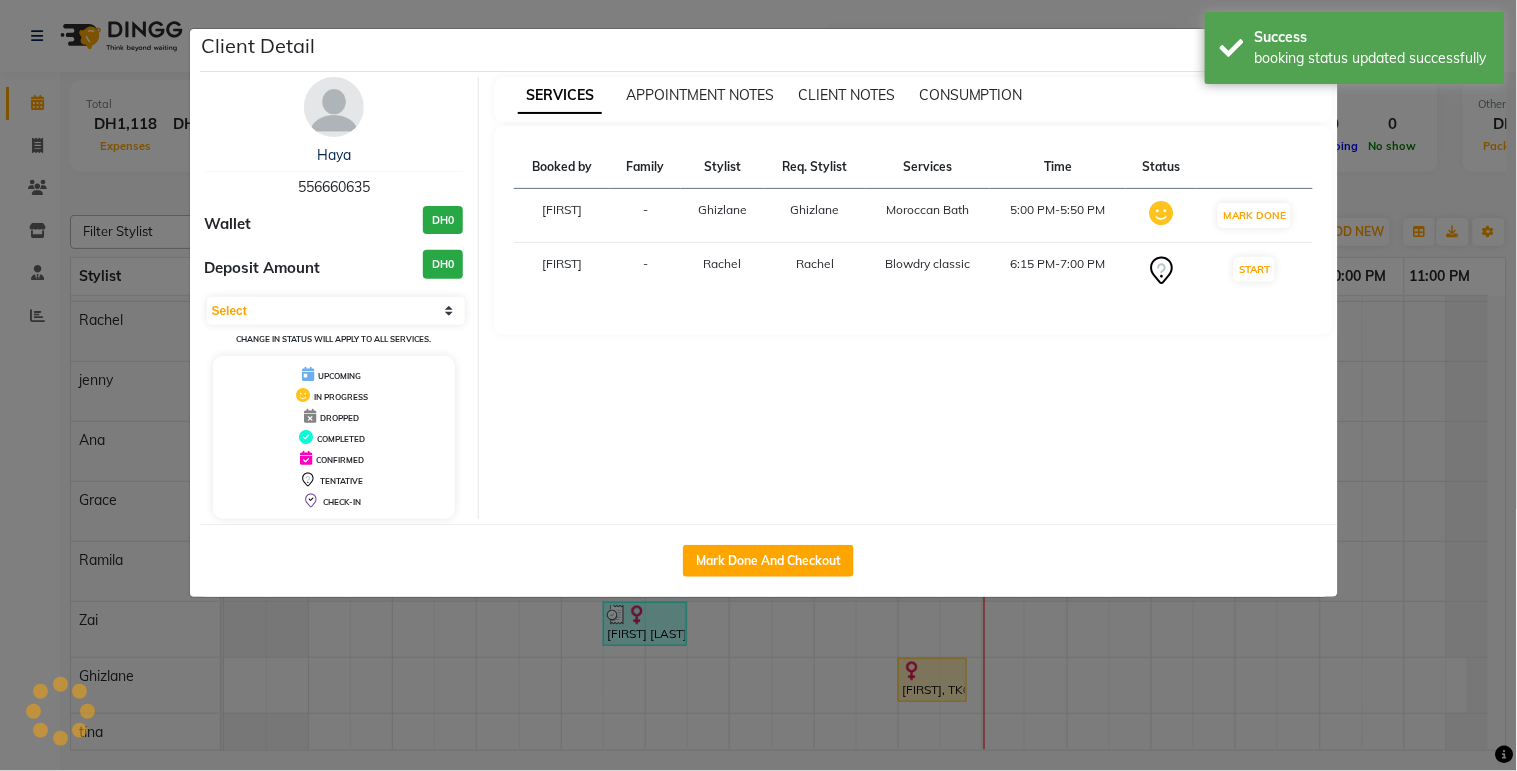 scroll, scrollTop: 87, scrollLeft: 0, axis: vertical 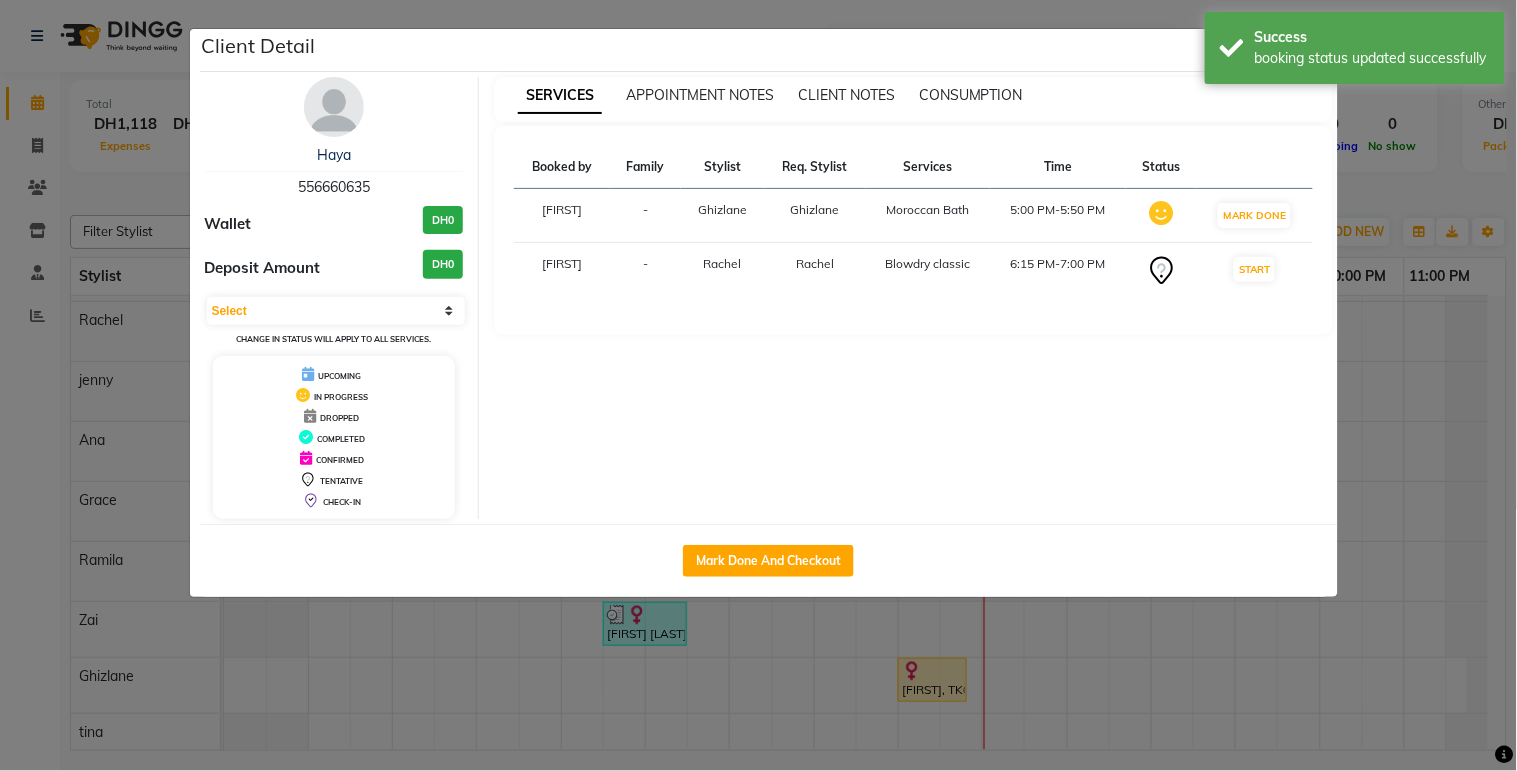 click on "Client Detail  [FIRST]    [PHONE] Wallet DH0 Deposit Amount  DH0  Select IN SERVICE CONFIRMED TENTATIVE CHECK IN MARK DONE DROPPED UPCOMING Change in status will apply to all services. UPCOMING IN PROGRESS DROPPED COMPLETED CONFIRMED TENTATIVE CHECK-IN SERVICES APPOINTMENT NOTES CLIENT NOTES CONSUMPTION Booked by Family Stylist Req. Stylist Services Time Status  Lama  - Ghizlane Ghizlane  Moroccan Bath   5:00 PM-5:50 PM   MARK DONE   Lama  - Rachel Rachel  Blowdry classic   6:15 PM-7:00 PM   START   Mark Done And Checkout" 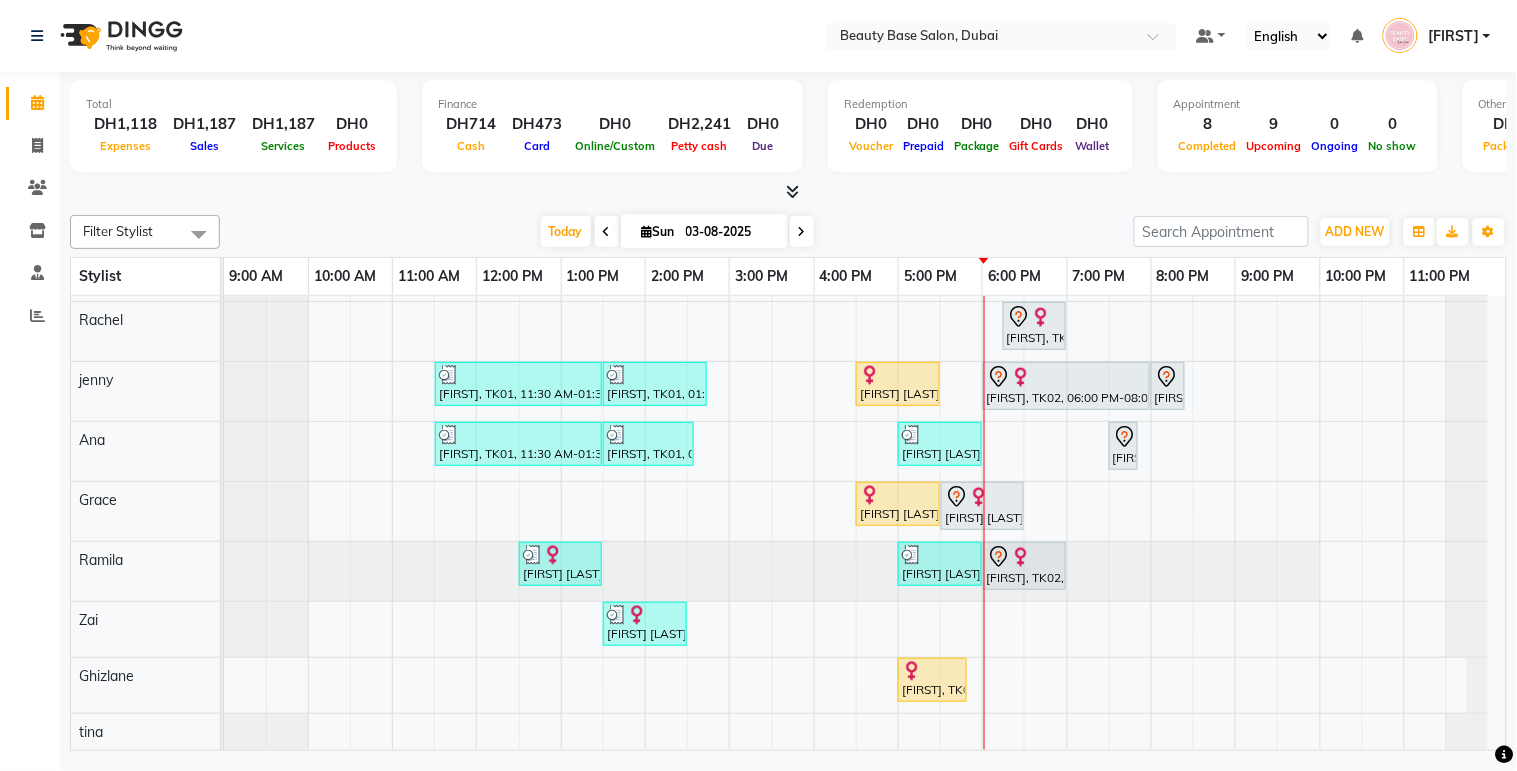 click on "[FIRST] [LAST], TK05, 04:30 PM-05:30 PM, Gelish Manicure" at bounding box center [898, 384] 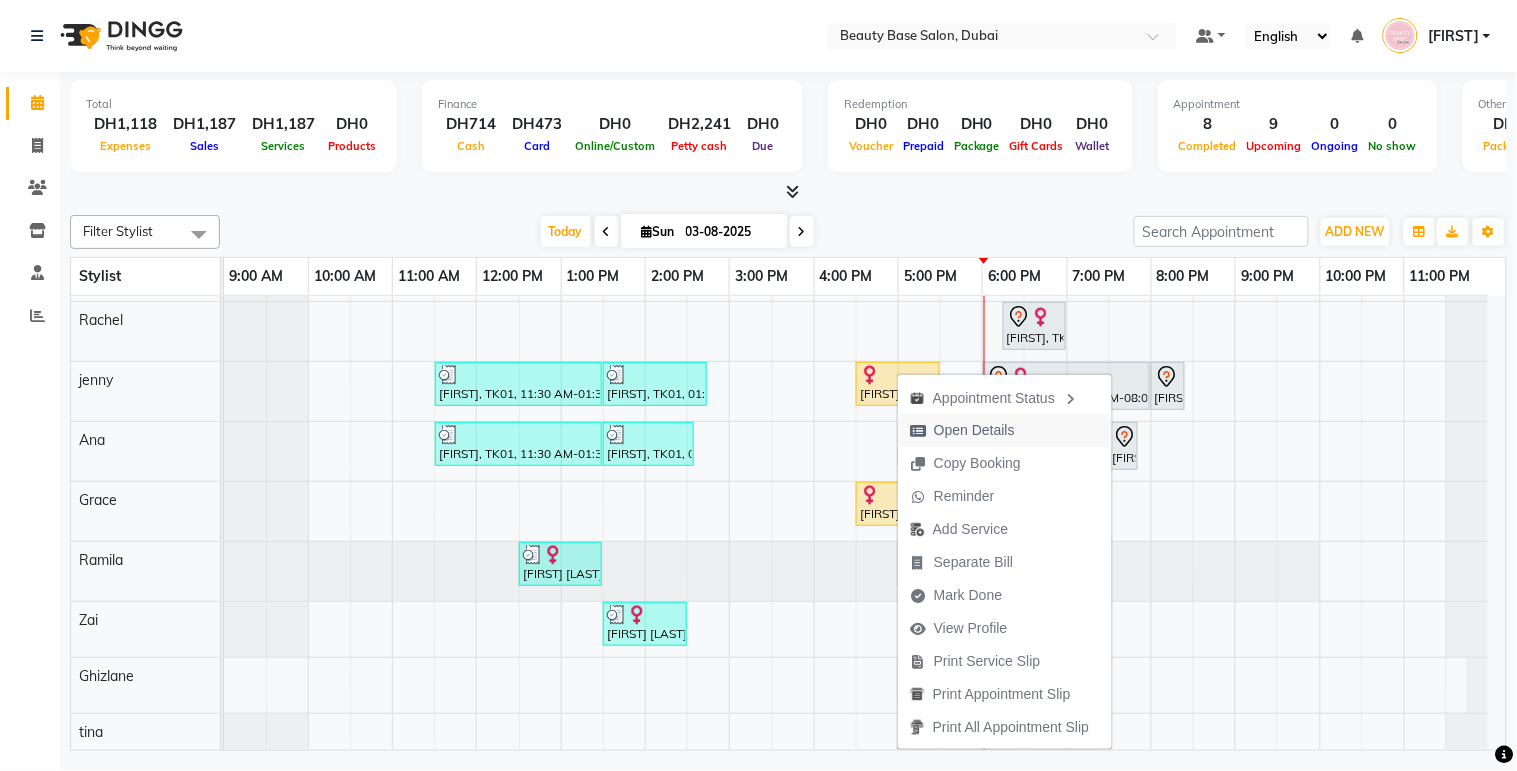click on "Open Details" at bounding box center (974, 430) 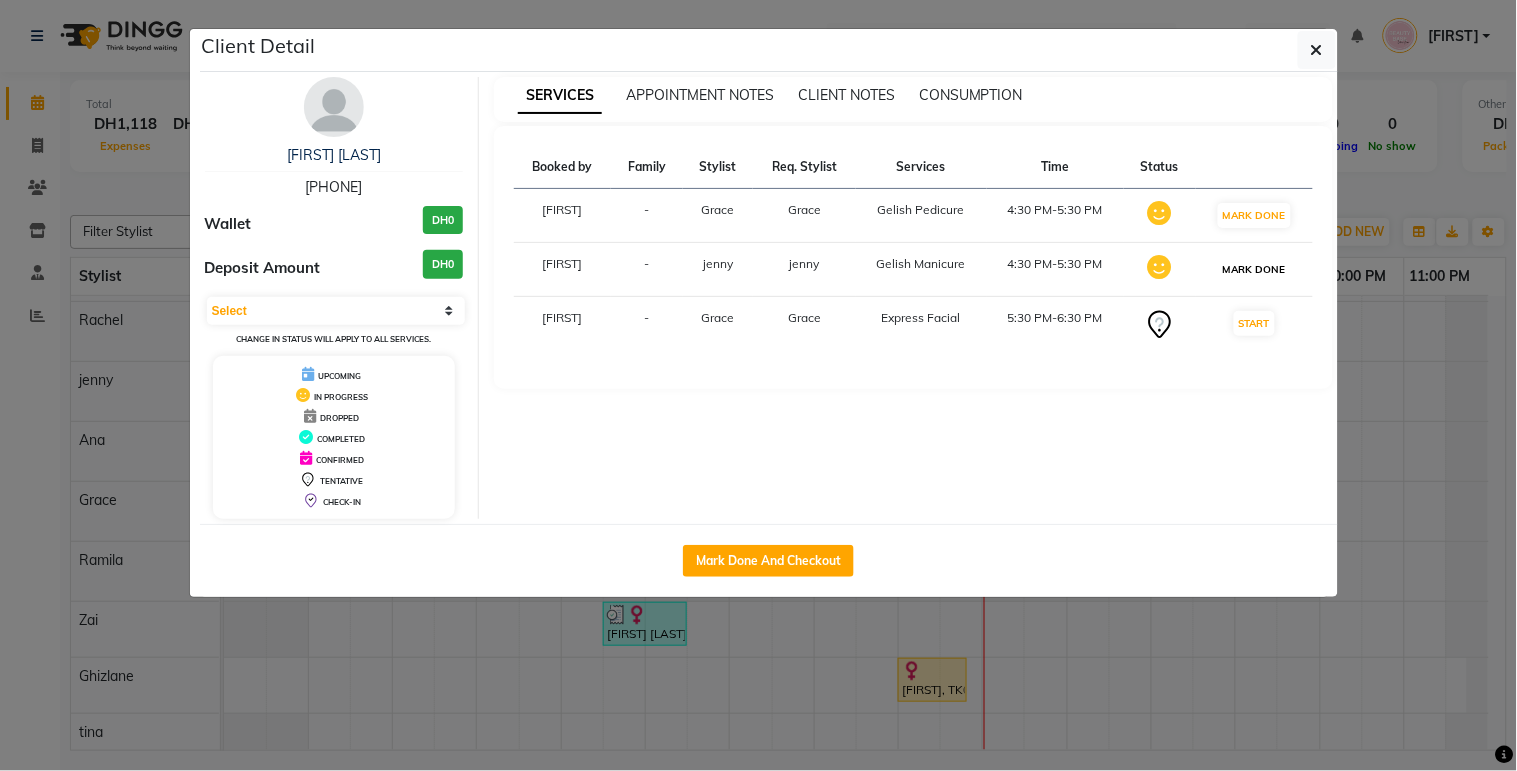 click on "MARK DONE" at bounding box center (1254, 269) 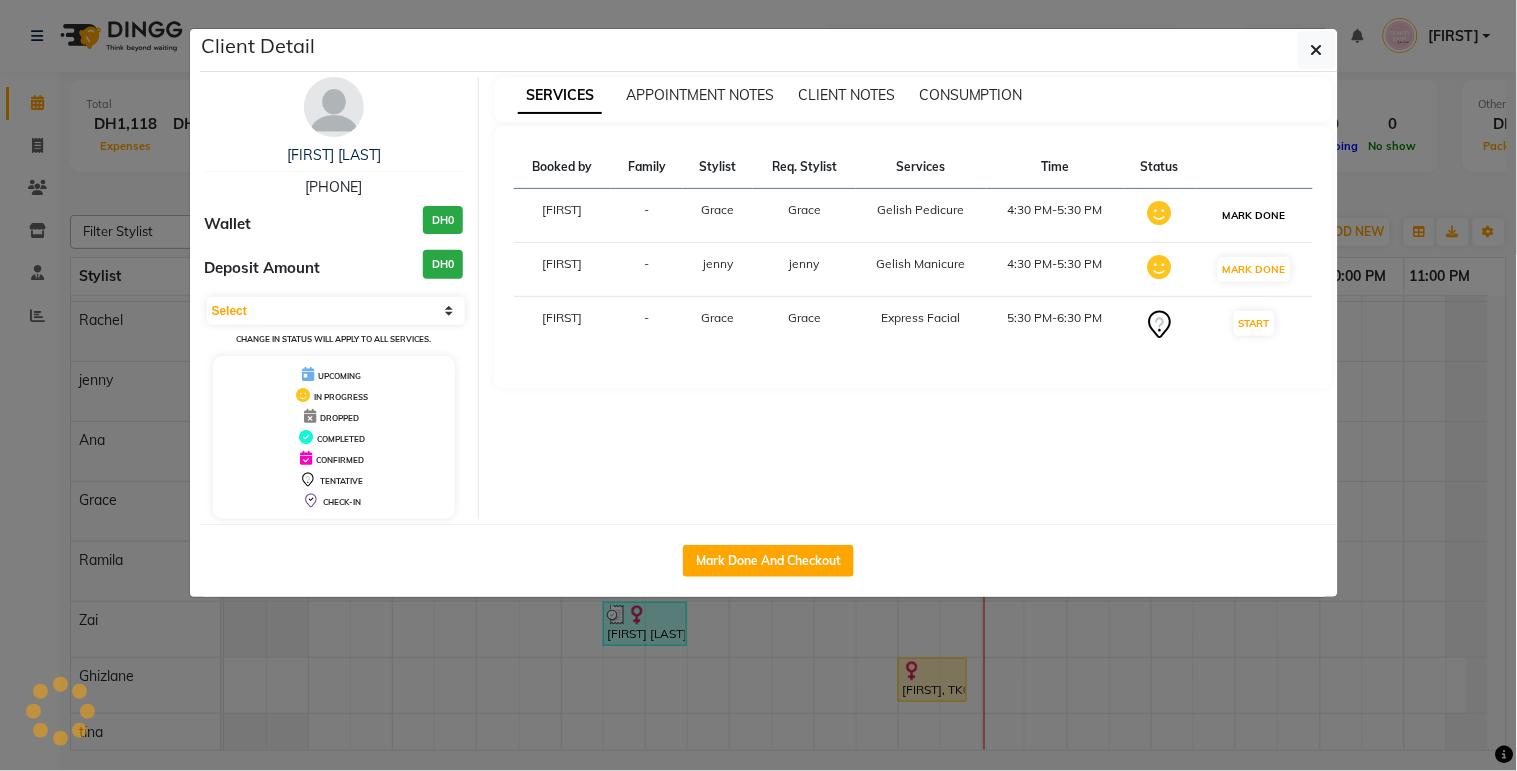 click on "MARK DONE" at bounding box center [1254, 215] 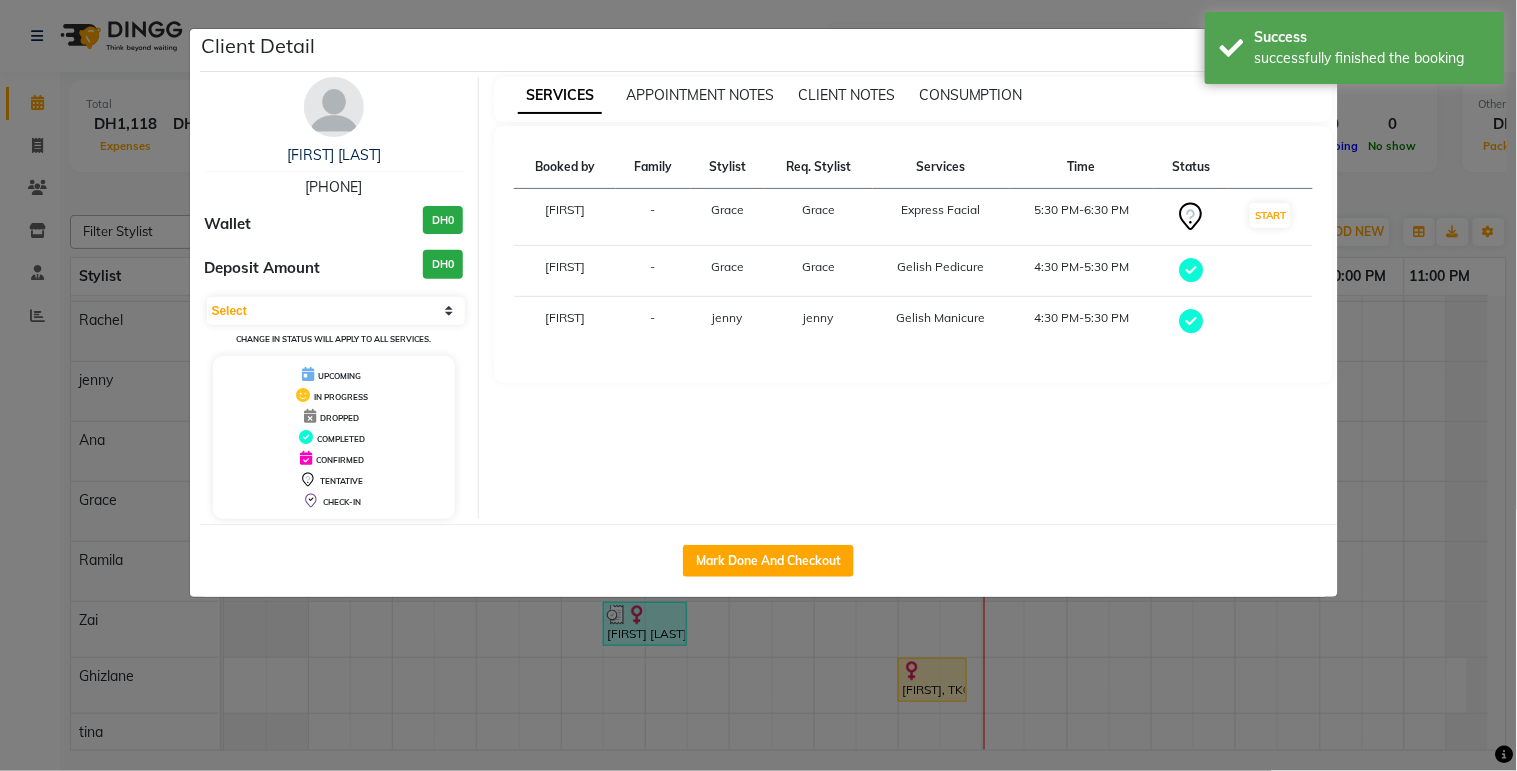 click on "Client Detail  [FIRST] [LAST]    [PHONE] Wallet DH0 Deposit Amount  DH0  Select MARK DONE DROPPED UPCOMING Change in status will apply to all services. UPCOMING IN PROGRESS DROPPED COMPLETED CONFIRMED TENTATIVE CHECK-IN SERVICES APPOINTMENT NOTES CLIENT NOTES CONSUMPTION Booked by Family Stylist Req. Stylist Services Time Status  Lama  - Grace Grace  Express Facial   5:30 PM-6:30 PM   START   Lama  - Grace Grace  Gelish Pedicure   4:30 PM-5:30 PM   Lama  - jenny jenny  Gelish Manicure   4:30 PM-5:30 PM   Mark Done And Checkout" 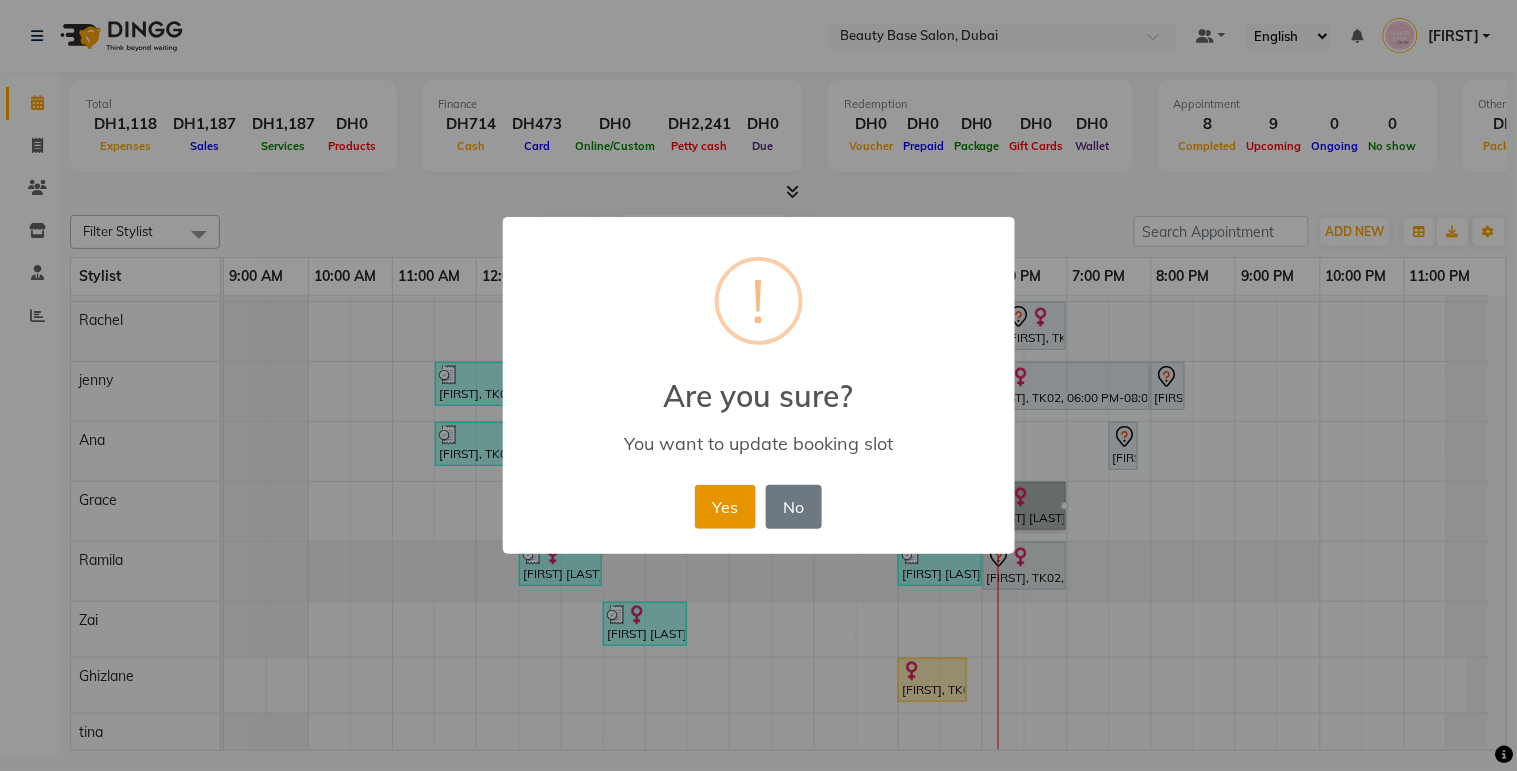 click on "Yes" at bounding box center [725, 507] 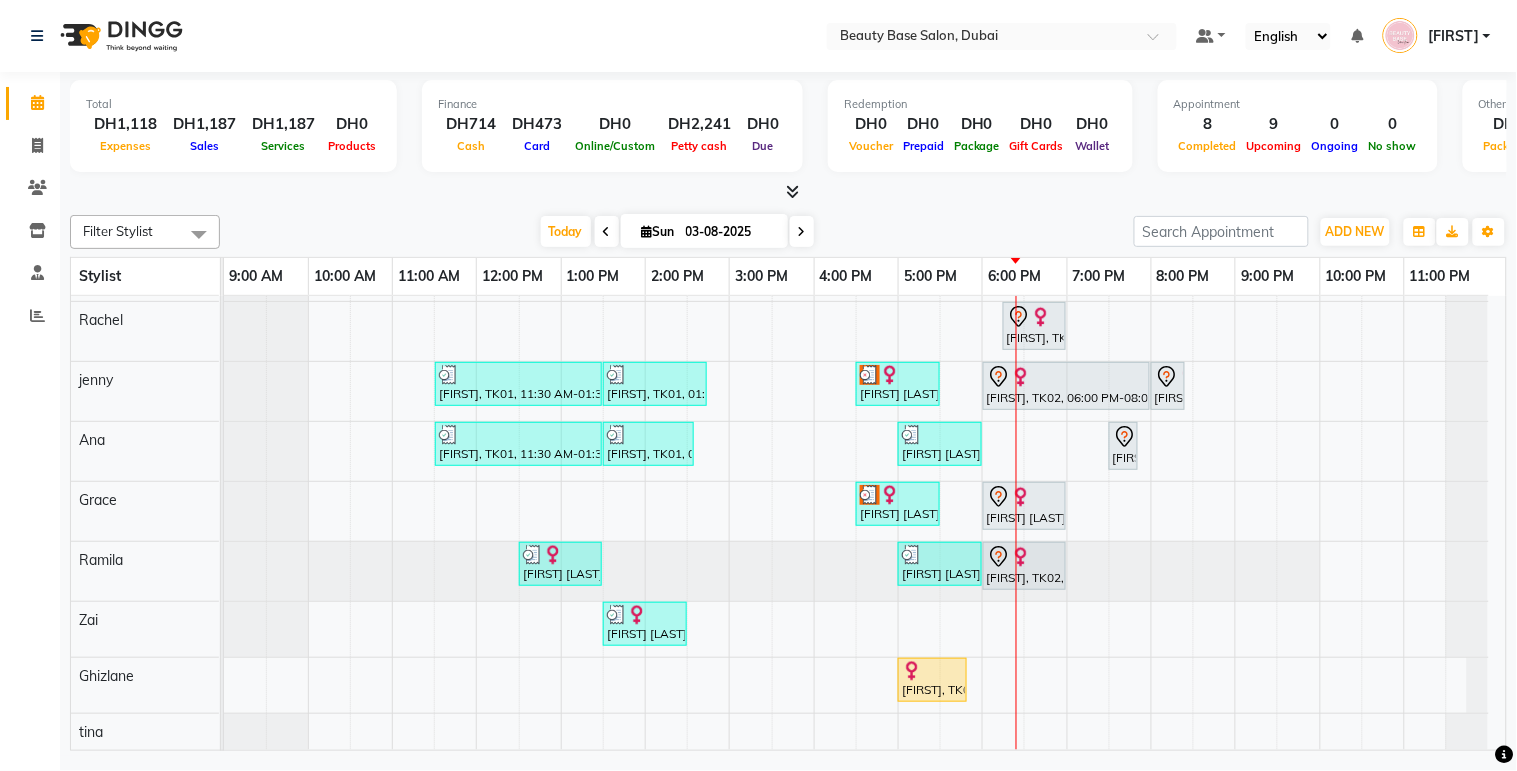 click at bounding box center [1066, 377] 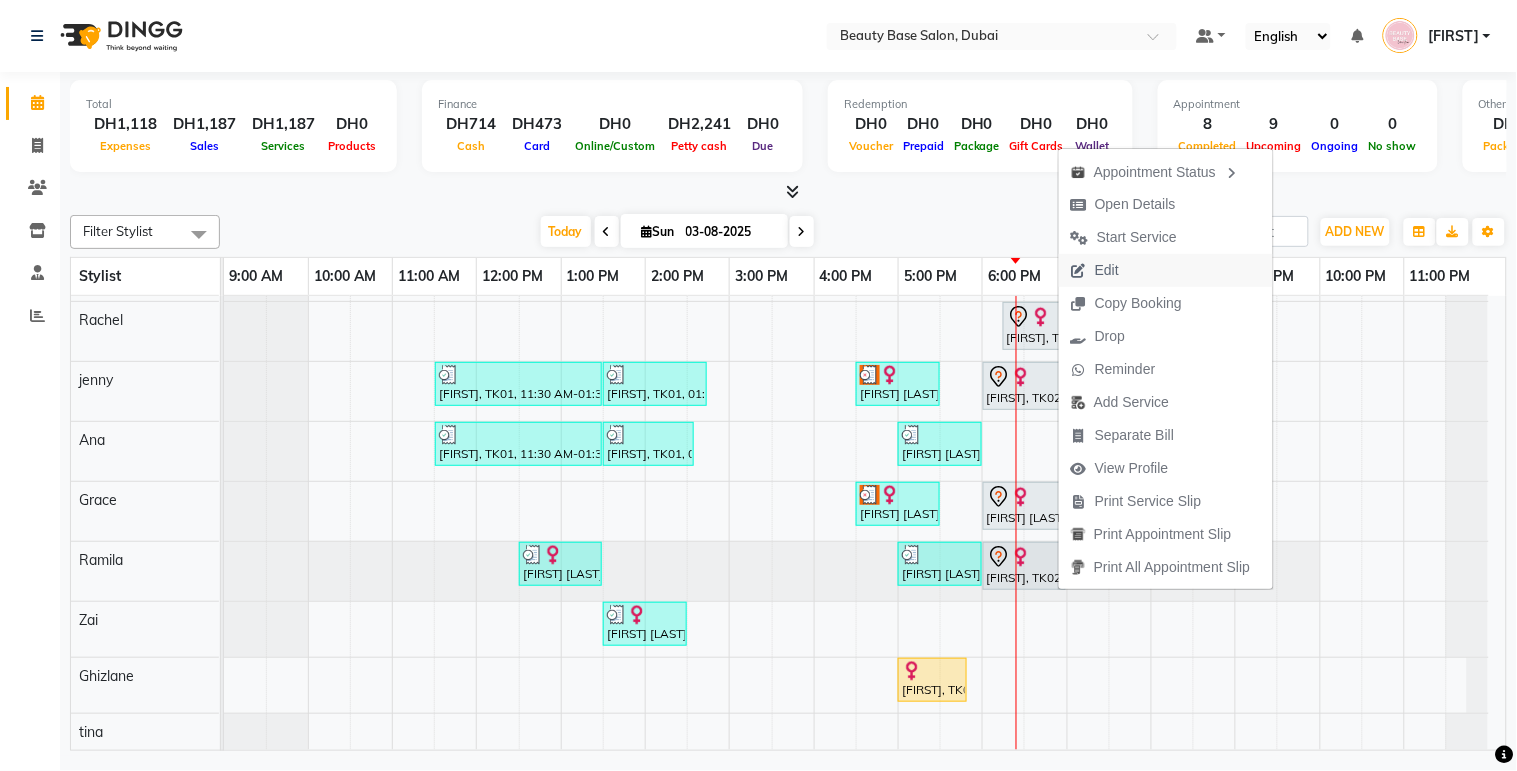 click on "Edit" at bounding box center (1166, 270) 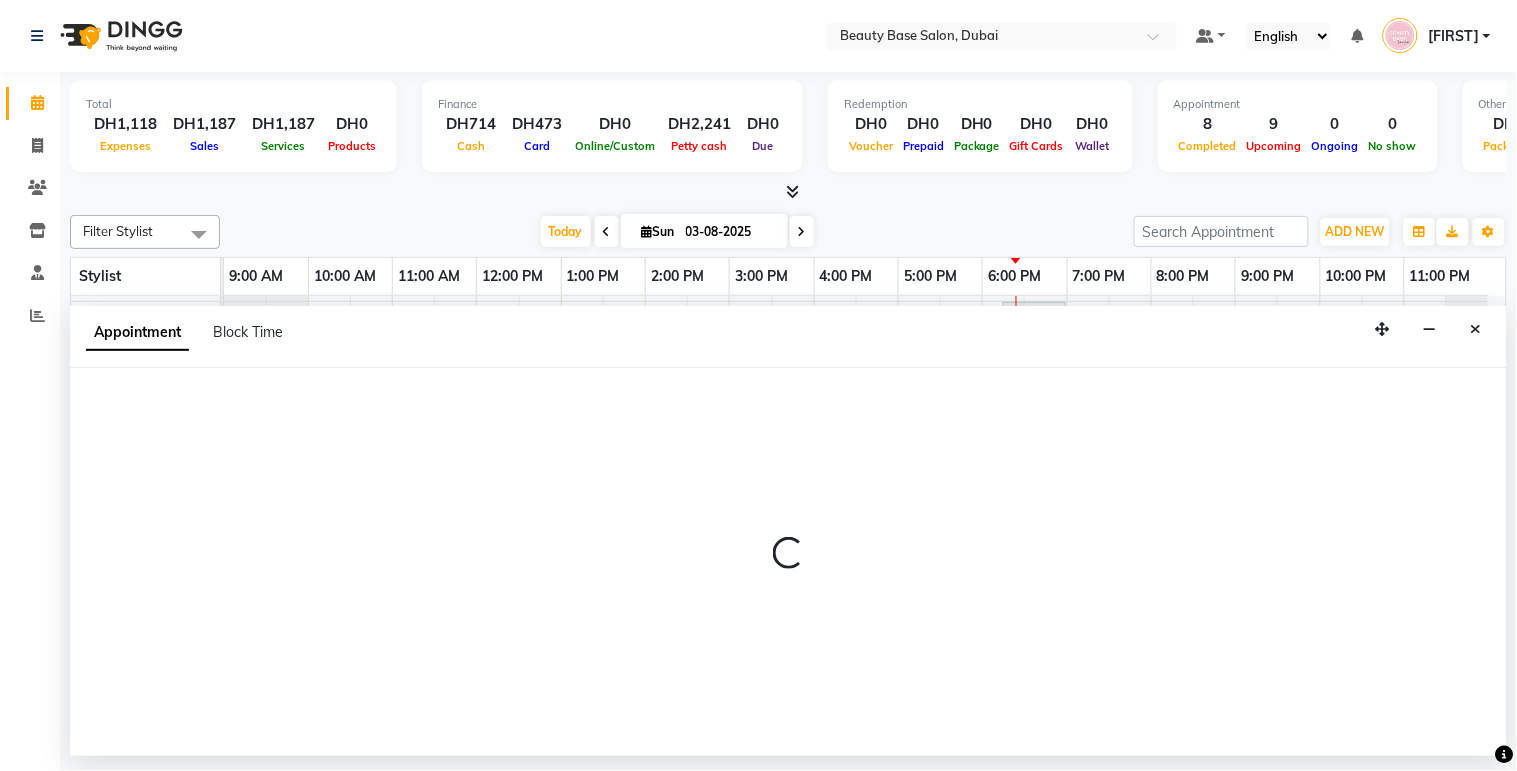 select on "tentative" 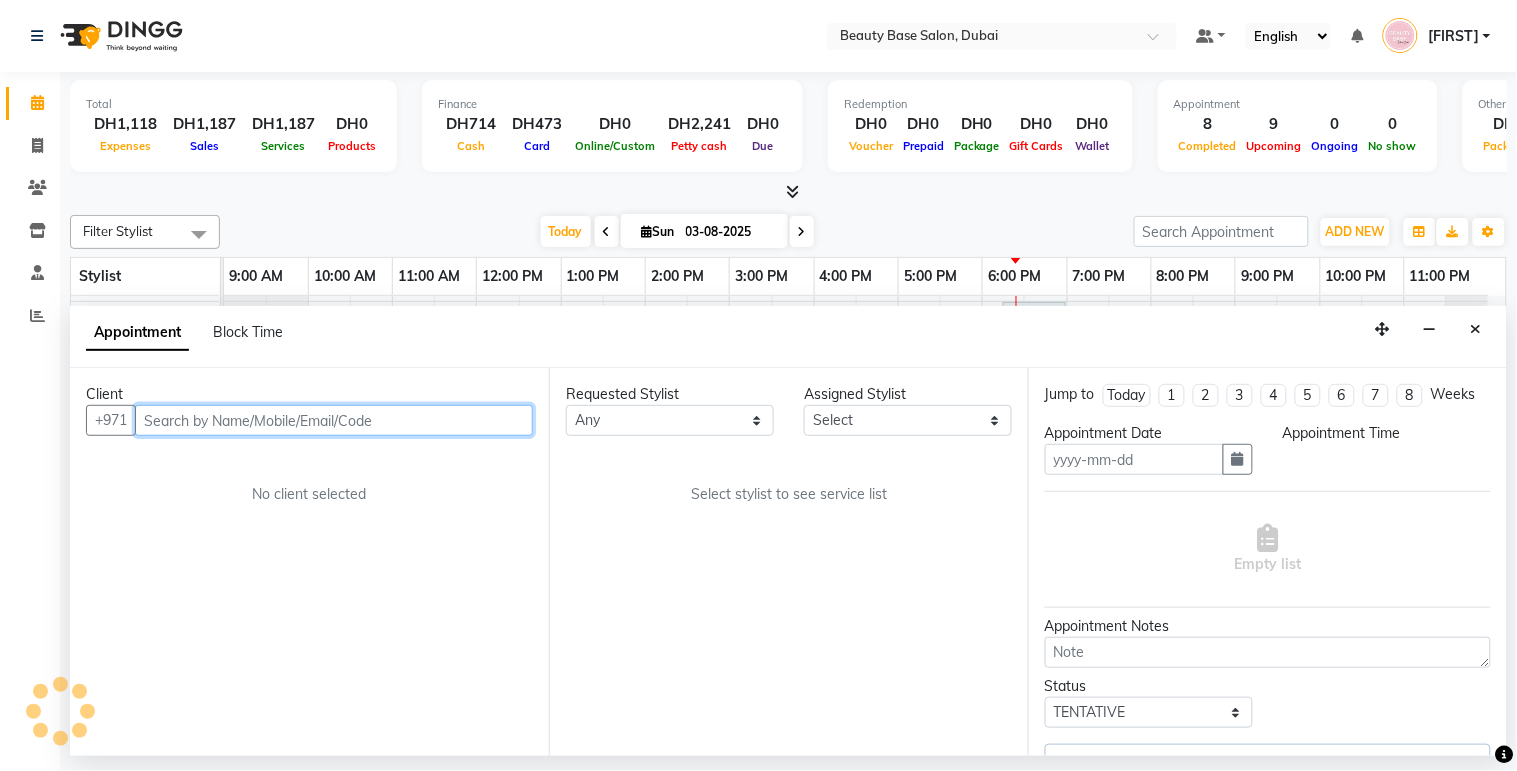 type on "03-08-2025" 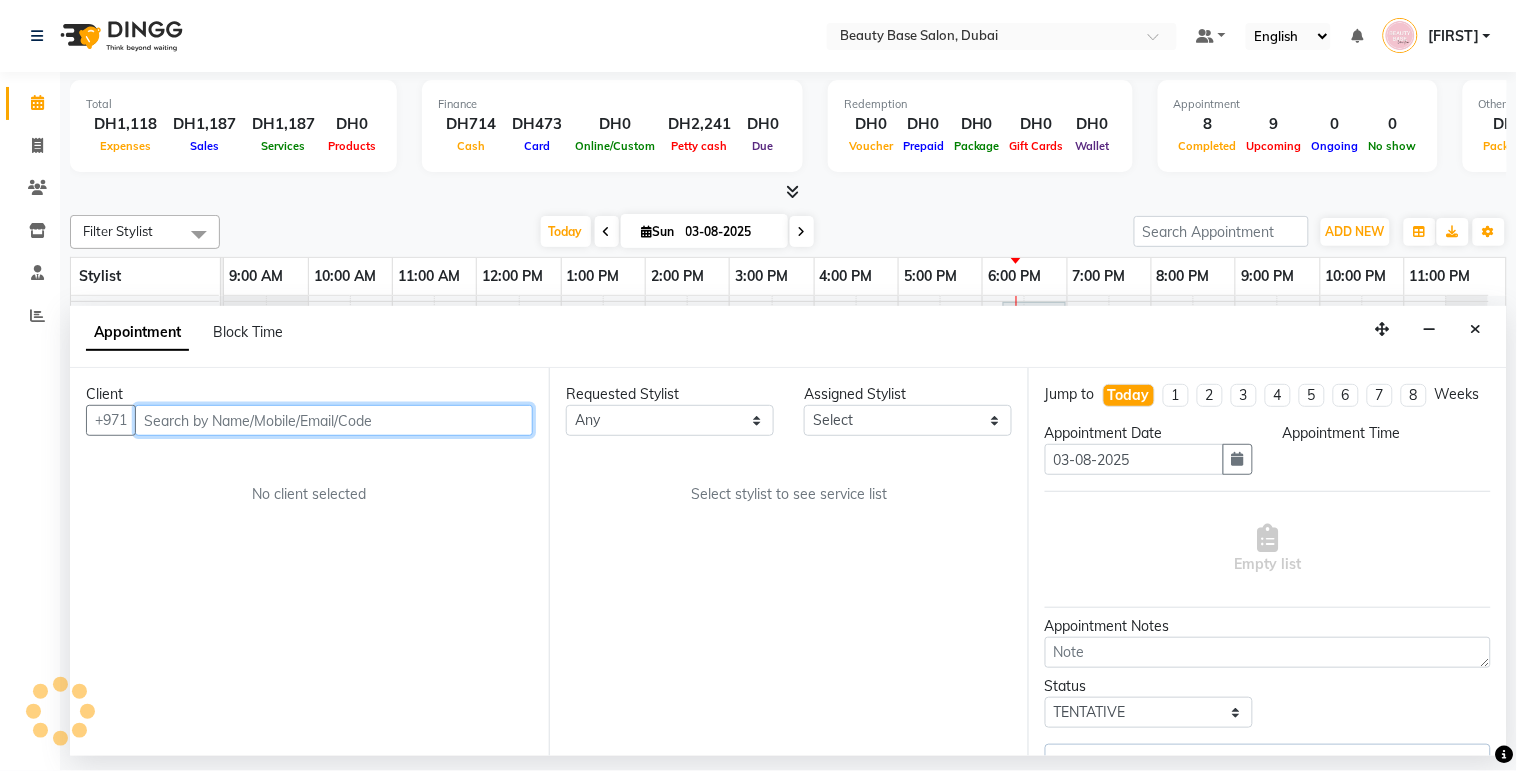 select on "30434" 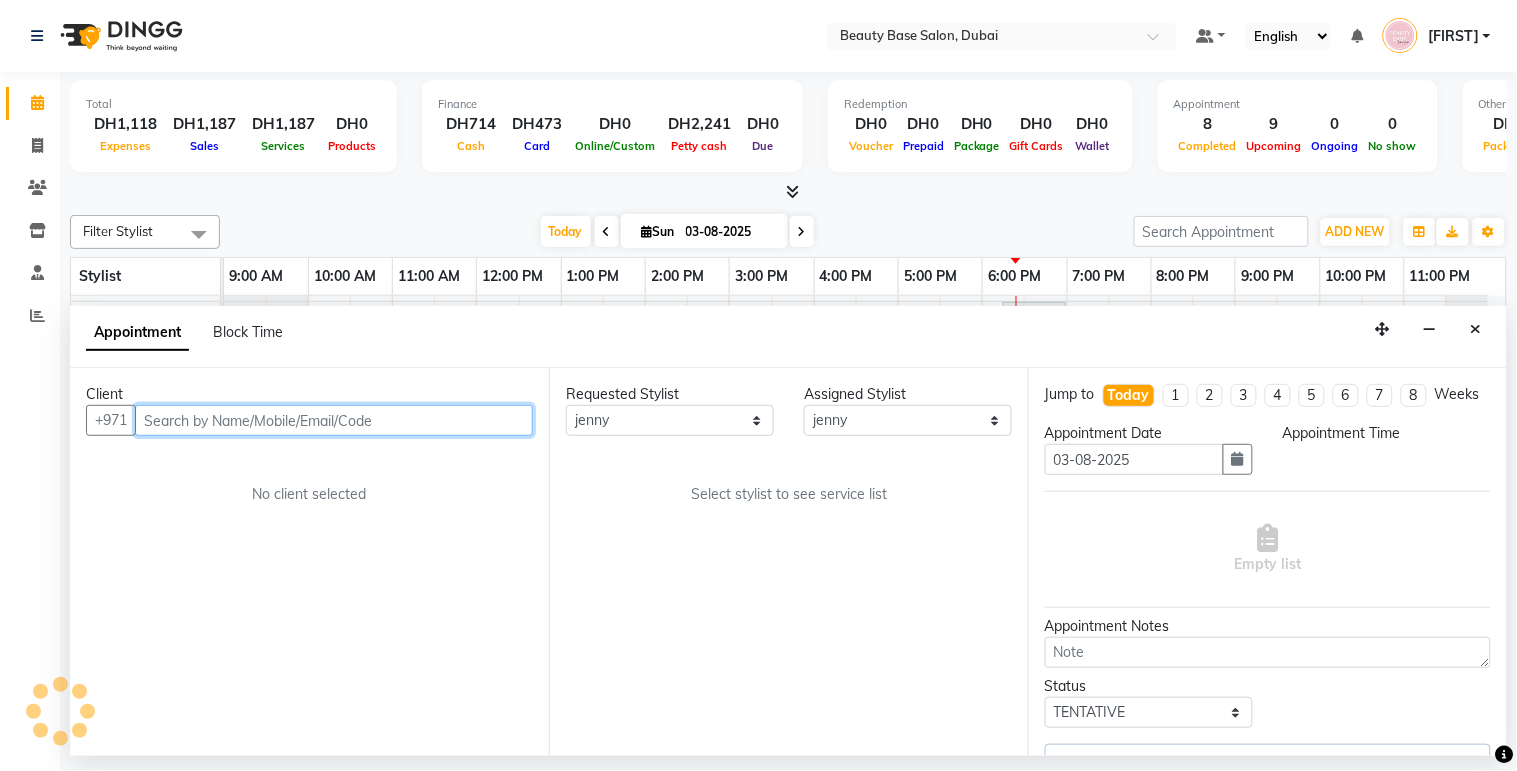 select on "1080" 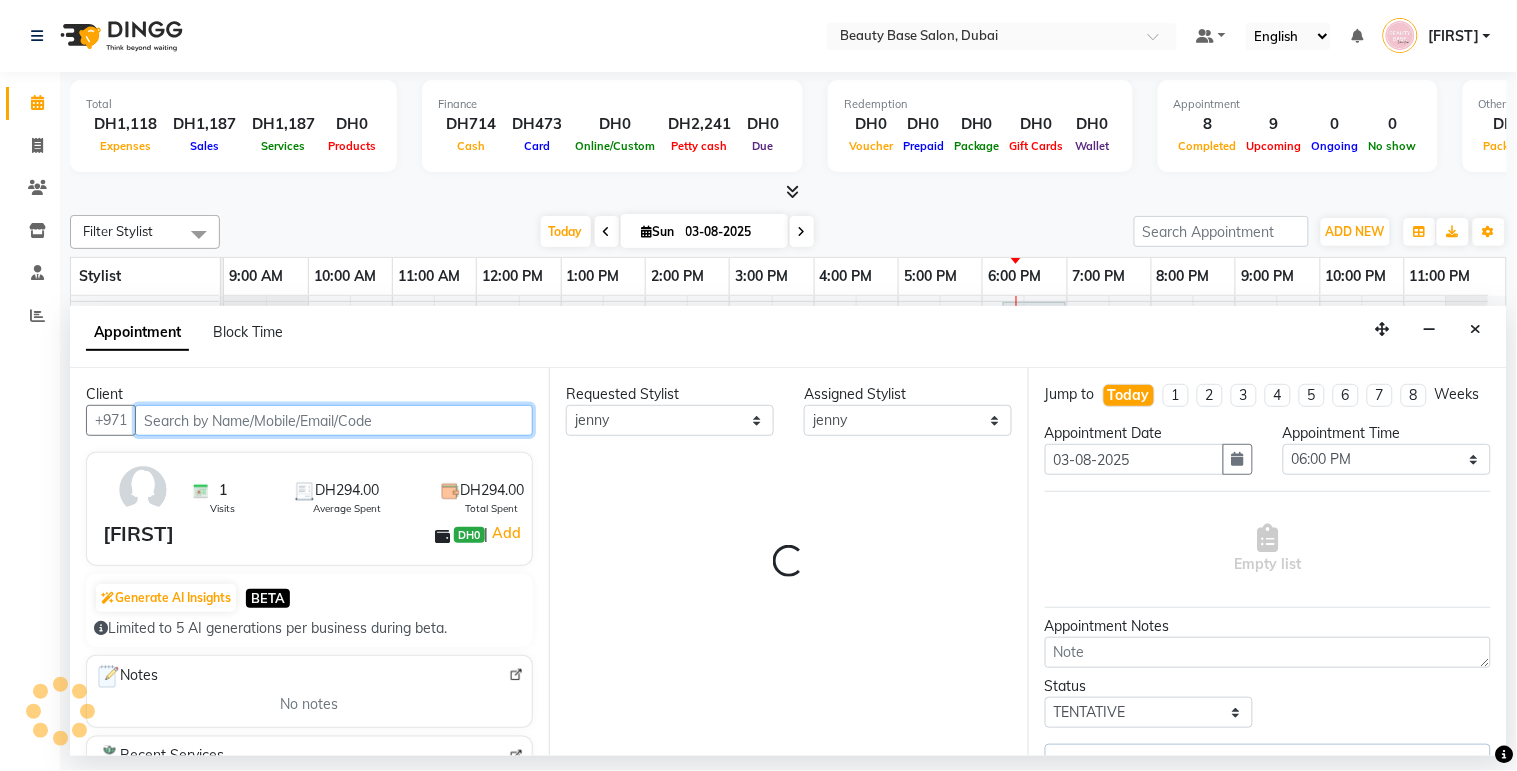select on "1223" 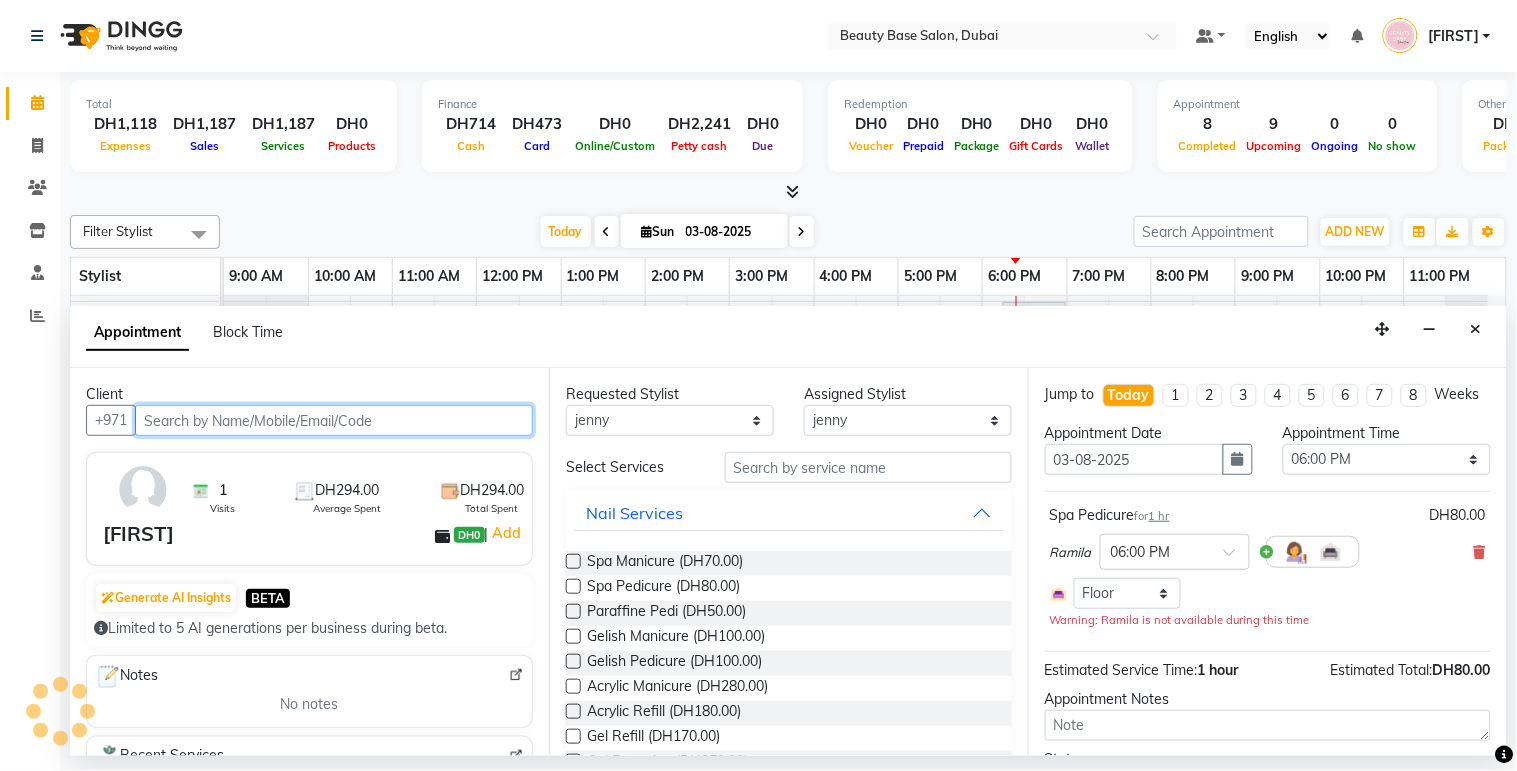 select on "1223" 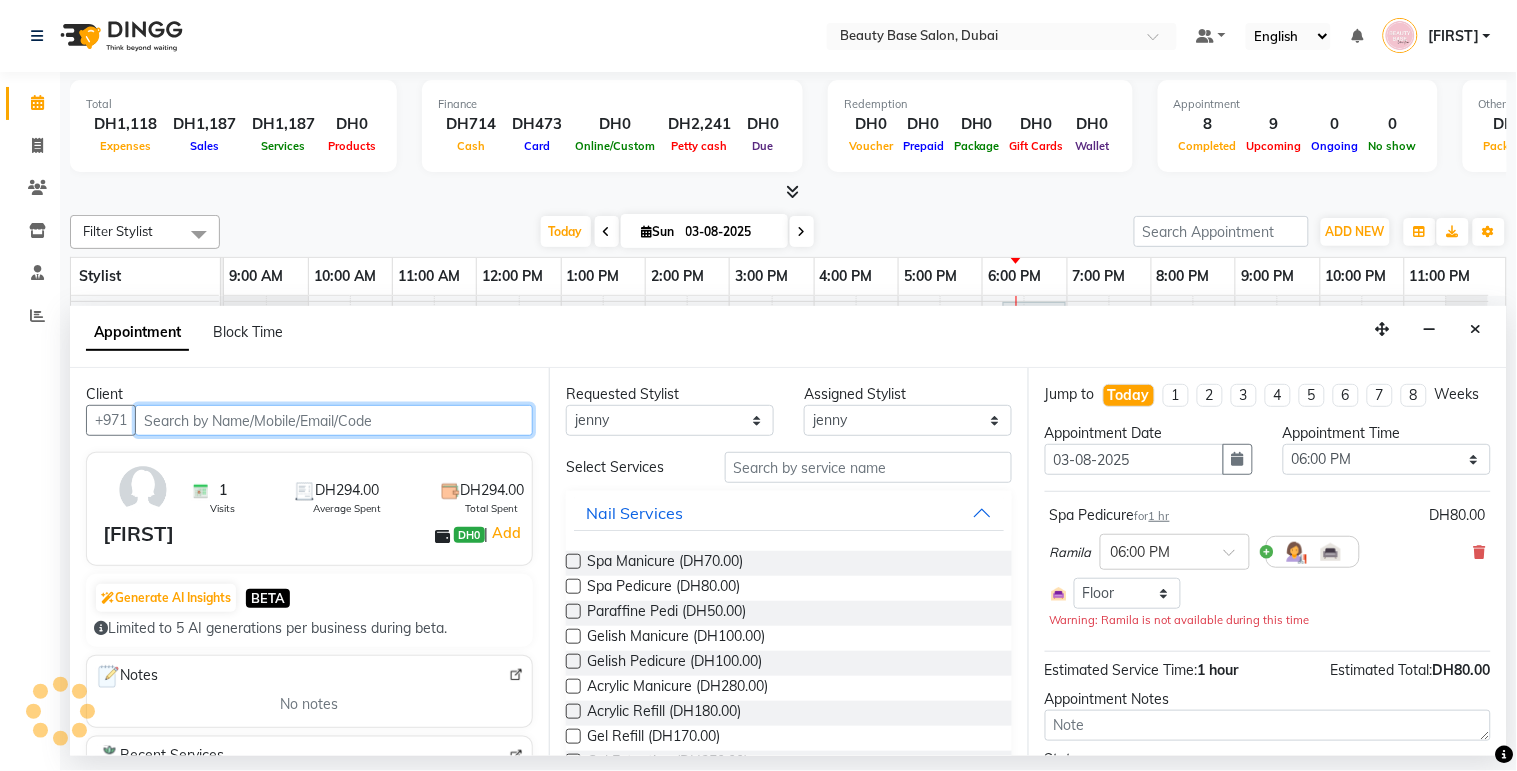 select on "1223" 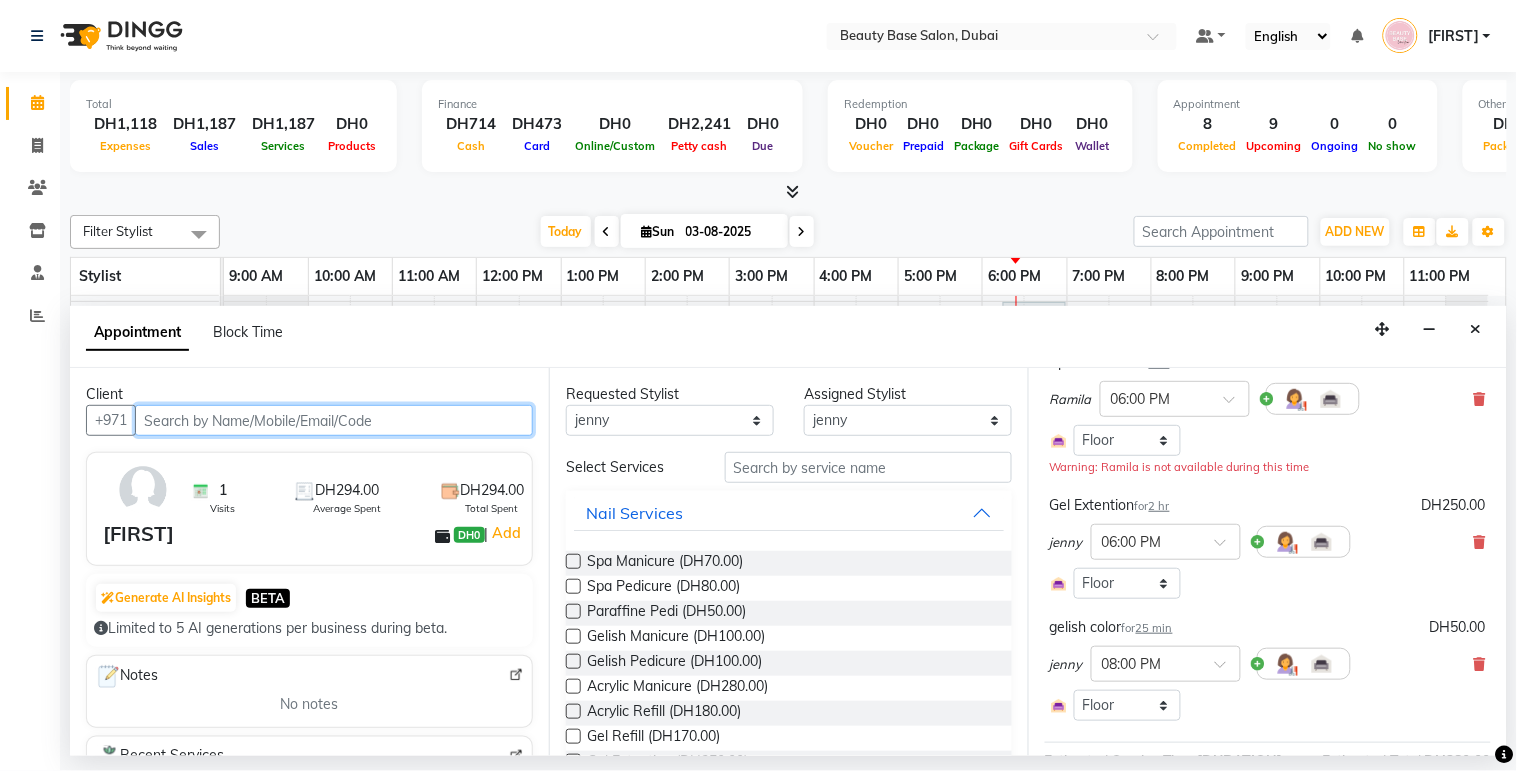 scroll, scrollTop: 161, scrollLeft: 0, axis: vertical 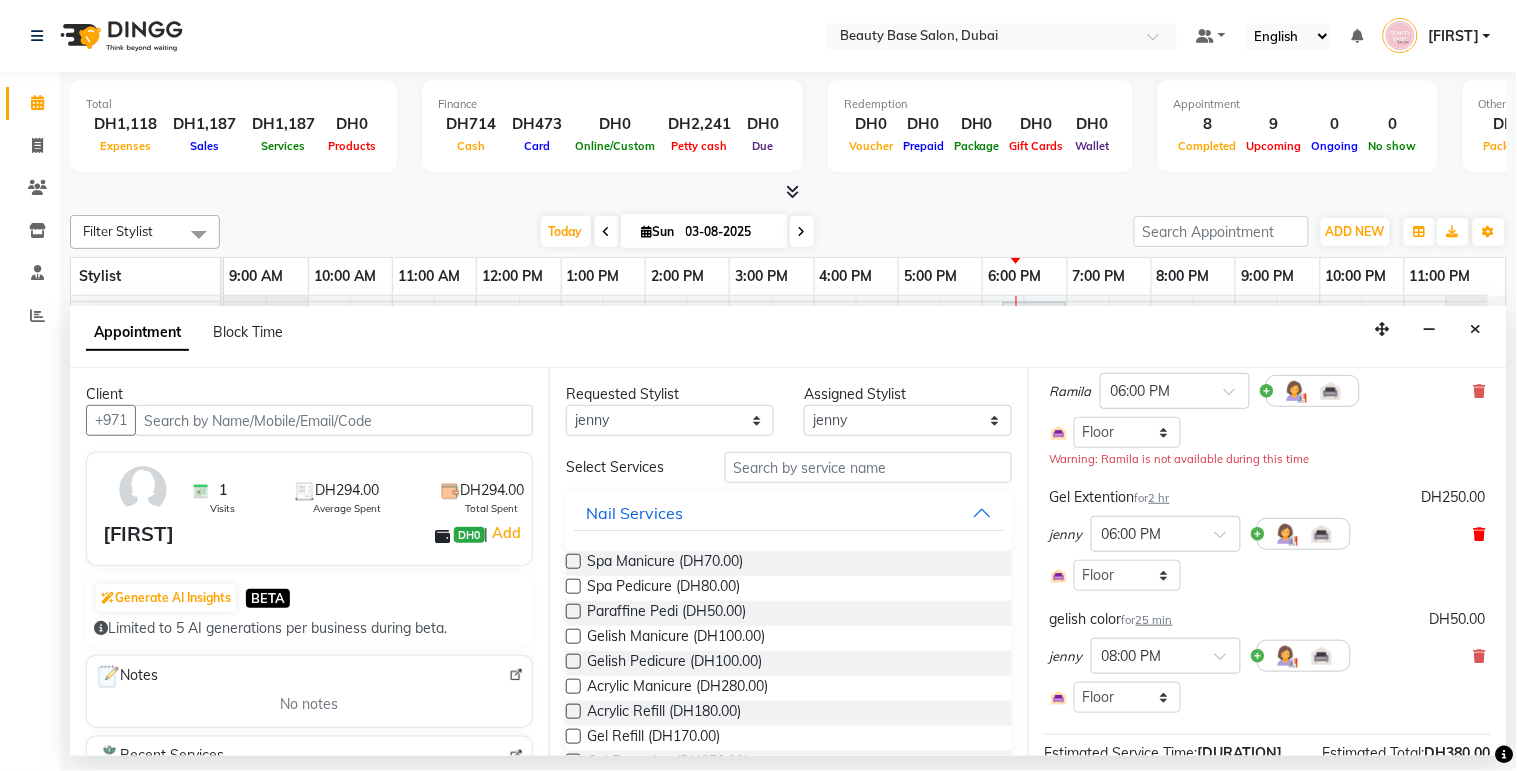 click at bounding box center [1480, 534] 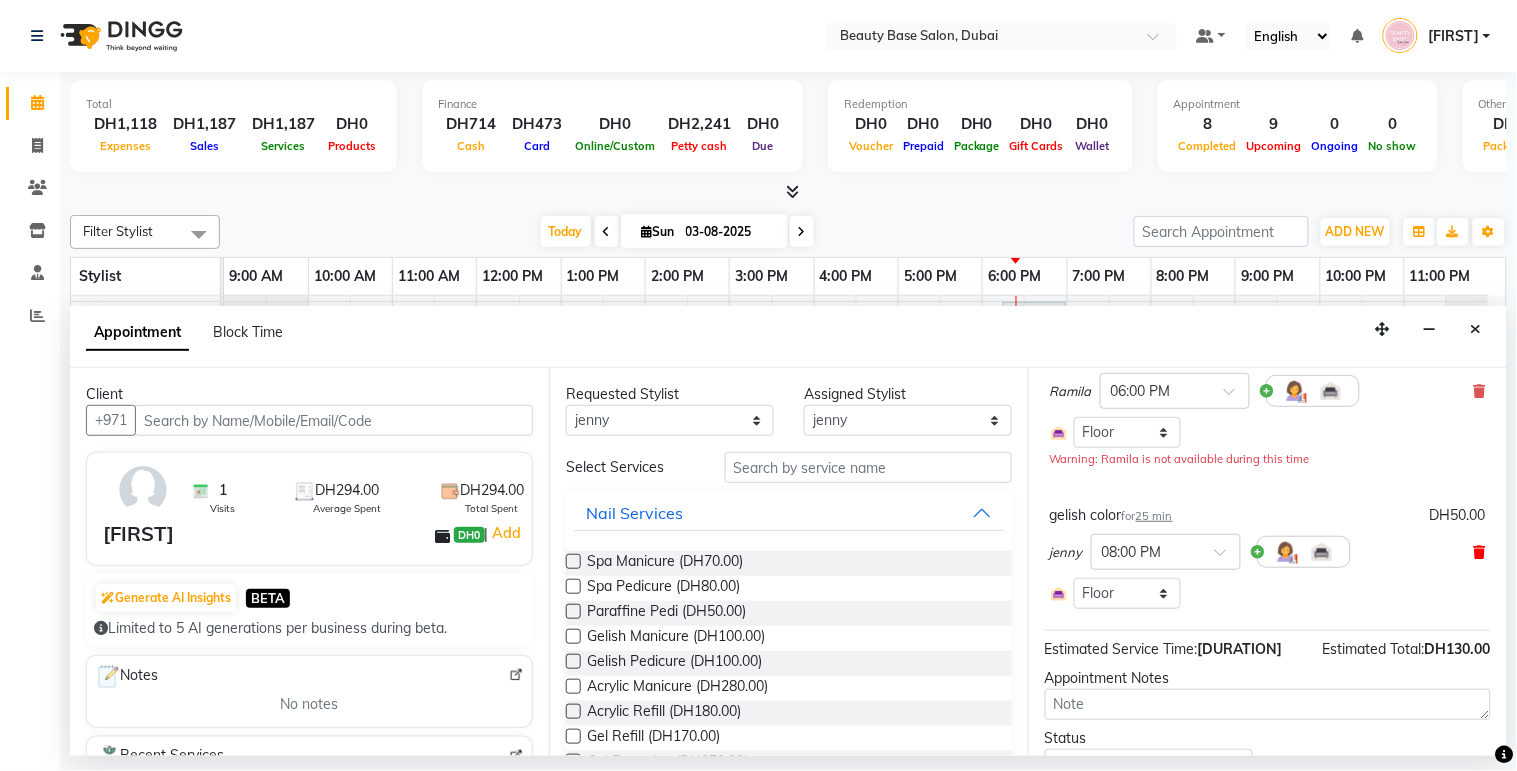 click at bounding box center [1480, 552] 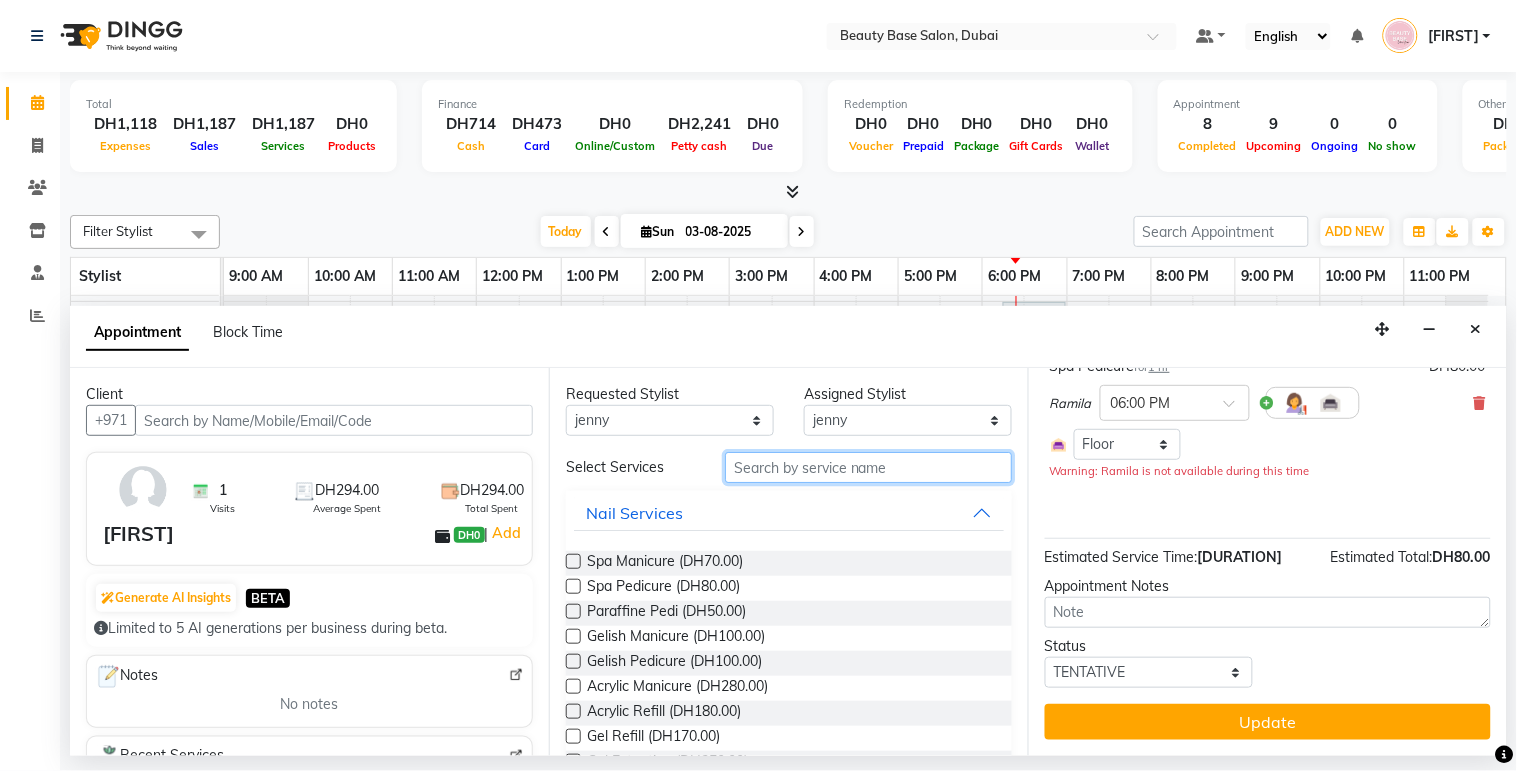 click at bounding box center (868, 467) 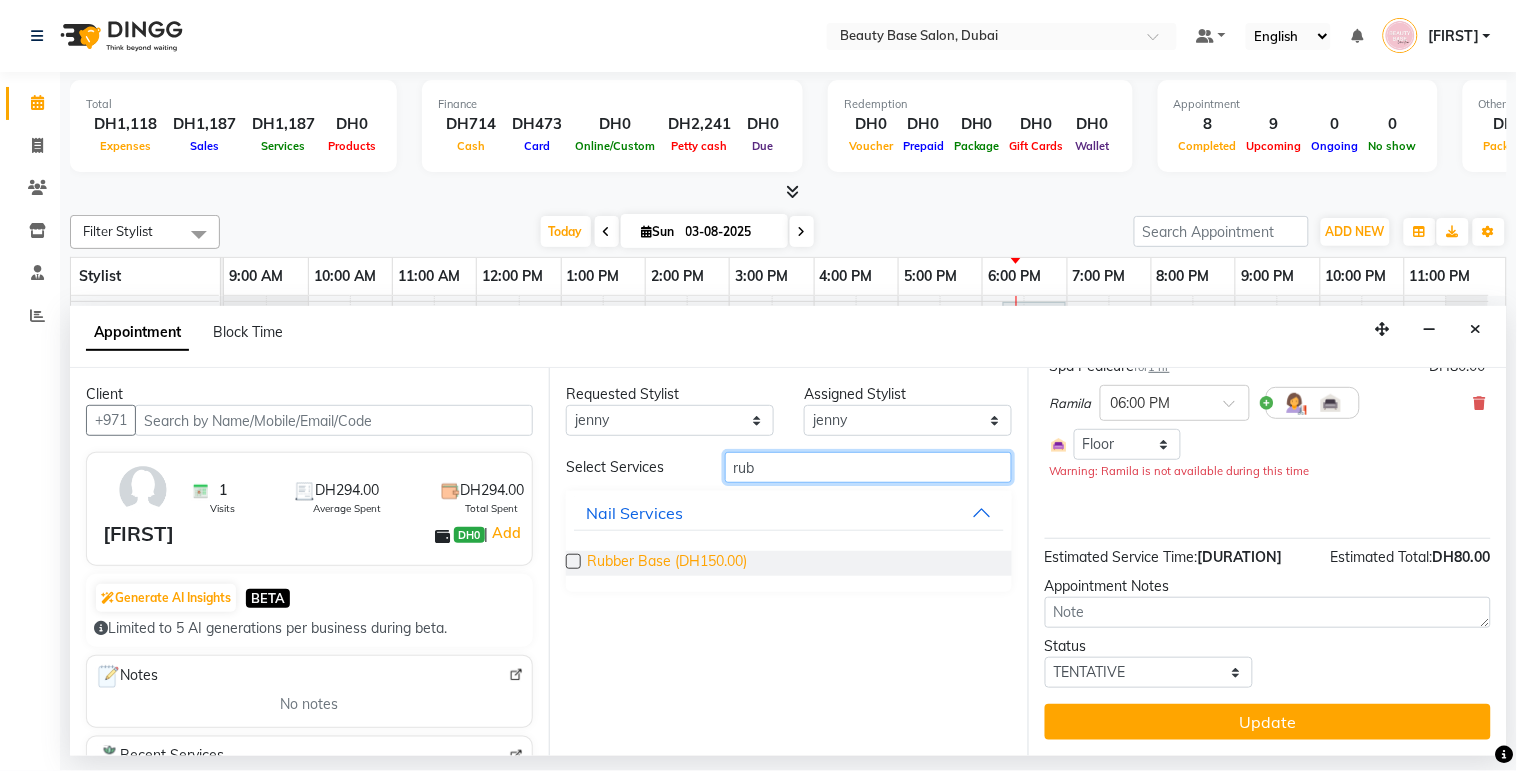 type on "rub" 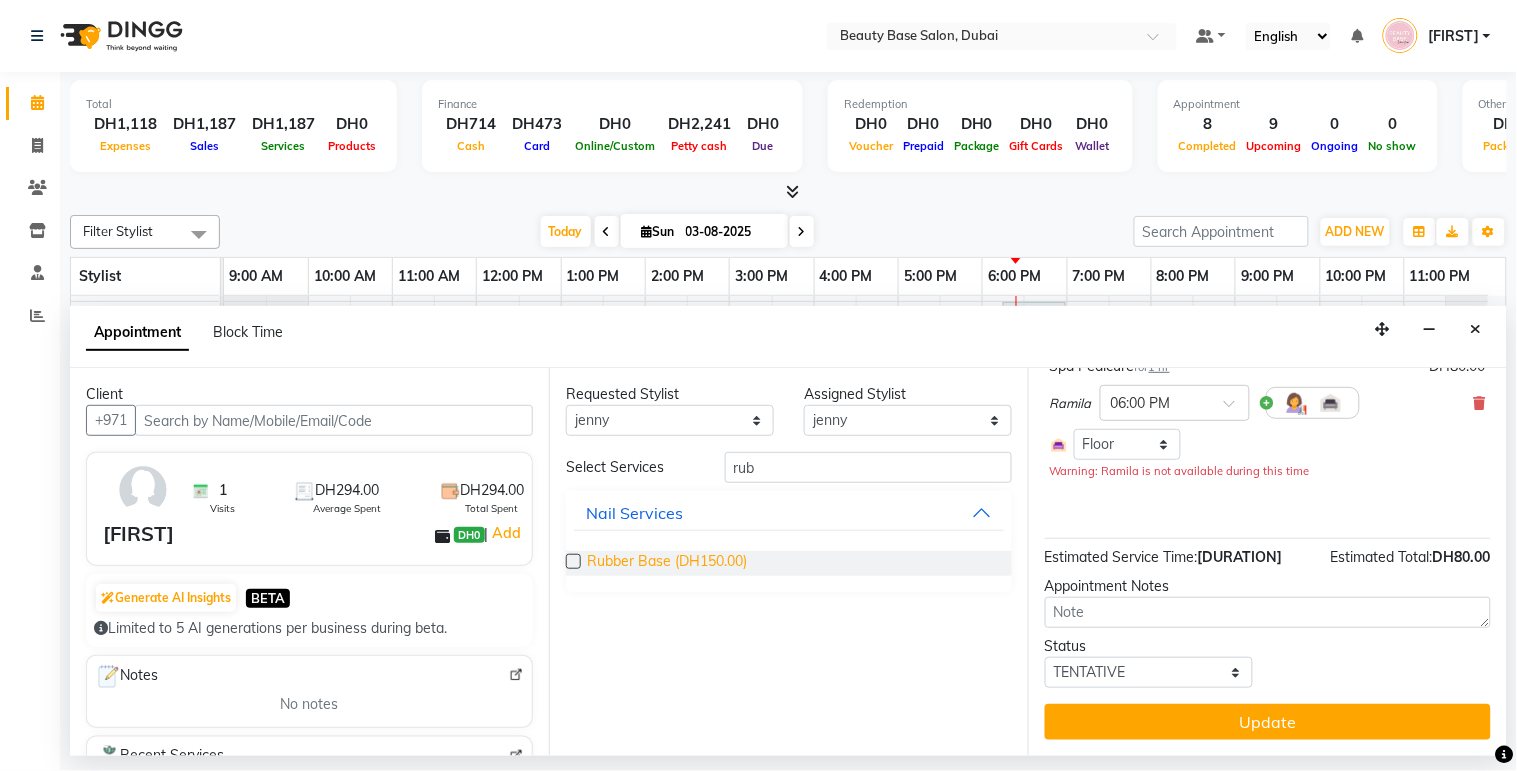 click on "Rubber Base (DH150.00)" at bounding box center (667, 563) 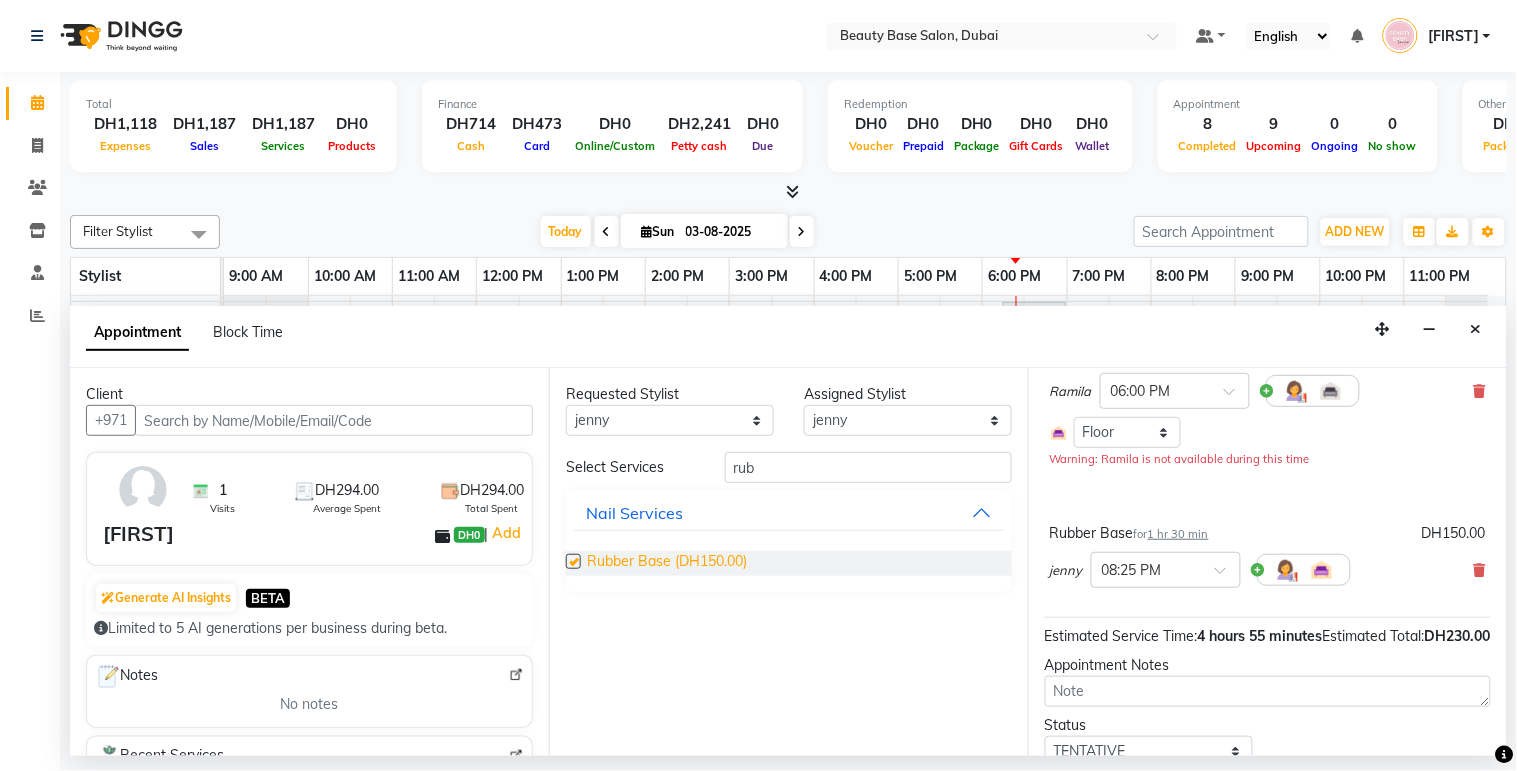 checkbox on "false" 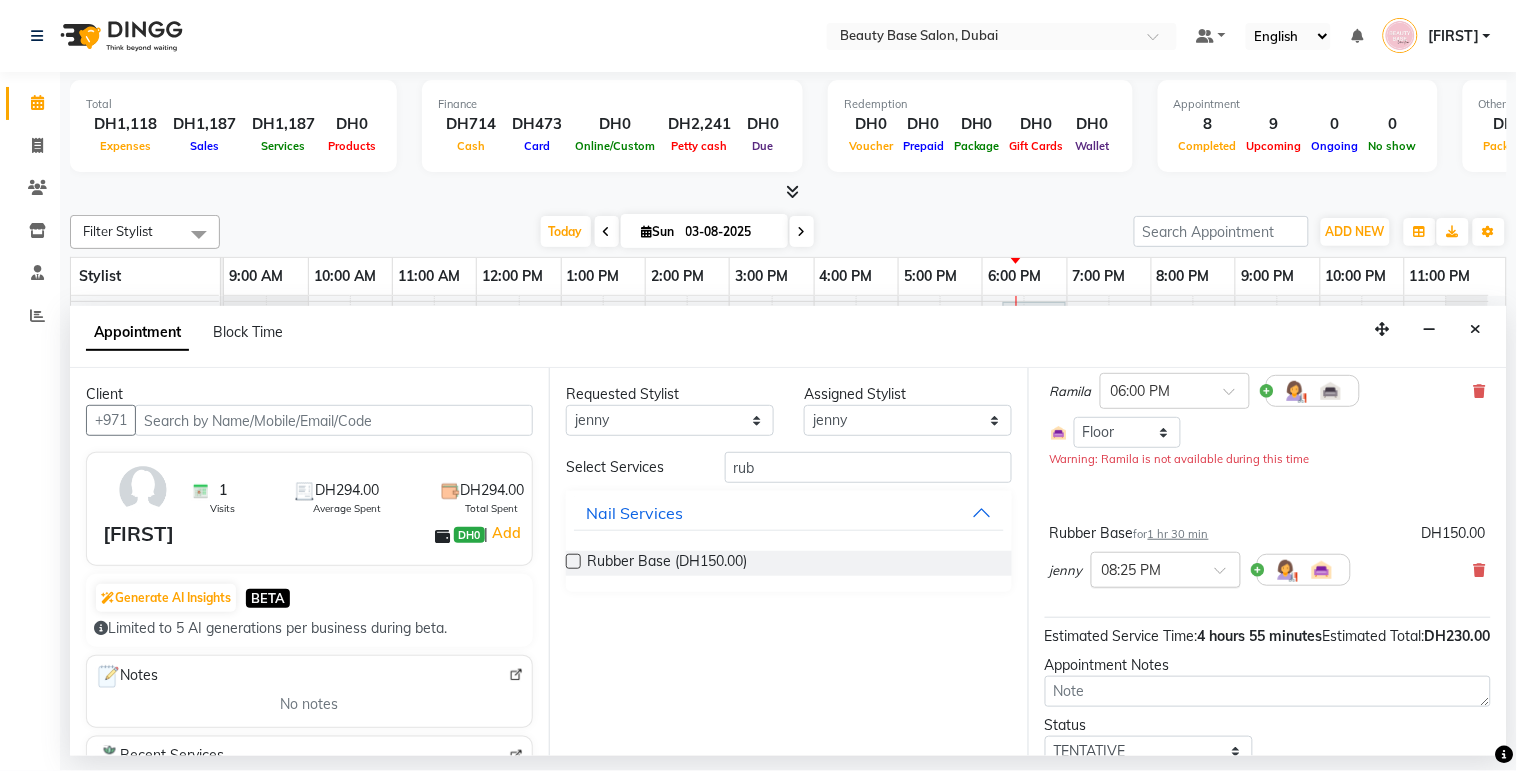 click at bounding box center (1146, 568) 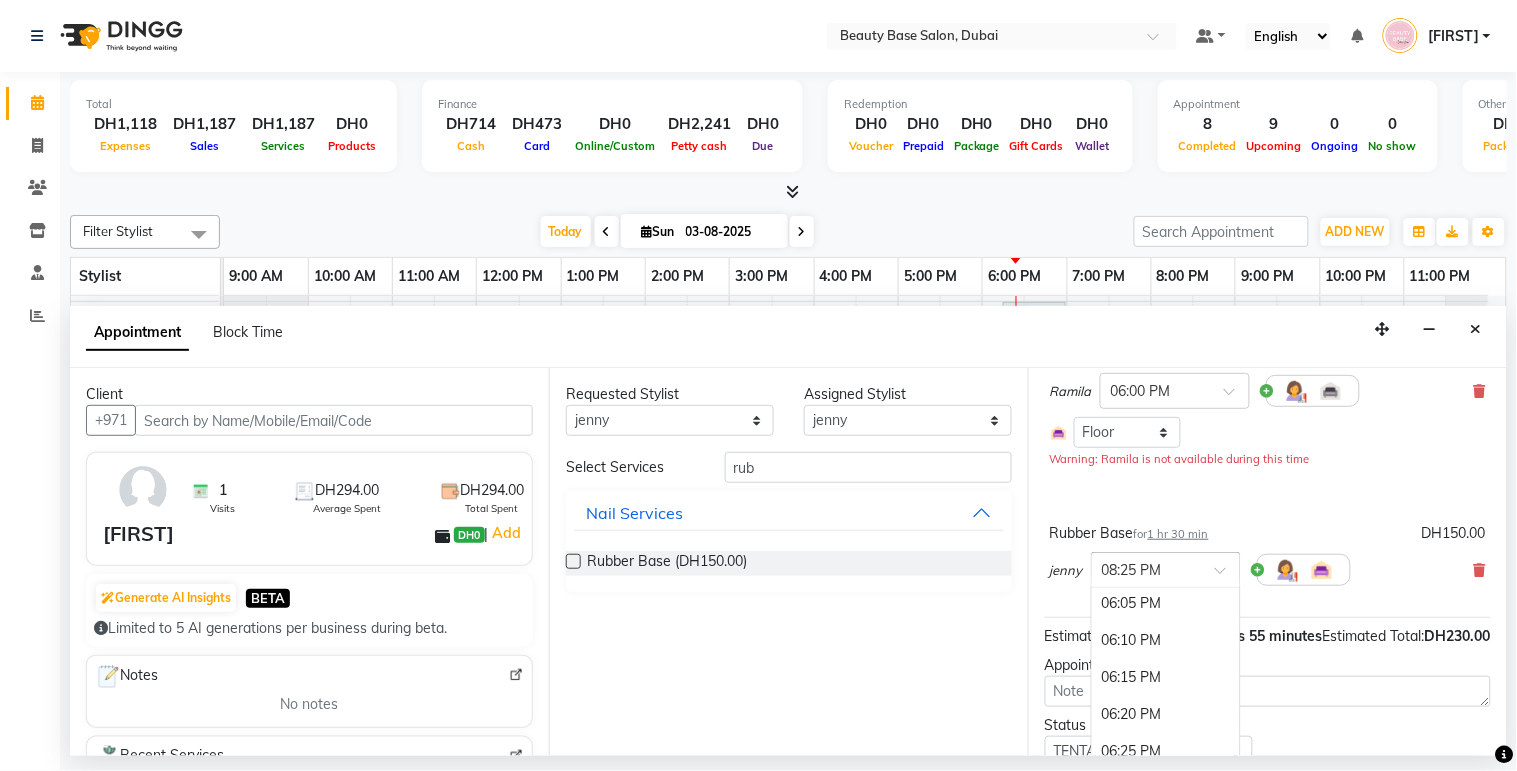 scroll, scrollTop: 3693, scrollLeft: 0, axis: vertical 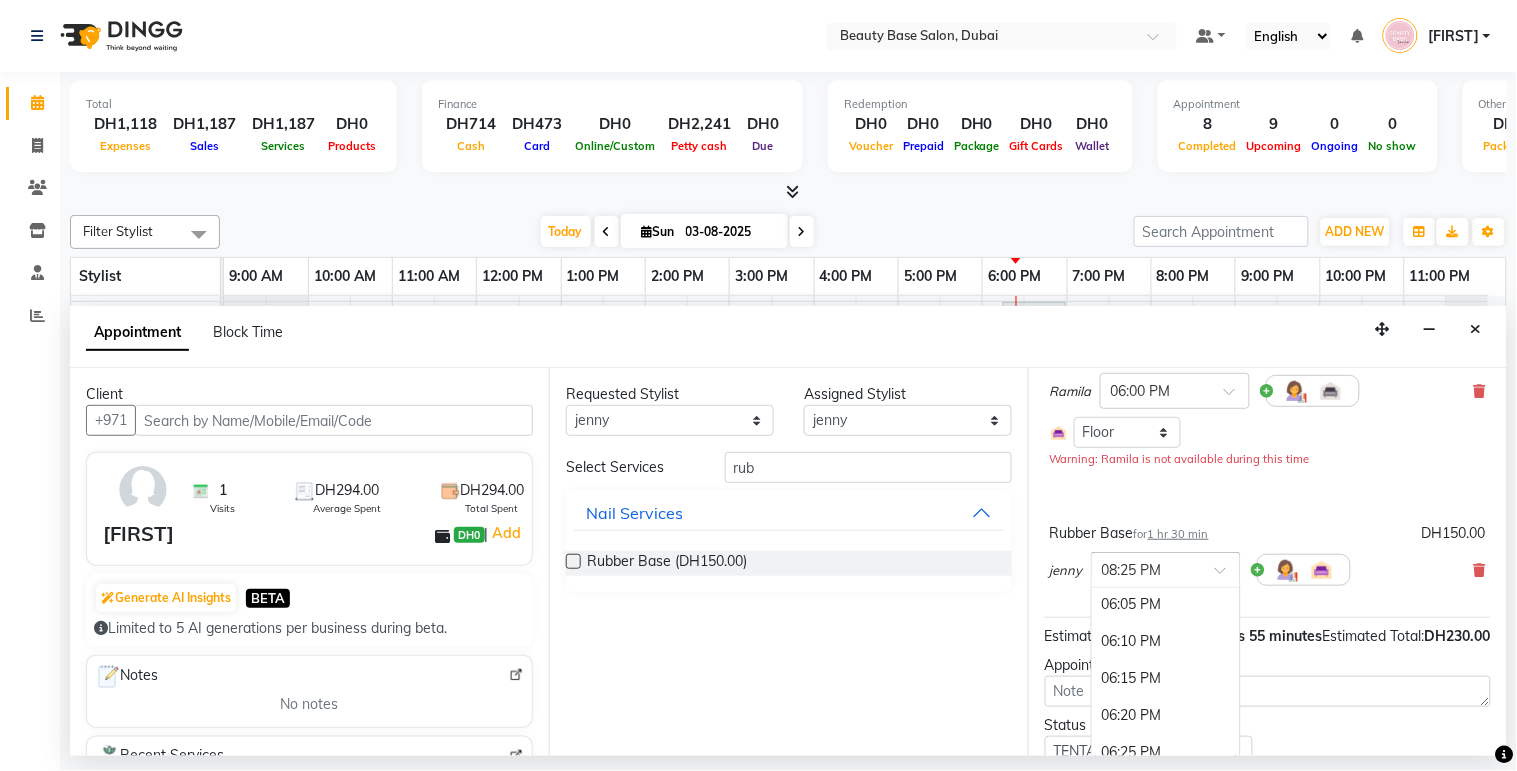 click on "06:10 PM" at bounding box center (1166, 641) 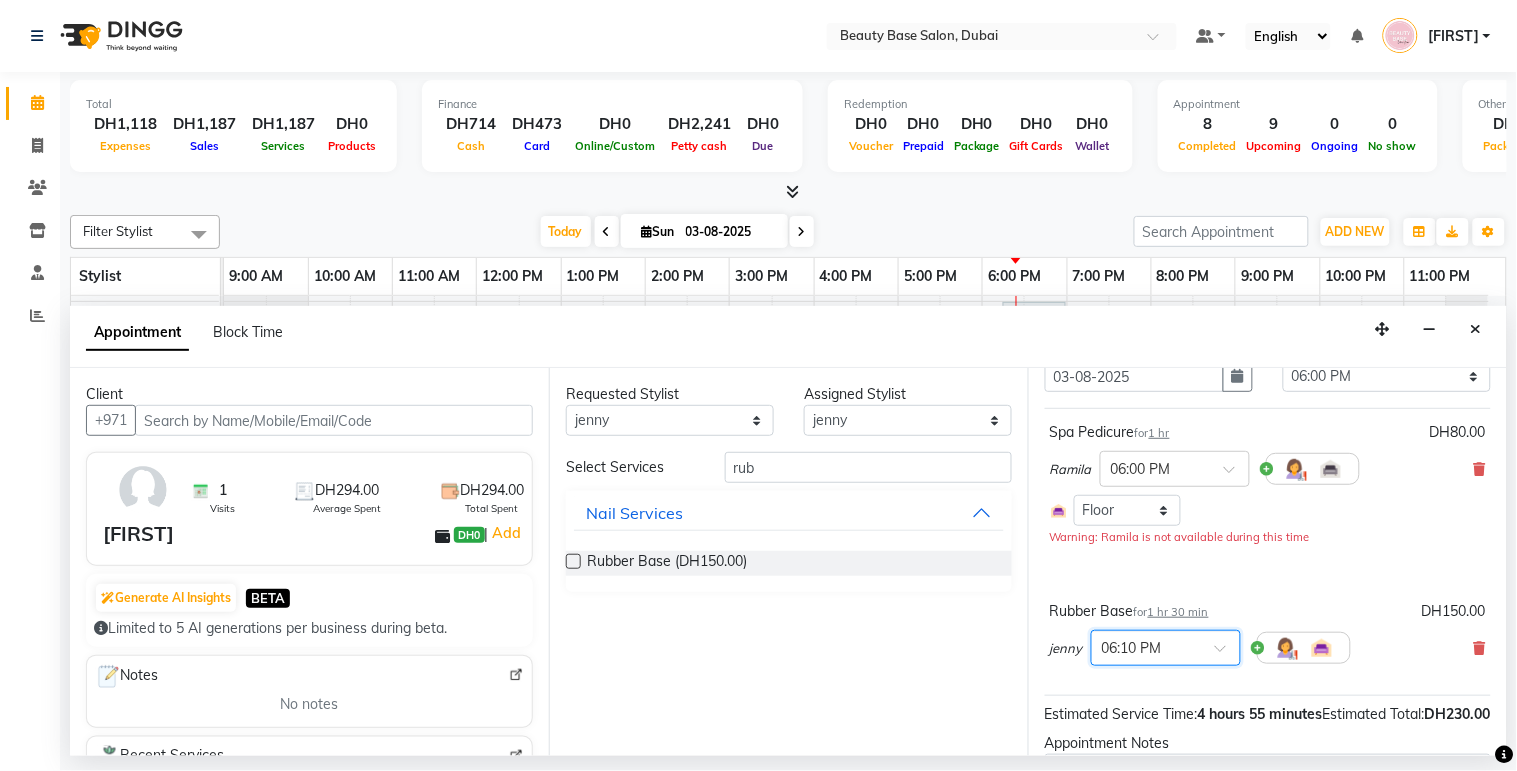 scroll, scrollTop: 55, scrollLeft: 0, axis: vertical 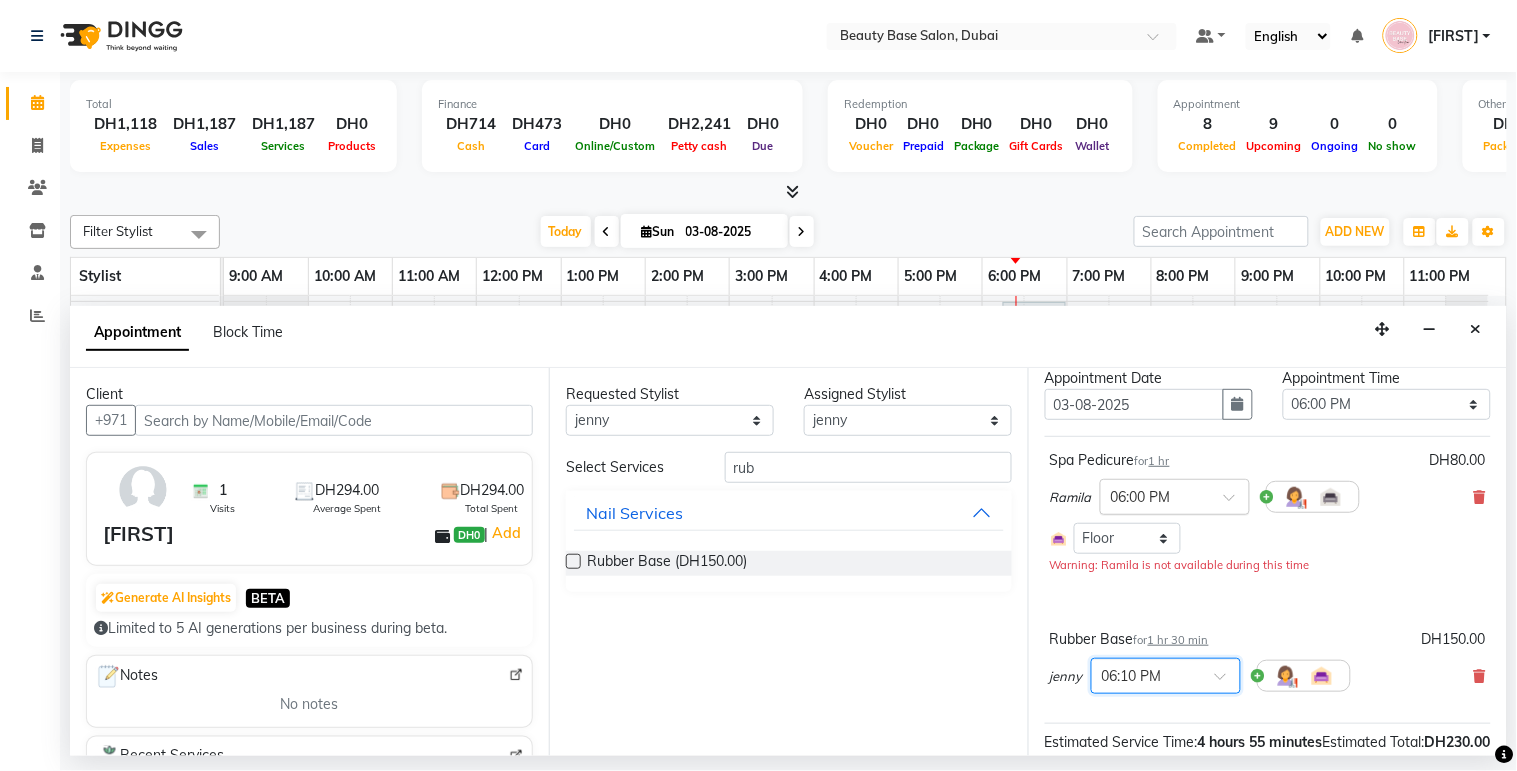 click at bounding box center [1155, 495] 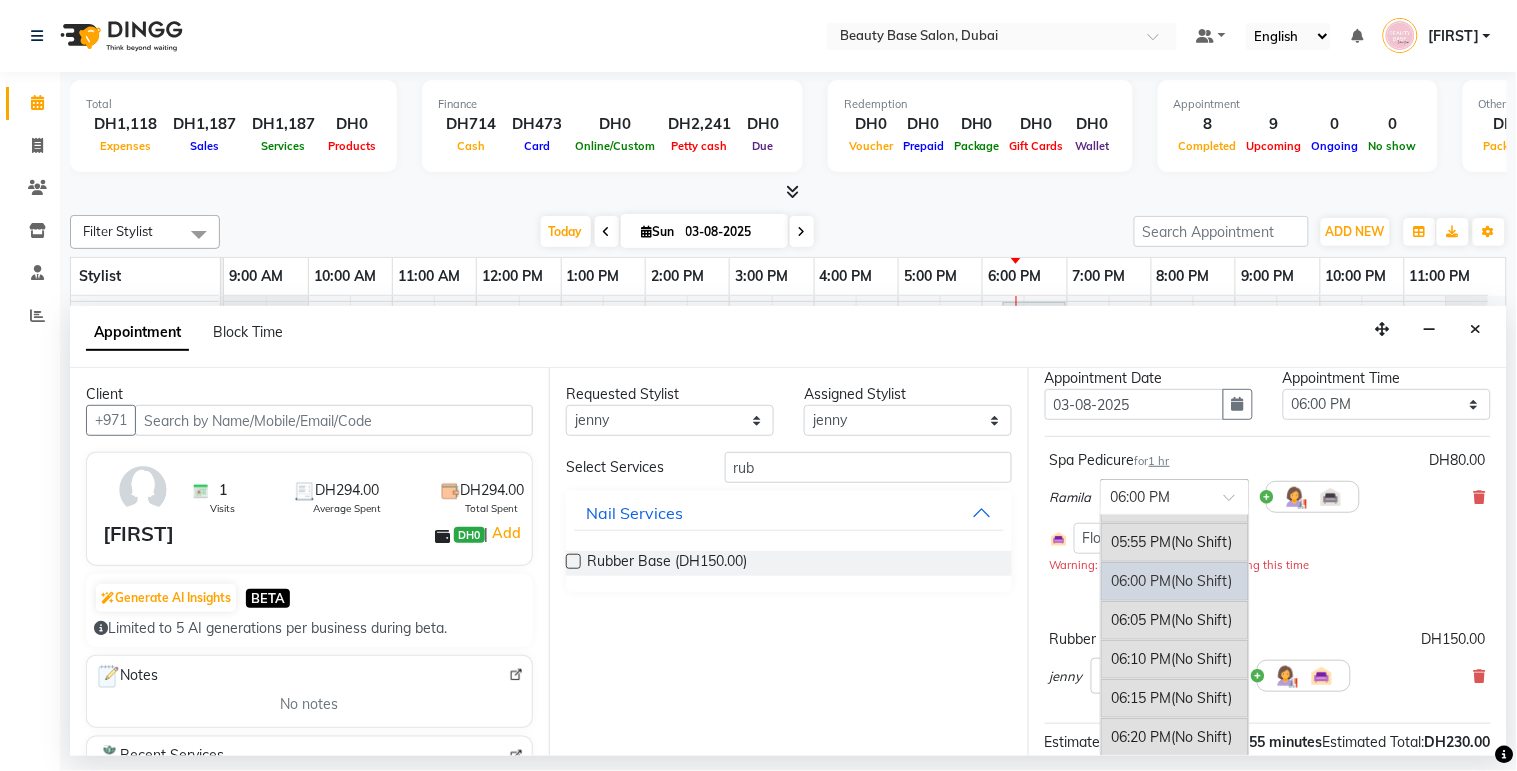 scroll, scrollTop: 3707, scrollLeft: 0, axis: vertical 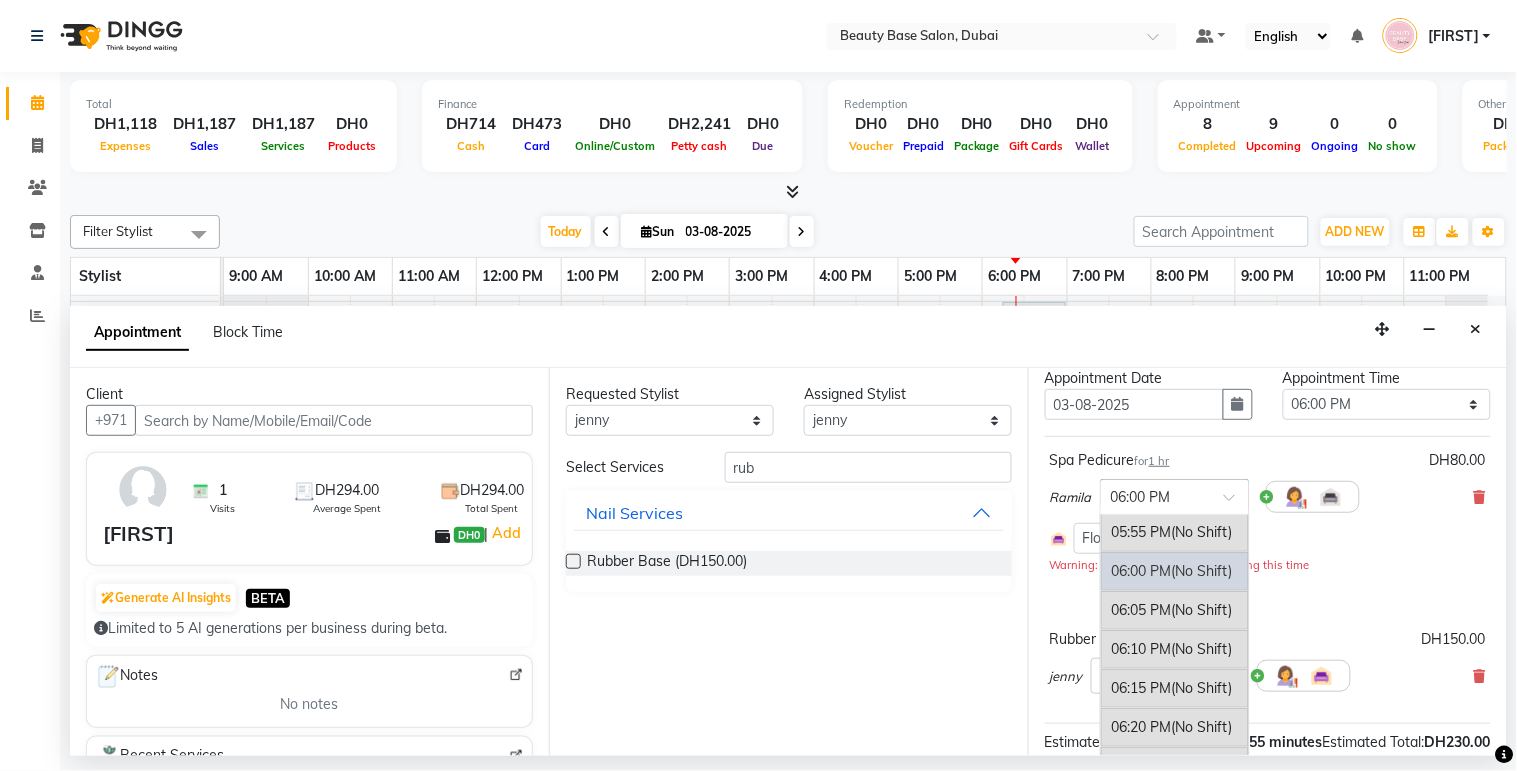click on "06:10 PM   (No Shift)" at bounding box center [1175, 649] 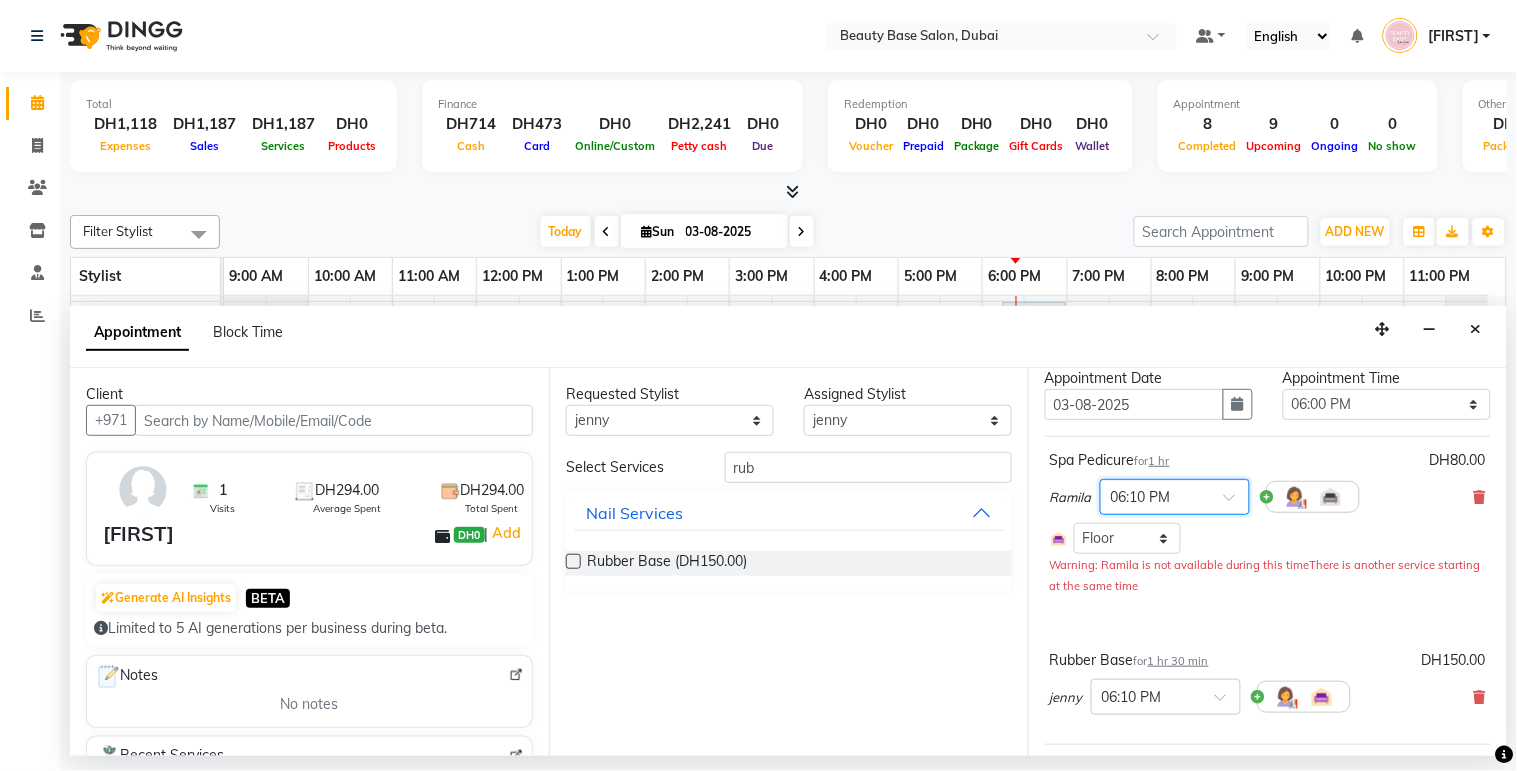 scroll, scrollTop: 301, scrollLeft: 0, axis: vertical 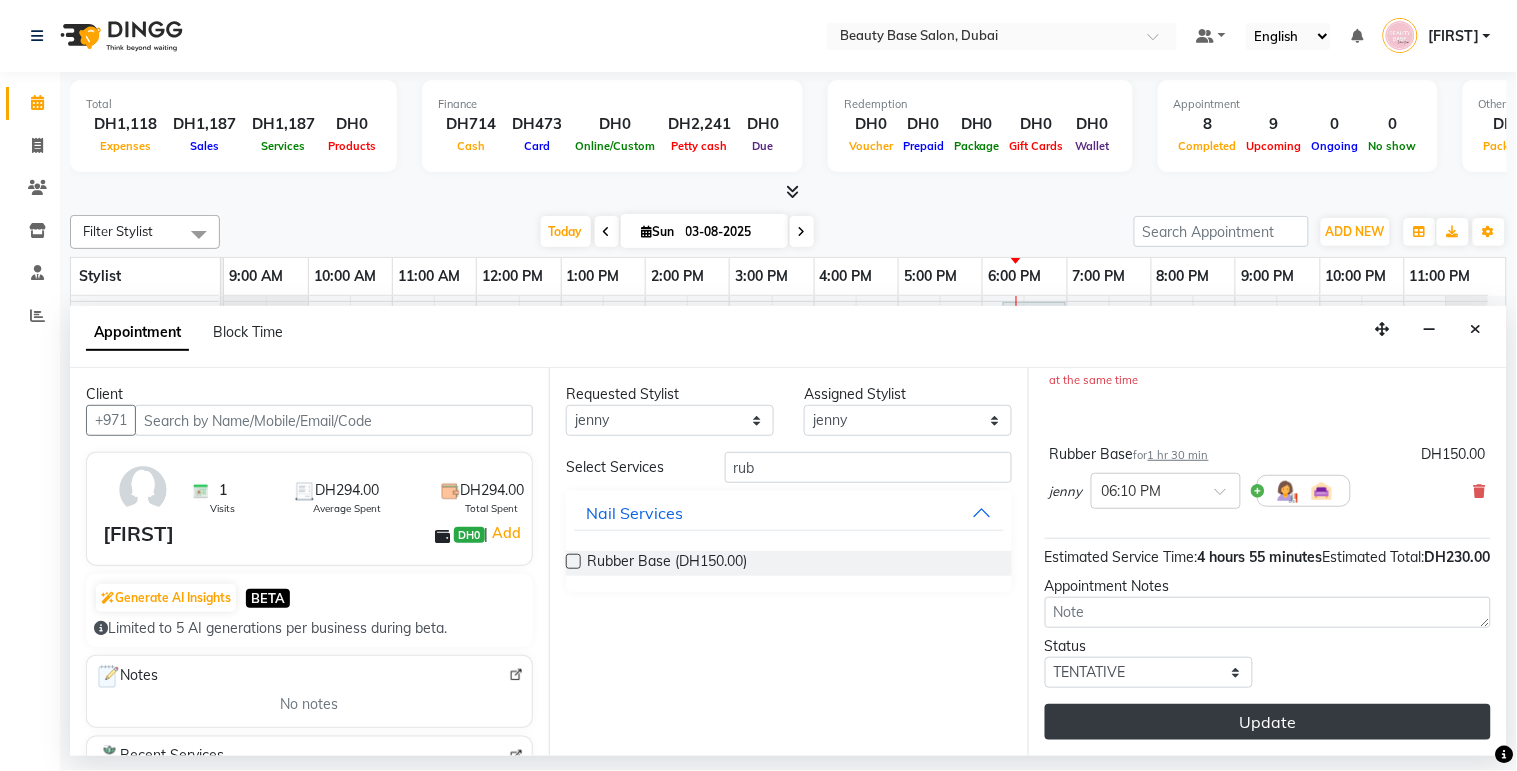 click on "Update" at bounding box center (1268, 722) 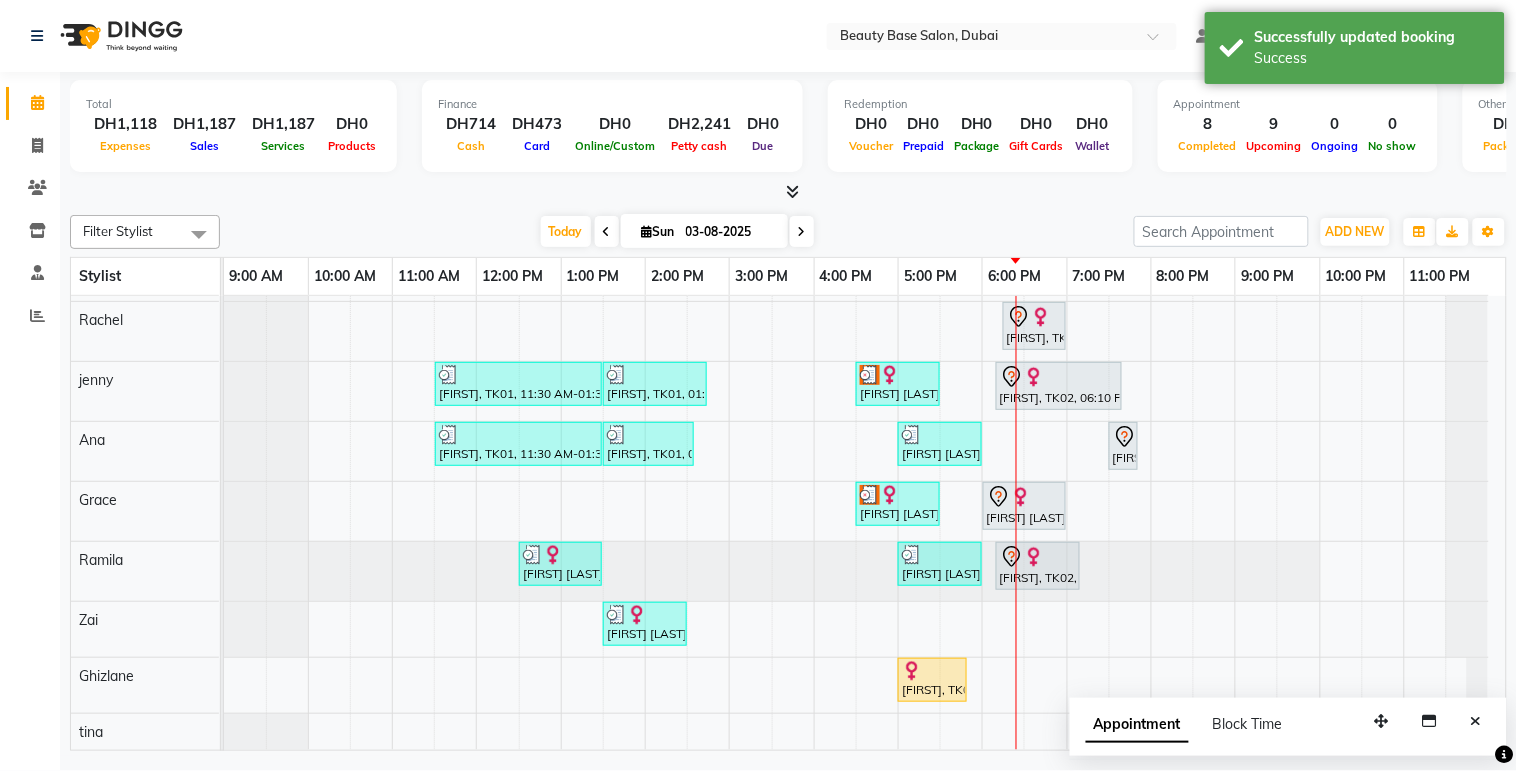 click at bounding box center [1059, 377] 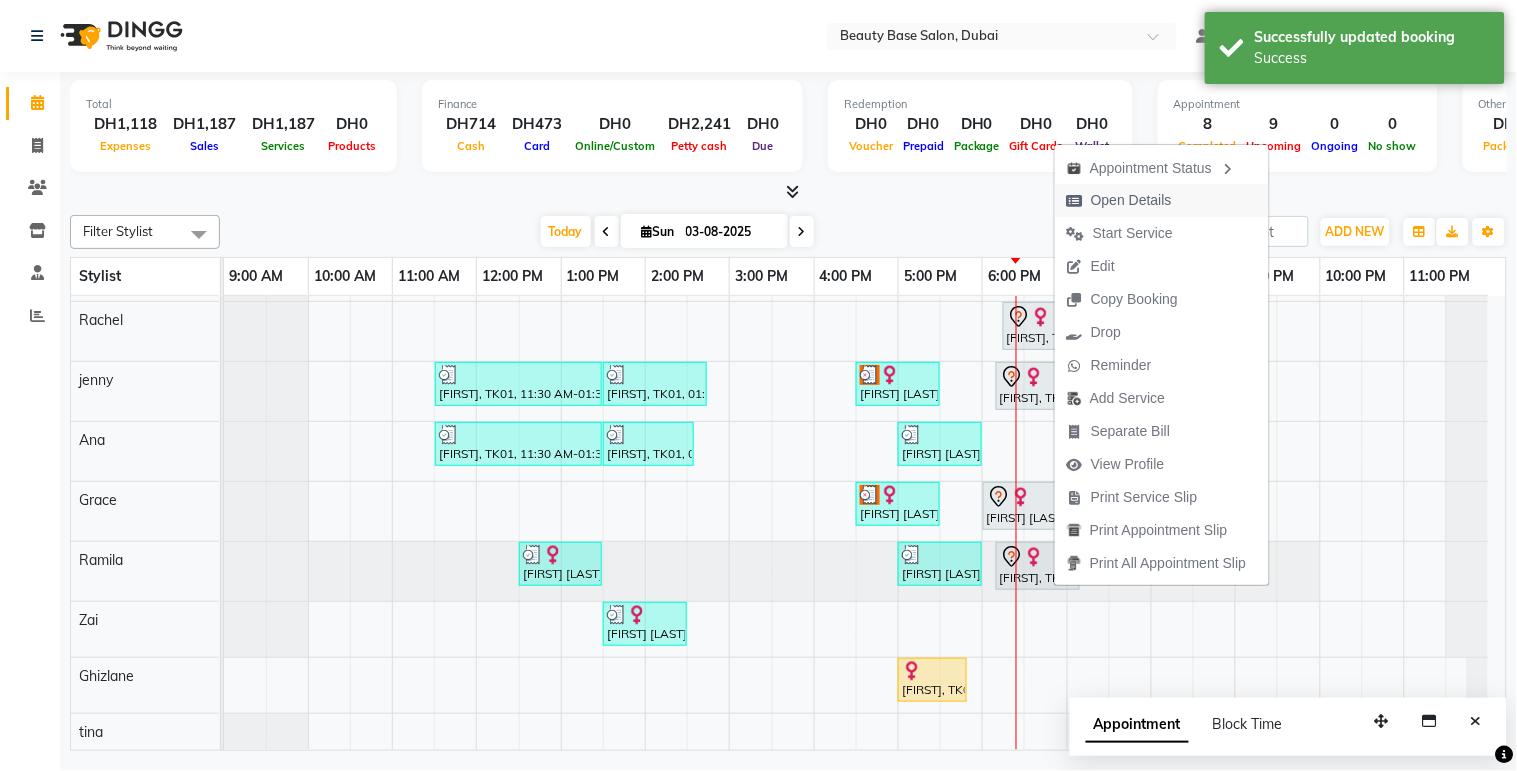 click on "Open Details" at bounding box center (1131, 200) 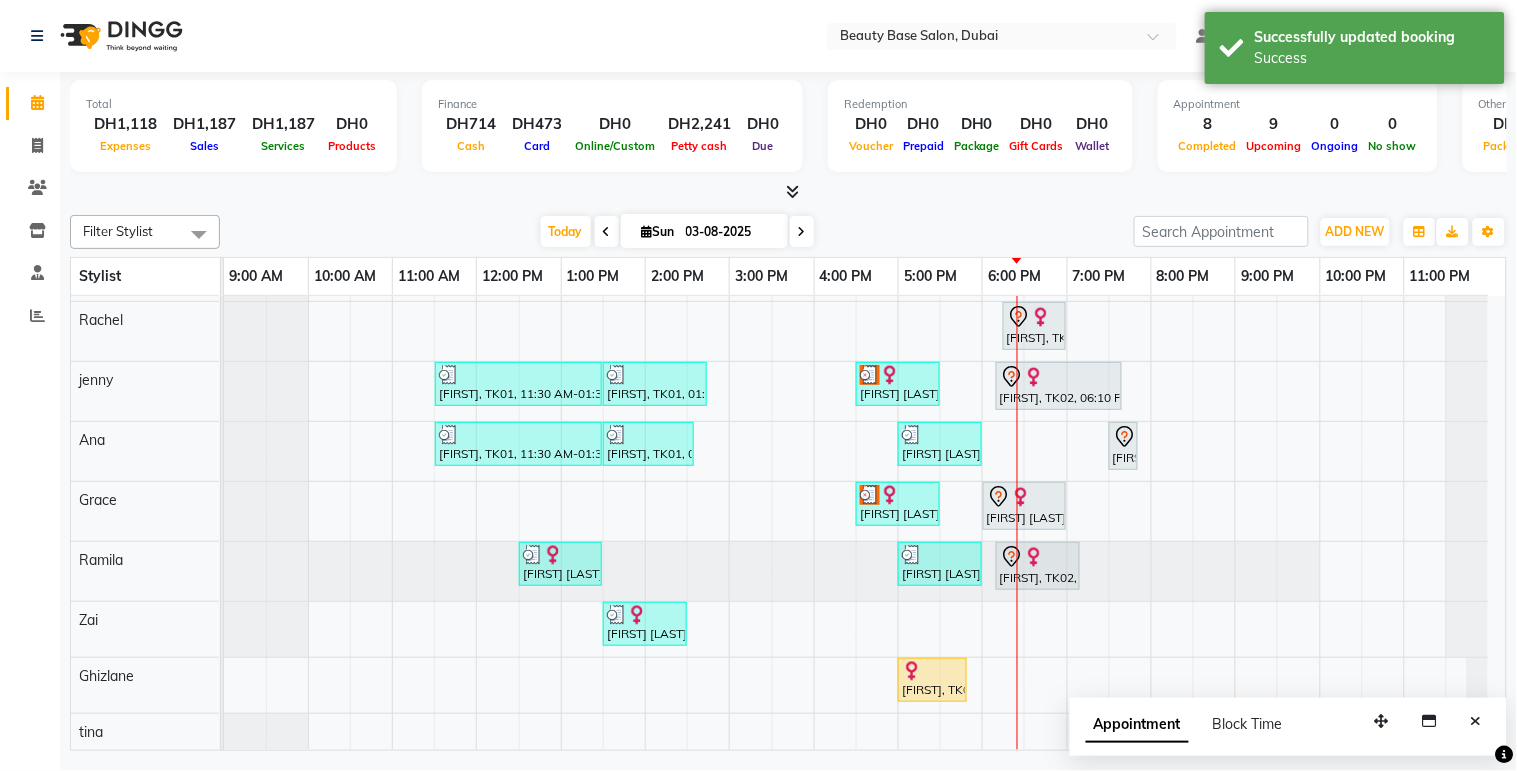 click on "[FIRST], TK02, 06:10 PM-07:40 PM, Rubber Base" at bounding box center [1059, 386] 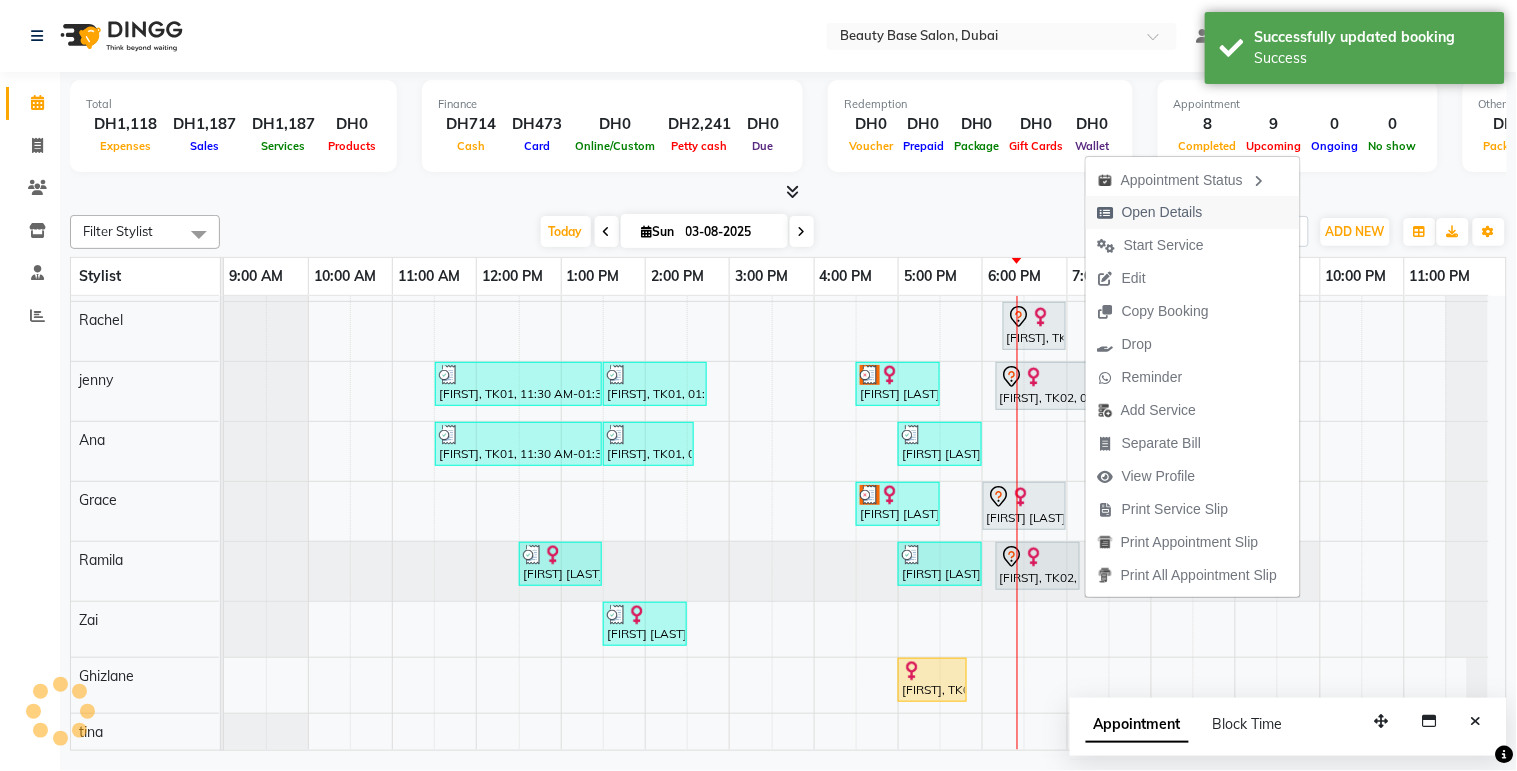 click on "Open Details" at bounding box center [1162, 212] 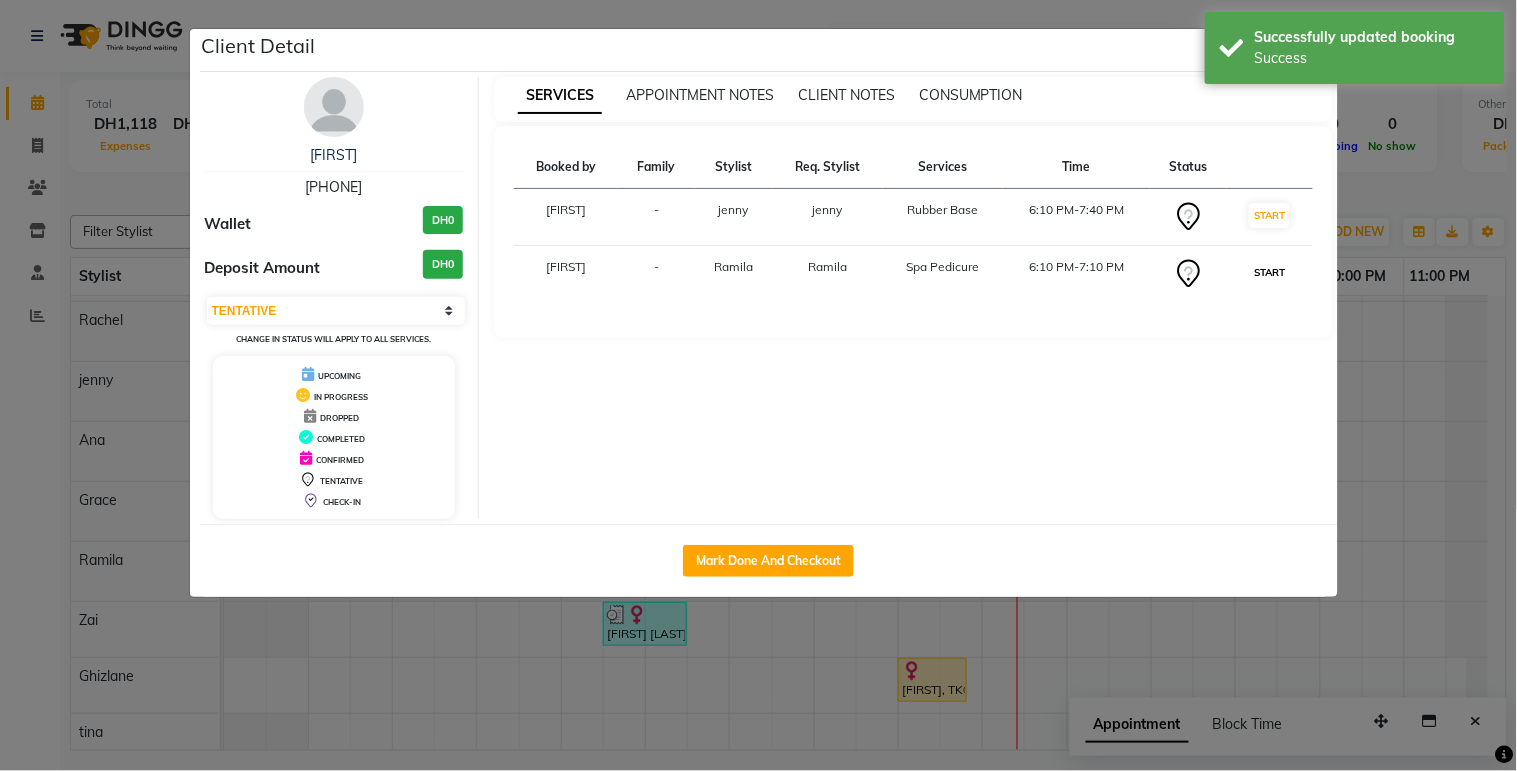 click on "START" at bounding box center (1269, 272) 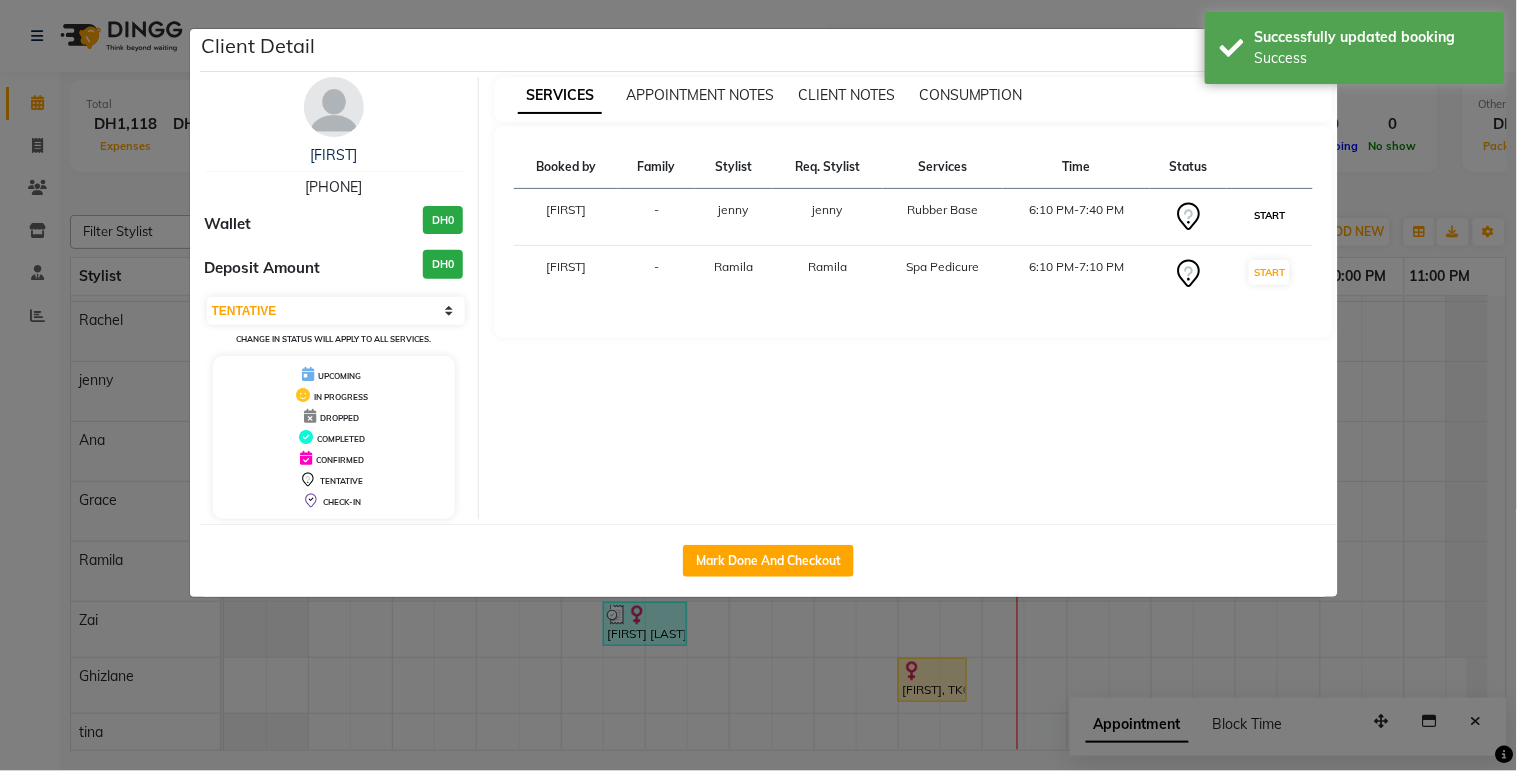 click on "START" at bounding box center [1269, 215] 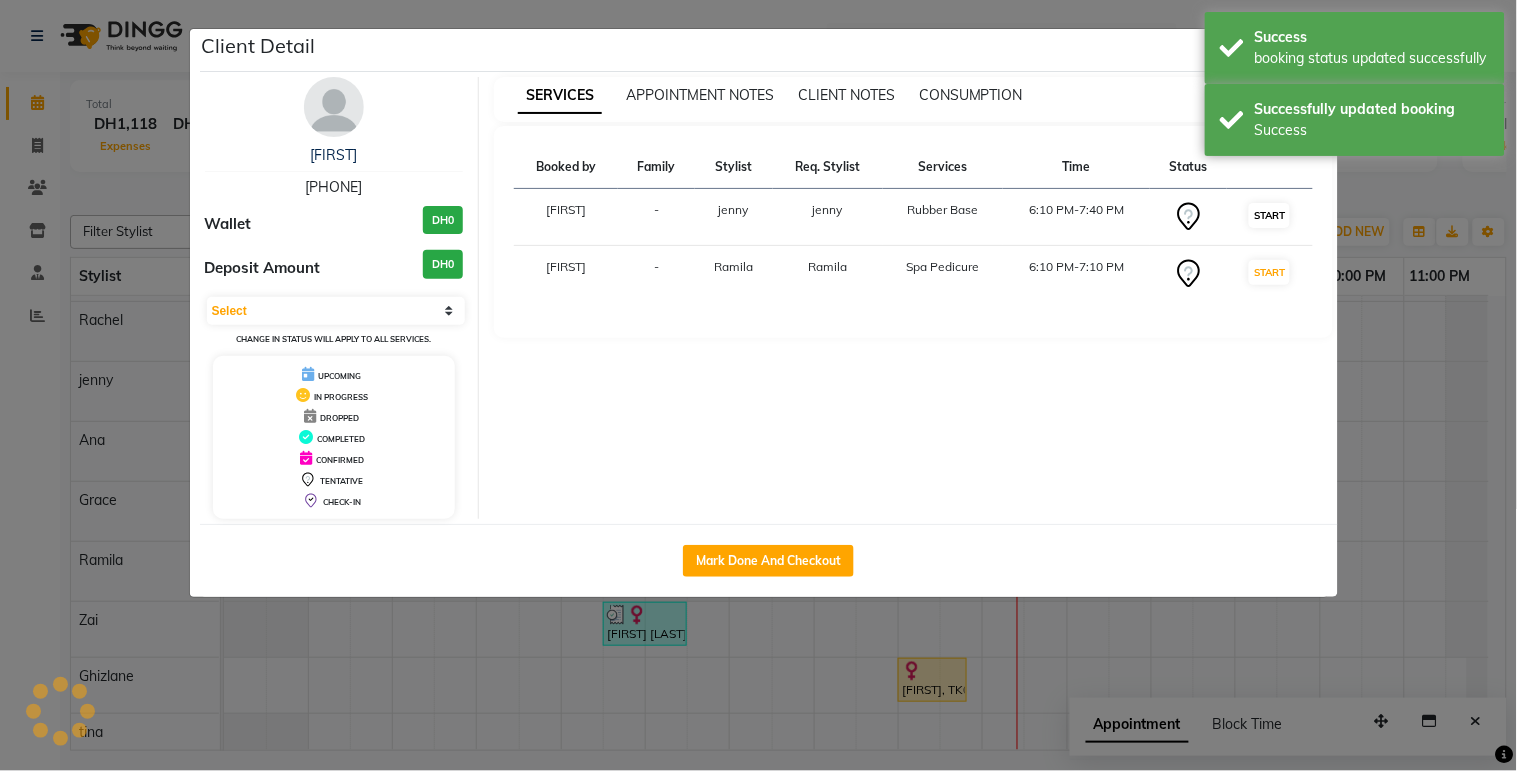 scroll, scrollTop: 84, scrollLeft: 0, axis: vertical 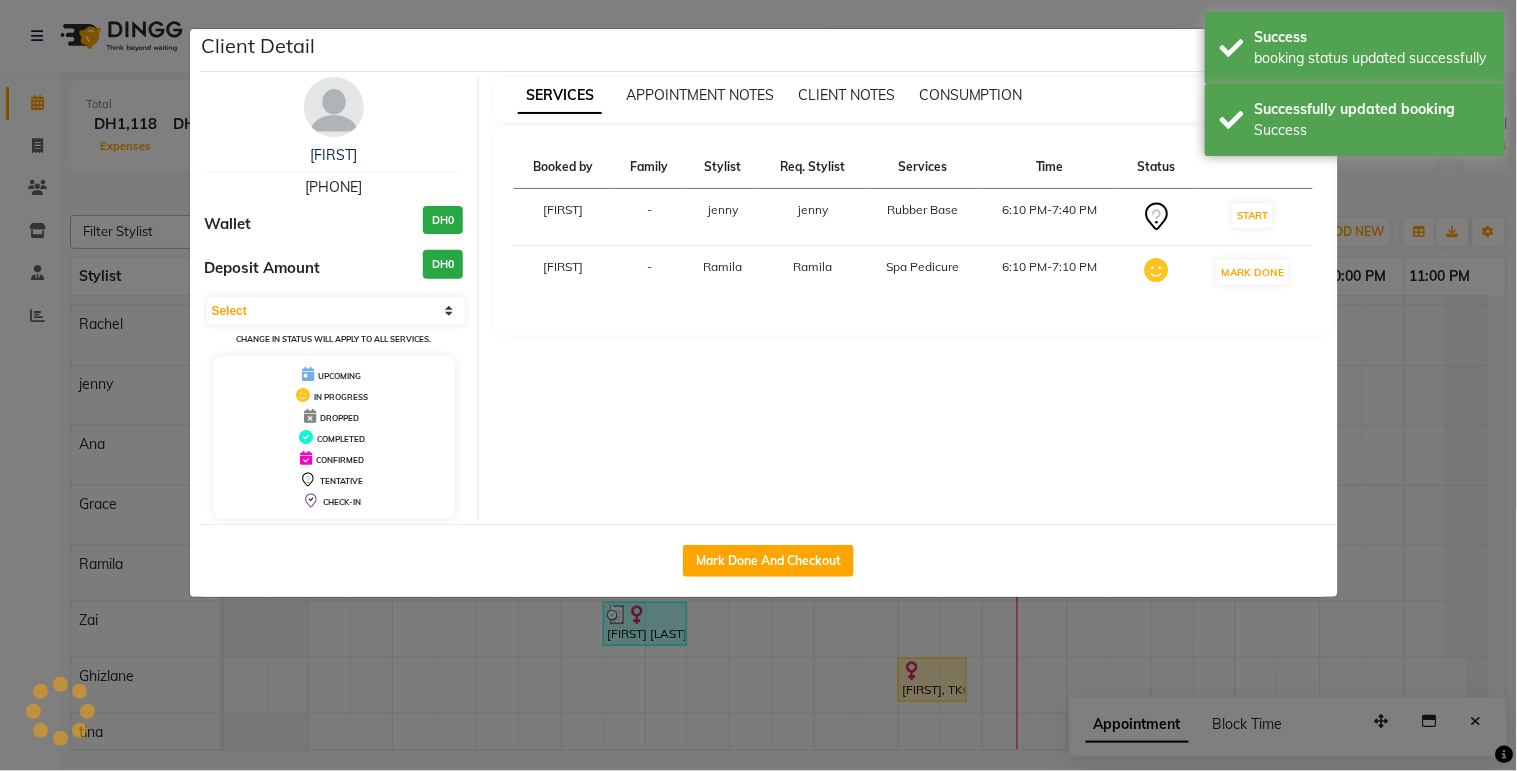 select on "1" 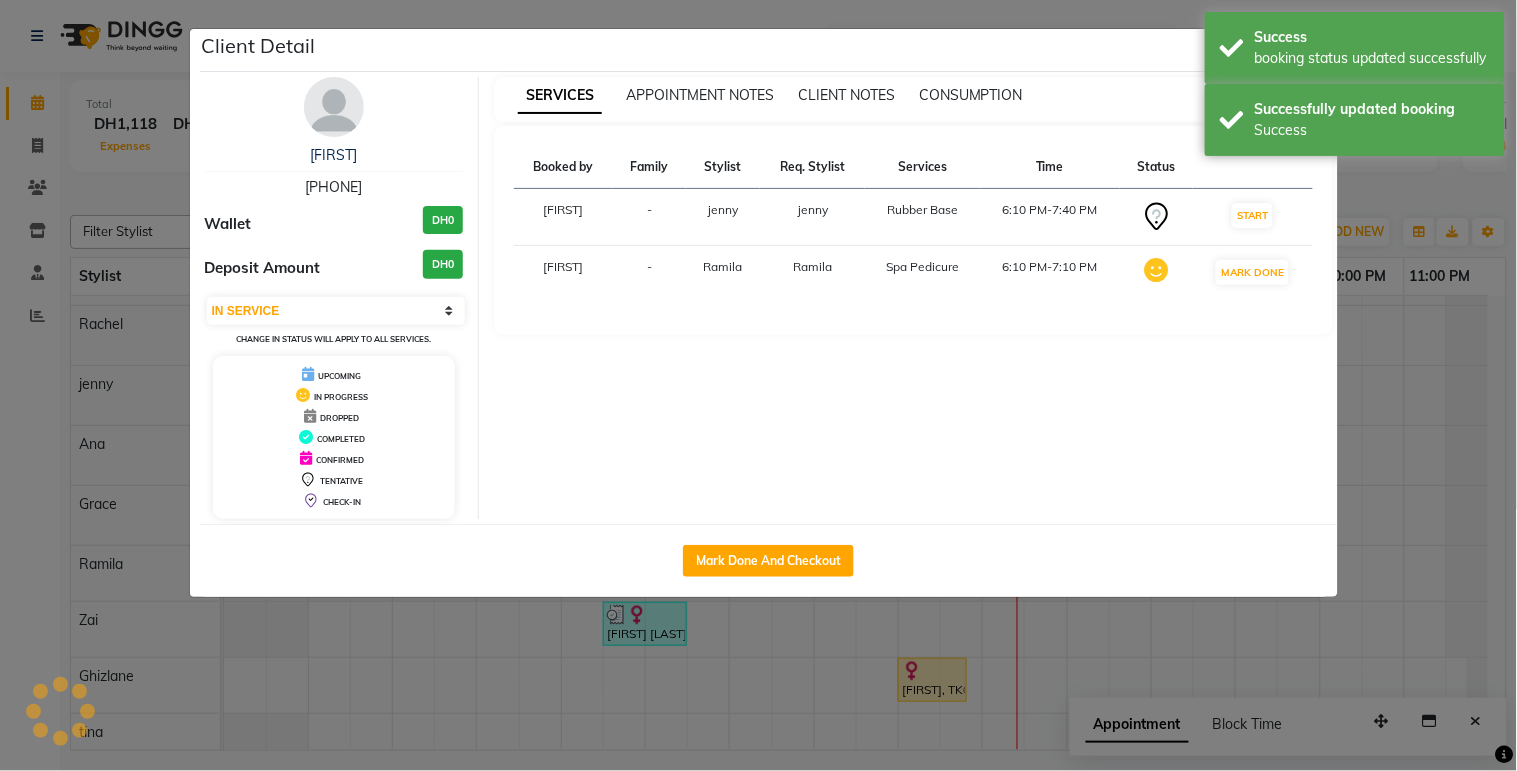 scroll, scrollTop: 80, scrollLeft: 0, axis: vertical 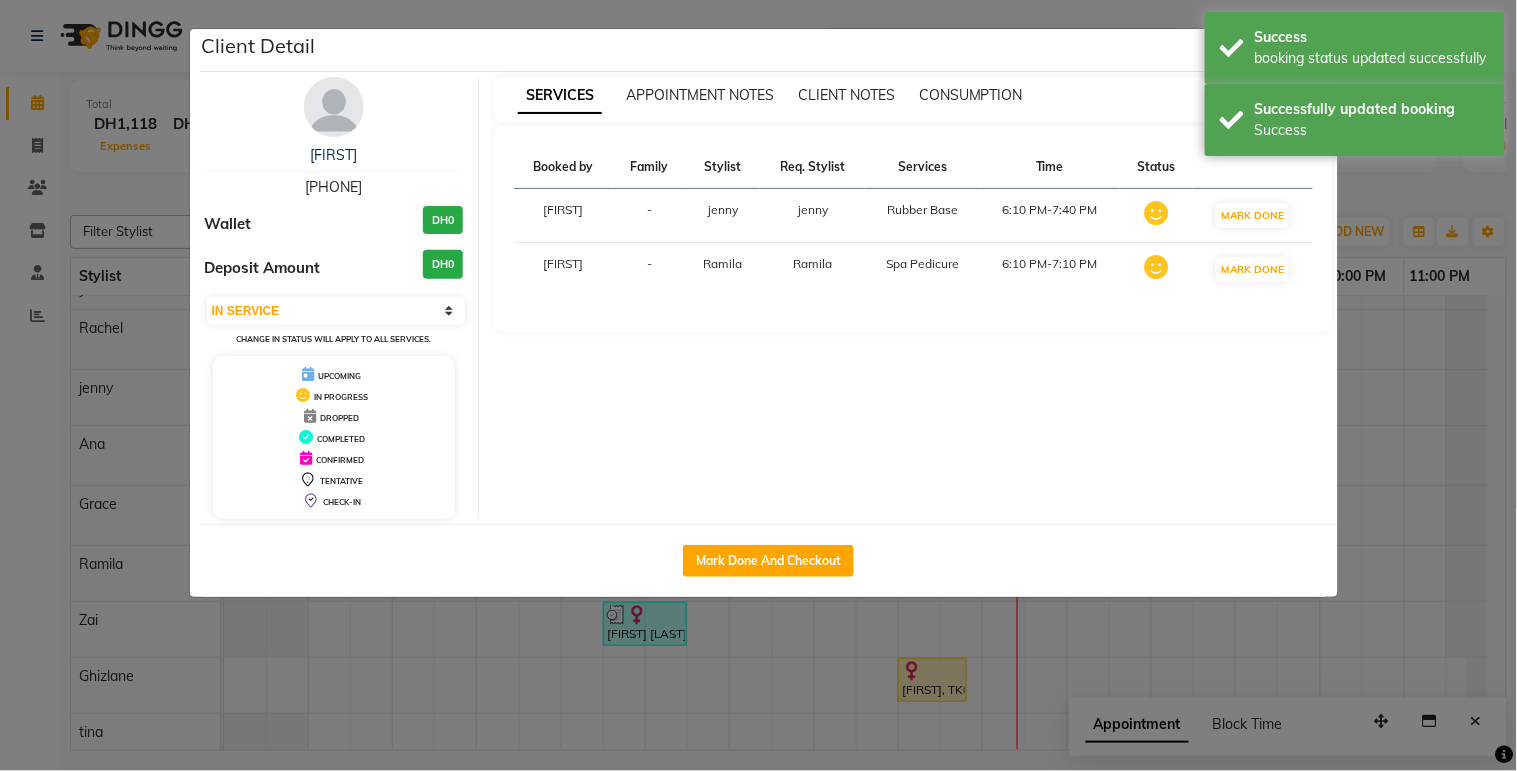 click on "Client Detail  [FIRST]    [PHONE] Wallet DH0 Deposit Amount  DH0  Select IN SERVICE CONFIRMED TENTATIVE CHECK IN MARK DONE DROPPED UPCOMING Change in status will apply to all services. UPCOMING IN PROGRESS DROPPED COMPLETED CONFIRMED TENTATIVE CHECK-IN SERVICES APPOINTMENT NOTES CLIENT NOTES CONSUMPTION Booked by Family Stylist Req. Stylist Services Time Status  Lama  - jenny jenny  Rubber Base   6:10 PM-7:40 PM   MARK DONE   Lama  - Ramila Ramila  Spa Pedicure   6:10 PM-7:10 PM   MARK DONE   Mark Done And Checkout" 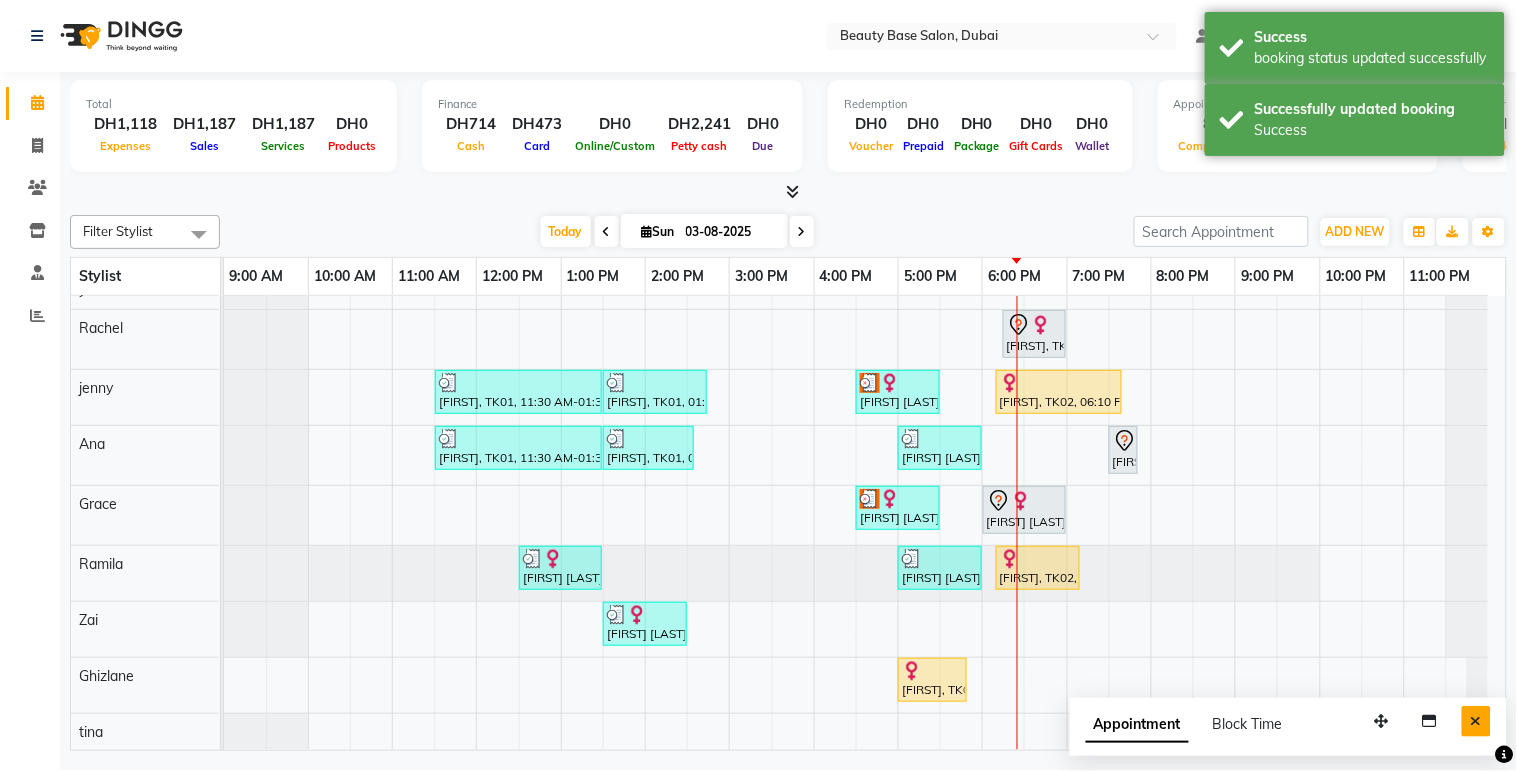 click at bounding box center (1476, 721) 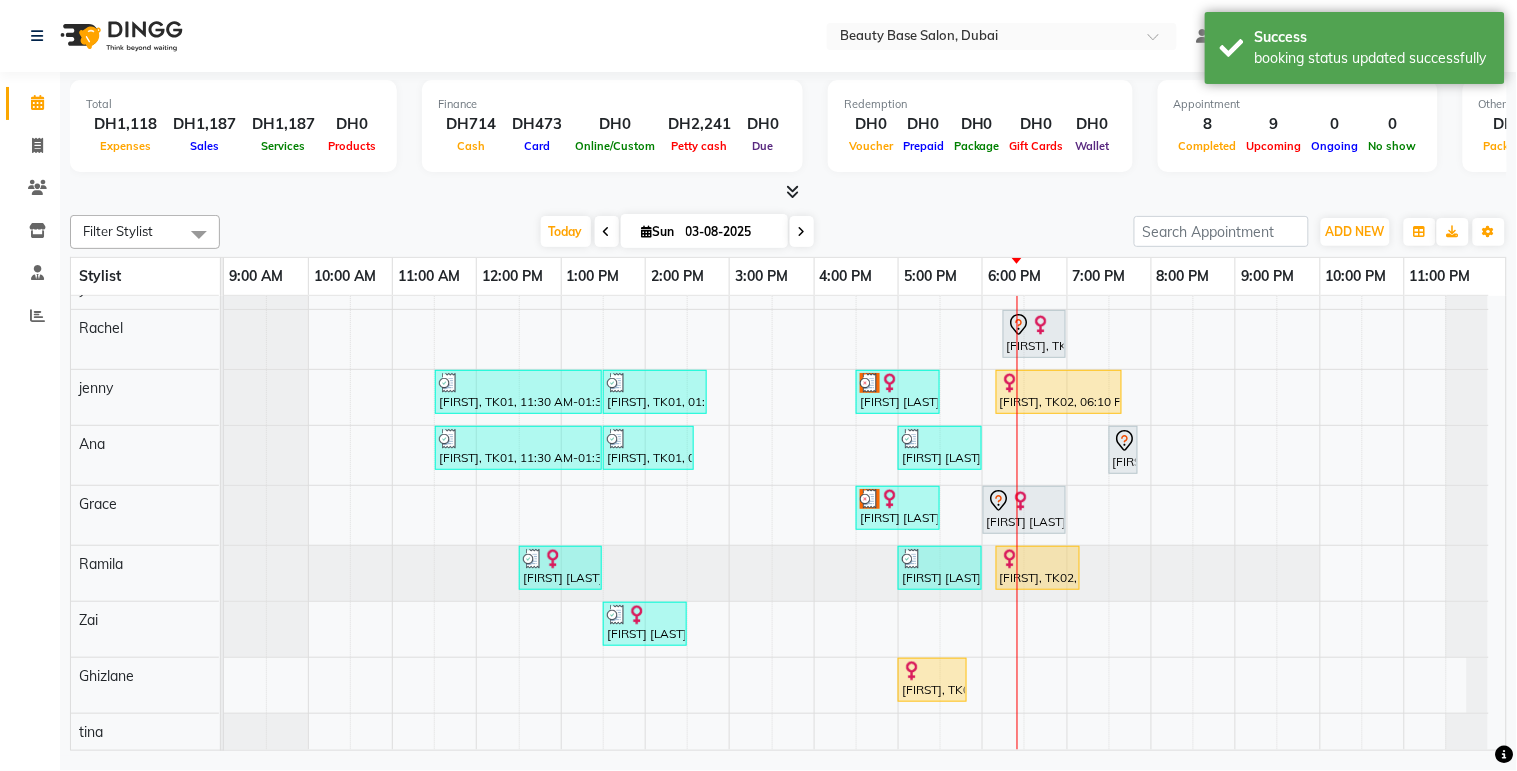 click on "[FIRST] [LAST], TK05, 06:00 PM-07:00 PM, Express Facial" at bounding box center [1024, 510] 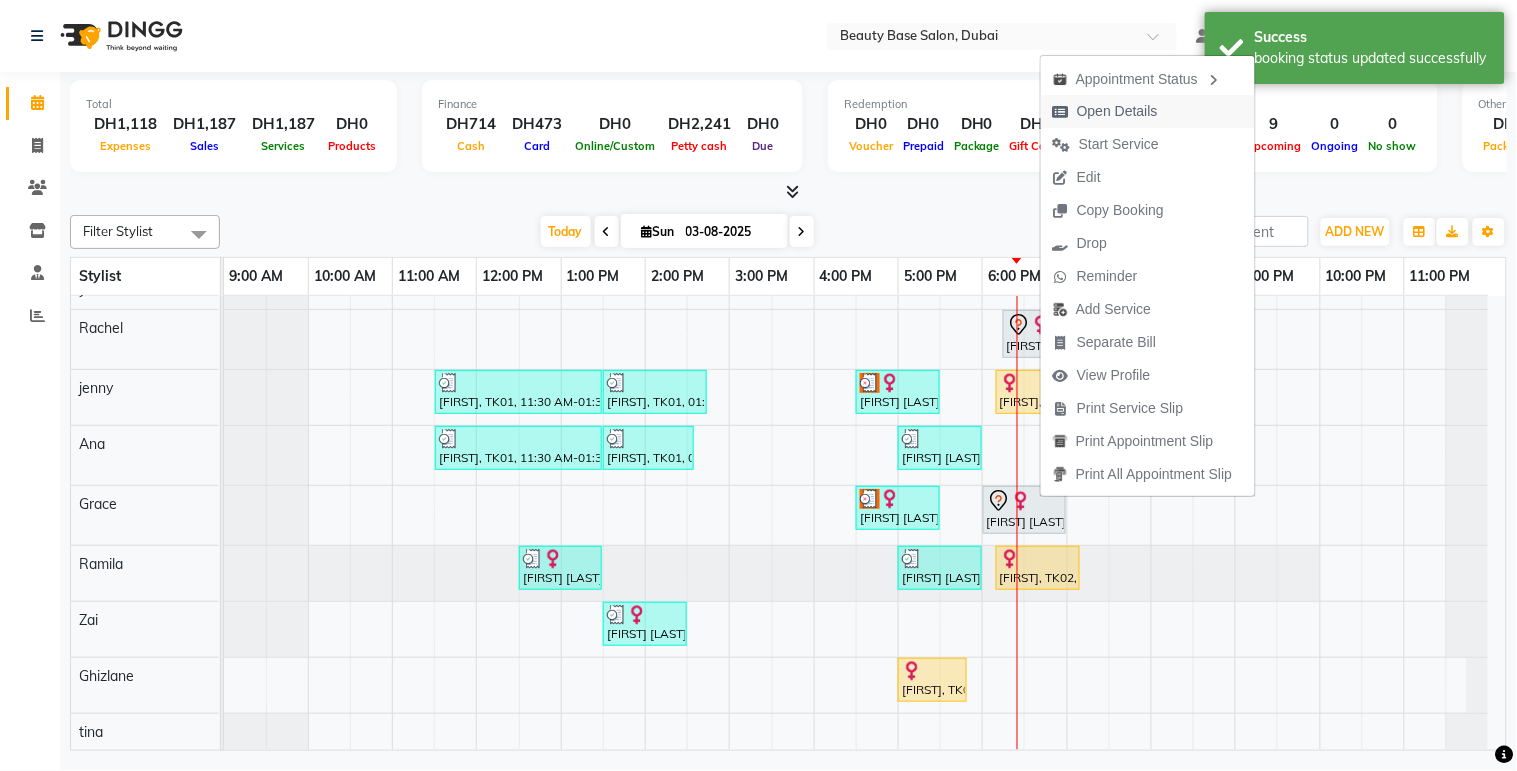 click on "Open Details" at bounding box center [1117, 111] 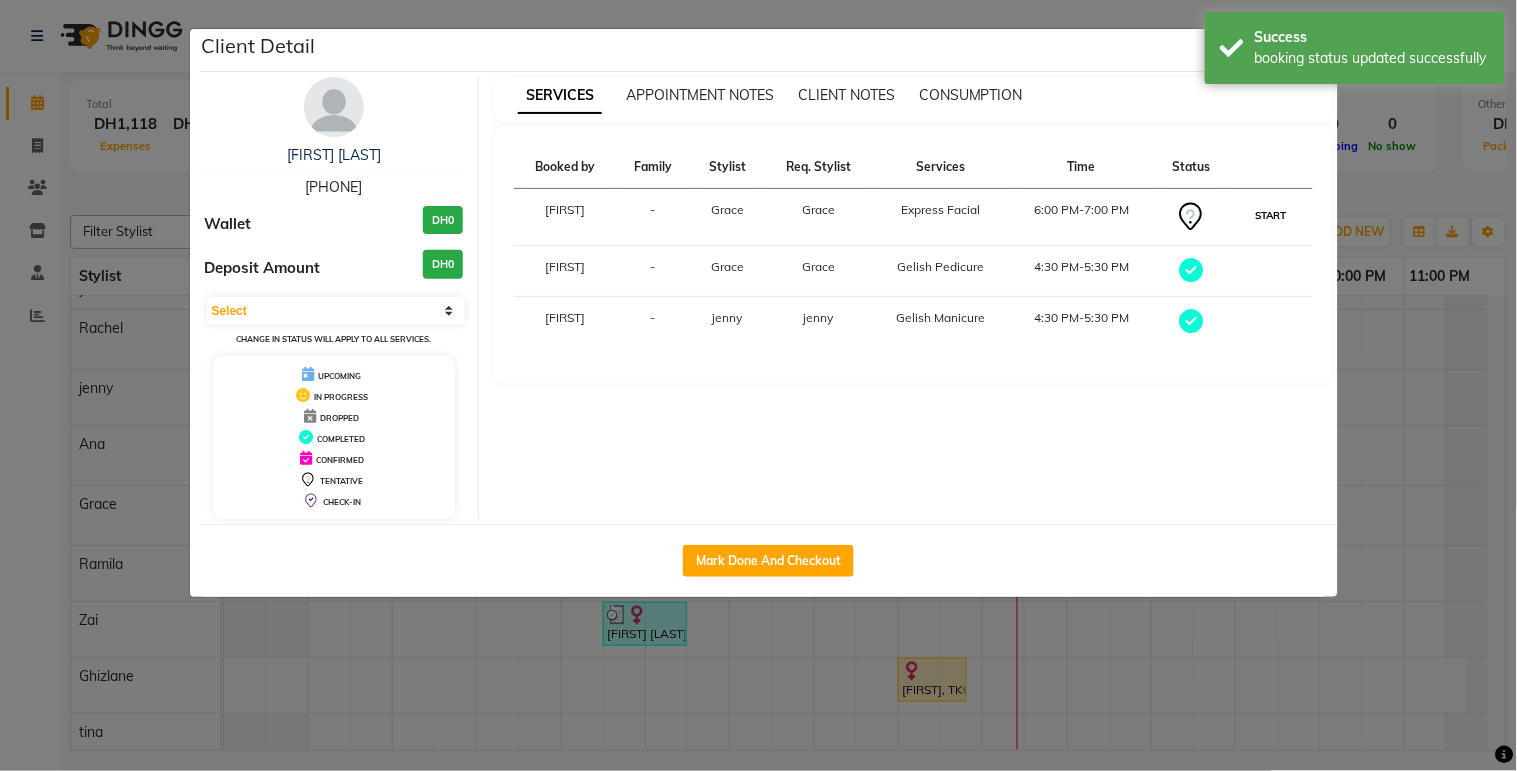 click on "START" at bounding box center (1270, 215) 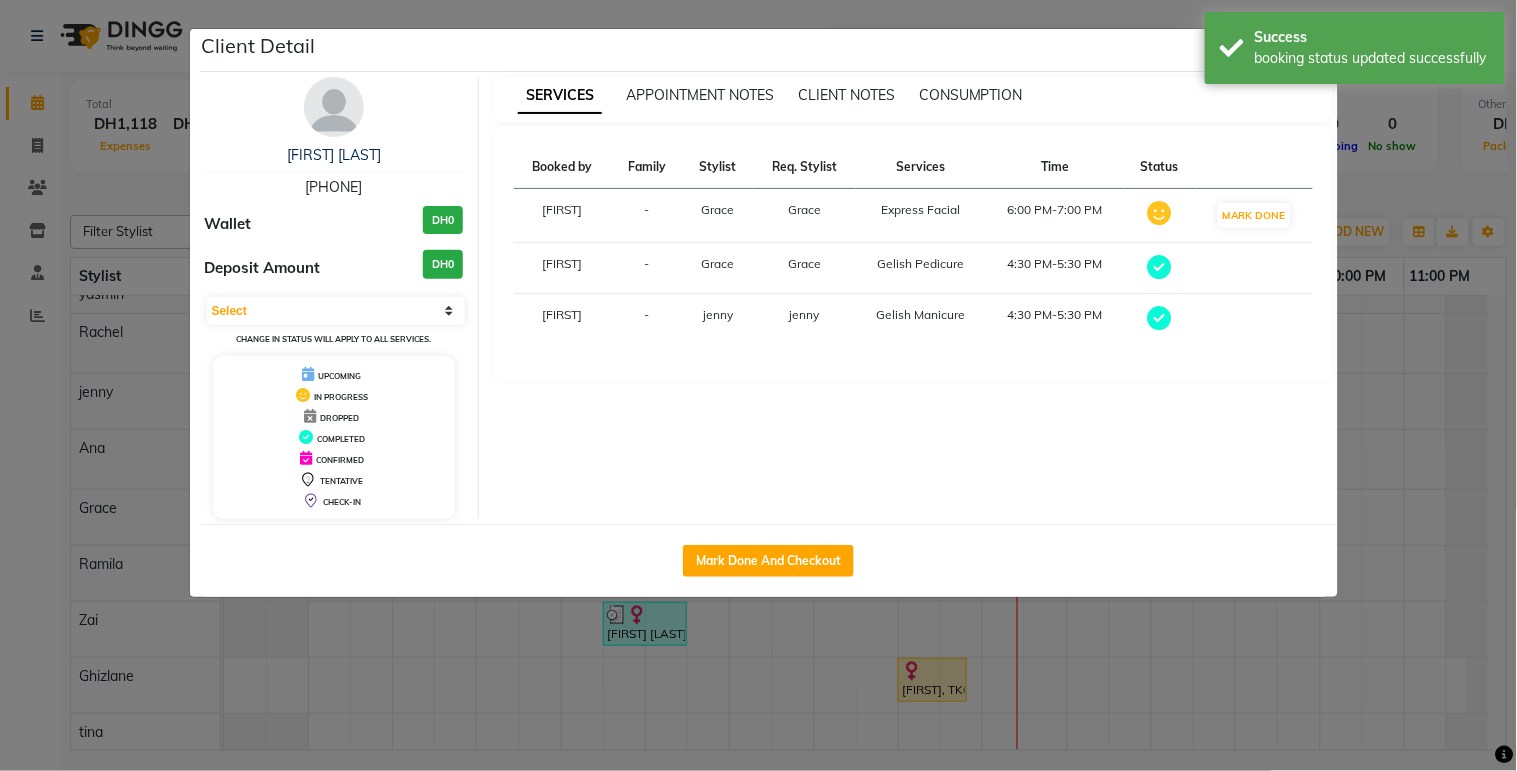 scroll, scrollTop: 76, scrollLeft: 0, axis: vertical 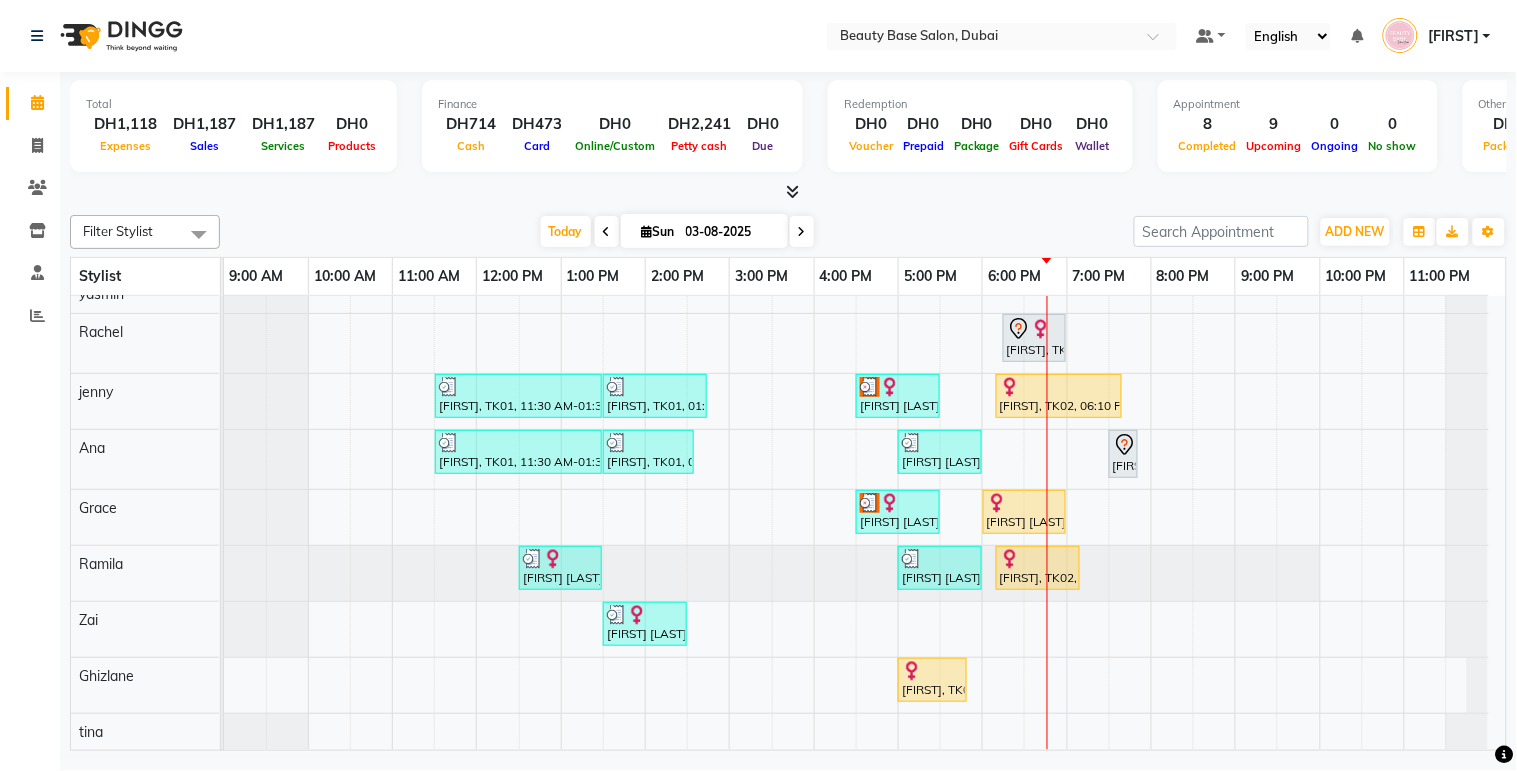 click at bounding box center (802, 232) 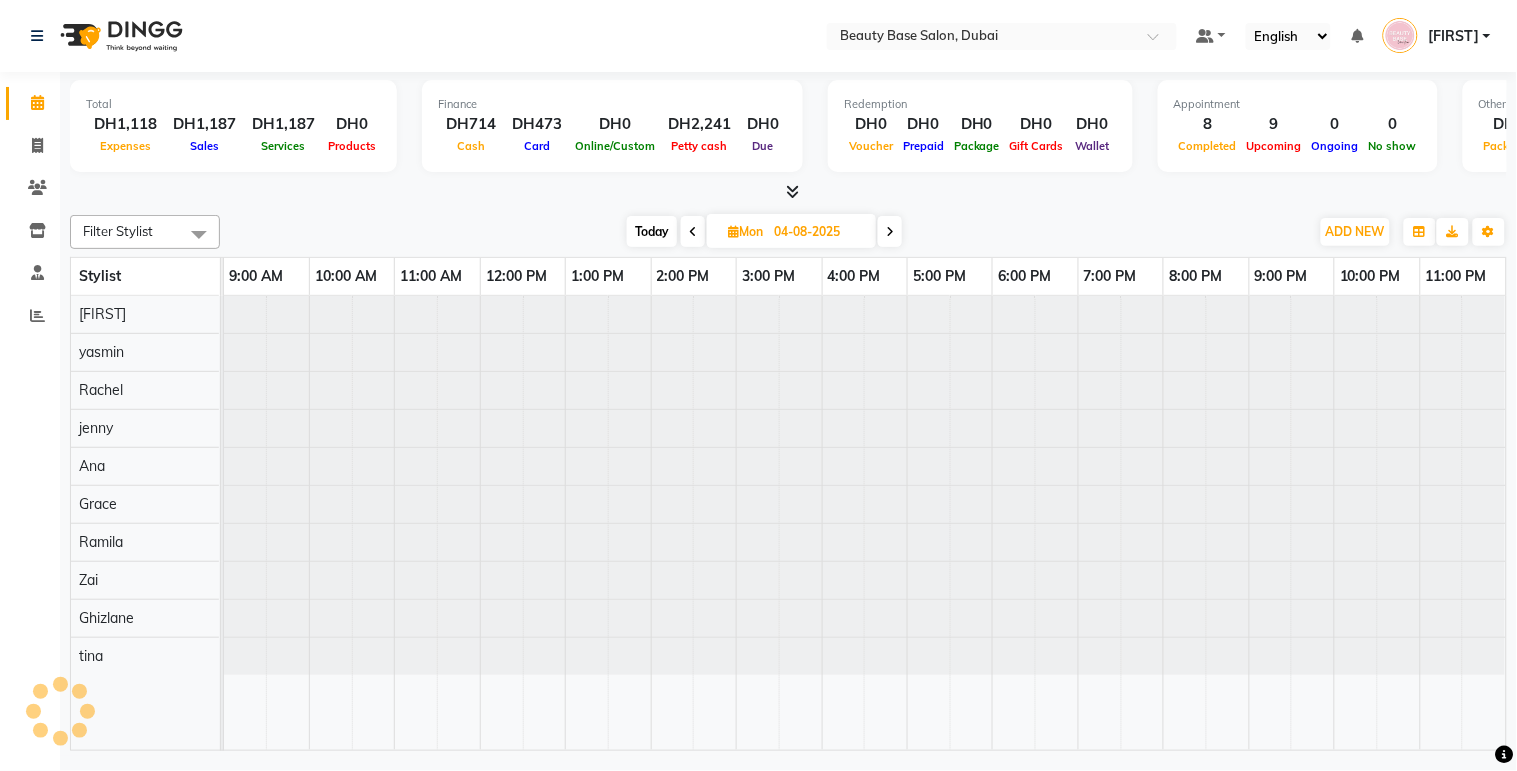 scroll, scrollTop: 0, scrollLeft: 0, axis: both 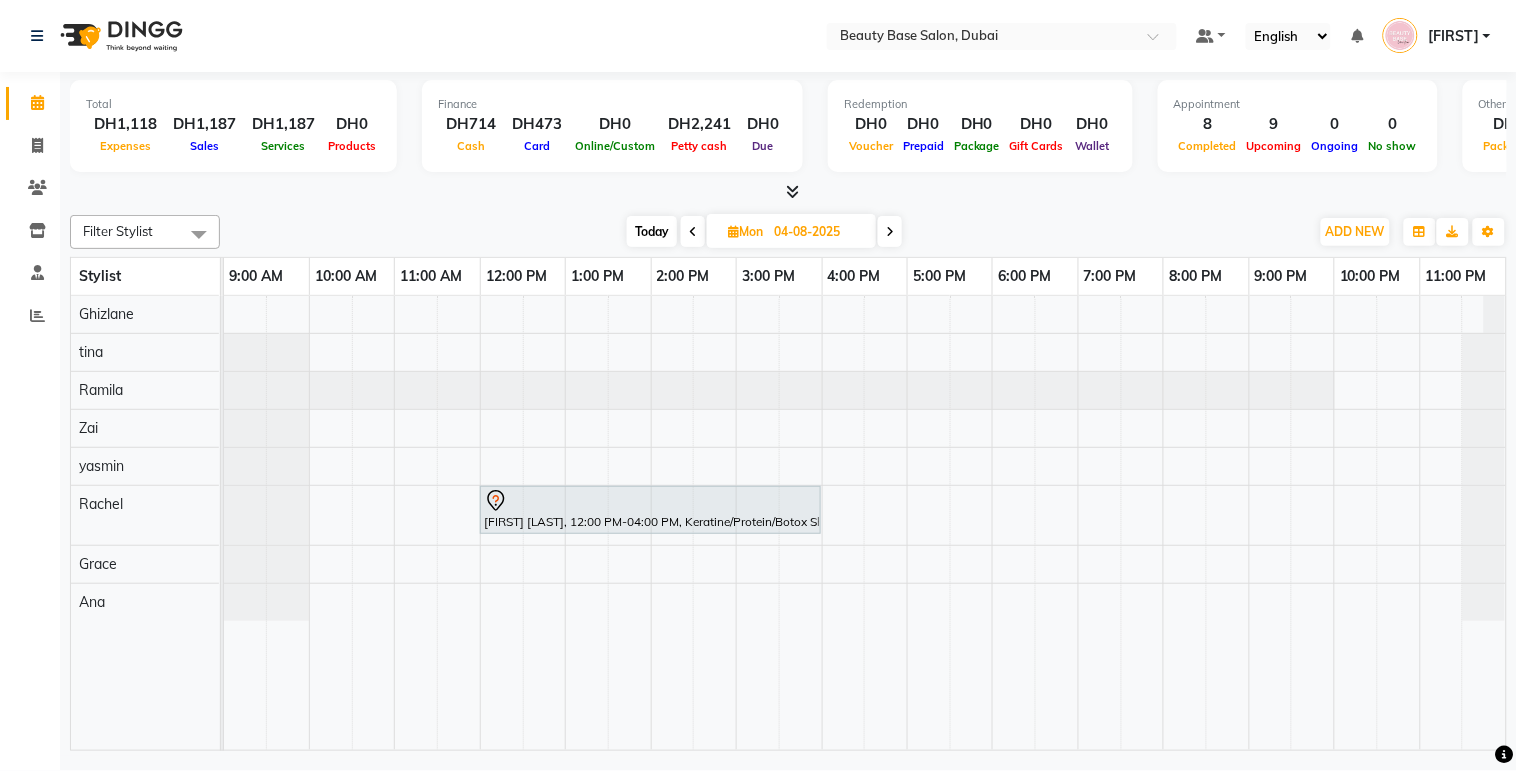 click at bounding box center [199, 234] 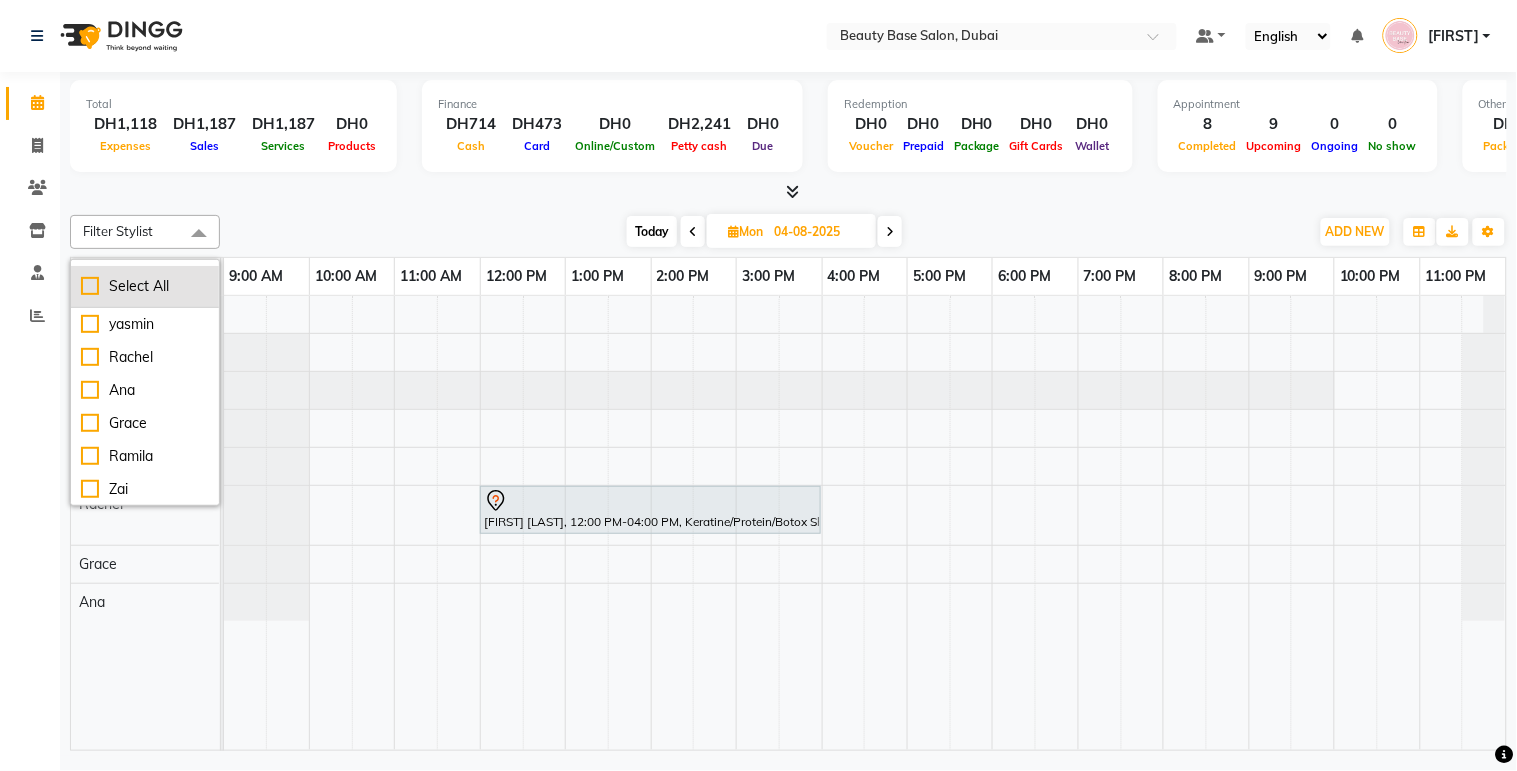click on "Select All" at bounding box center (145, 286) 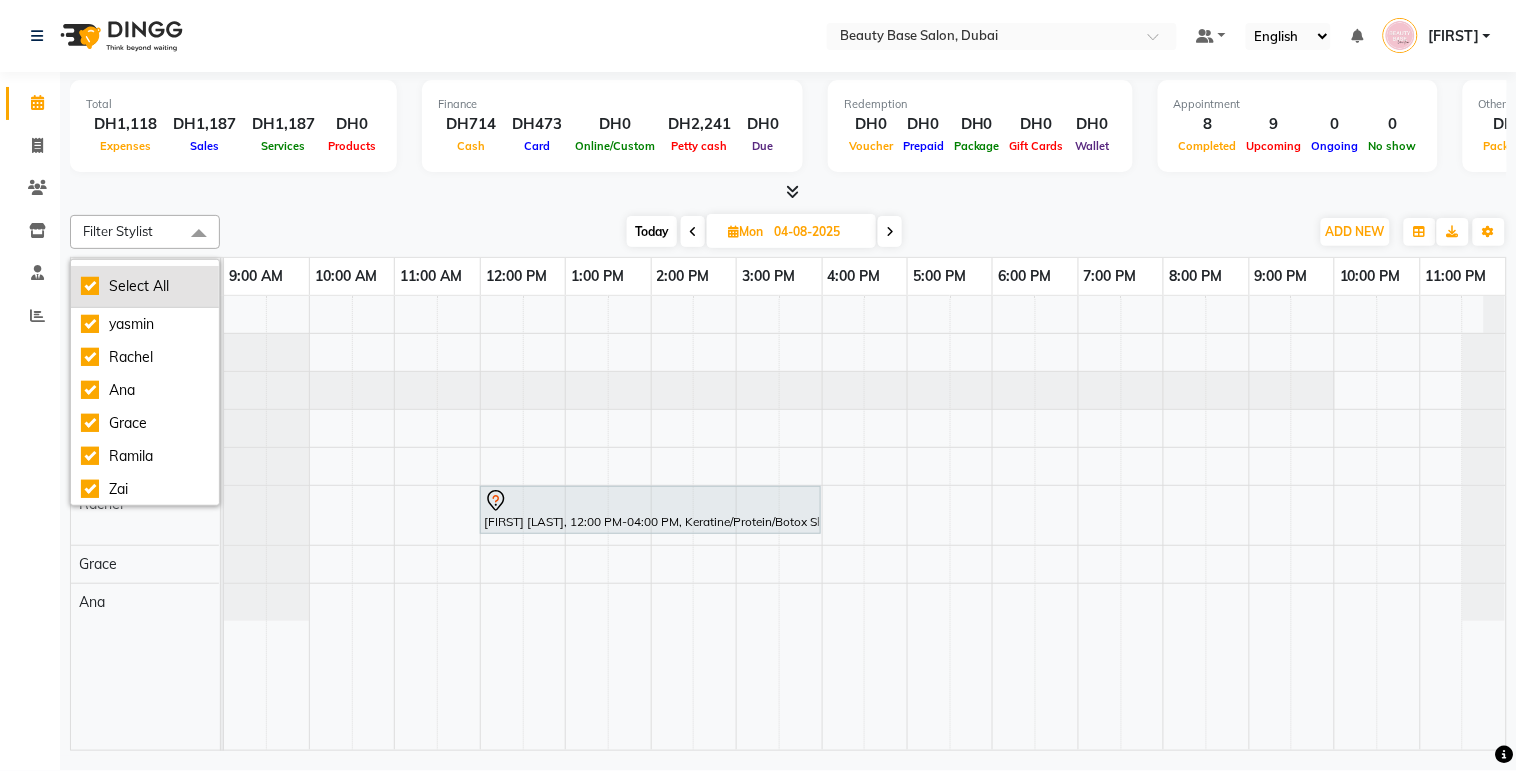 checkbox on "true" 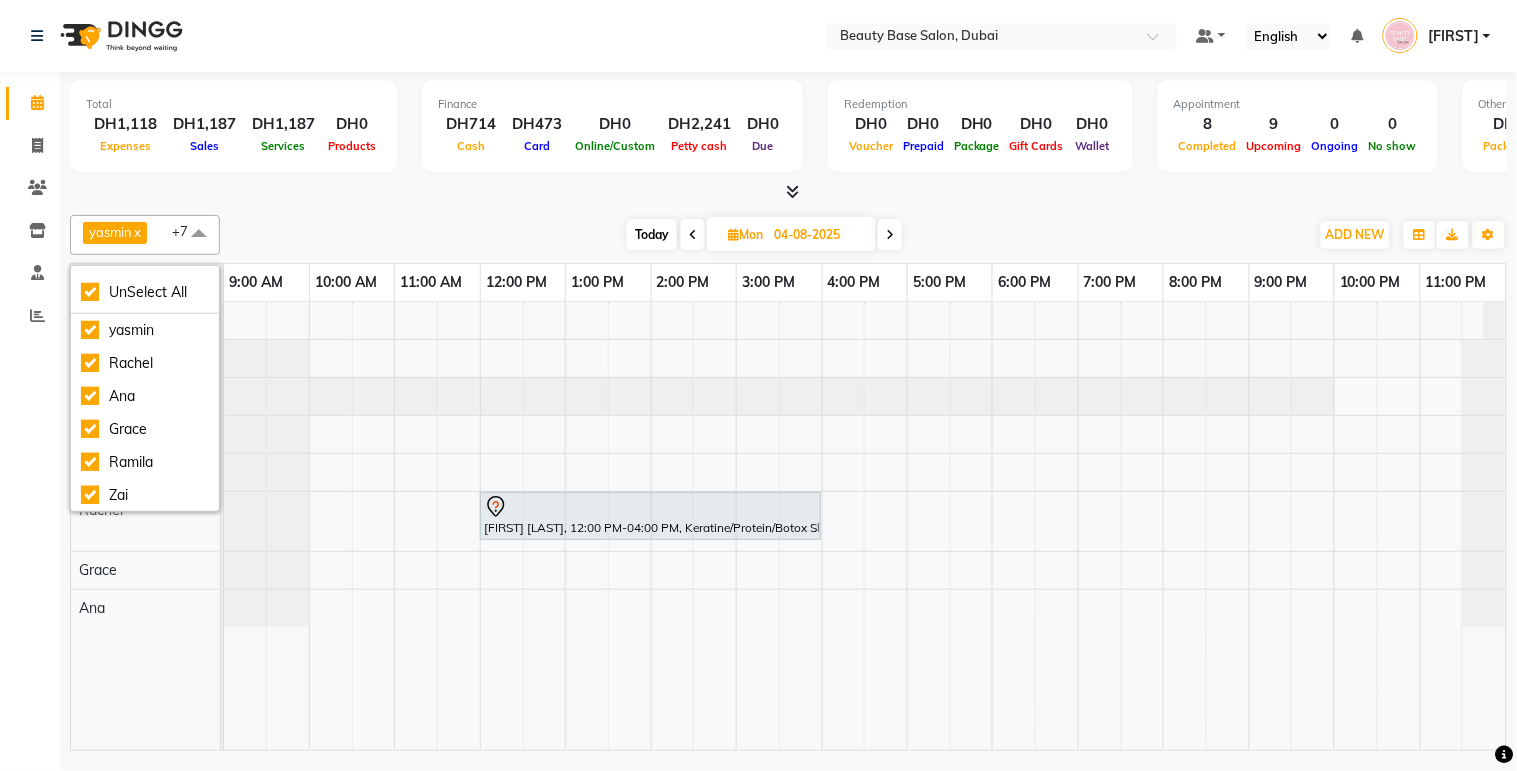 click on "Calendar  Invoice  Clients  Inventory  Staff  Reports Upcoming Tentative Confirm Bookings Segments Page Builder" 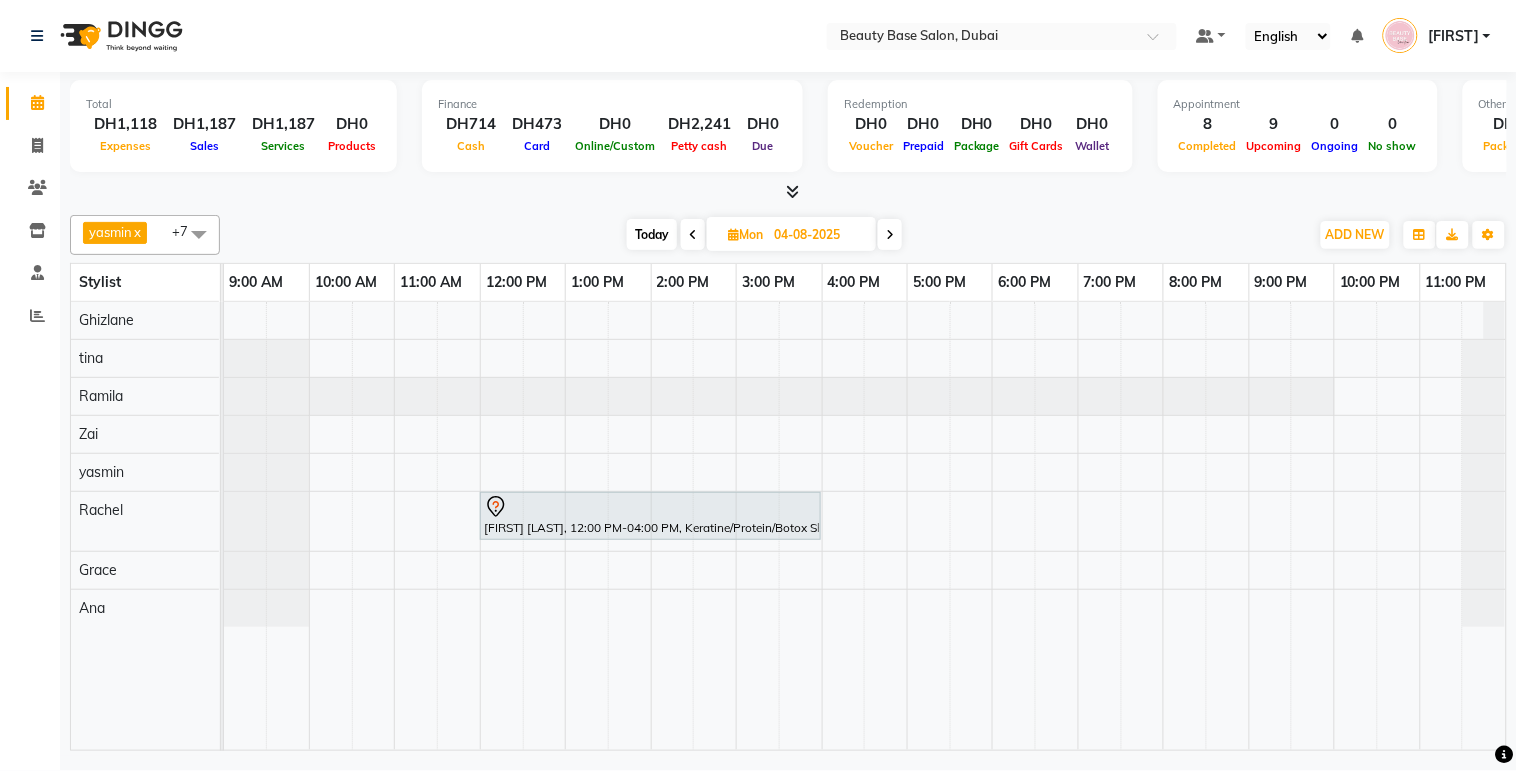 click at bounding box center [199, 234] 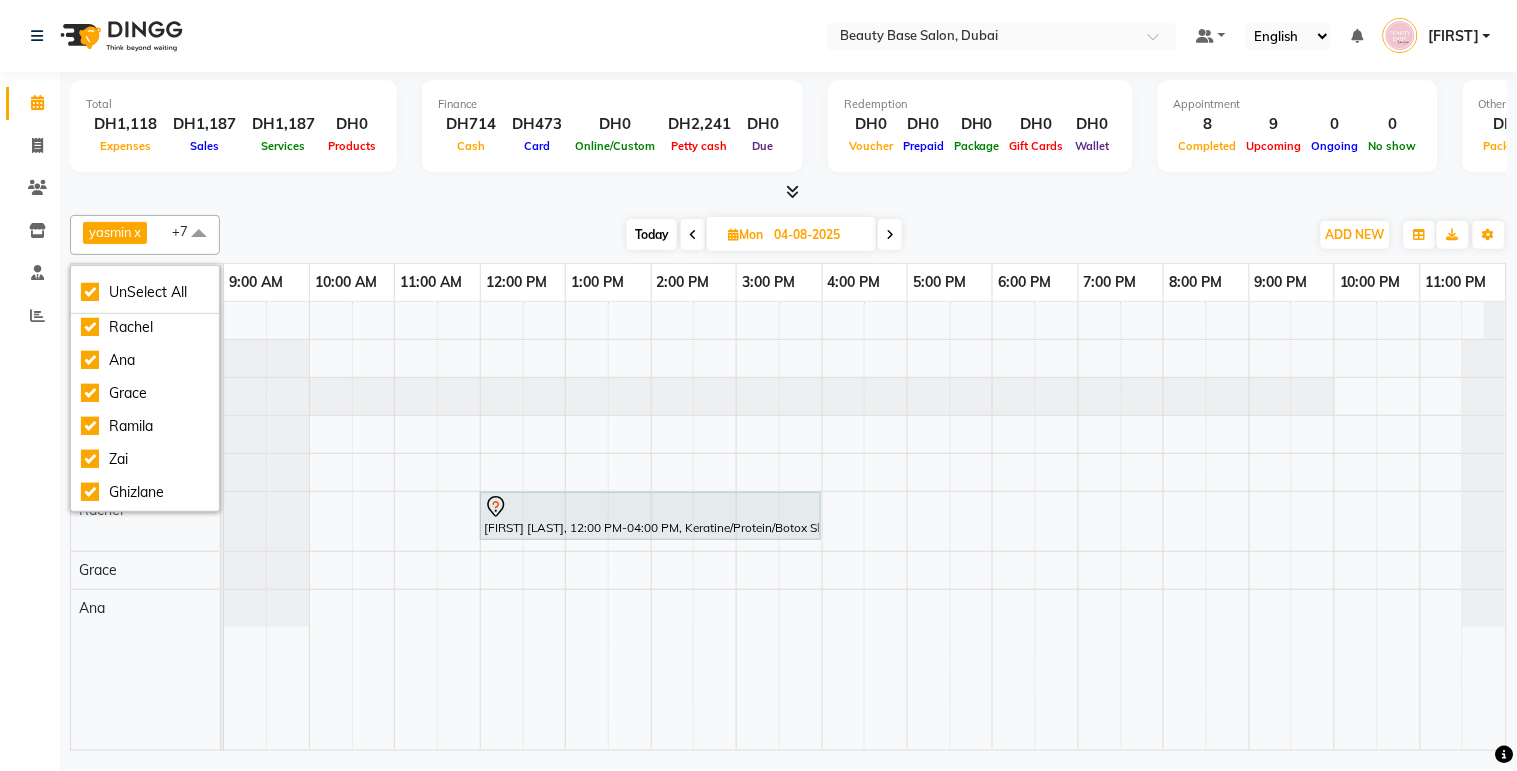 scroll, scrollTop: 66, scrollLeft: 0, axis: vertical 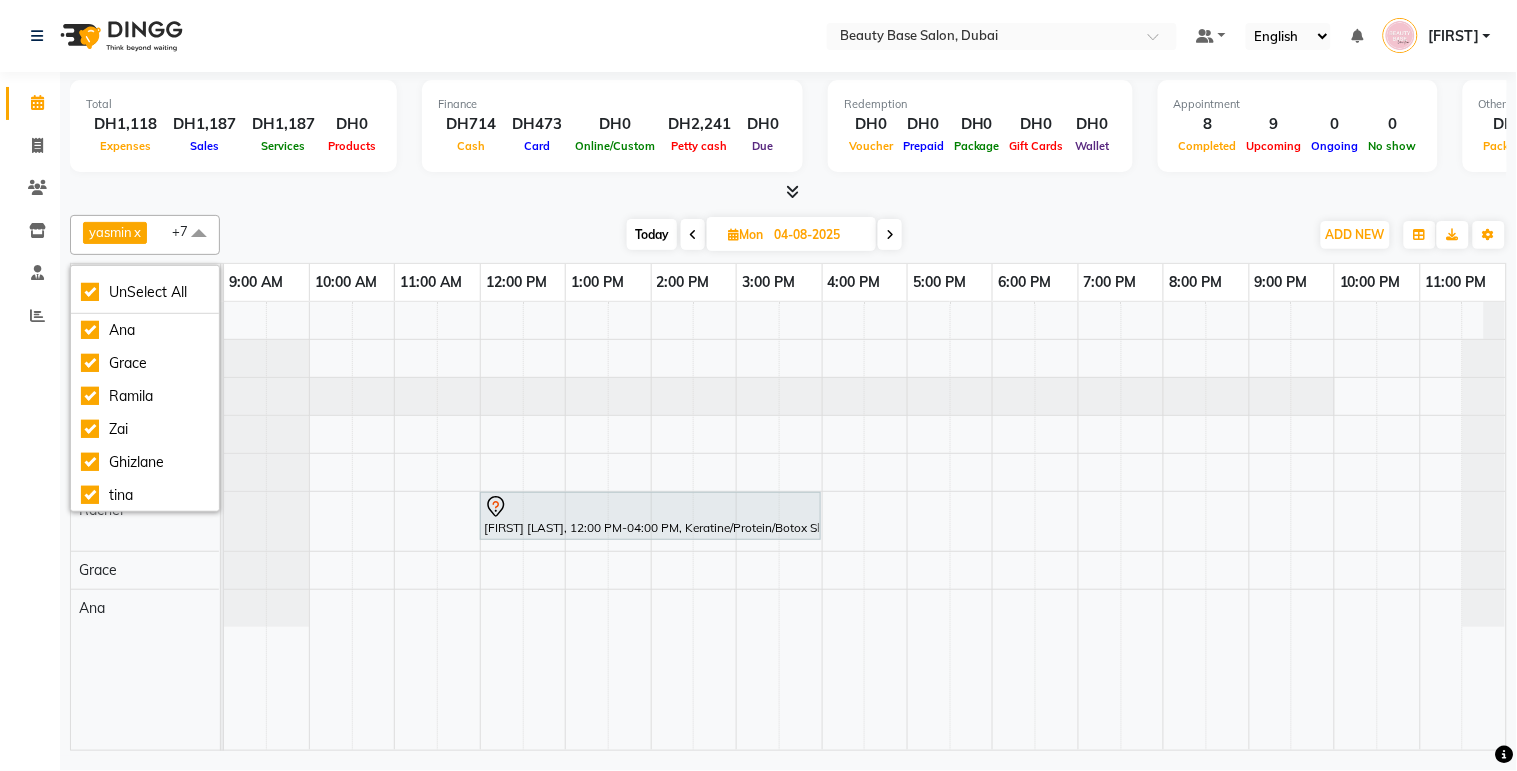 click on "Calendar  Invoice  Clients  Inventory  Staff  Reports Upcoming Tentative Confirm Bookings Segments Page Builder" 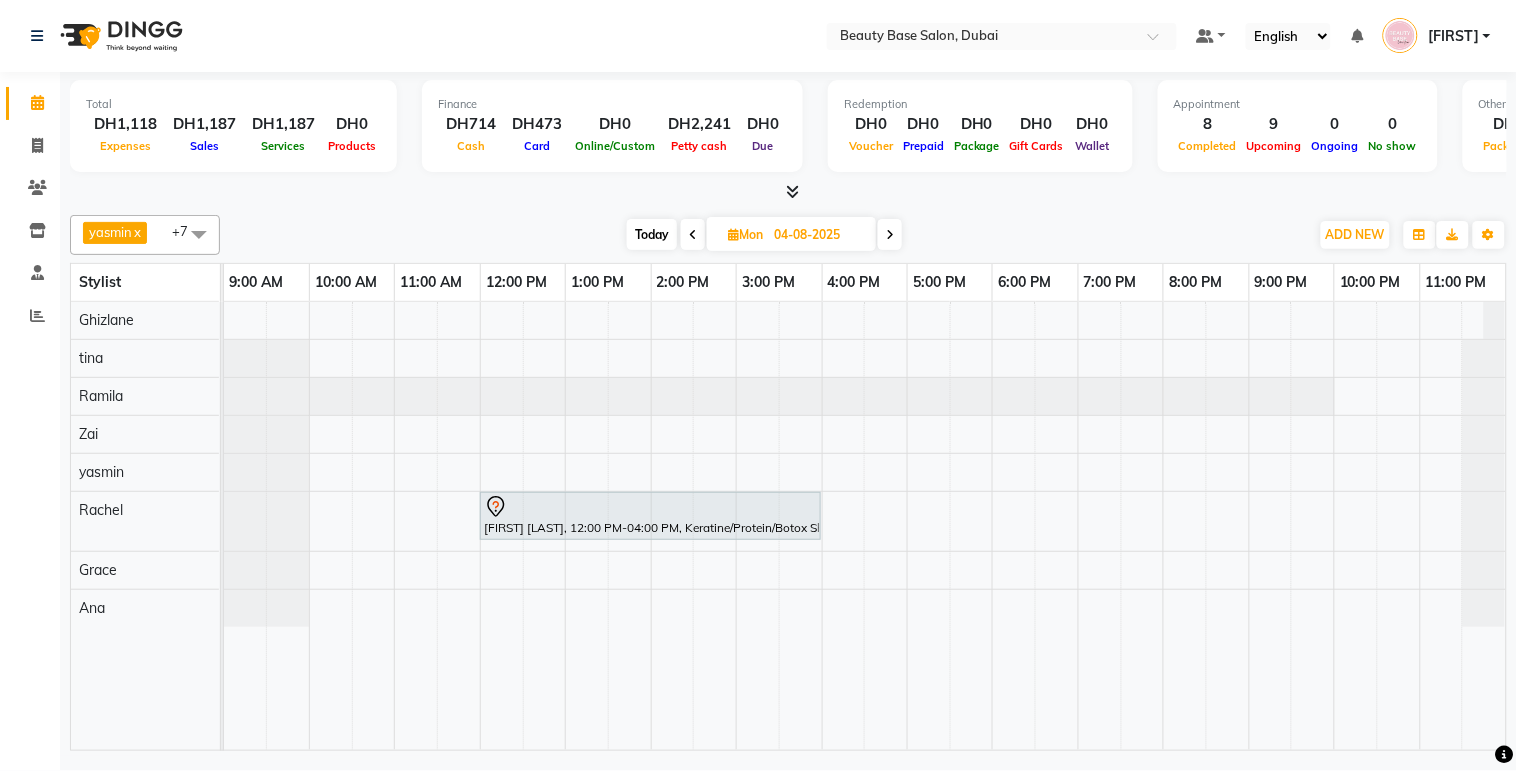 click at bounding box center [199, 234] 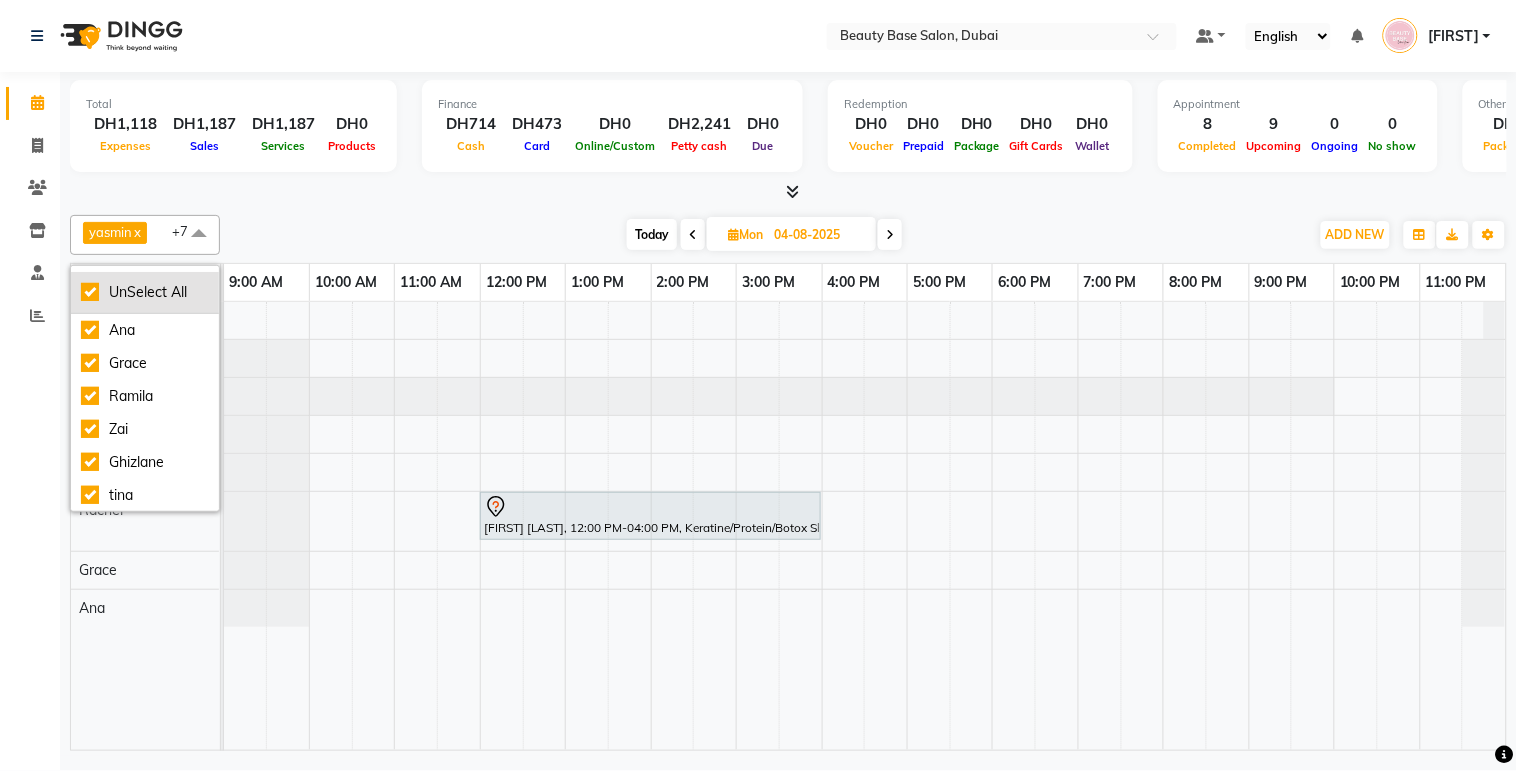 click on "UnSelect All" at bounding box center (145, 292) 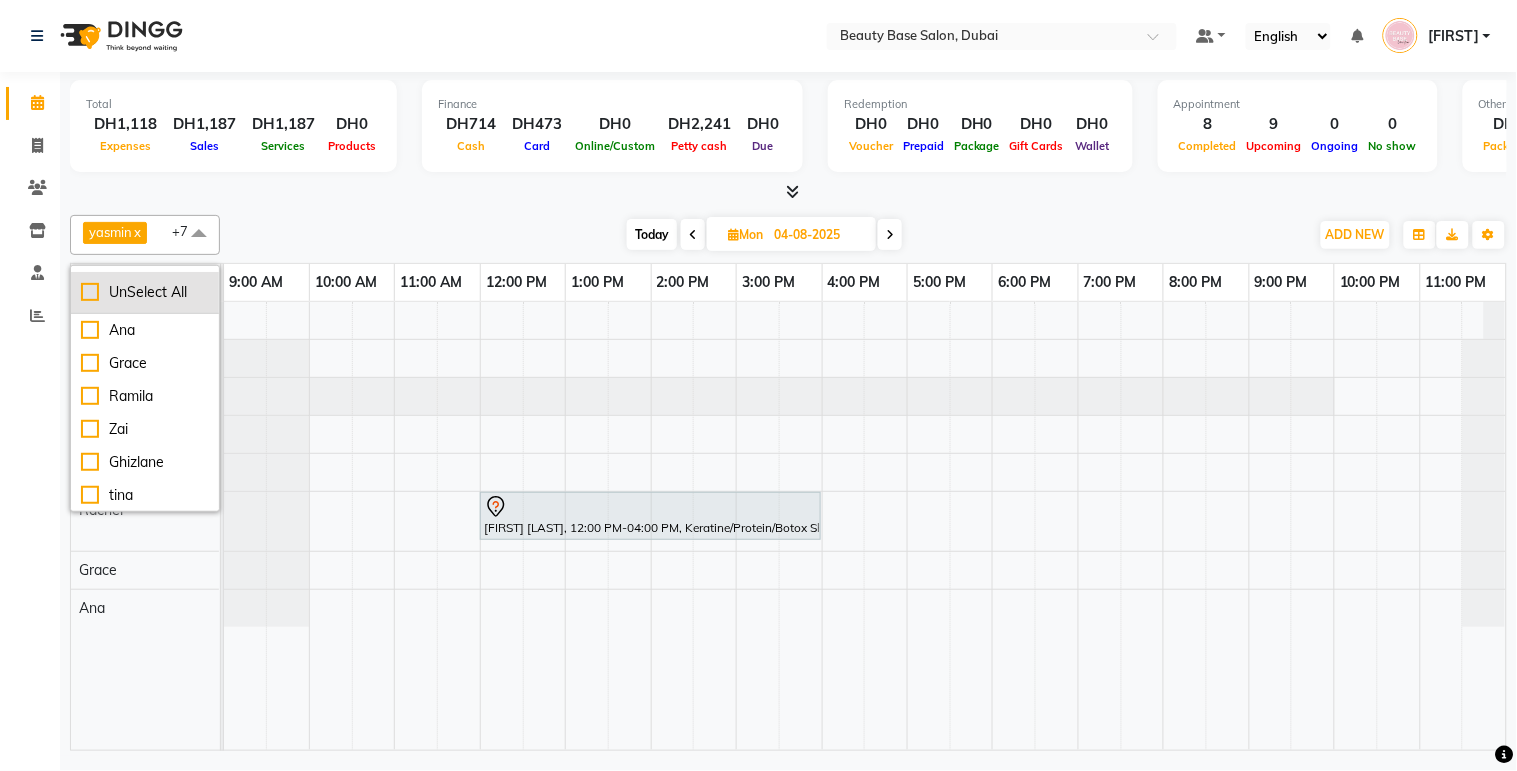 checkbox on "false" 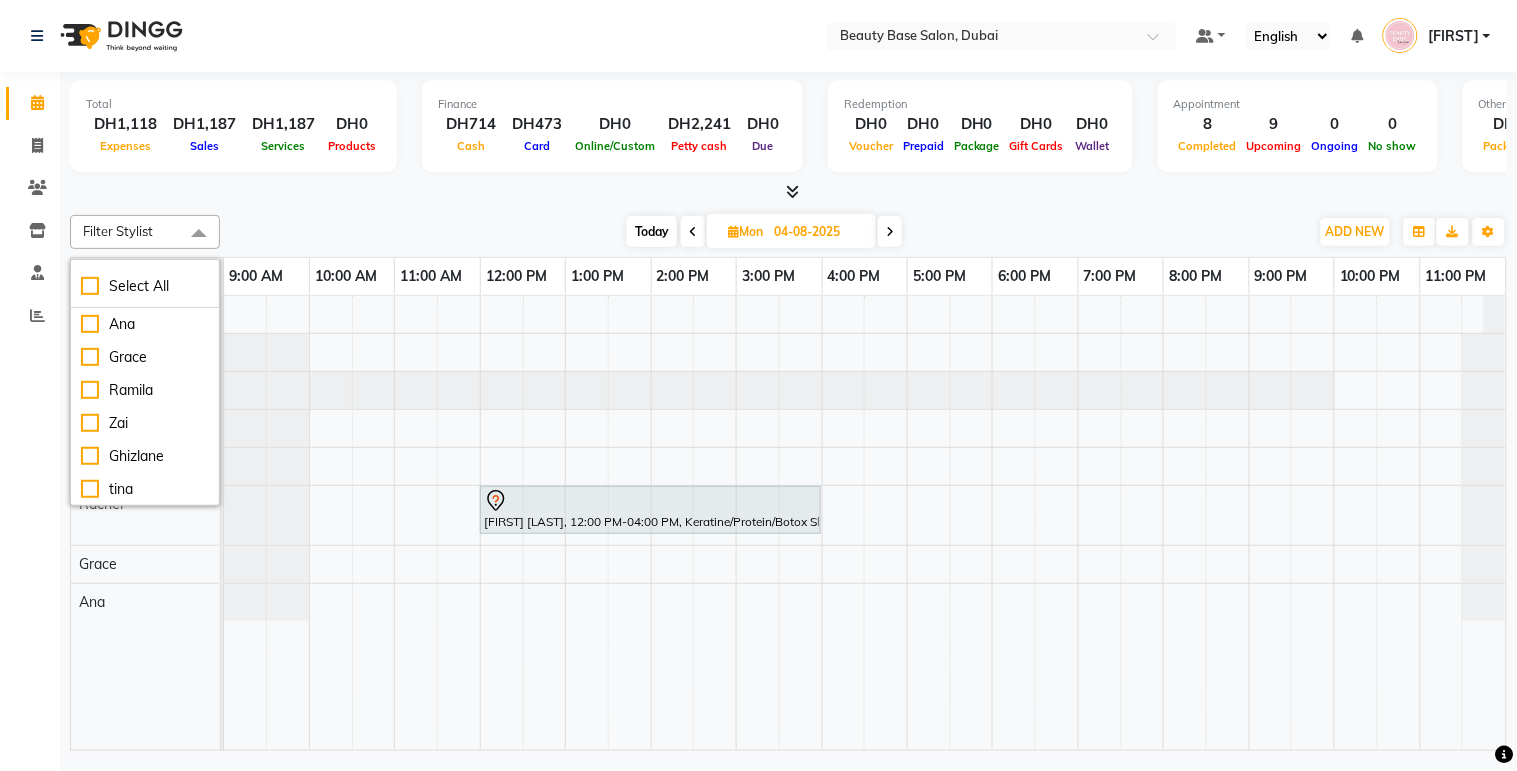 click on "Calendar  Invoice  Clients  Inventory  Staff  Reports Upcoming Tentative Confirm Bookings Segments Page Builder" 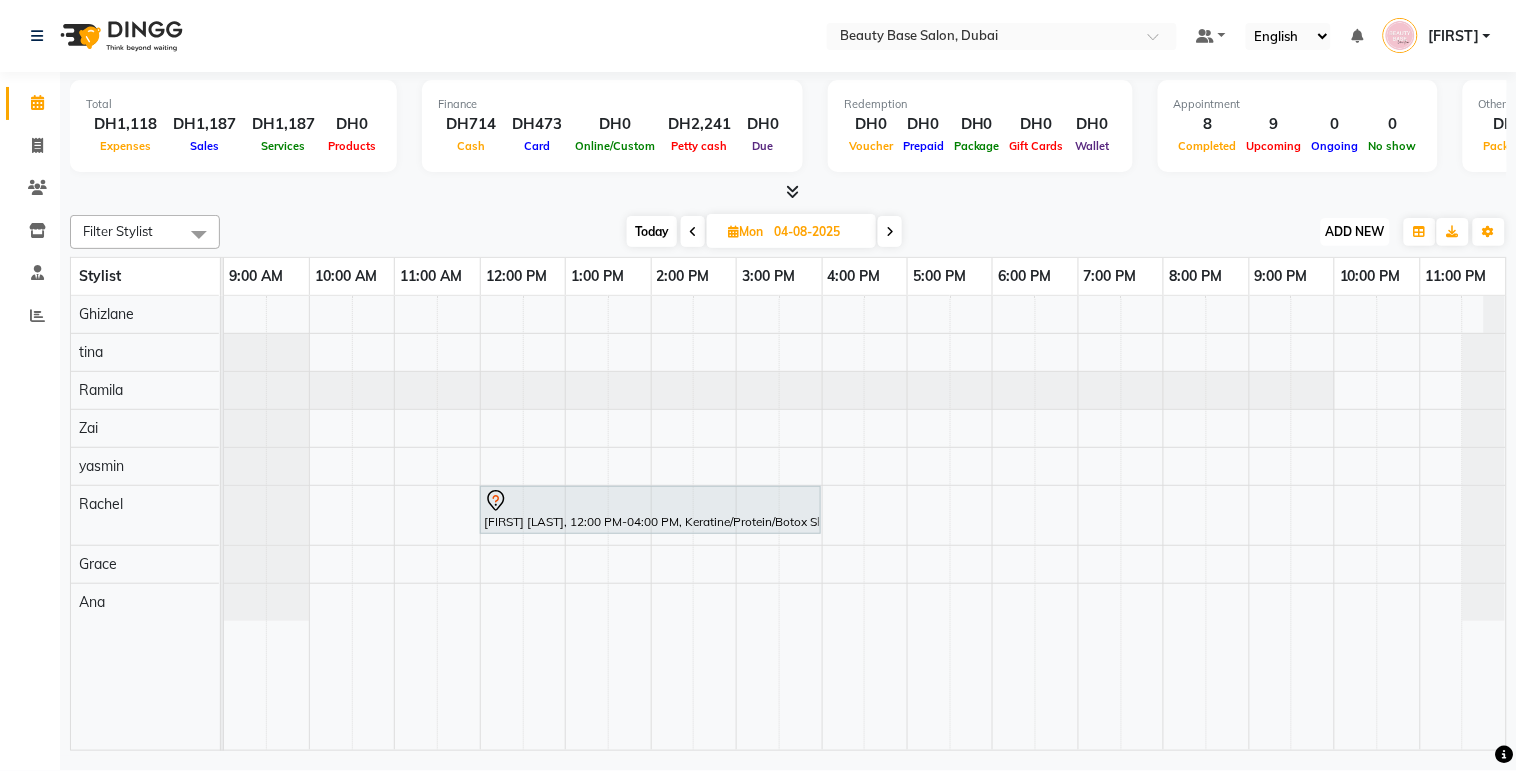 click on "ADD NEW" at bounding box center [1355, 231] 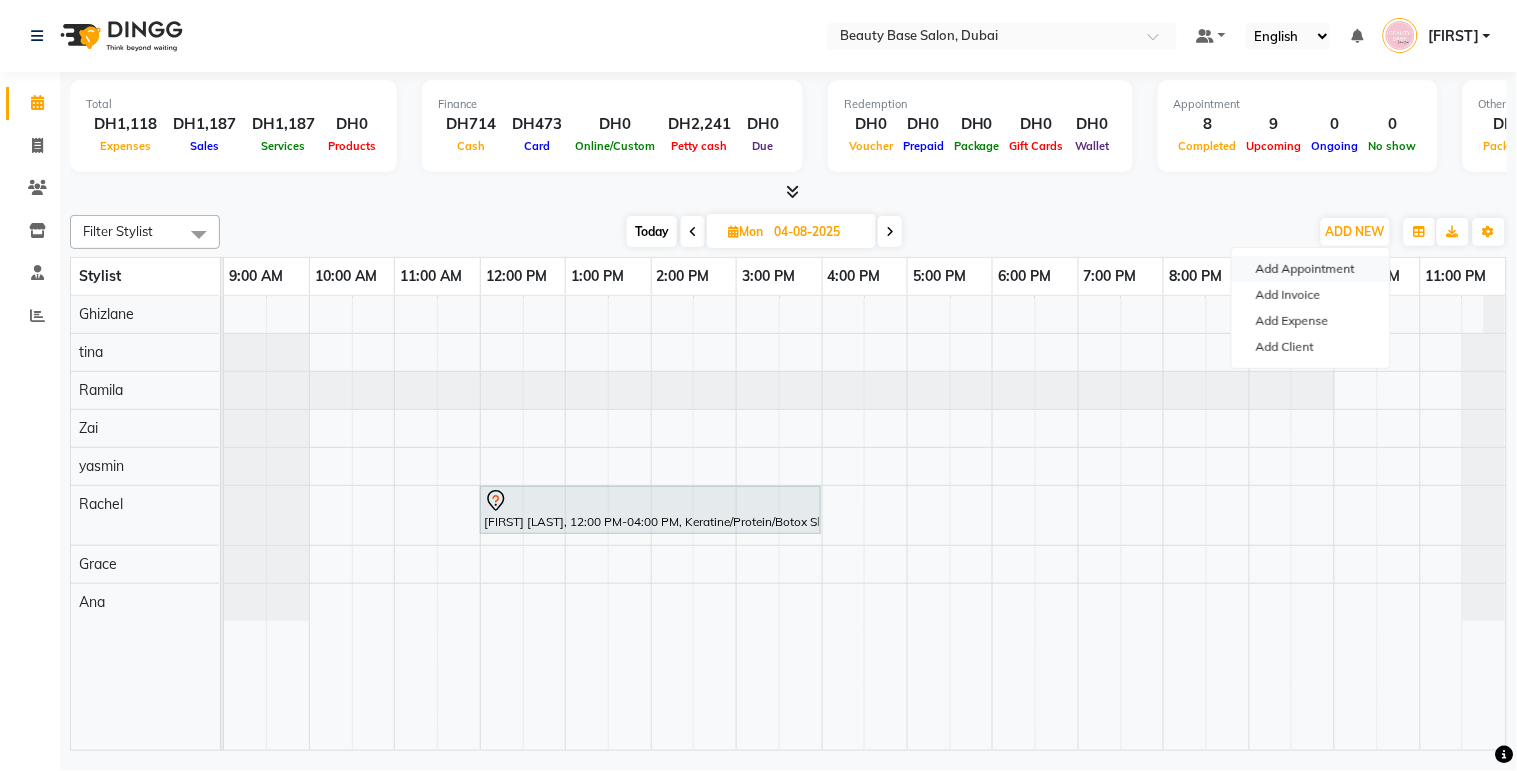 click on "Add Appointment" at bounding box center [1311, 269] 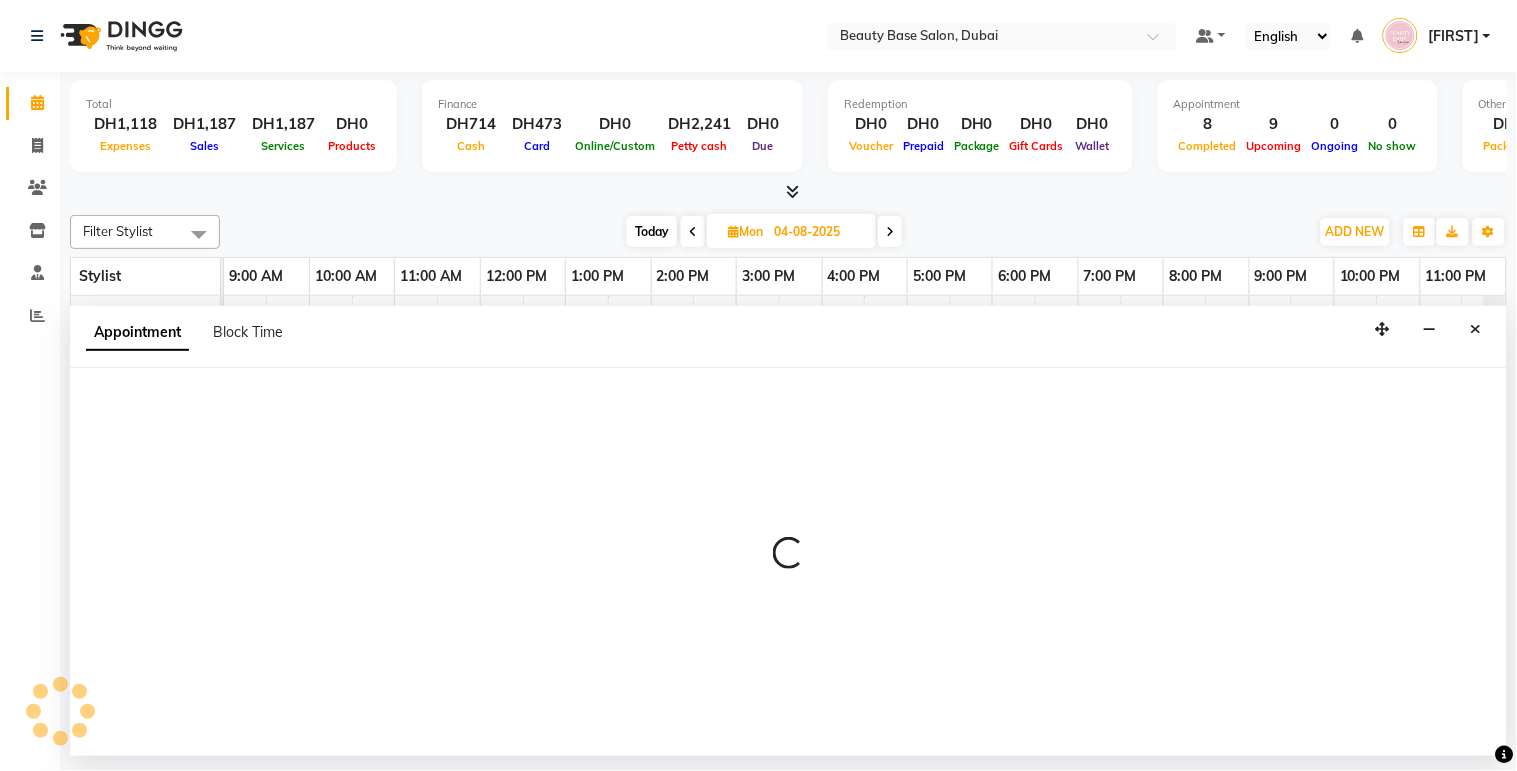 select on "tentative" 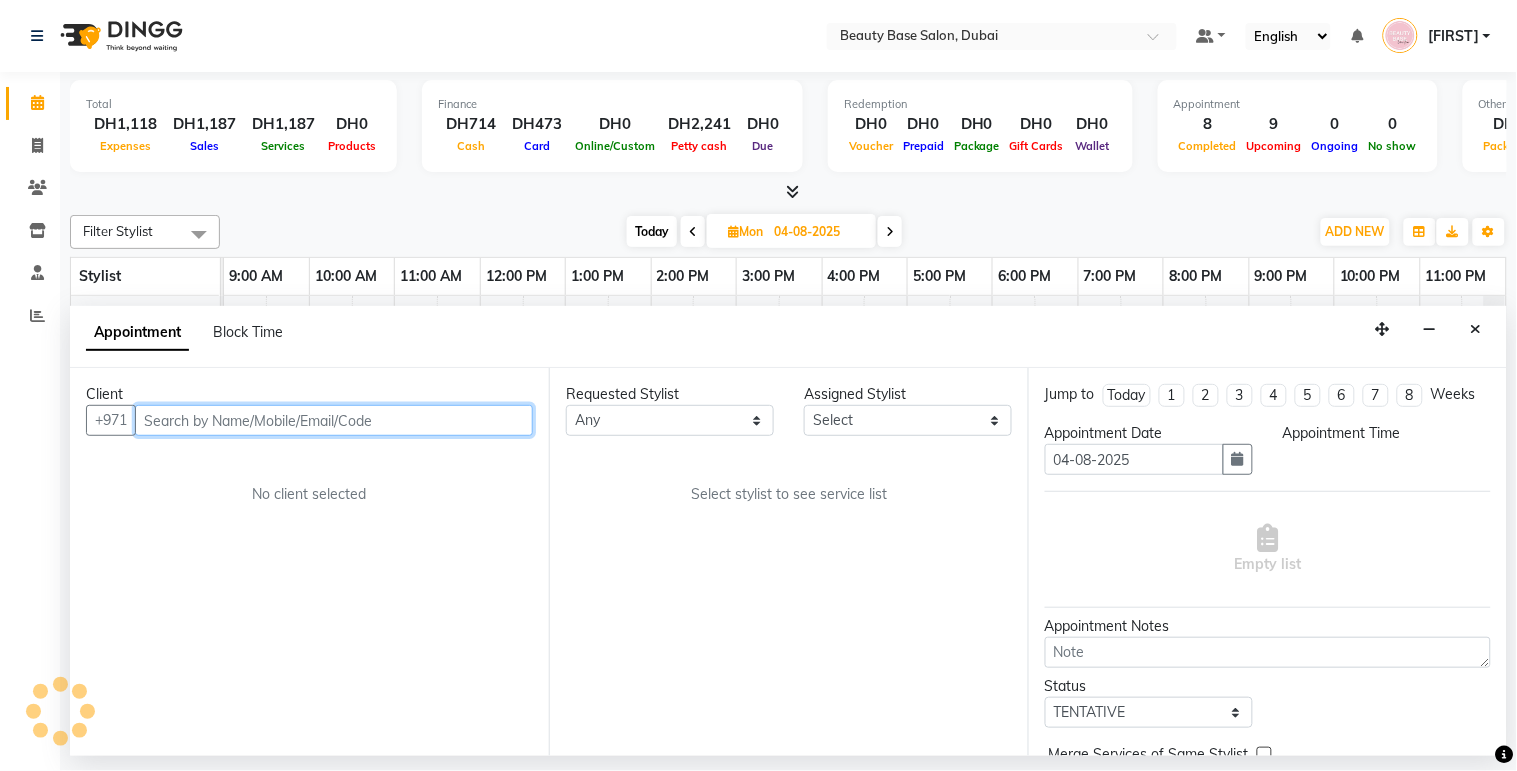 select on "600" 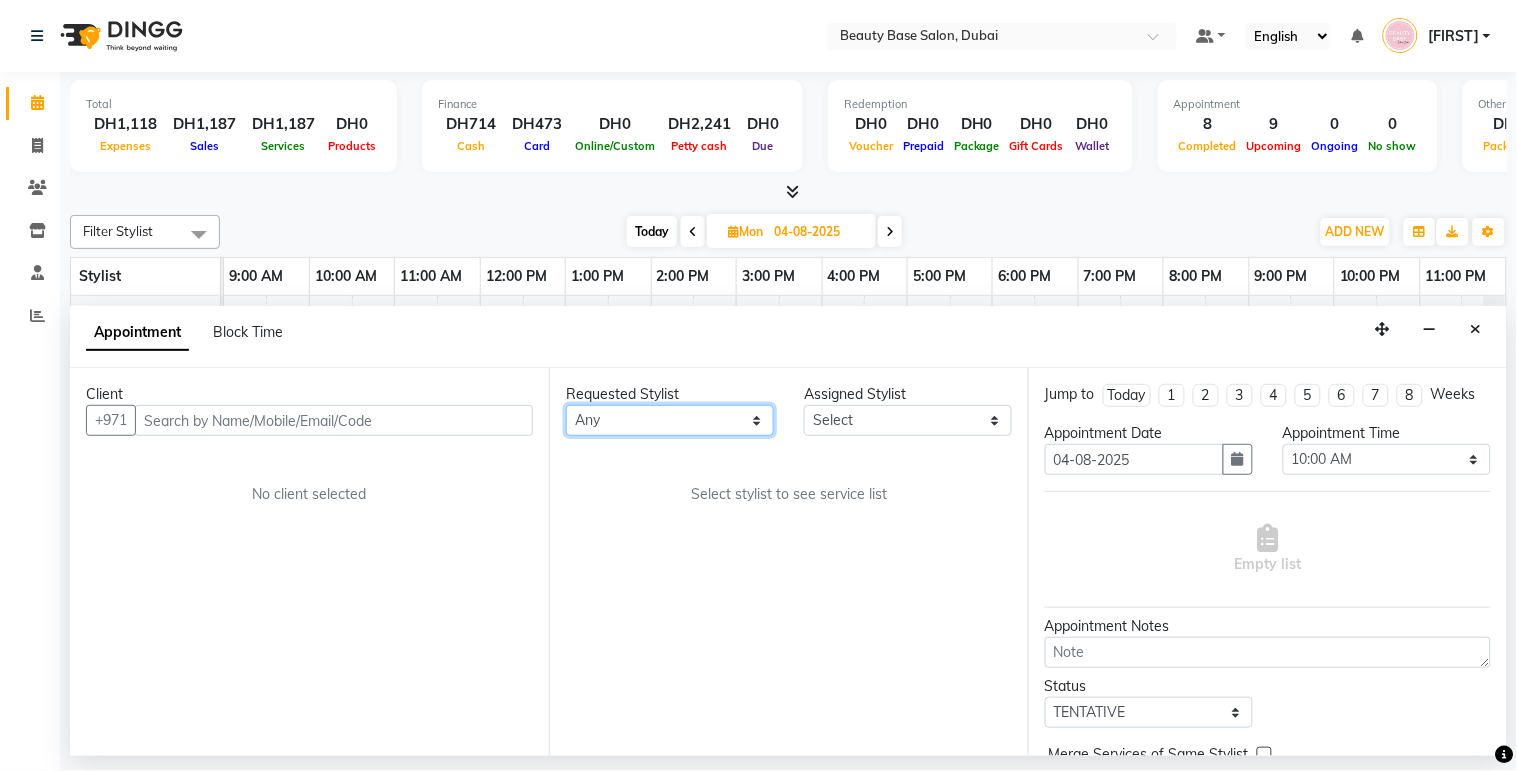 click on "Any [FIRST] [FIRST] [FIRST] [FIRST] [FIRST] [FIRST] [FIRST] [FIRST] [FIRST]" at bounding box center [670, 420] 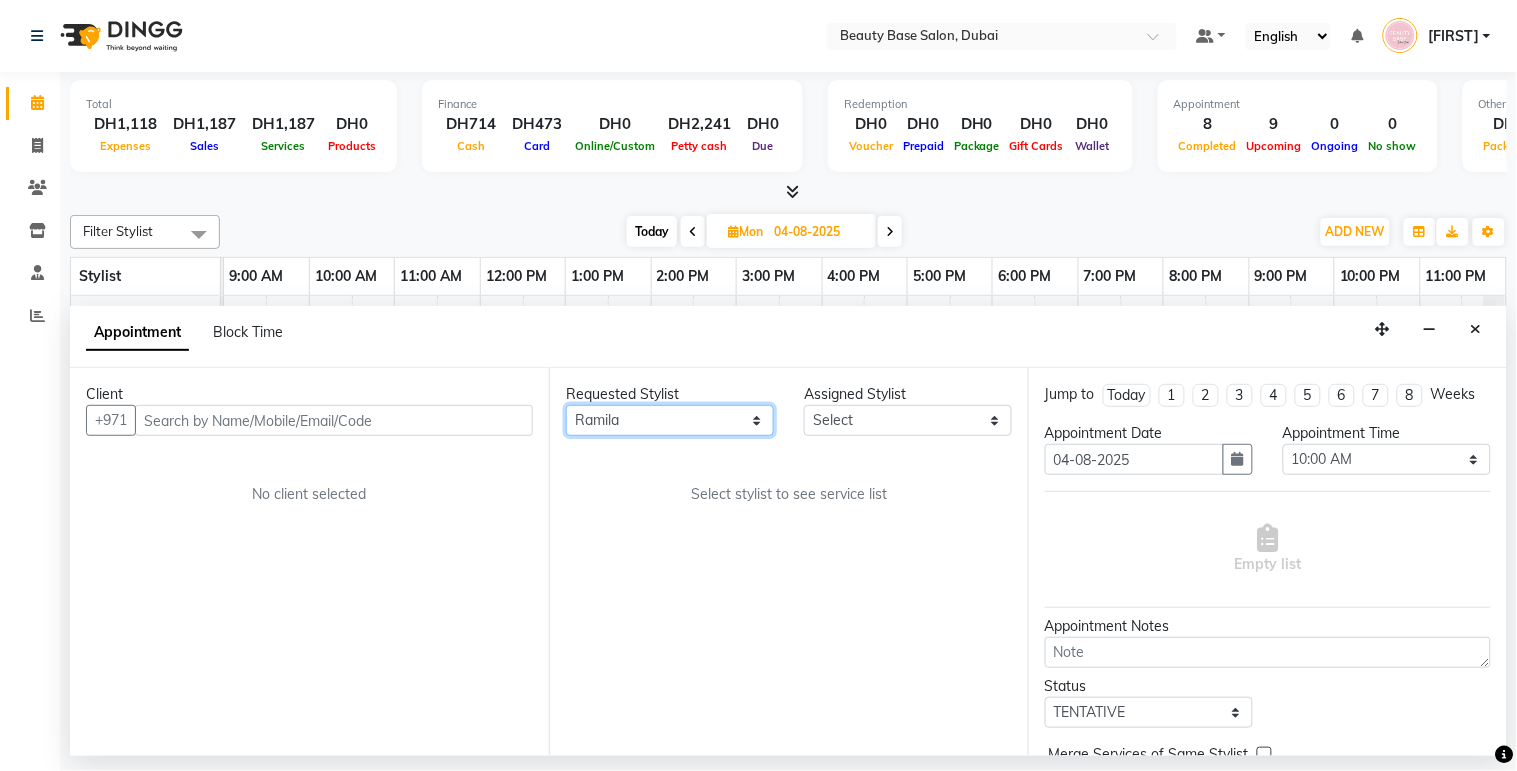 click on "Any [FIRST] [FIRST] [FIRST] [FIRST] [FIRST] [FIRST] [FIRST] [FIRST] [FIRST]" at bounding box center (670, 420) 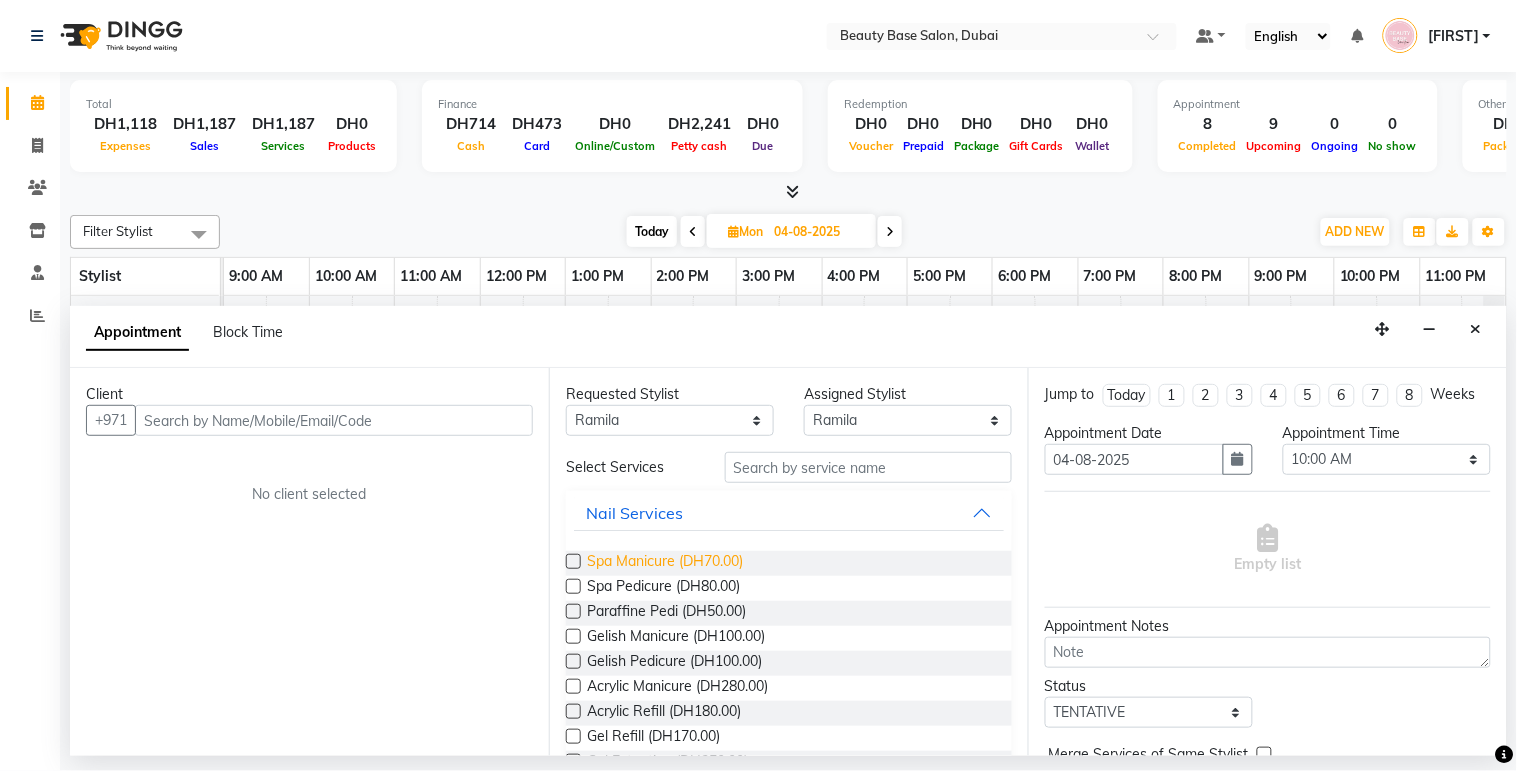 click on "Spa Manicure (DH70.00)" at bounding box center [665, 563] 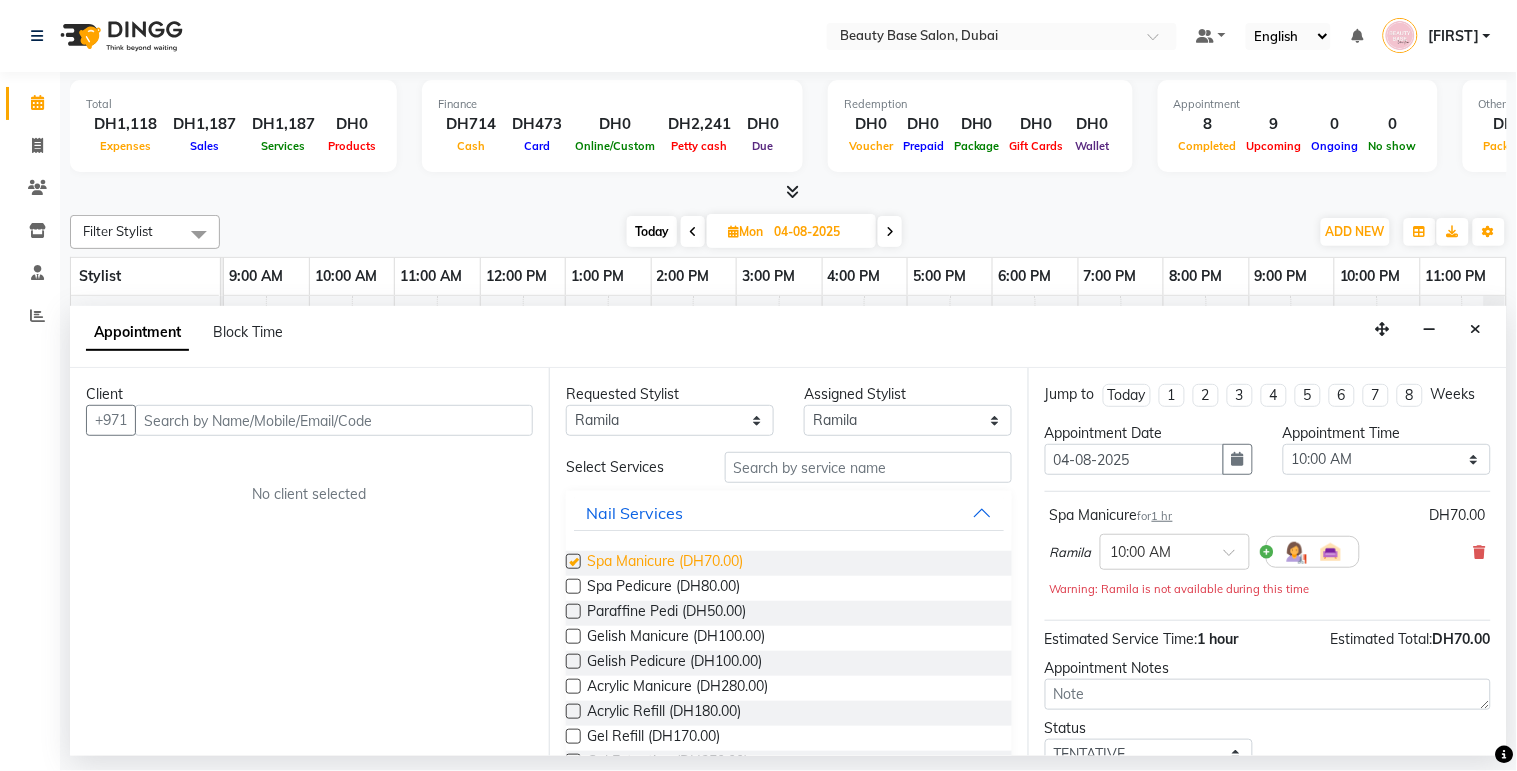 checkbox on "false" 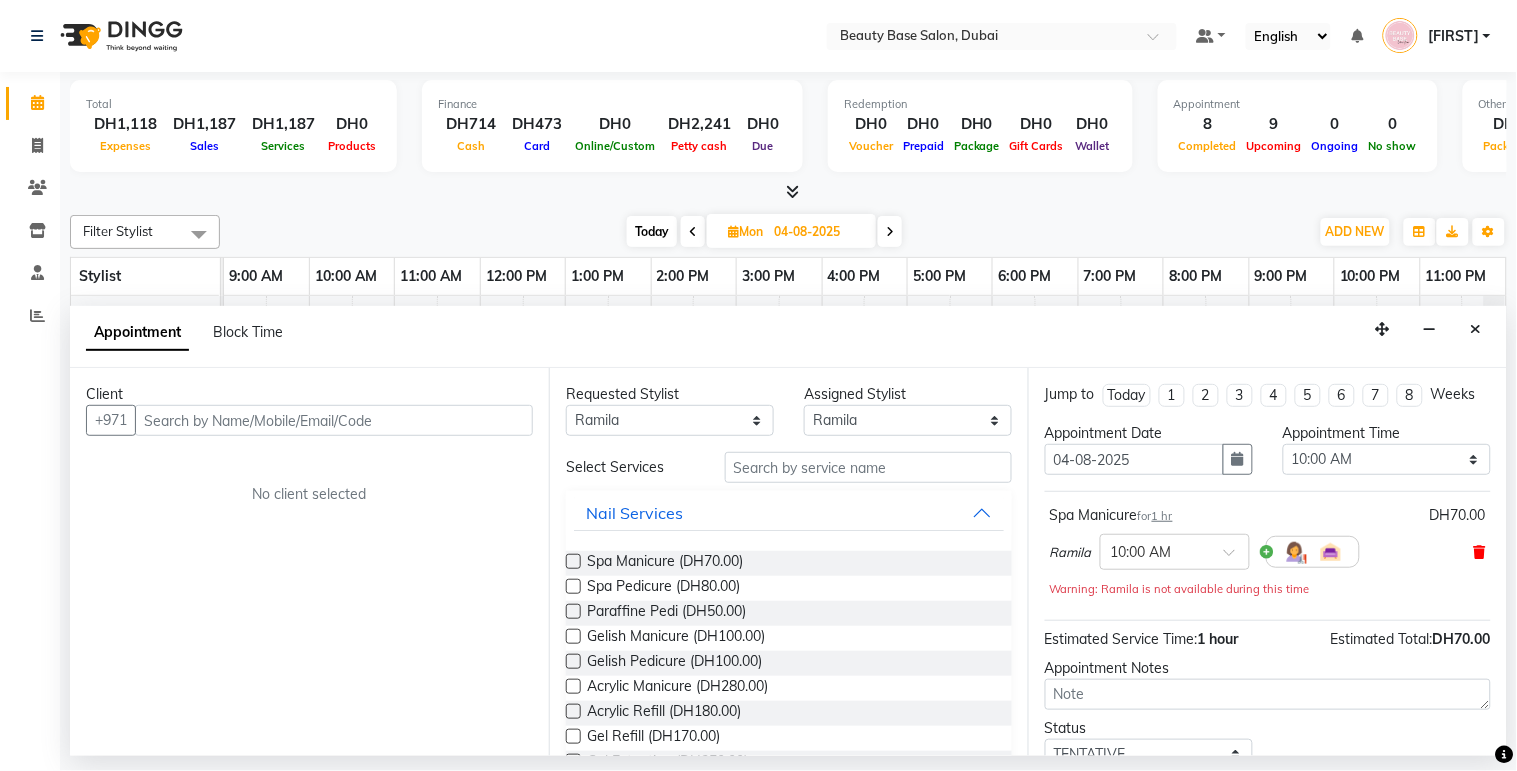 click at bounding box center (1480, 552) 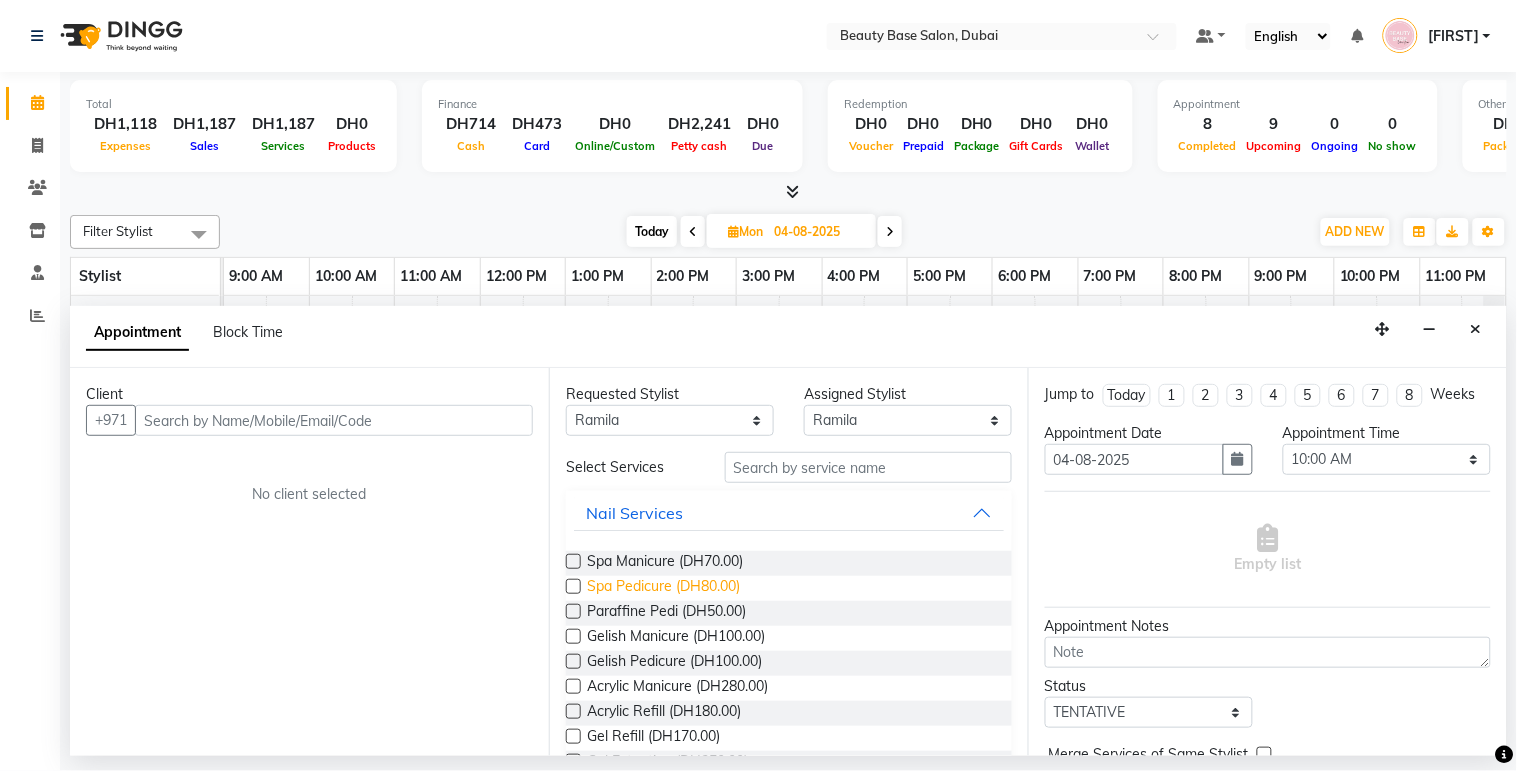 click on "Spa Pedicure (DH80.00)" at bounding box center (663, 588) 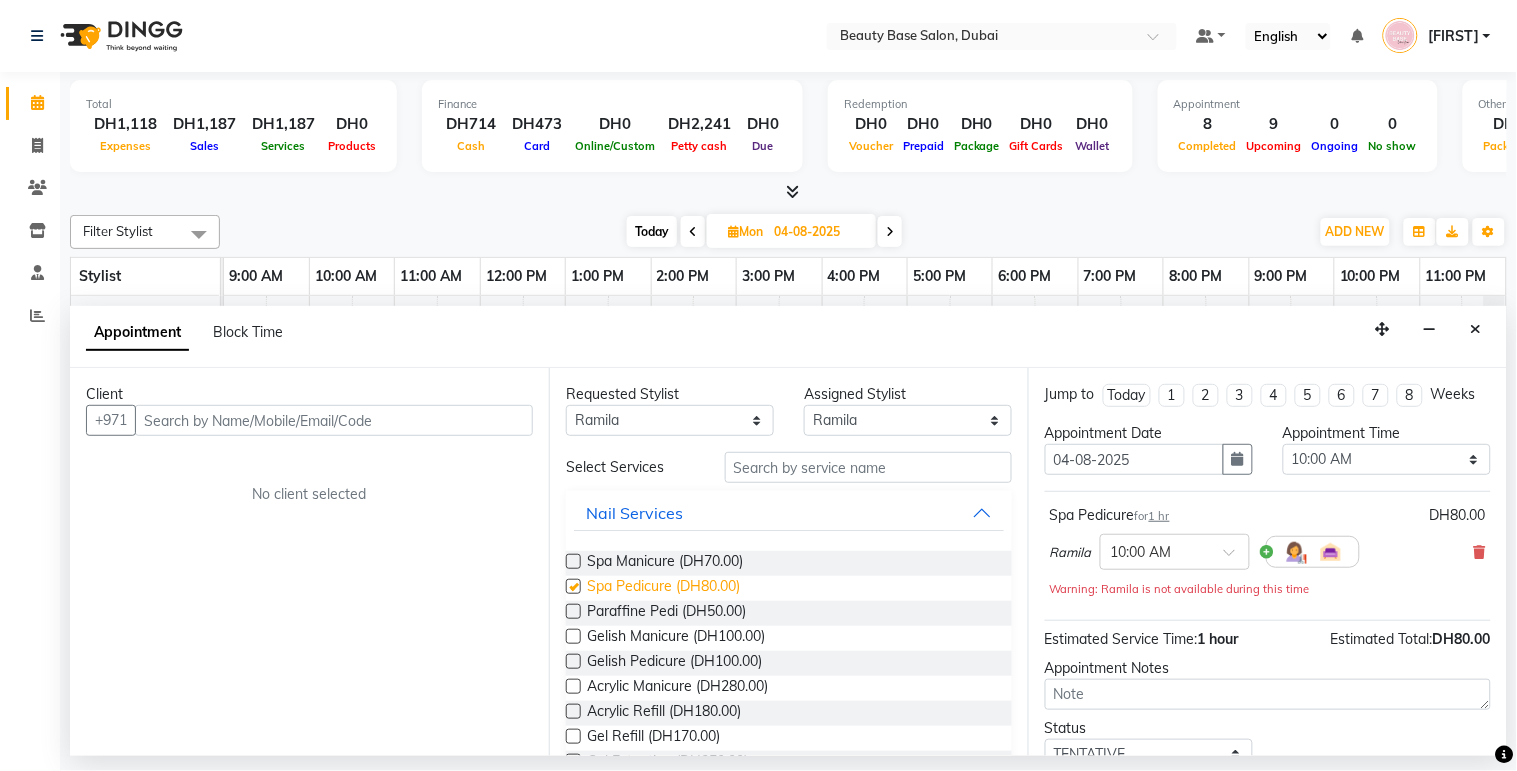 checkbox on "false" 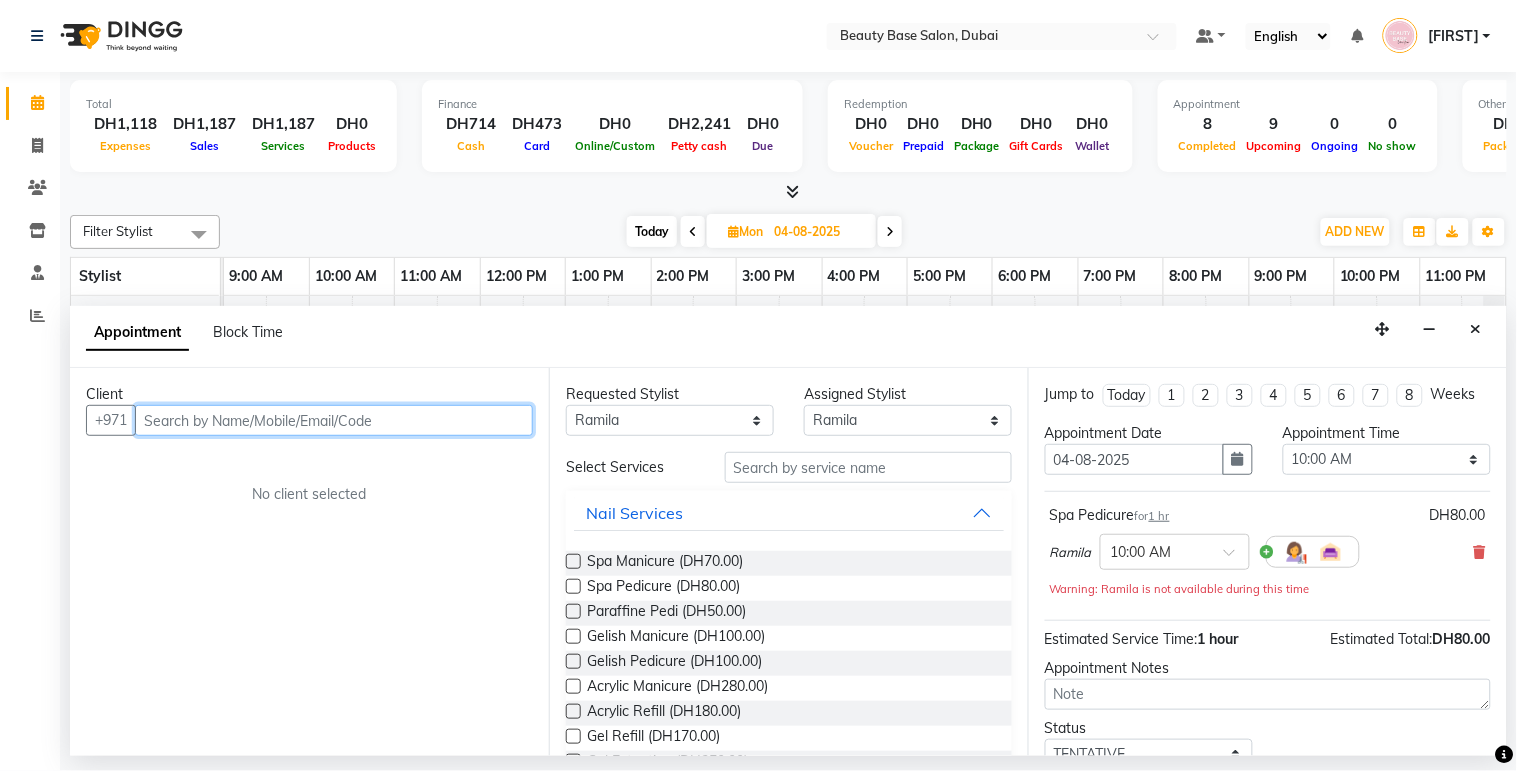 click at bounding box center [334, 420] 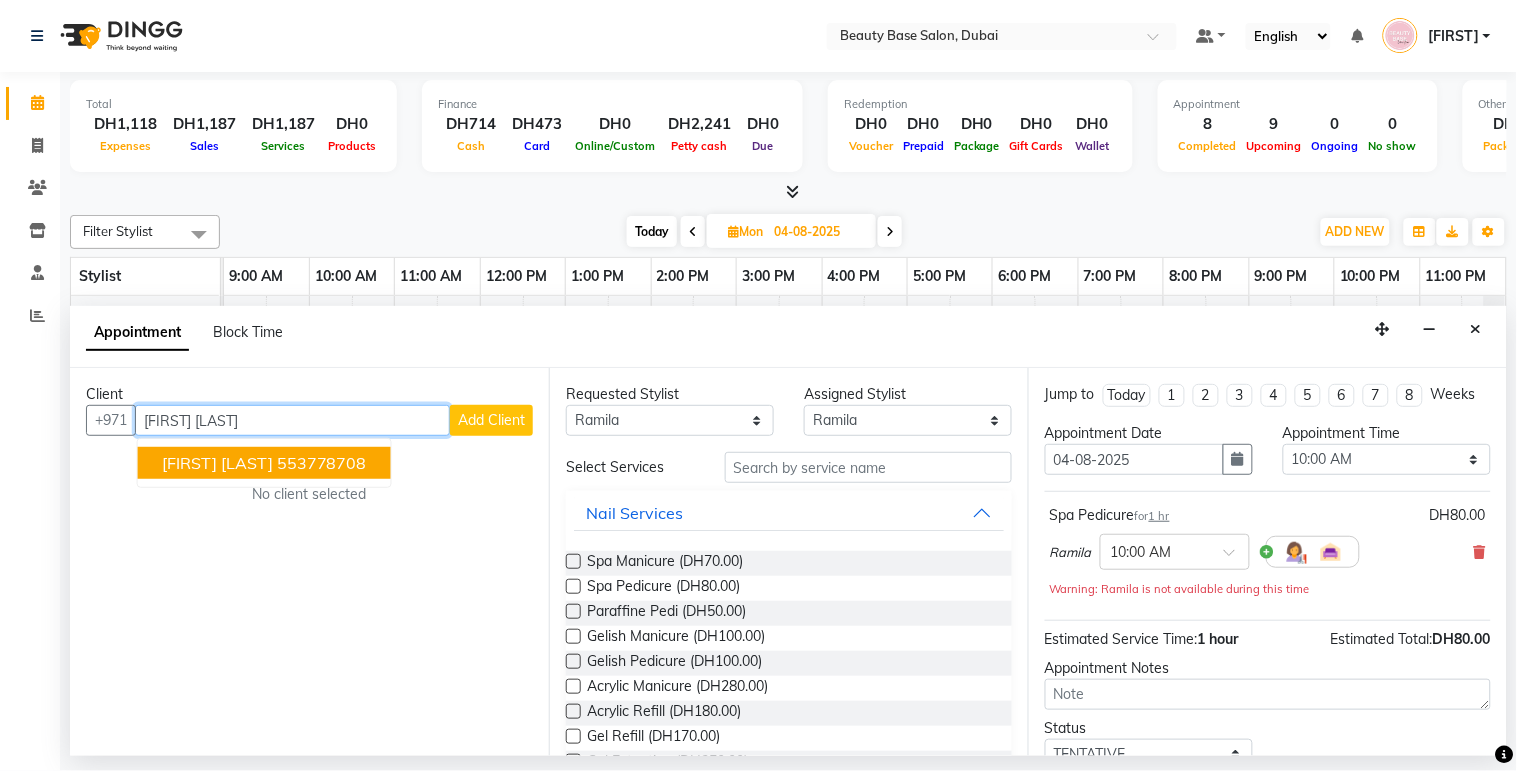 click on "553778708" at bounding box center (322, 463) 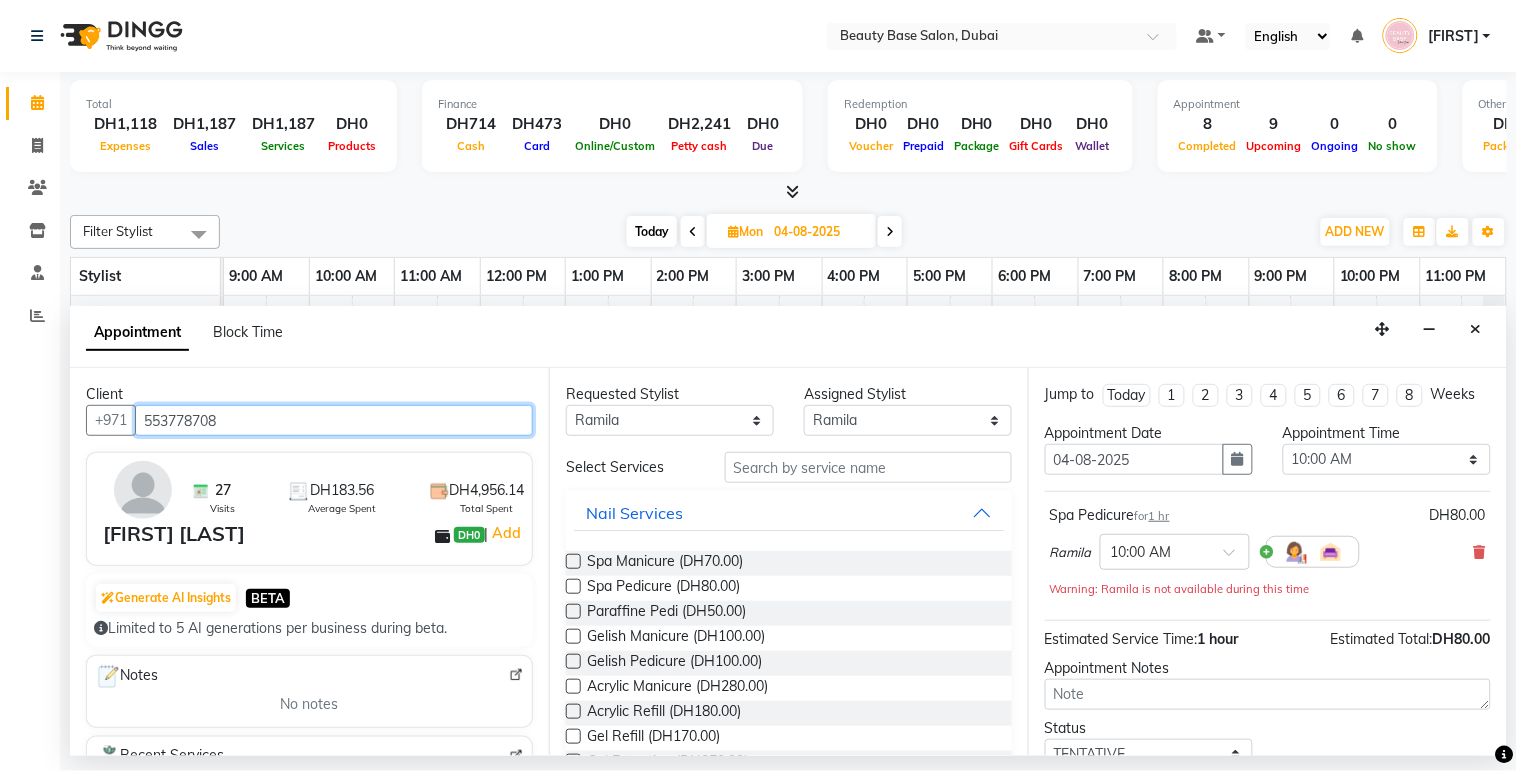 type on "553778708" 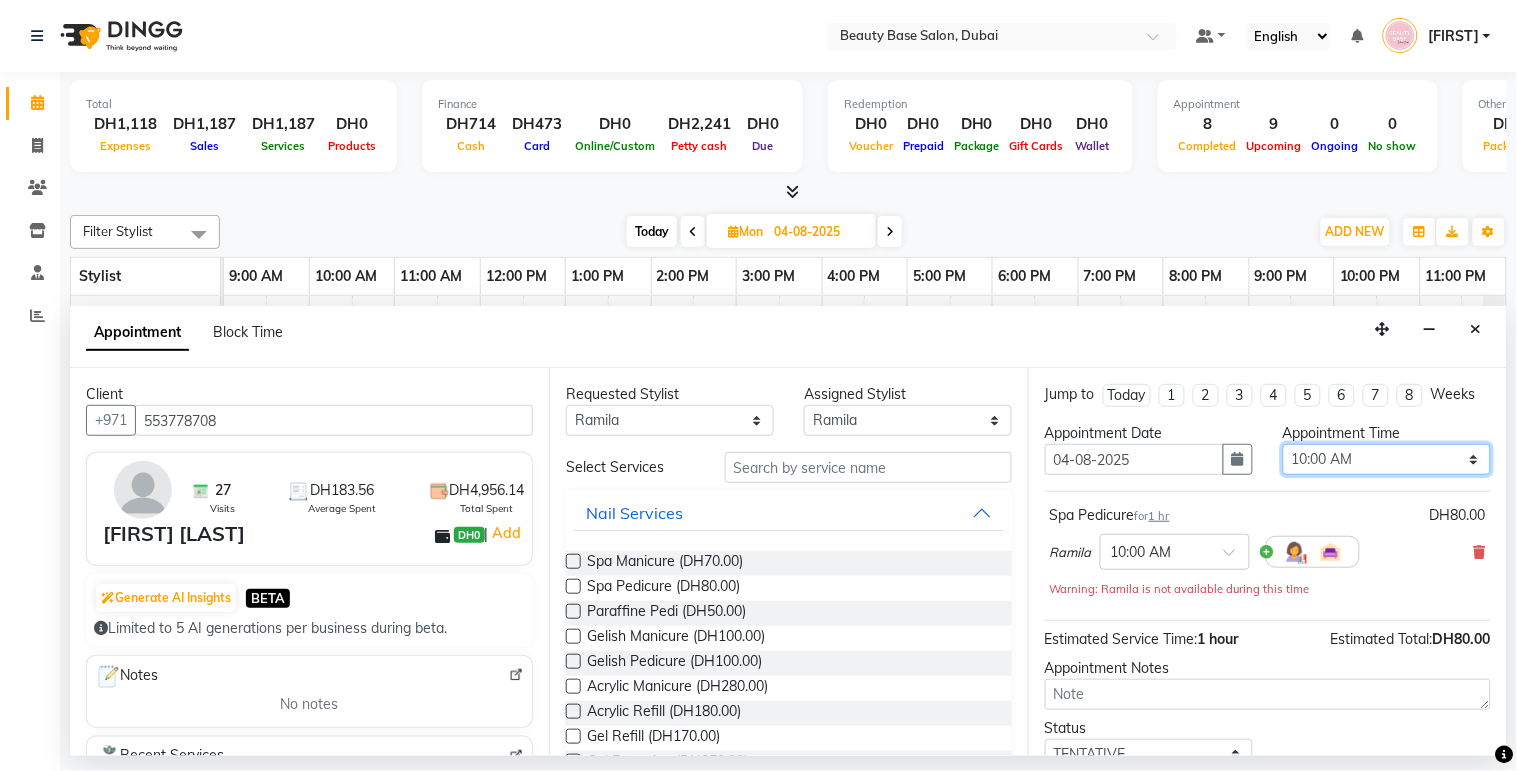 click on "Select 10:00 AM 10:05 AM 10:10 AM 10:15 AM 10:20 AM 10:25 AM 10:30 AM 10:35 AM 10:40 AM 10:45 AM 10:50 AM 10:55 AM 11:00 AM 11:05 AM 11:10 AM 11:15 AM 11:20 AM 11:25 AM 11:30 AM 11:35 AM 11:40 AM 11:45 AM 11:50 AM 11:55 AM 12:00 PM 12:05 PM 12:10 PM 12:15 PM 12:20 PM 12:25 PM 12:30 PM 12:35 PM 12:40 PM 12:45 PM 12:50 PM 12:55 PM 01:00 PM 01:05 PM 01:10 PM 01:15 PM 01:20 PM 01:25 PM 01:30 PM 01:35 PM 01:40 PM 01:45 PM 01:50 PM 01:55 PM 02:00 PM 02:05 PM 02:10 PM 02:15 PM 02:20 PM 02:25 PM 02:30 PM 02:35 PM 02:40 PM 02:45 PM 02:50 PM 02:55 PM 03:00 PM 03:05 PM 03:10 PM 03:15 PM 03:20 PM 03:25 PM 03:30 PM 03:35 PM 03:40 PM 03:45 PM 03:50 PM 03:55 PM 04:00 PM 04:05 PM 04:10 PM 04:15 PM 04:20 PM 04:25 PM 04:30 PM 04:35 PM 04:40 PM 04:45 PM 04:50 PM 04:55 PM 05:00 PM 05:05 PM 05:10 PM 05:15 PM 05:20 PM 05:25 PM 05:30 PM 05:35 PM 05:40 PM 05:45 PM 05:50 PM 05:55 PM 06:00 PM 06:05 PM 06:10 PM 06:15 PM 06:20 PM 06:25 PM 06:30 PM 06:35 PM 06:40 PM 06:45 PM 06:50 PM 06:55 PM 07:00 PM 07:05 PM 07:10 PM 07:15 PM 07:20 PM" at bounding box center [1387, 459] 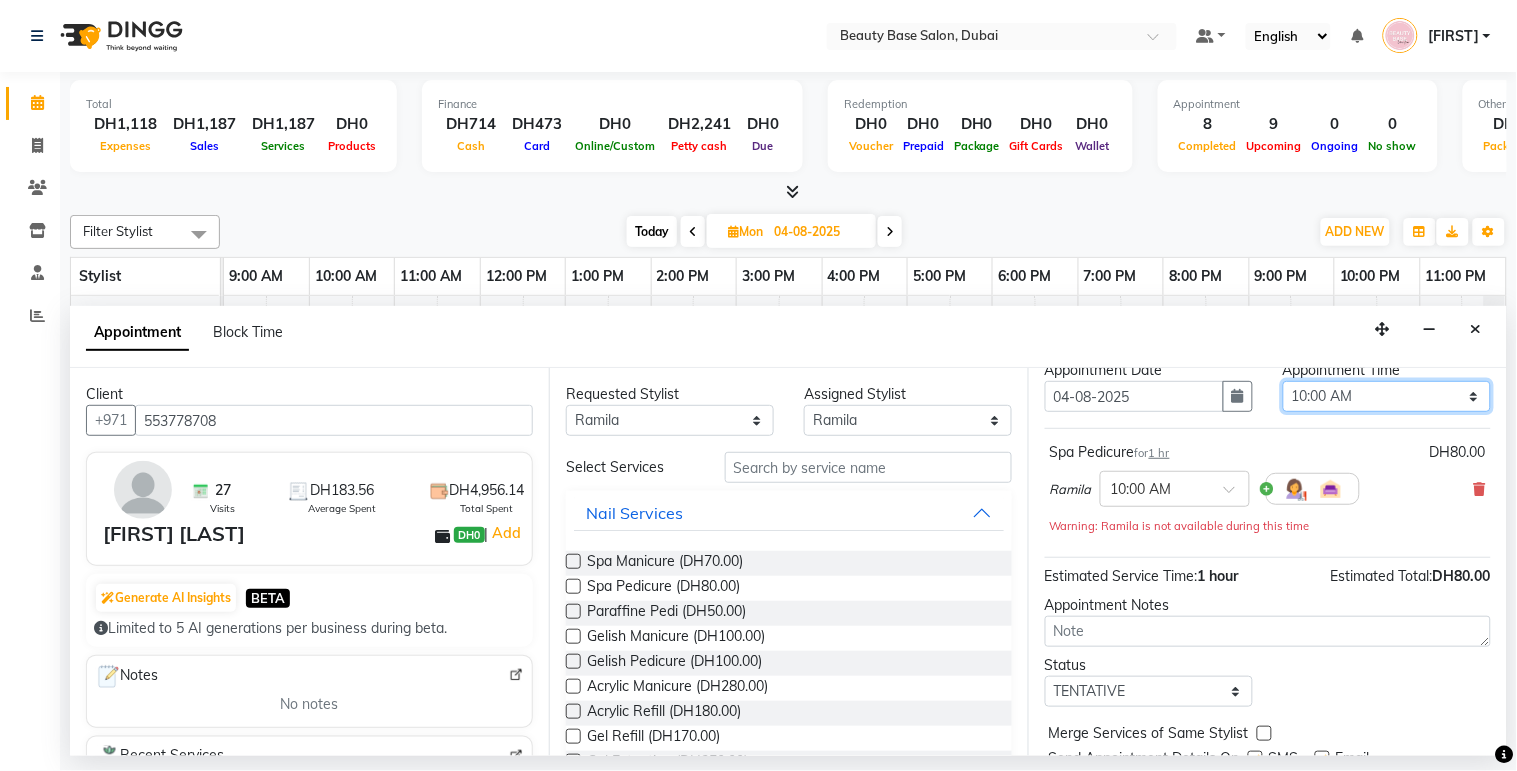 scroll, scrollTop: 3, scrollLeft: 0, axis: vertical 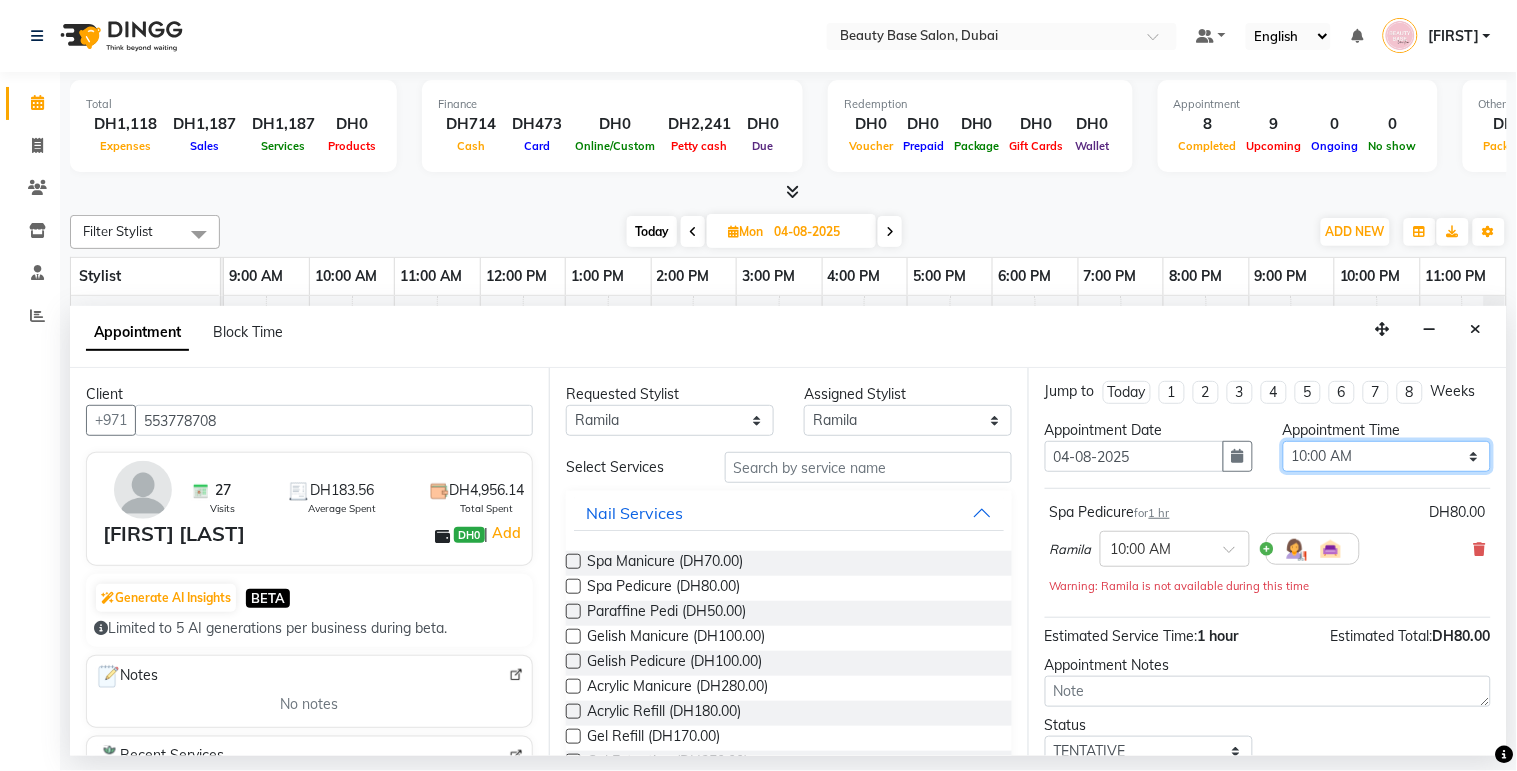 click on "Select 10:00 AM 10:05 AM 10:10 AM 10:15 AM 10:20 AM 10:25 AM 10:30 AM 10:35 AM 10:40 AM 10:45 AM 10:50 AM 10:55 AM 11:00 AM 11:05 AM 11:10 AM 11:15 AM 11:20 AM 11:25 AM 11:30 AM 11:35 AM 11:40 AM 11:45 AM 11:50 AM 11:55 AM 12:00 PM 12:05 PM 12:10 PM 12:15 PM 12:20 PM 12:25 PM 12:30 PM 12:35 PM 12:40 PM 12:45 PM 12:50 PM 12:55 PM 01:00 PM 01:05 PM 01:10 PM 01:15 PM 01:20 PM 01:25 PM 01:30 PM 01:35 PM 01:40 PM 01:45 PM 01:50 PM 01:55 PM 02:00 PM 02:05 PM 02:10 PM 02:15 PM 02:20 PM 02:25 PM 02:30 PM 02:35 PM 02:40 PM 02:45 PM 02:50 PM 02:55 PM 03:00 PM 03:05 PM 03:10 PM 03:15 PM 03:20 PM 03:25 PM 03:30 PM 03:35 PM 03:40 PM 03:45 PM 03:50 PM 03:55 PM 04:00 PM 04:05 PM 04:10 PM 04:15 PM 04:20 PM 04:25 PM 04:30 PM 04:35 PM 04:40 PM 04:45 PM 04:50 PM 04:55 PM 05:00 PM 05:05 PM 05:10 PM 05:15 PM 05:20 PM 05:25 PM 05:30 PM 05:35 PM 05:40 PM 05:45 PM 05:50 PM 05:55 PM 06:00 PM 06:05 PM 06:10 PM 06:15 PM 06:20 PM 06:25 PM 06:30 PM 06:35 PM 06:40 PM 06:45 PM 06:50 PM 06:55 PM 07:00 PM 07:05 PM 07:10 PM 07:15 PM 07:20 PM" at bounding box center [1387, 456] 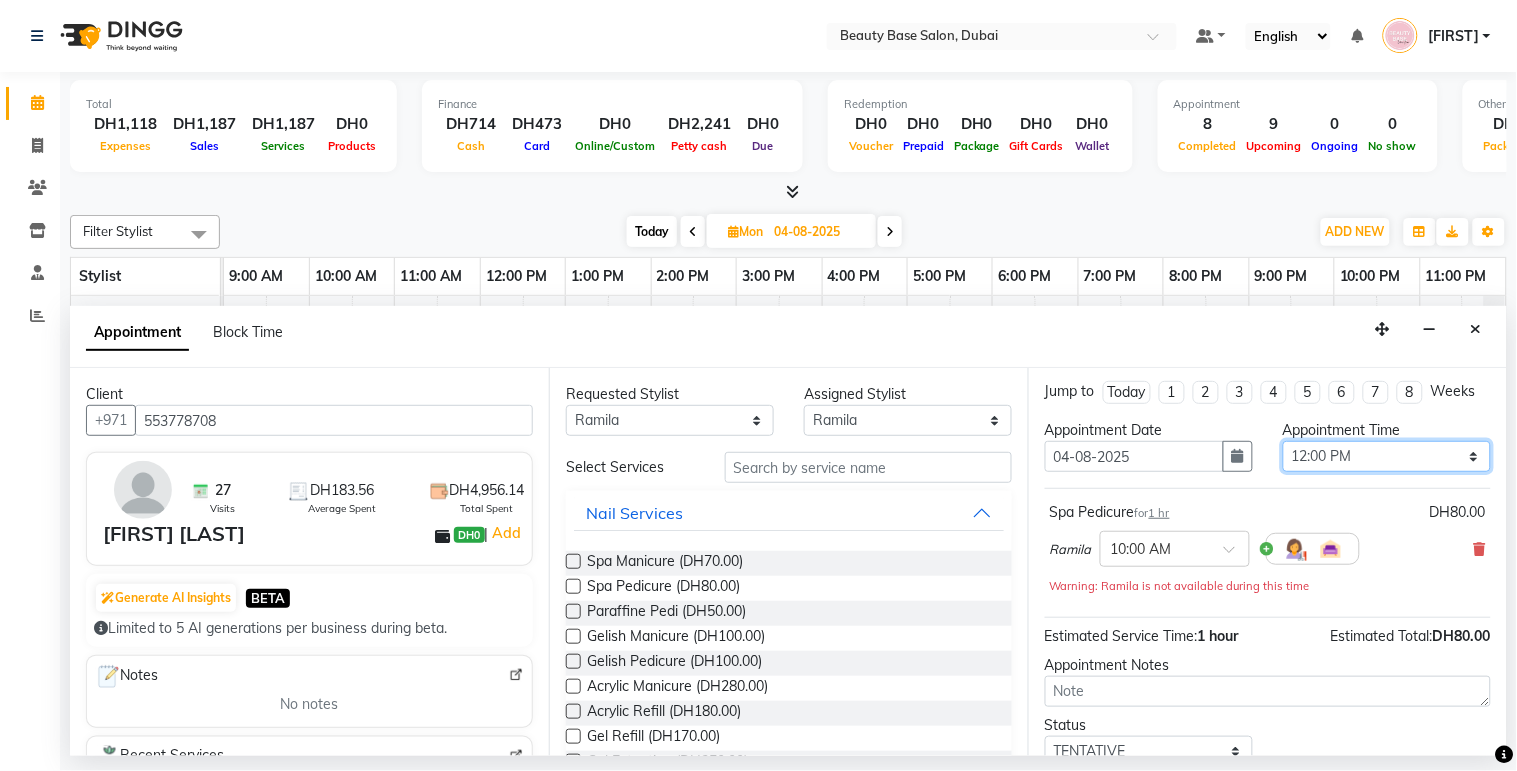click on "Select 10:00 AM 10:05 AM 10:10 AM 10:15 AM 10:20 AM 10:25 AM 10:30 AM 10:35 AM 10:40 AM 10:45 AM 10:50 AM 10:55 AM 11:00 AM 11:05 AM 11:10 AM 11:15 AM 11:20 AM 11:25 AM 11:30 AM 11:35 AM 11:40 AM 11:45 AM 11:50 AM 11:55 AM 12:00 PM 12:05 PM 12:10 PM 12:15 PM 12:20 PM 12:25 PM 12:30 PM 12:35 PM 12:40 PM 12:45 PM 12:50 PM 12:55 PM 01:00 PM 01:05 PM 01:10 PM 01:15 PM 01:20 PM 01:25 PM 01:30 PM 01:35 PM 01:40 PM 01:45 PM 01:50 PM 01:55 PM 02:00 PM 02:05 PM 02:10 PM 02:15 PM 02:20 PM 02:25 PM 02:30 PM 02:35 PM 02:40 PM 02:45 PM 02:50 PM 02:55 PM 03:00 PM 03:05 PM 03:10 PM 03:15 PM 03:20 PM 03:25 PM 03:30 PM 03:35 PM 03:40 PM 03:45 PM 03:50 PM 03:55 PM 04:00 PM 04:05 PM 04:10 PM 04:15 PM 04:20 PM 04:25 PM 04:30 PM 04:35 PM 04:40 PM 04:45 PM 04:50 PM 04:55 PM 05:00 PM 05:05 PM 05:10 PM 05:15 PM 05:20 PM 05:25 PM 05:30 PM 05:35 PM 05:40 PM 05:45 PM 05:50 PM 05:55 PM 06:00 PM 06:05 PM 06:10 PM 06:15 PM 06:20 PM 06:25 PM 06:30 PM 06:35 PM 06:40 PM 06:45 PM 06:50 PM 06:55 PM 07:00 PM 07:05 PM 07:10 PM 07:15 PM 07:20 PM" at bounding box center [1387, 456] 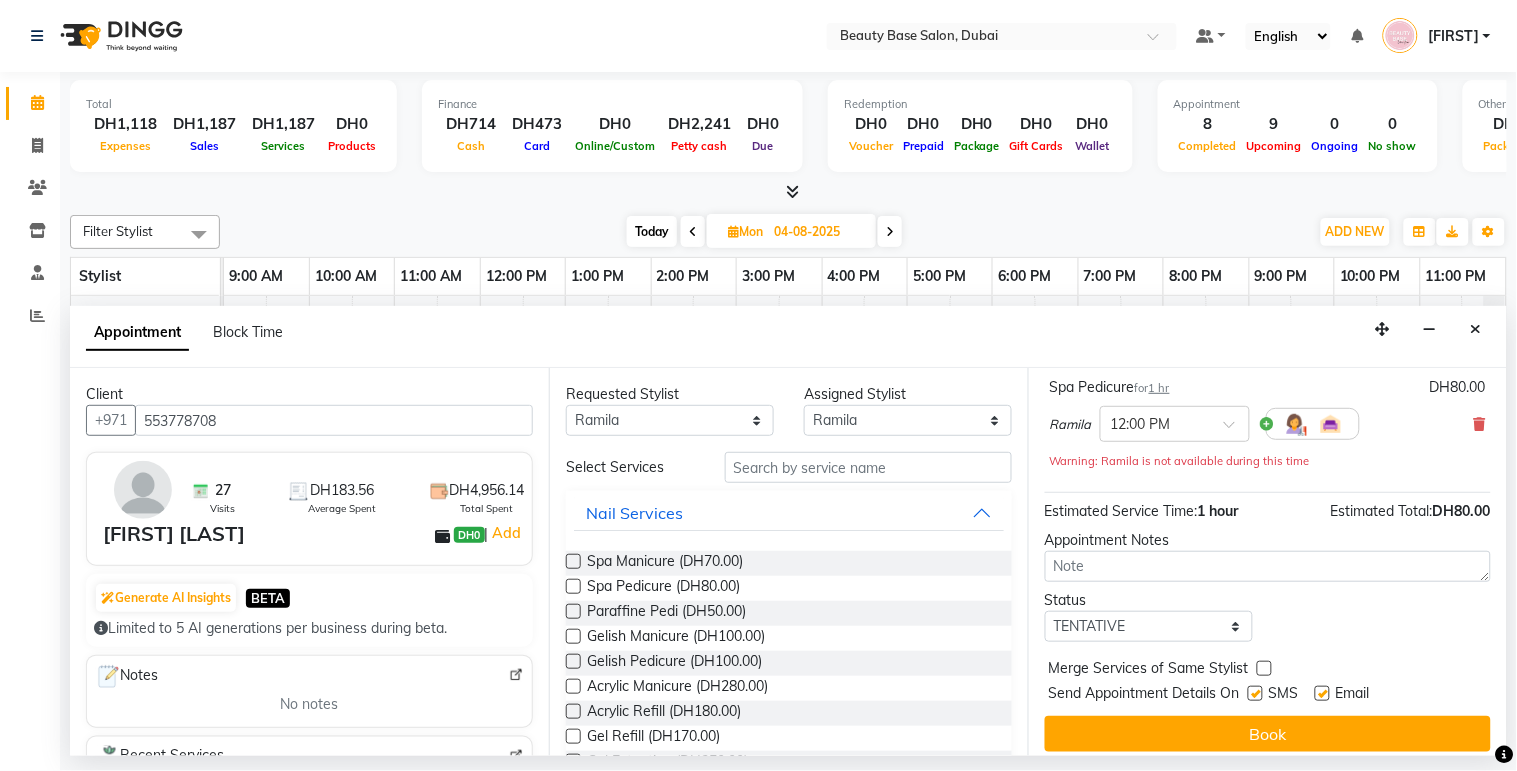scroll, scrollTop: 160, scrollLeft: 0, axis: vertical 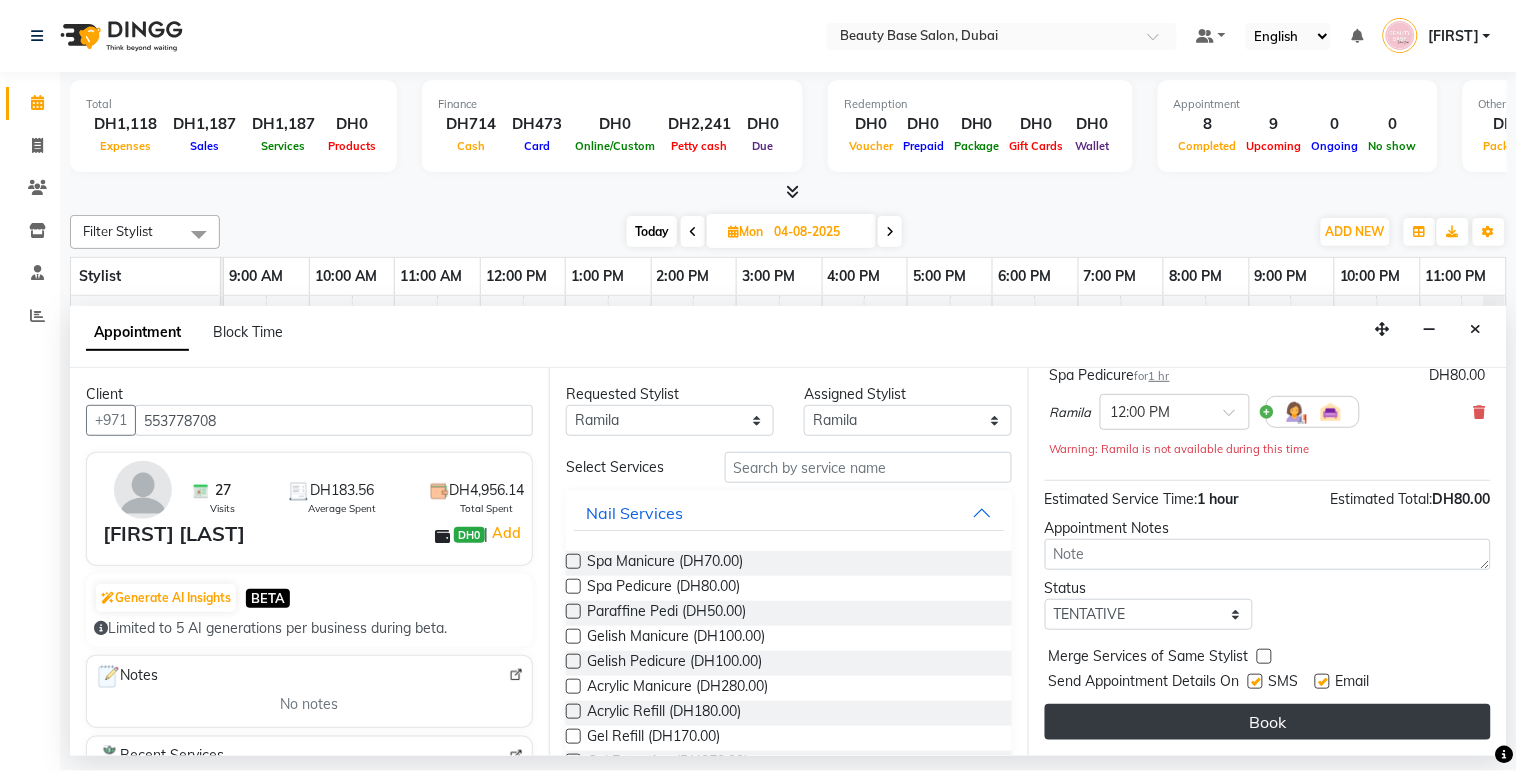 click on "Book" at bounding box center [1268, 722] 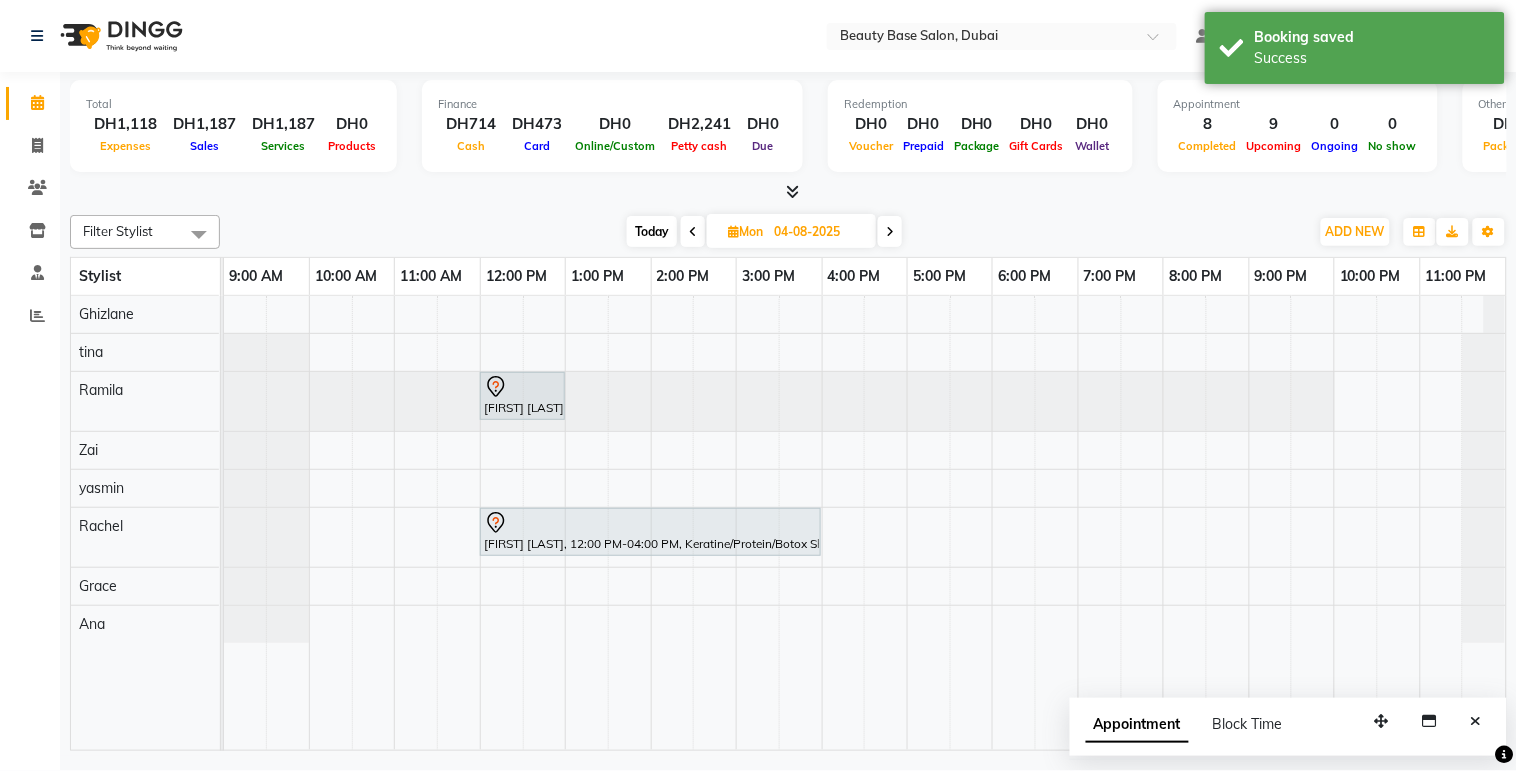 click on "Today" at bounding box center [652, 231] 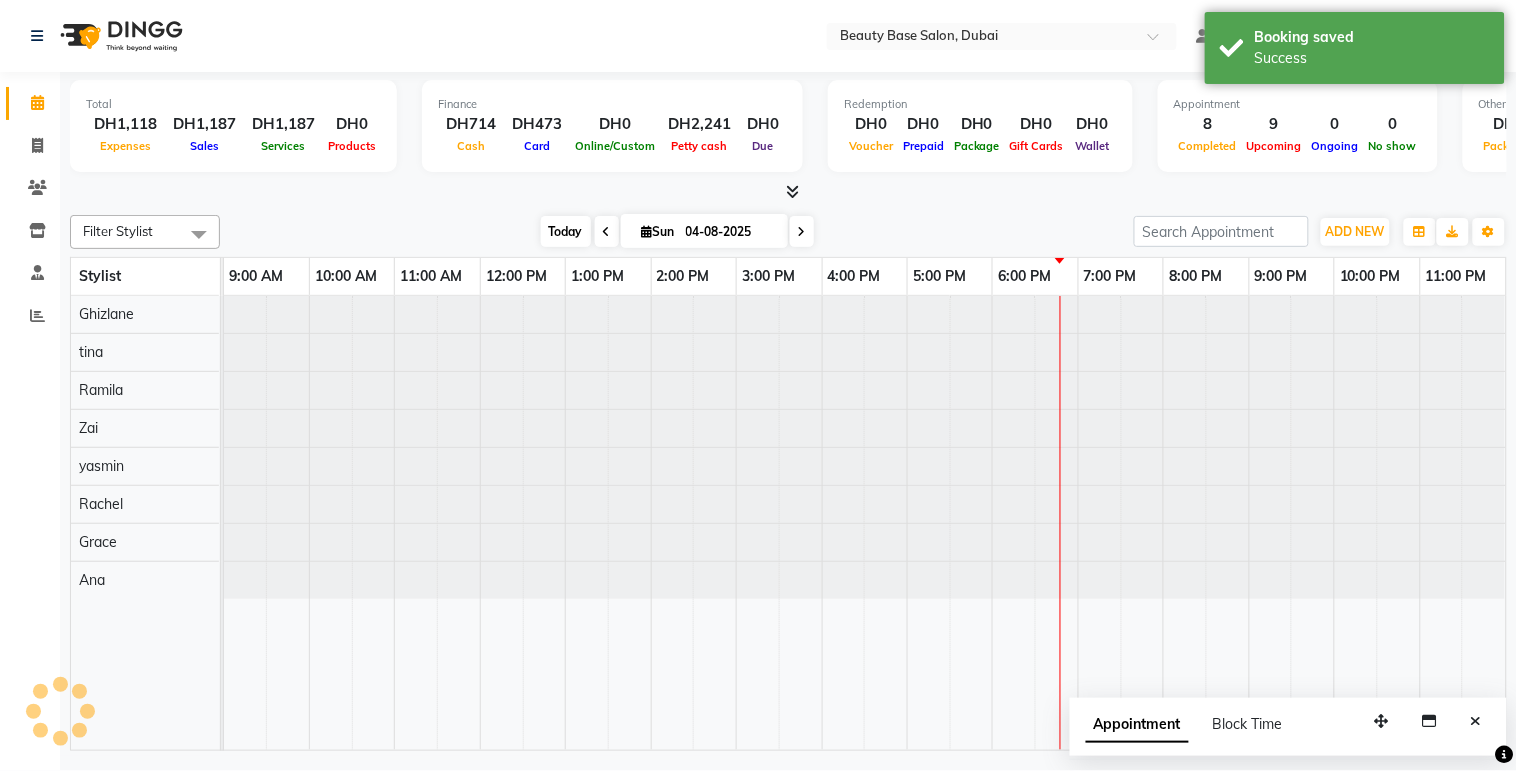 type on "03-08-2025" 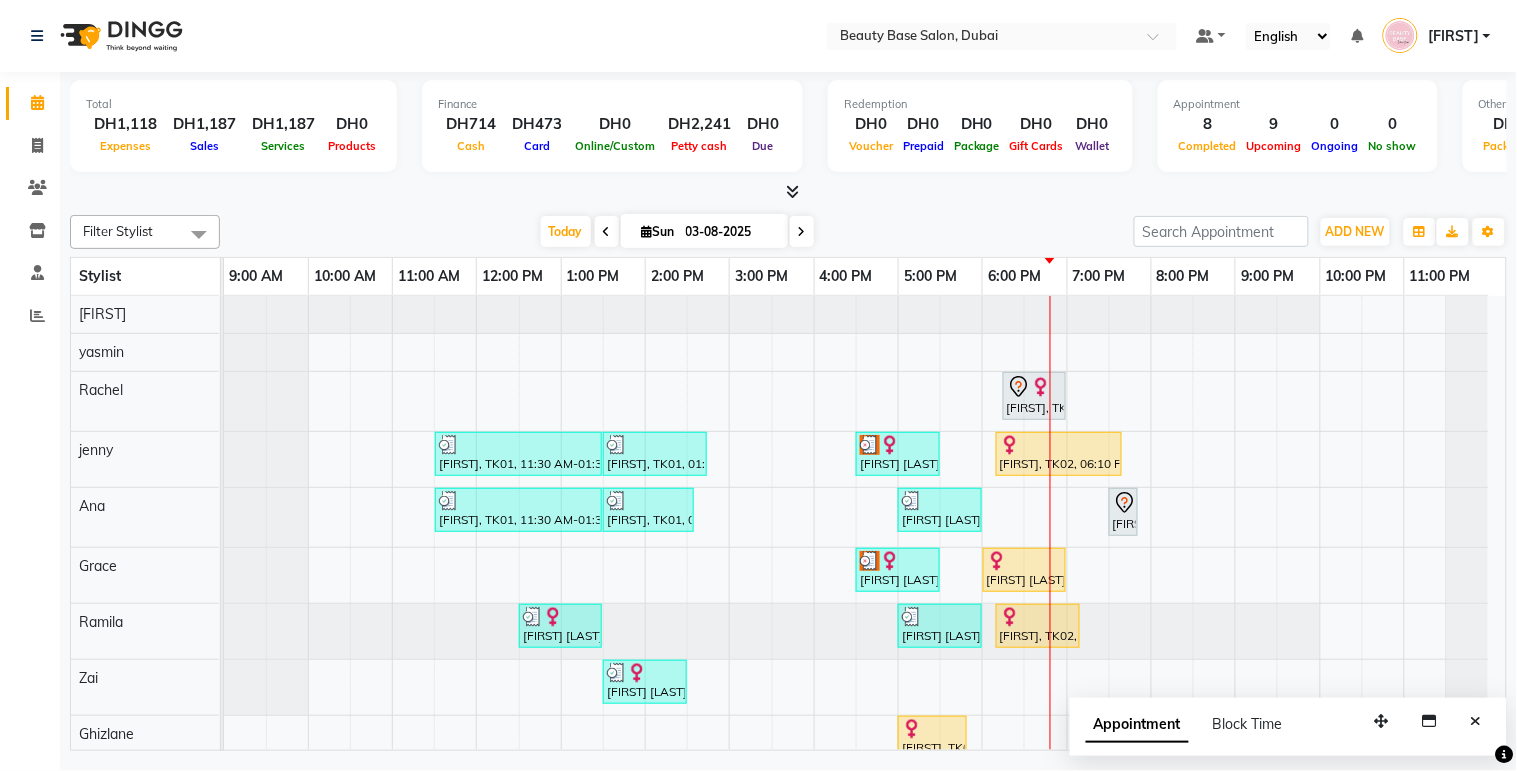 click on "[FIRST], TK04, 07:30 PM-07:50 PM, eyebrow" at bounding box center (1123, 512) 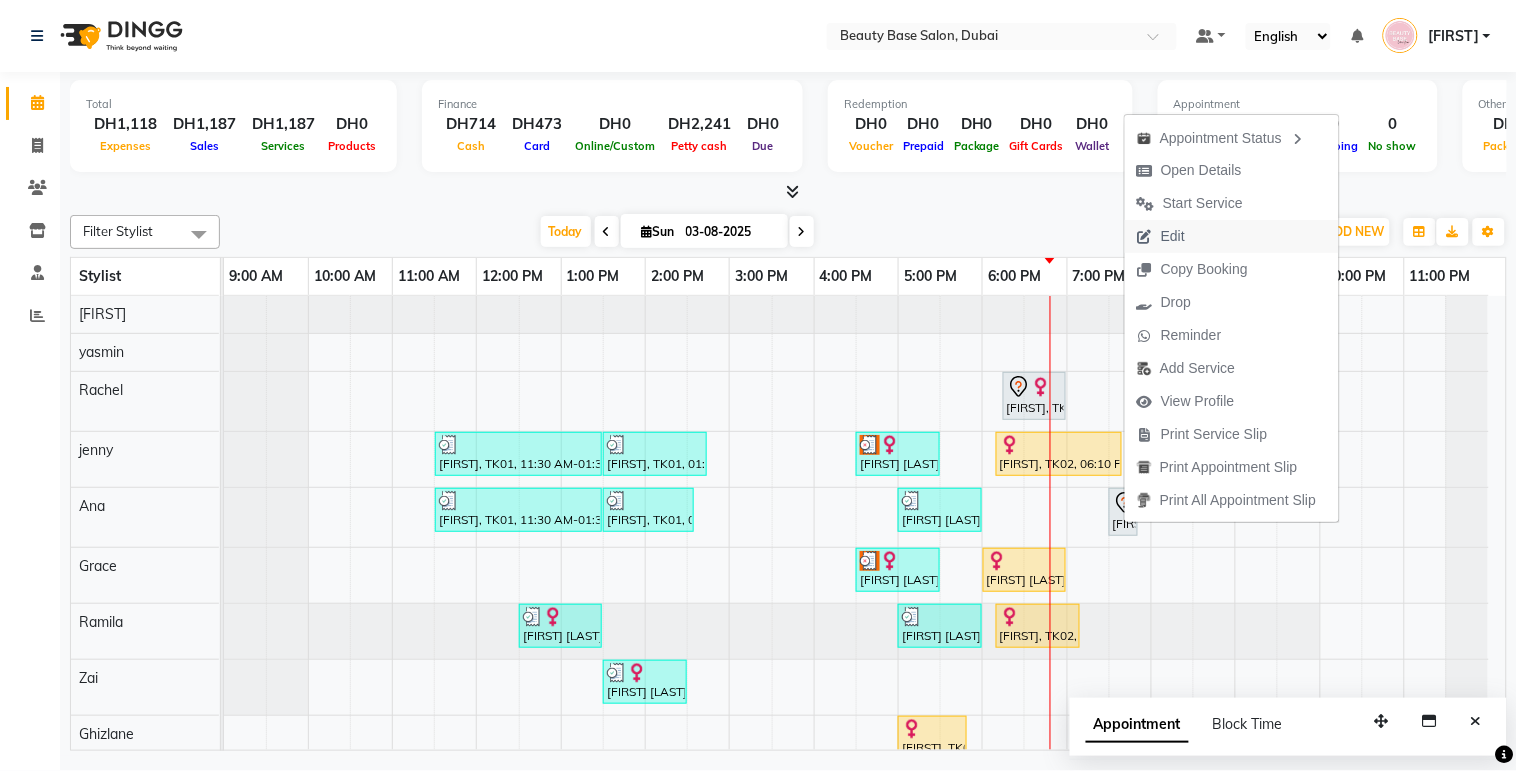 click on "Edit" at bounding box center (1232, 236) 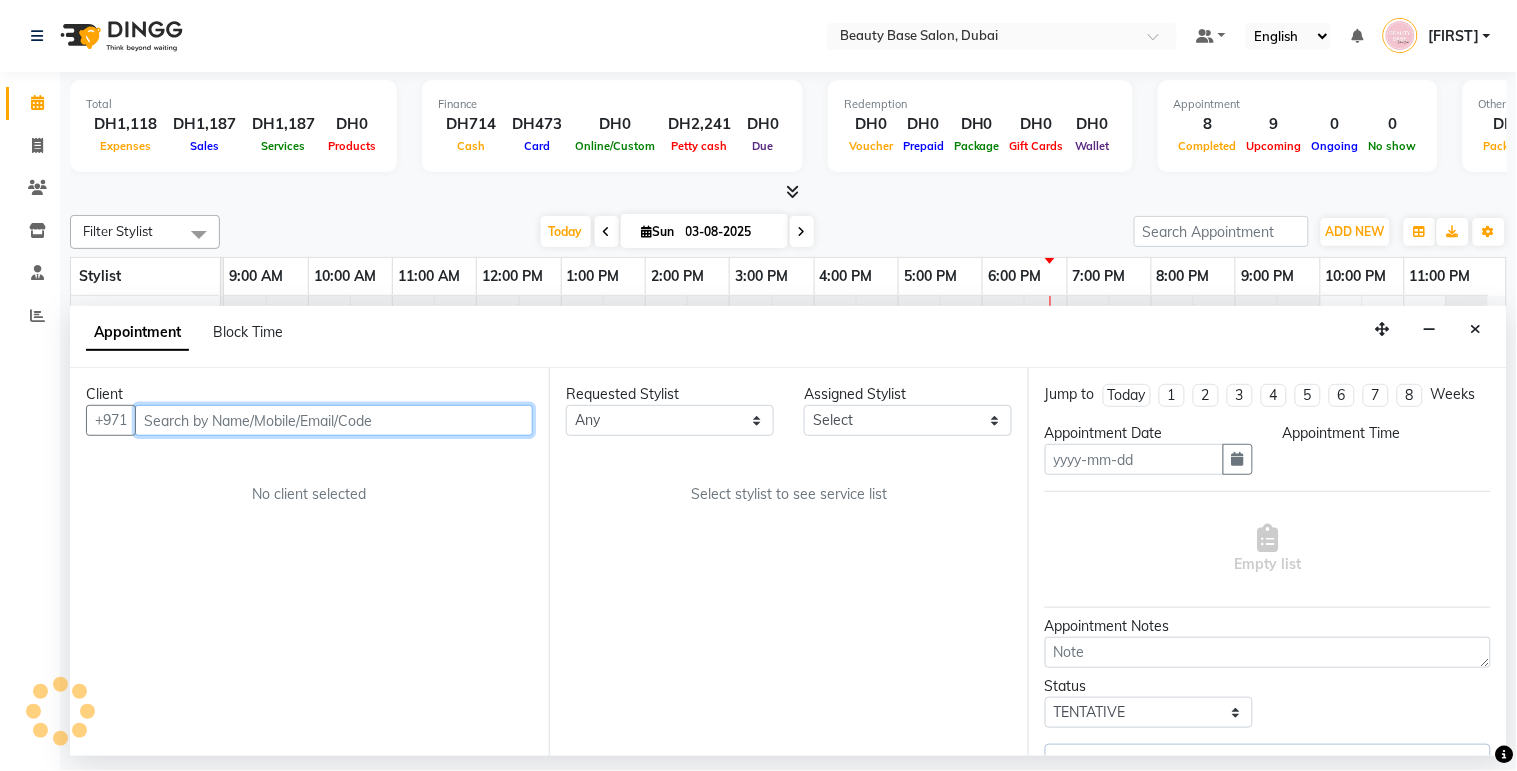type on "03-08-2025" 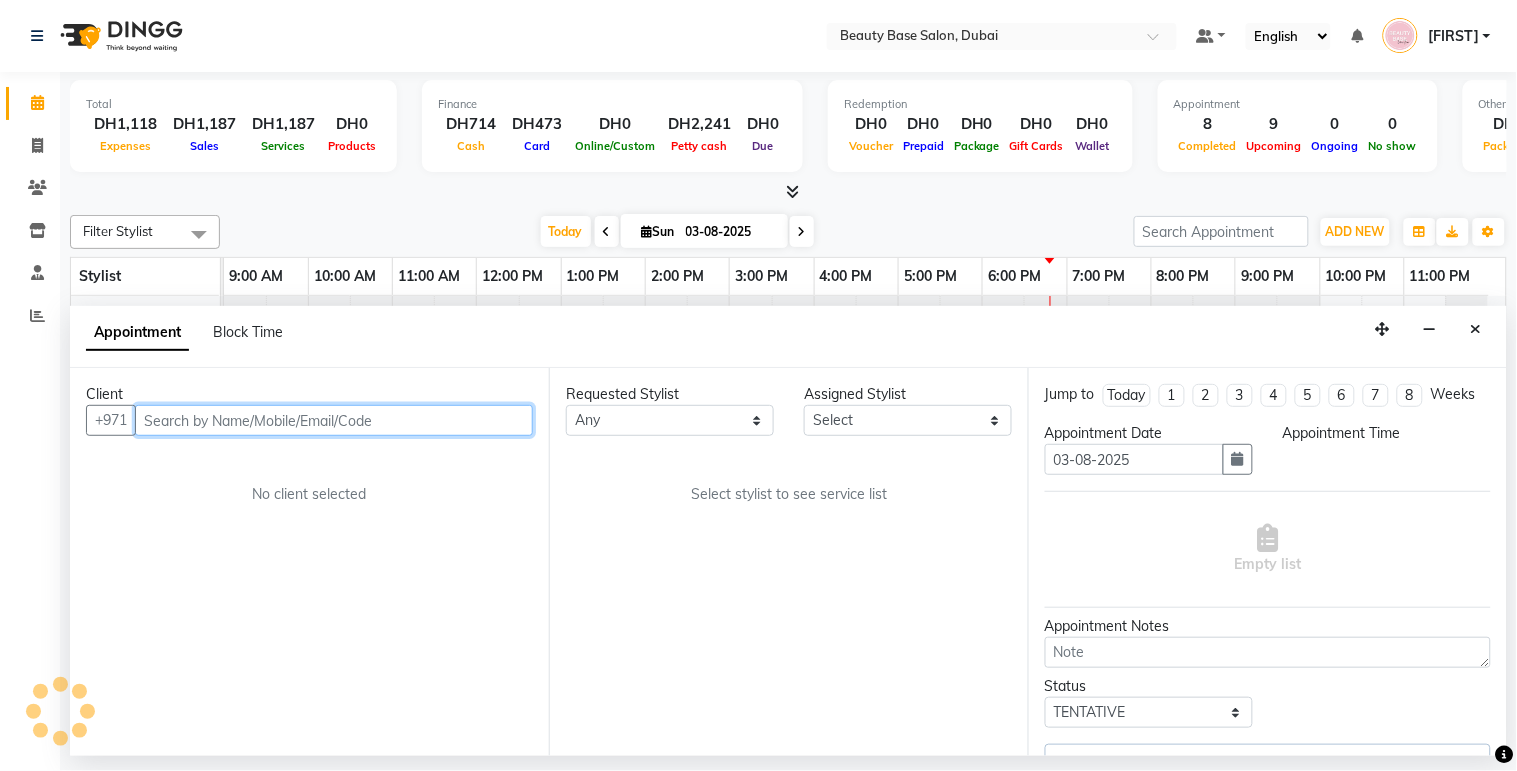 select on "1170" 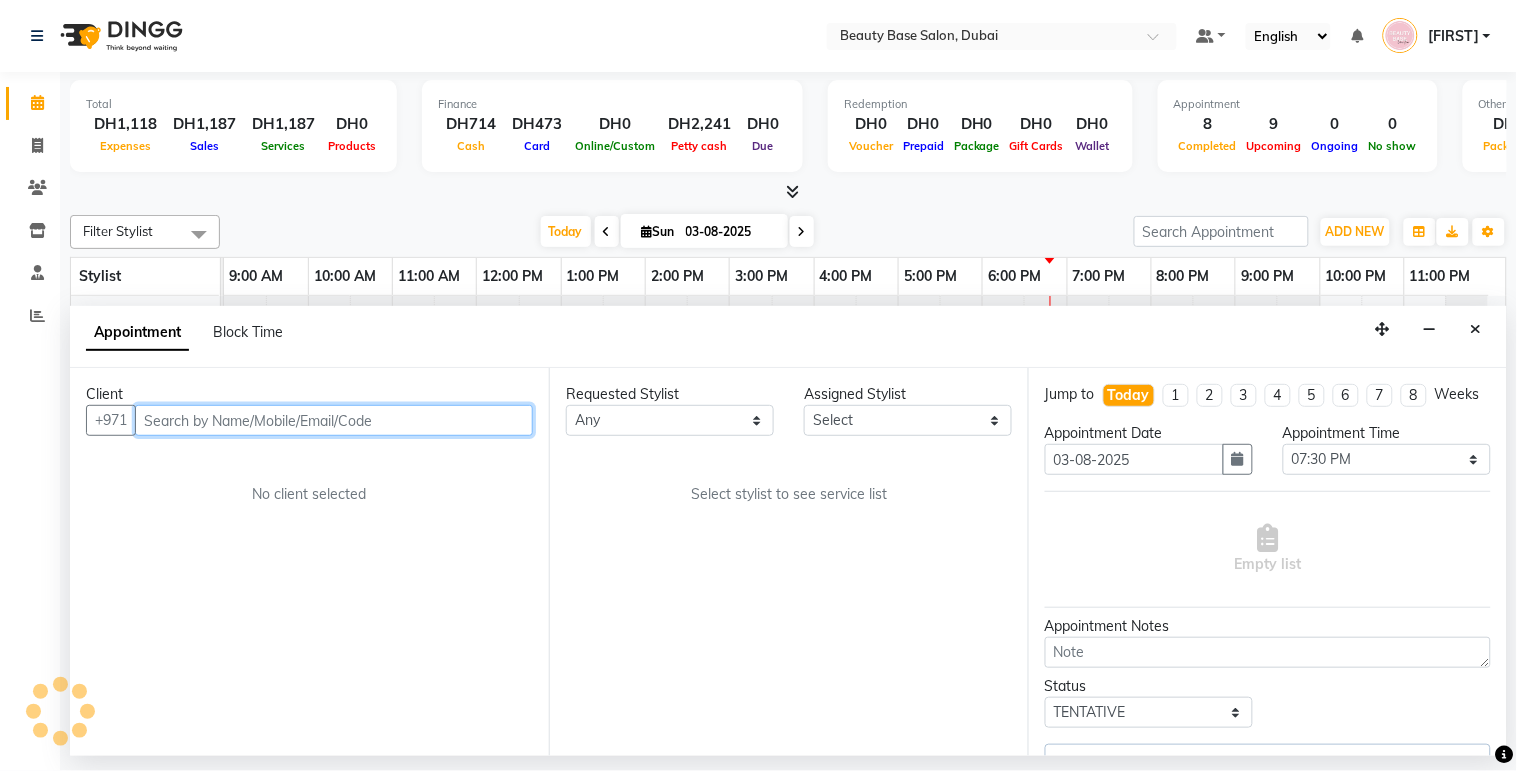 select on "61471" 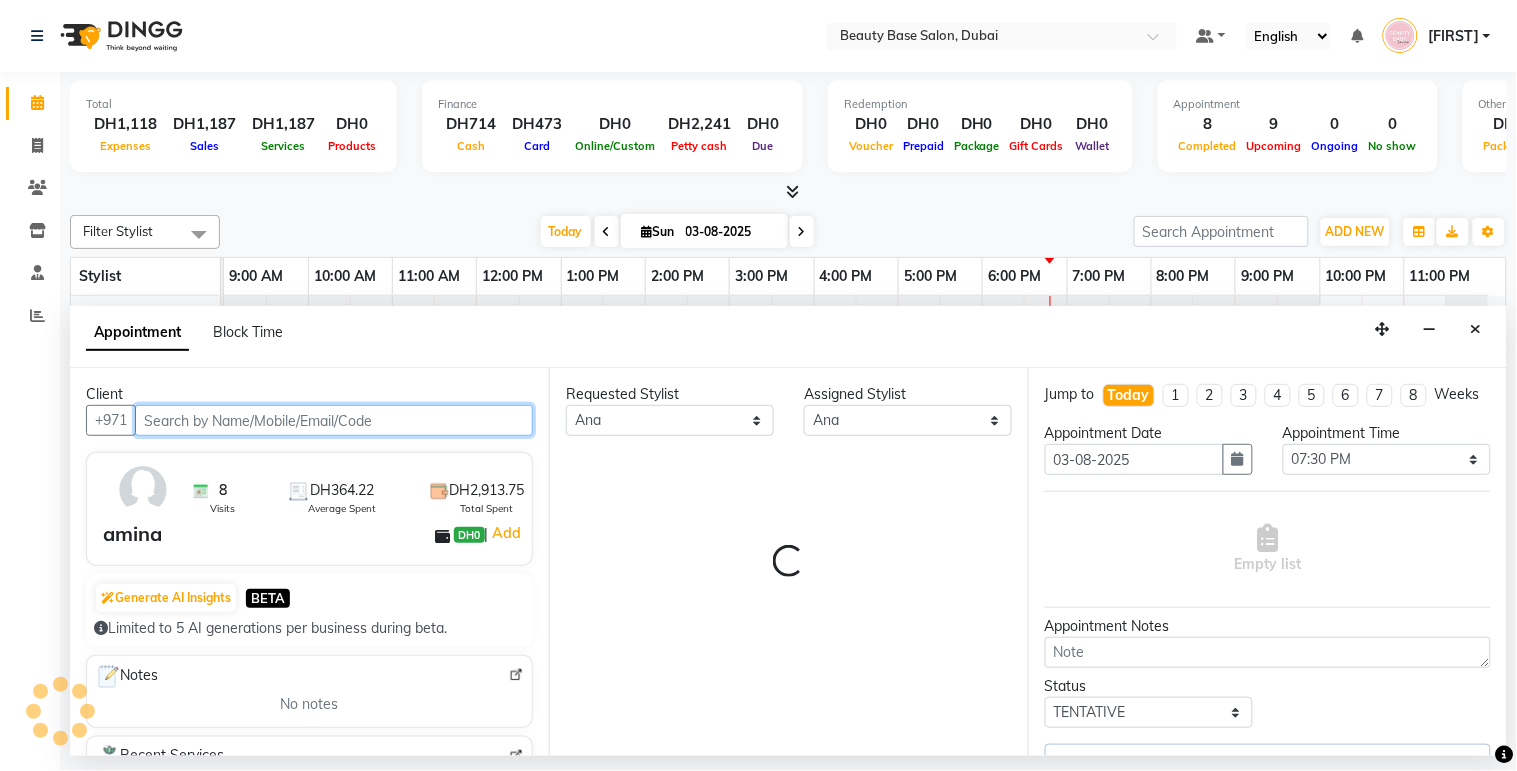 select on "1223" 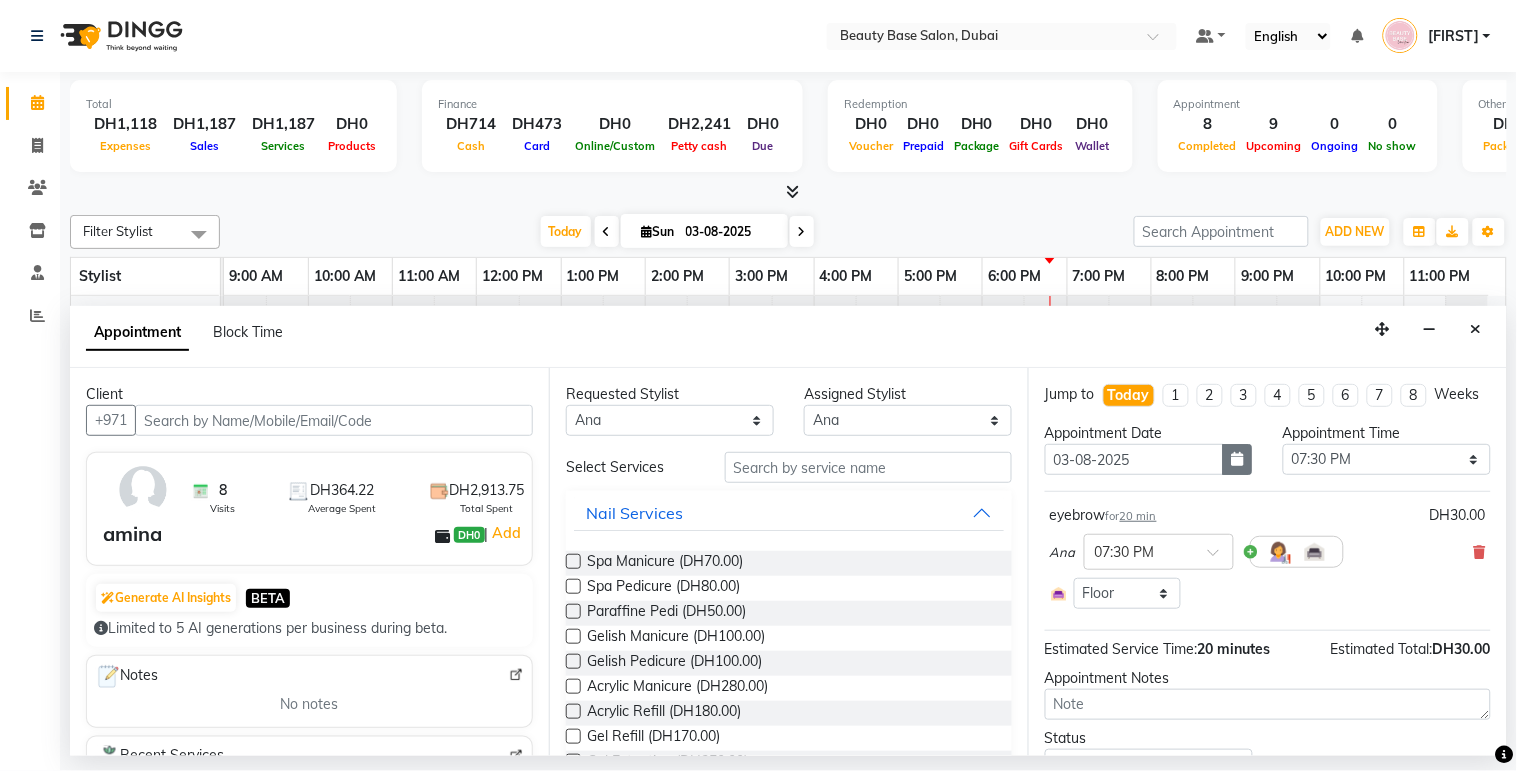 click at bounding box center [1238, 459] 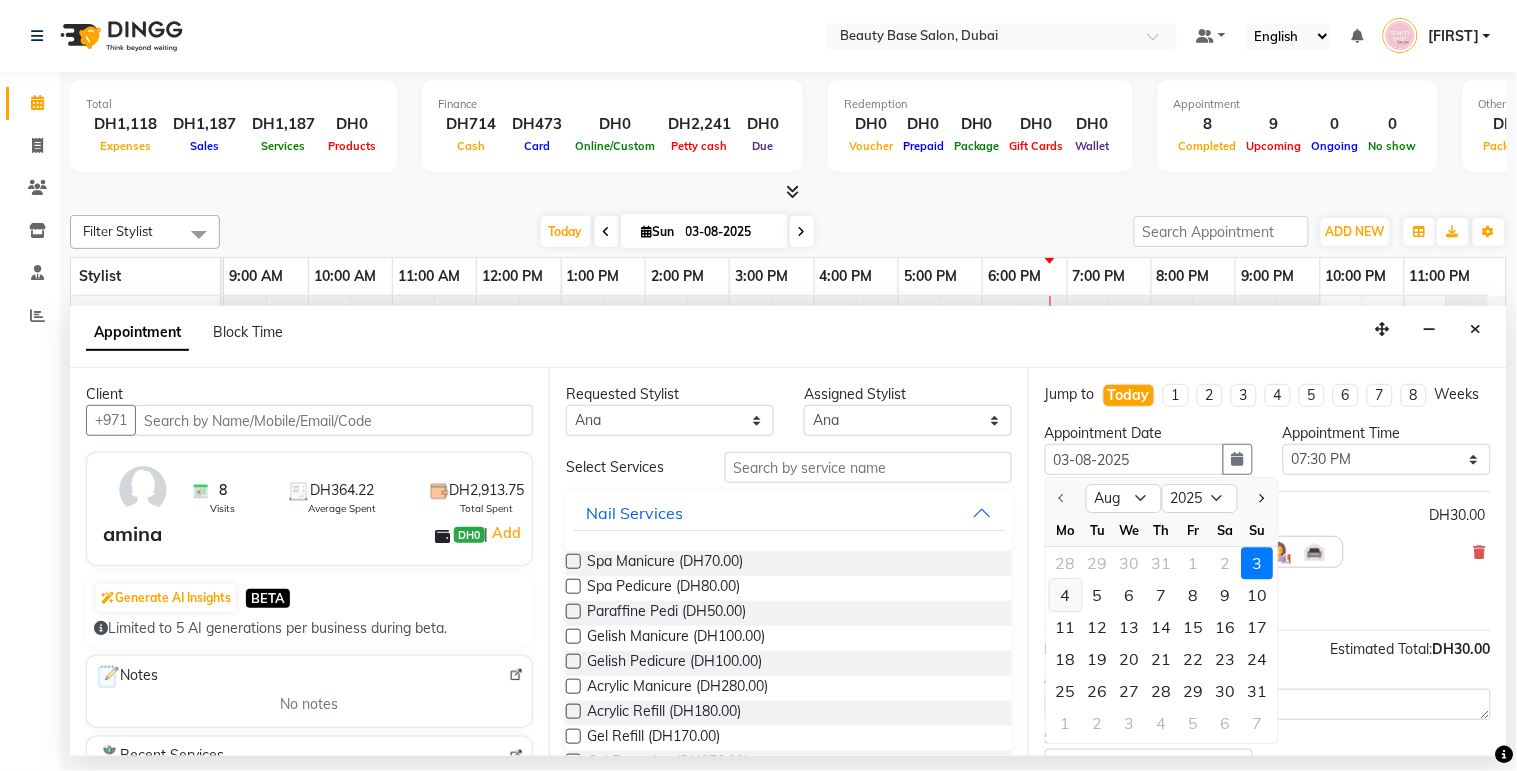 click on "4" at bounding box center (1066, 596) 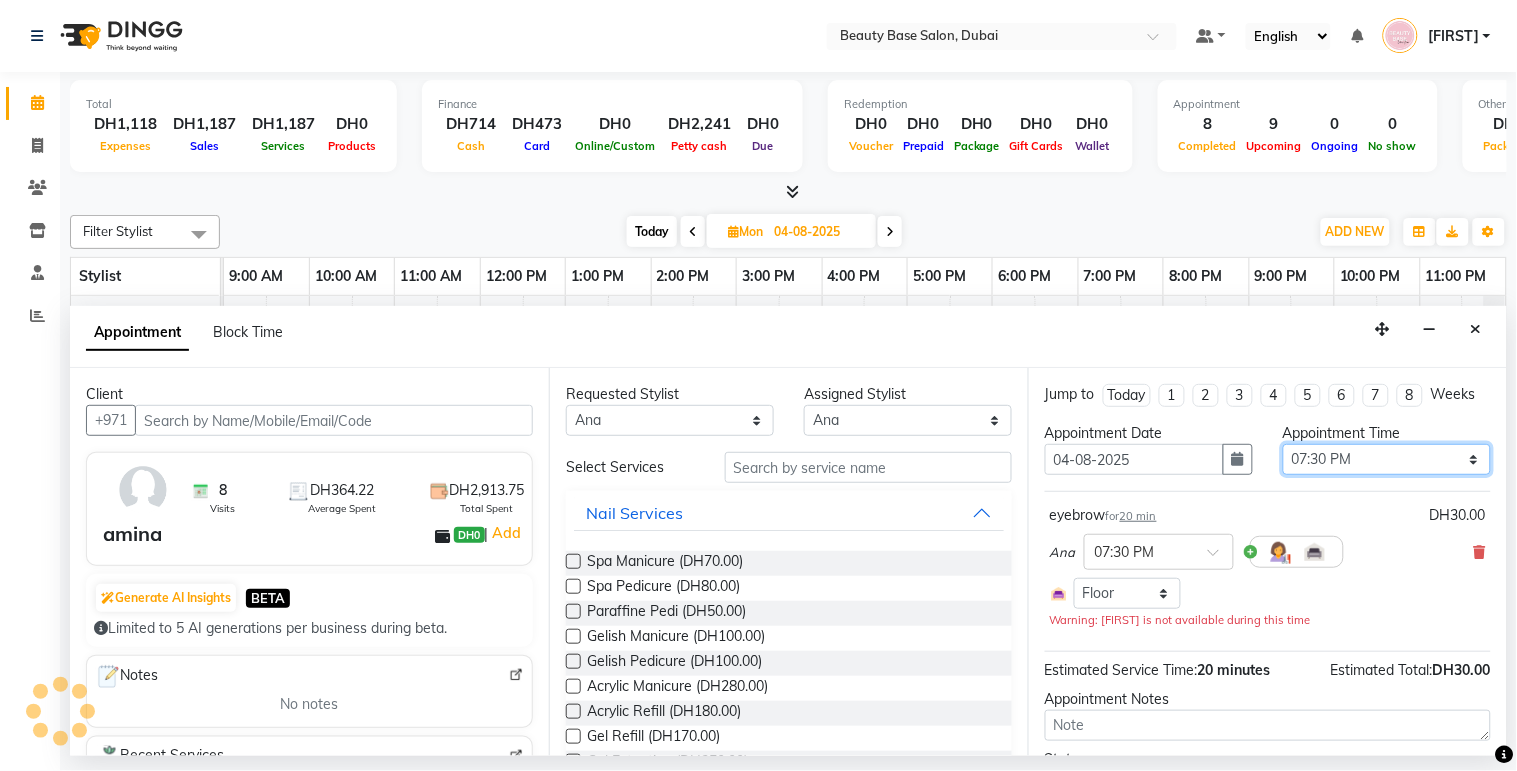 click on "Select 10:00 AM 10:05 AM 10:10 AM 10:15 AM 10:20 AM 10:25 AM 10:30 AM 10:35 AM 10:40 AM 10:45 AM 10:50 AM 10:55 AM 11:00 AM 11:05 AM 11:10 AM 11:15 AM 11:20 AM 11:25 AM 11:30 AM 11:35 AM 11:40 AM 11:45 AM 11:50 AM 11:55 AM 12:00 PM 12:05 PM 12:10 PM 12:15 PM 12:20 PM 12:25 PM 12:30 PM 12:35 PM 12:40 PM 12:45 PM 12:50 PM 12:55 PM 01:00 PM 01:05 PM 01:10 PM 01:15 PM 01:20 PM 01:25 PM 01:30 PM 01:35 PM 01:40 PM 01:45 PM 01:50 PM 01:55 PM 02:00 PM 02:05 PM 02:10 PM 02:15 PM 02:20 PM 02:25 PM 02:30 PM 02:35 PM 02:40 PM 02:45 PM 02:50 PM 02:55 PM 03:00 PM 03:05 PM 03:10 PM 03:15 PM 03:20 PM 03:25 PM 03:30 PM 03:35 PM 03:40 PM 03:45 PM 03:50 PM 03:55 PM 04:00 PM 04:05 PM 04:10 PM 04:15 PM 04:20 PM 04:25 PM 04:30 PM 04:35 PM 04:40 PM 04:45 PM 04:50 PM 04:55 PM 05:00 PM 05:05 PM 05:10 PM 05:15 PM 05:20 PM 05:25 PM 05:30 PM 05:35 PM 05:40 PM 05:45 PM 05:50 PM 05:55 PM 06:00 PM 06:05 PM 06:10 PM 06:15 PM 06:20 PM 06:25 PM 06:30 PM 06:35 PM 06:40 PM 06:45 PM 06:50 PM 06:55 PM 07:00 PM 07:05 PM 07:10 PM 07:15 PM 07:20 PM" at bounding box center [1387, 459] 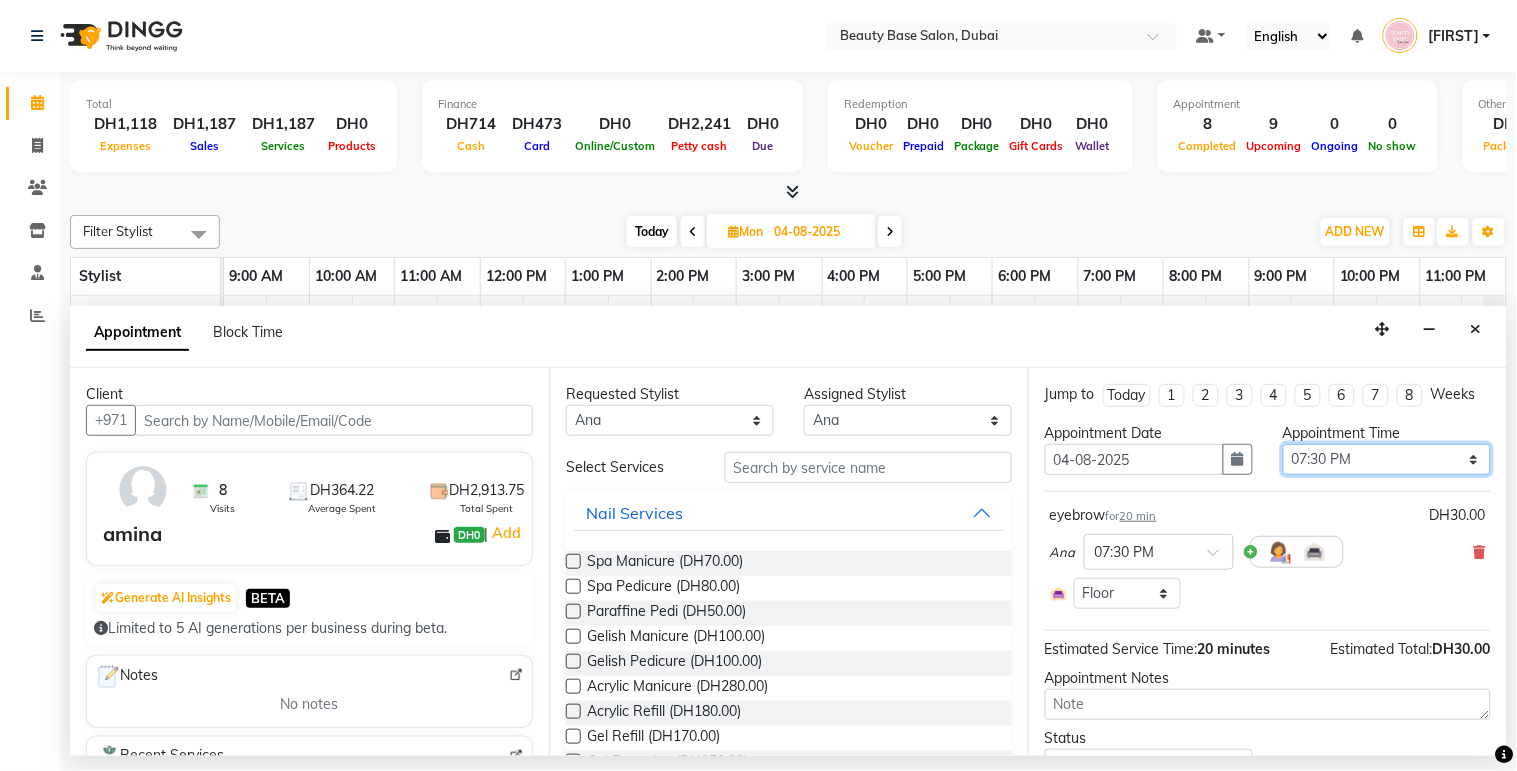 select on "780" 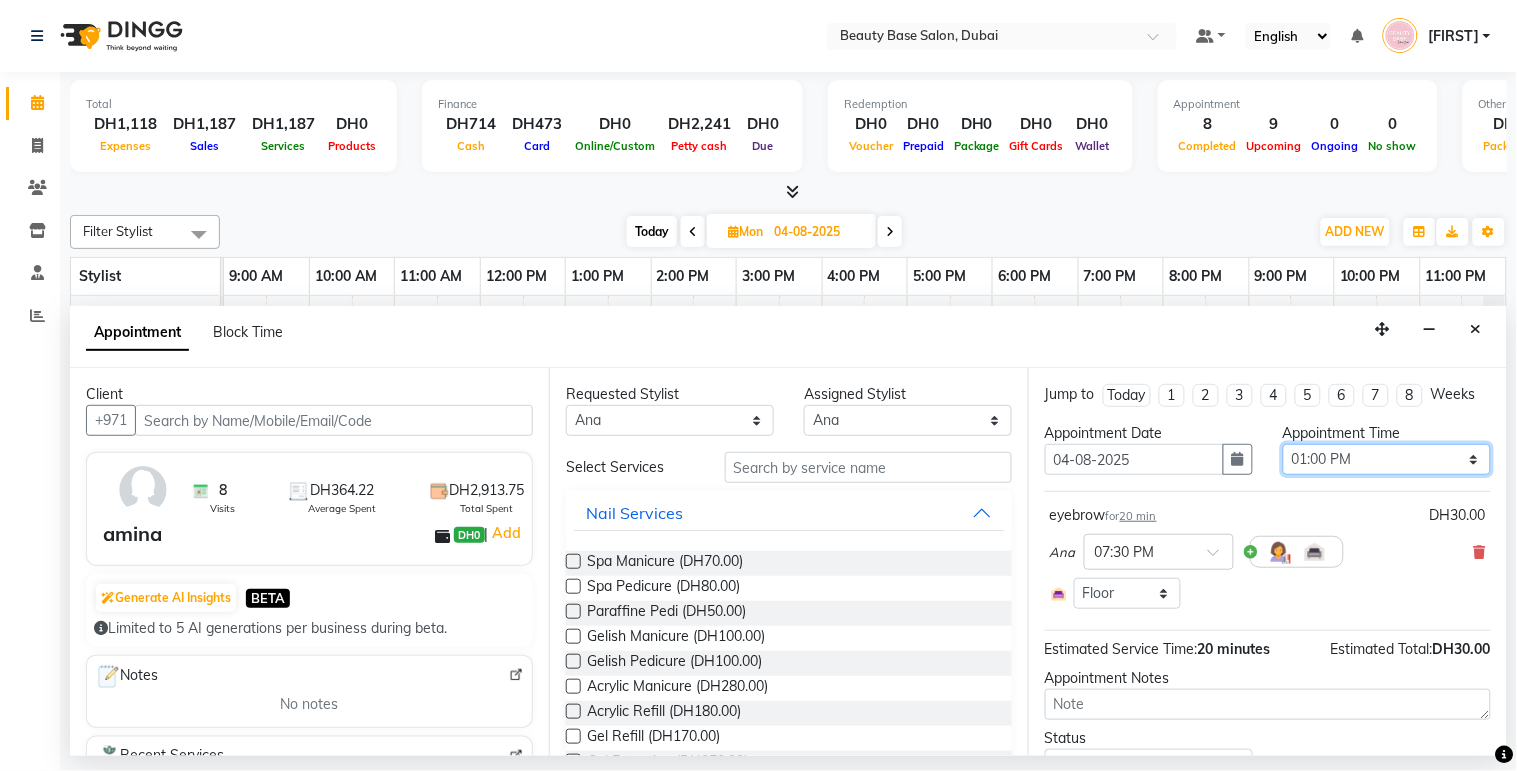 click on "Select 10:00 AM 10:05 AM 10:10 AM 10:15 AM 10:20 AM 10:25 AM 10:30 AM 10:35 AM 10:40 AM 10:45 AM 10:50 AM 10:55 AM 11:00 AM 11:05 AM 11:10 AM 11:15 AM 11:20 AM 11:25 AM 11:30 AM 11:35 AM 11:40 AM 11:45 AM 11:50 AM 11:55 AM 12:00 PM 12:05 PM 12:10 PM 12:15 PM 12:20 PM 12:25 PM 12:30 PM 12:35 PM 12:40 PM 12:45 PM 12:50 PM 12:55 PM 01:00 PM 01:05 PM 01:10 PM 01:15 PM 01:20 PM 01:25 PM 01:30 PM 01:35 PM 01:40 PM 01:45 PM 01:50 PM 01:55 PM 02:00 PM 02:05 PM 02:10 PM 02:15 PM 02:20 PM 02:25 PM 02:30 PM 02:35 PM 02:40 PM 02:45 PM 02:50 PM 02:55 PM 03:00 PM 03:05 PM 03:10 PM 03:15 PM 03:20 PM 03:25 PM 03:30 PM 03:35 PM 03:40 PM 03:45 PM 03:50 PM 03:55 PM 04:00 PM 04:05 PM 04:10 PM 04:15 PM 04:20 PM 04:25 PM 04:30 PM 04:35 PM 04:40 PM 04:45 PM 04:50 PM 04:55 PM 05:00 PM 05:05 PM 05:10 PM 05:15 PM 05:20 PM 05:25 PM 05:30 PM 05:35 PM 05:40 PM 05:45 PM 05:50 PM 05:55 PM 06:00 PM 06:05 PM 06:10 PM 06:15 PM 06:20 PM 06:25 PM 06:30 PM 06:35 PM 06:40 PM 06:45 PM 06:50 PM 06:55 PM 07:00 PM 07:05 PM 07:10 PM 07:15 PM 07:20 PM" at bounding box center (1387, 459) 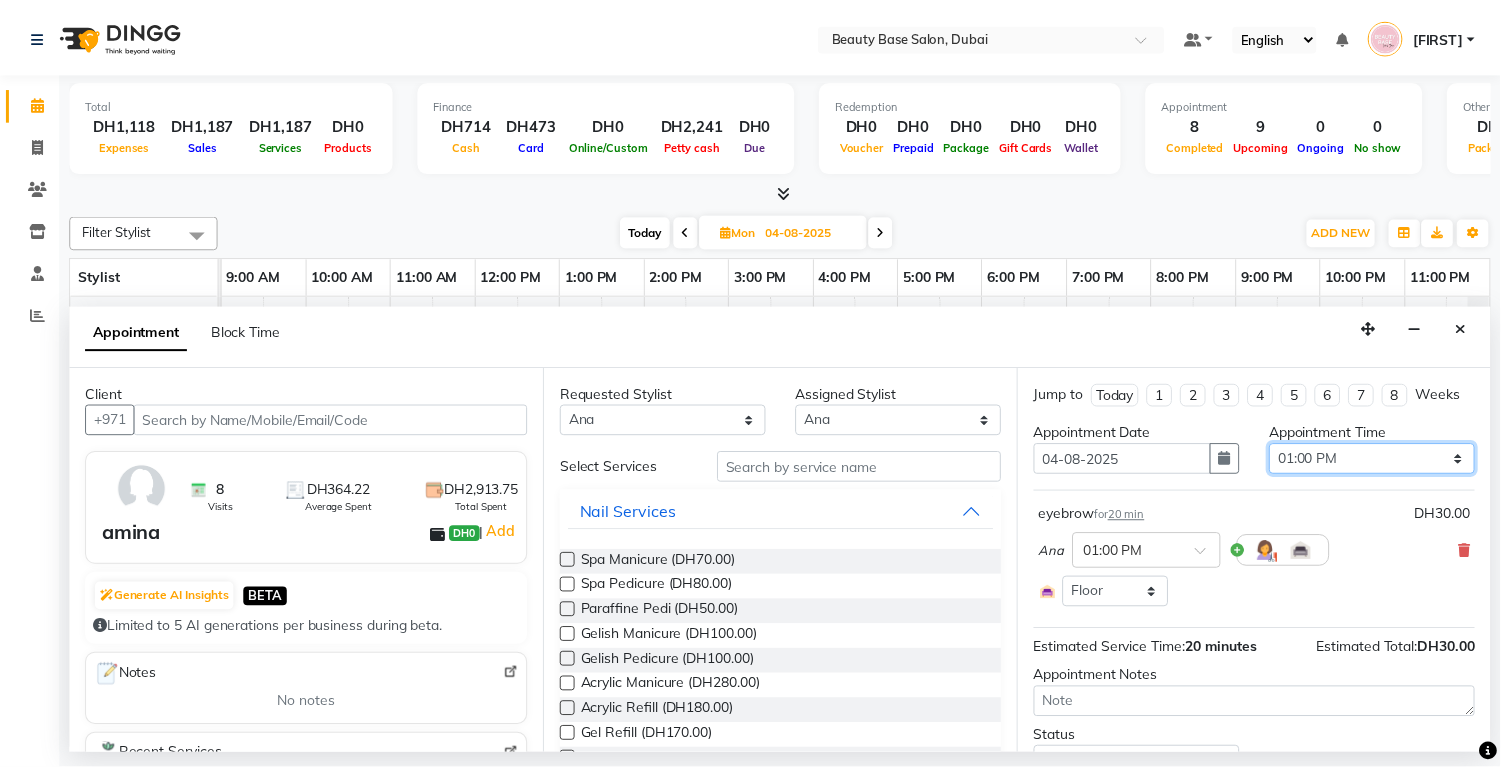 scroll, scrollTop: 111, scrollLeft: 0, axis: vertical 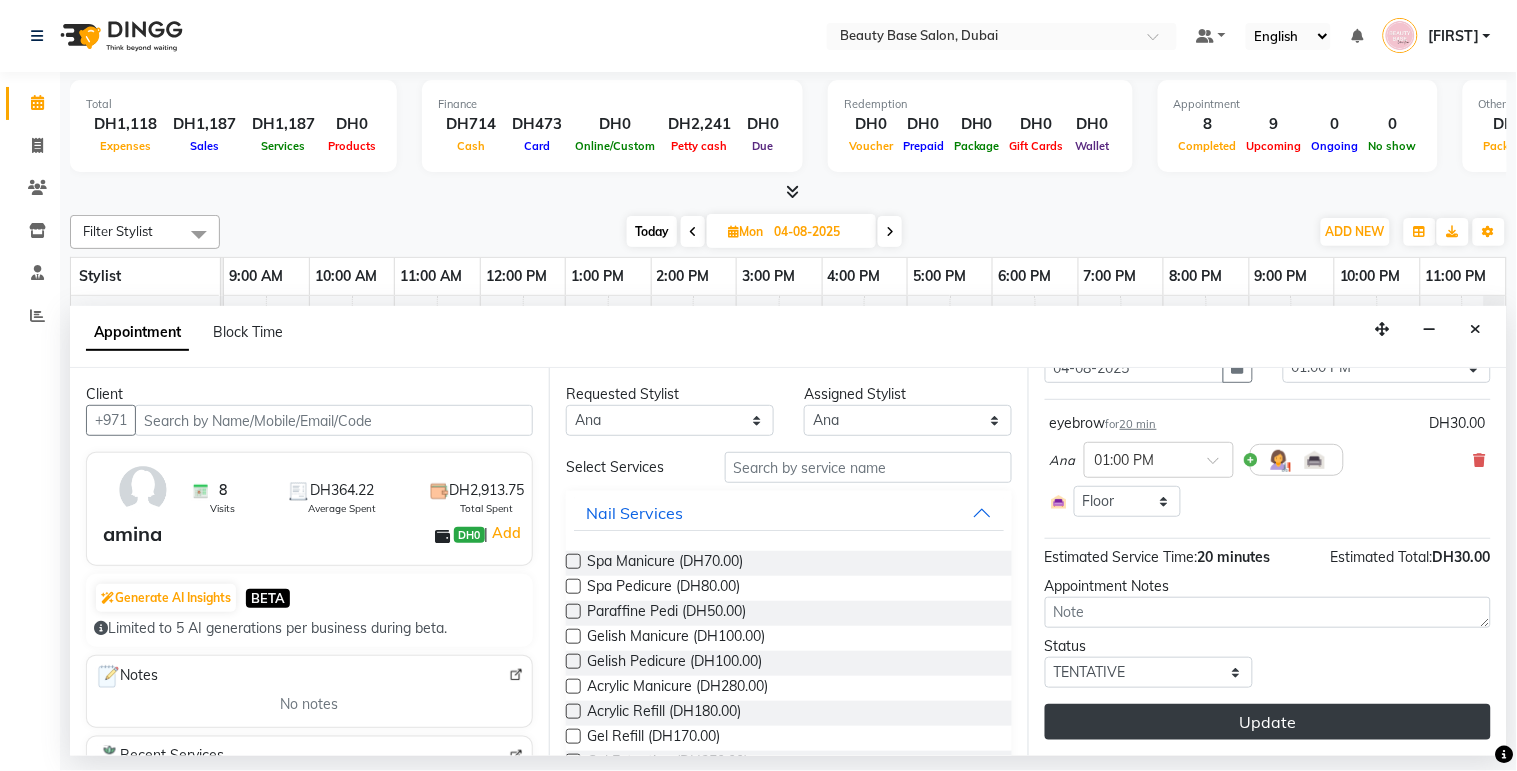 click on "Update" at bounding box center (1268, 722) 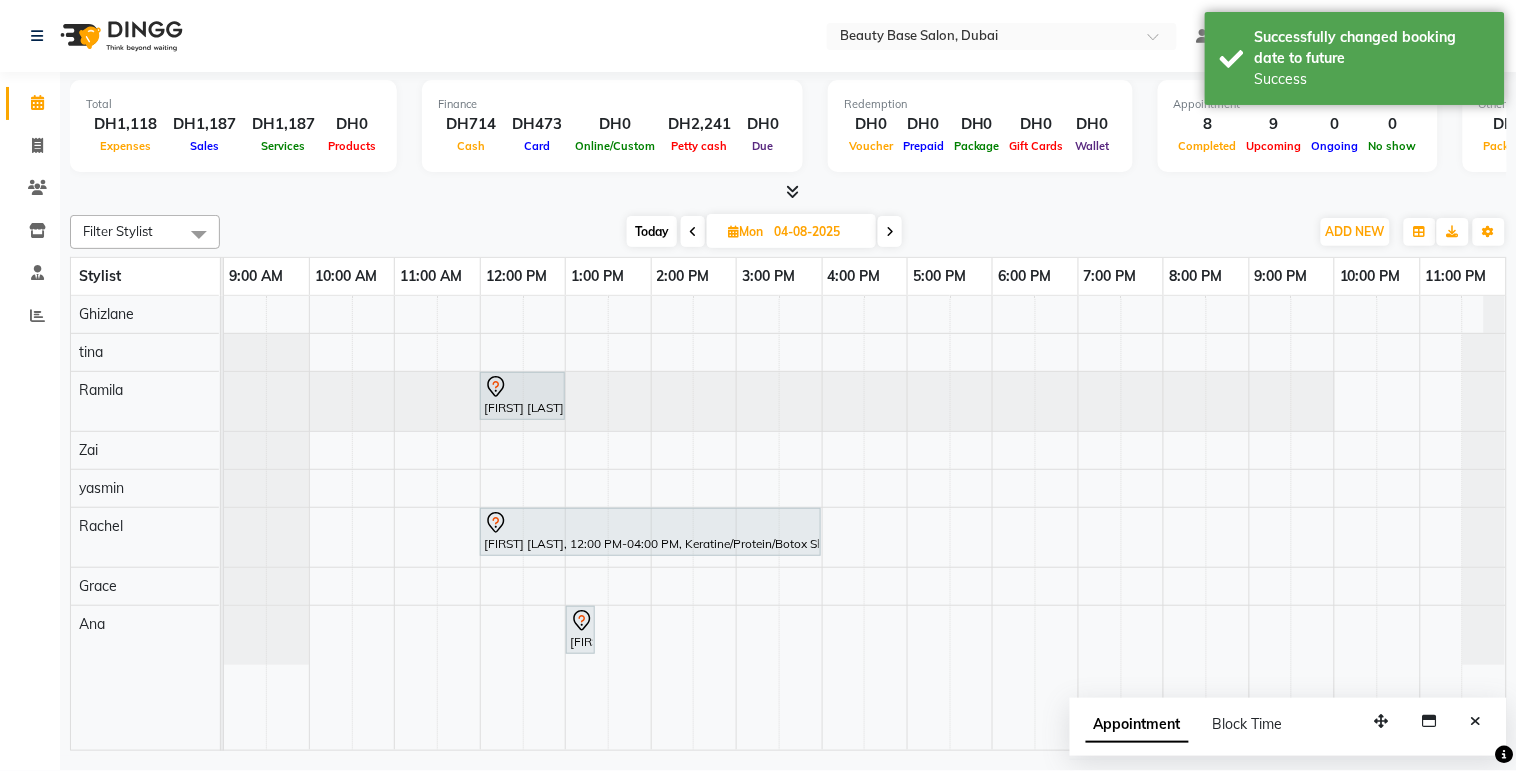 click on "Today" at bounding box center (652, 231) 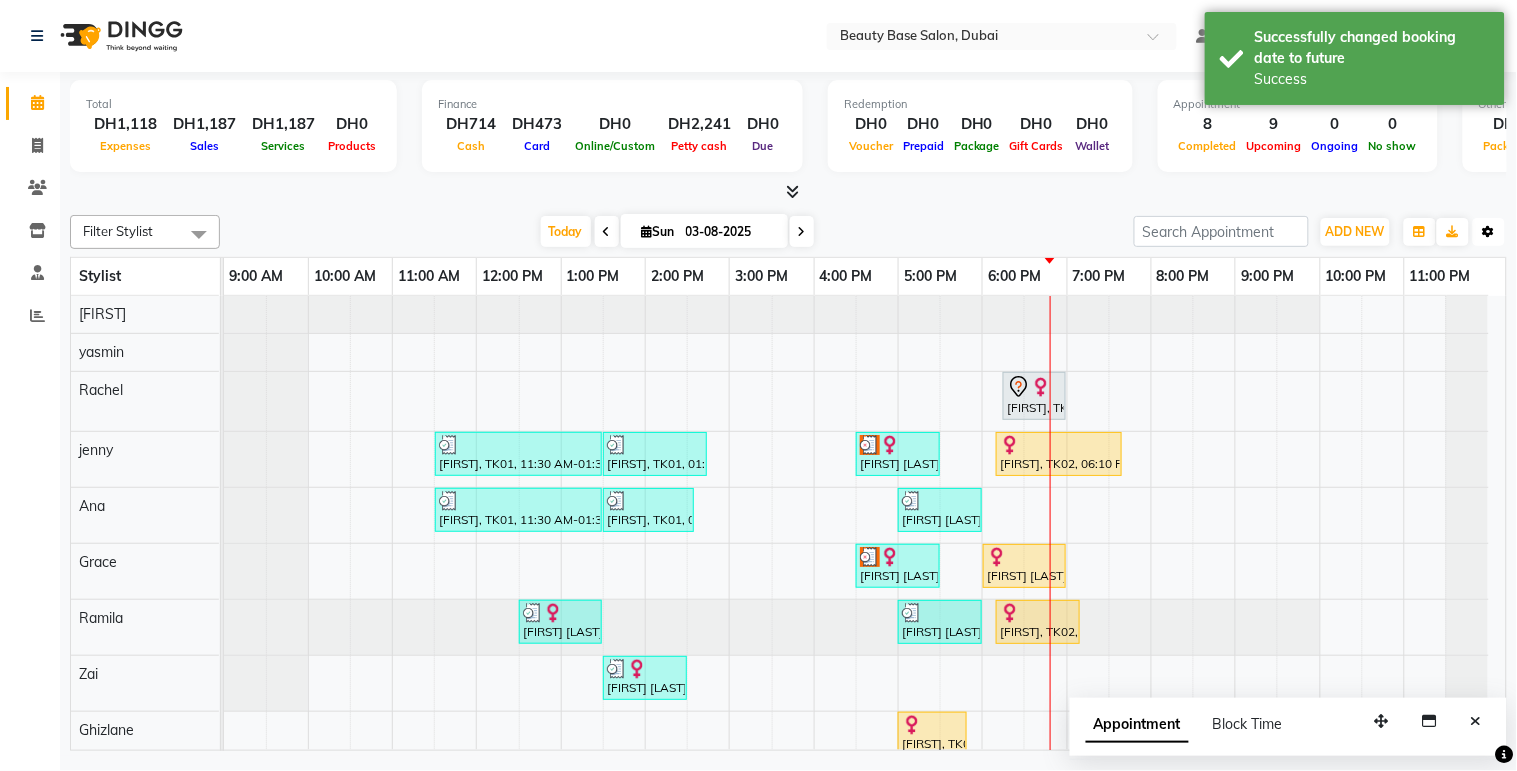 click on "Toggle Dropdown" at bounding box center [1489, 232] 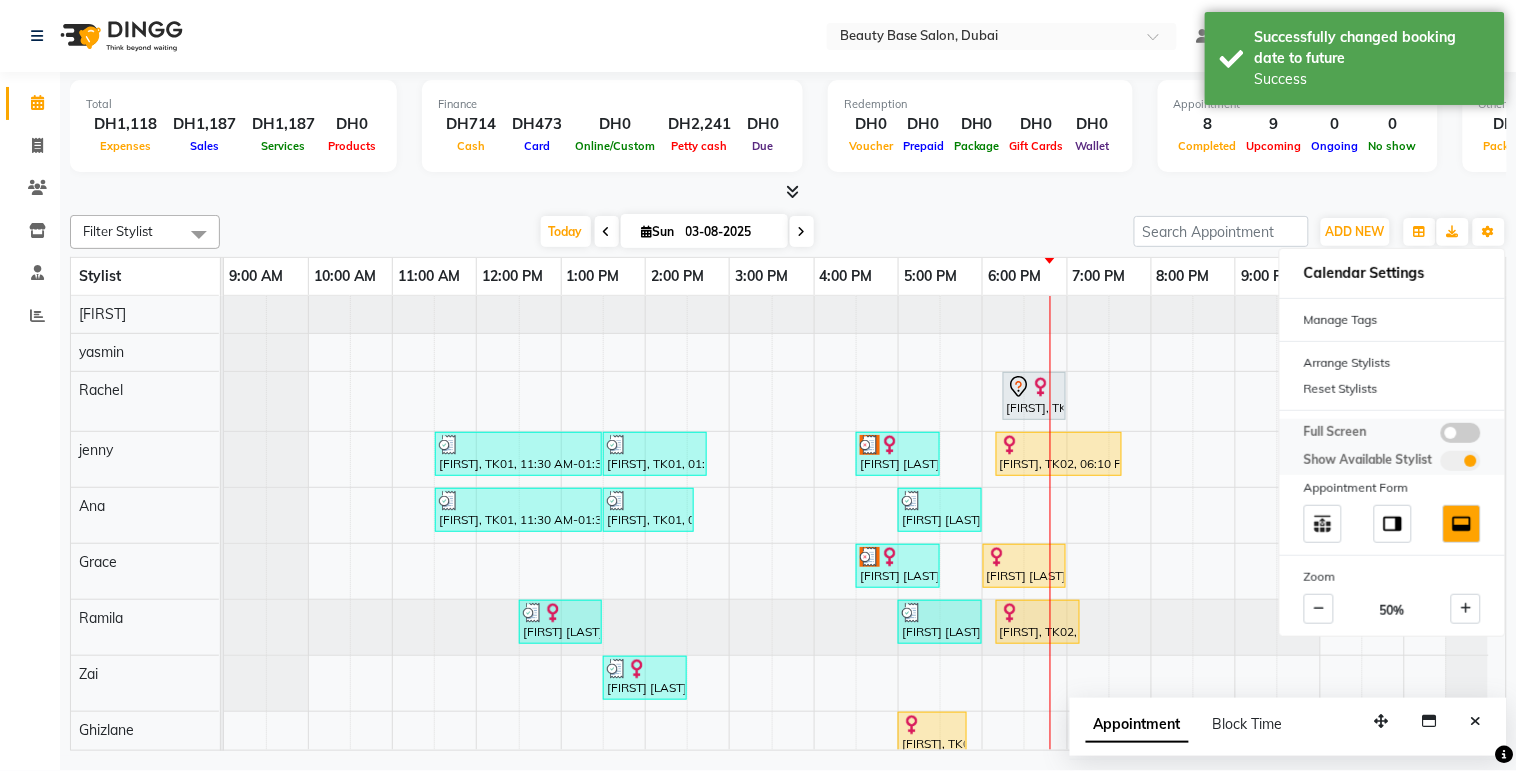 click at bounding box center [1461, 461] 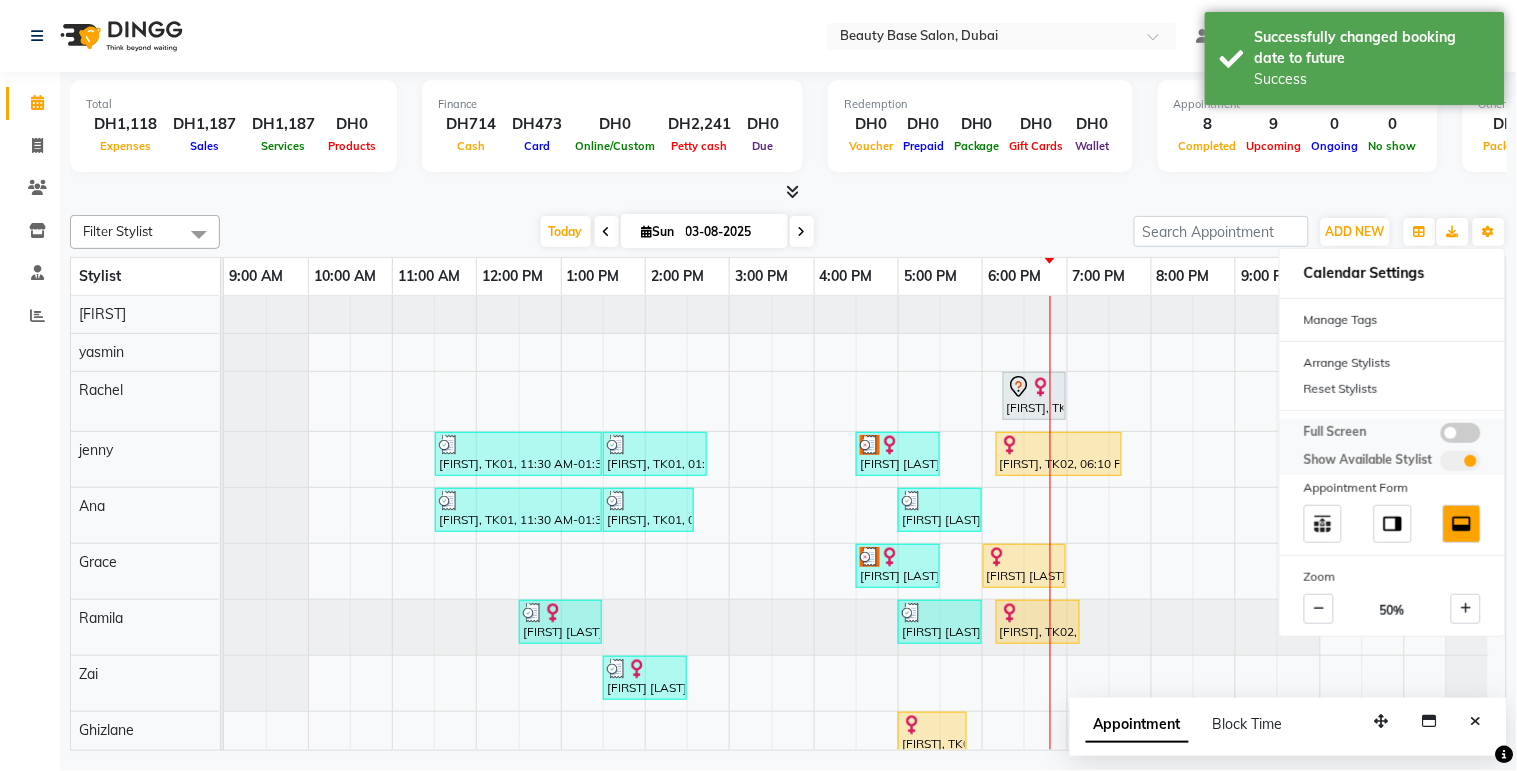 click at bounding box center (1441, 464) 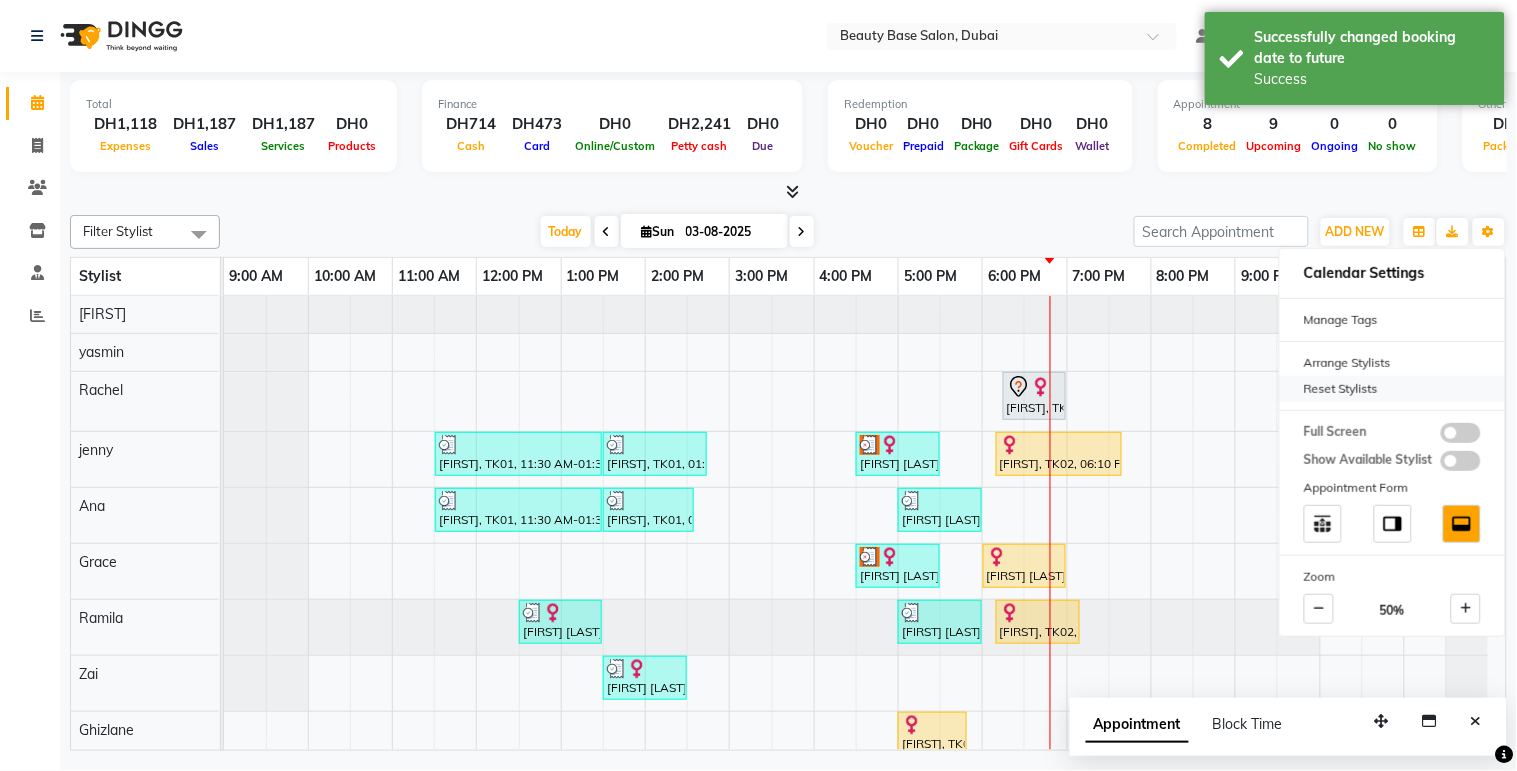 click on "Reset Stylists" at bounding box center (1392, 389) 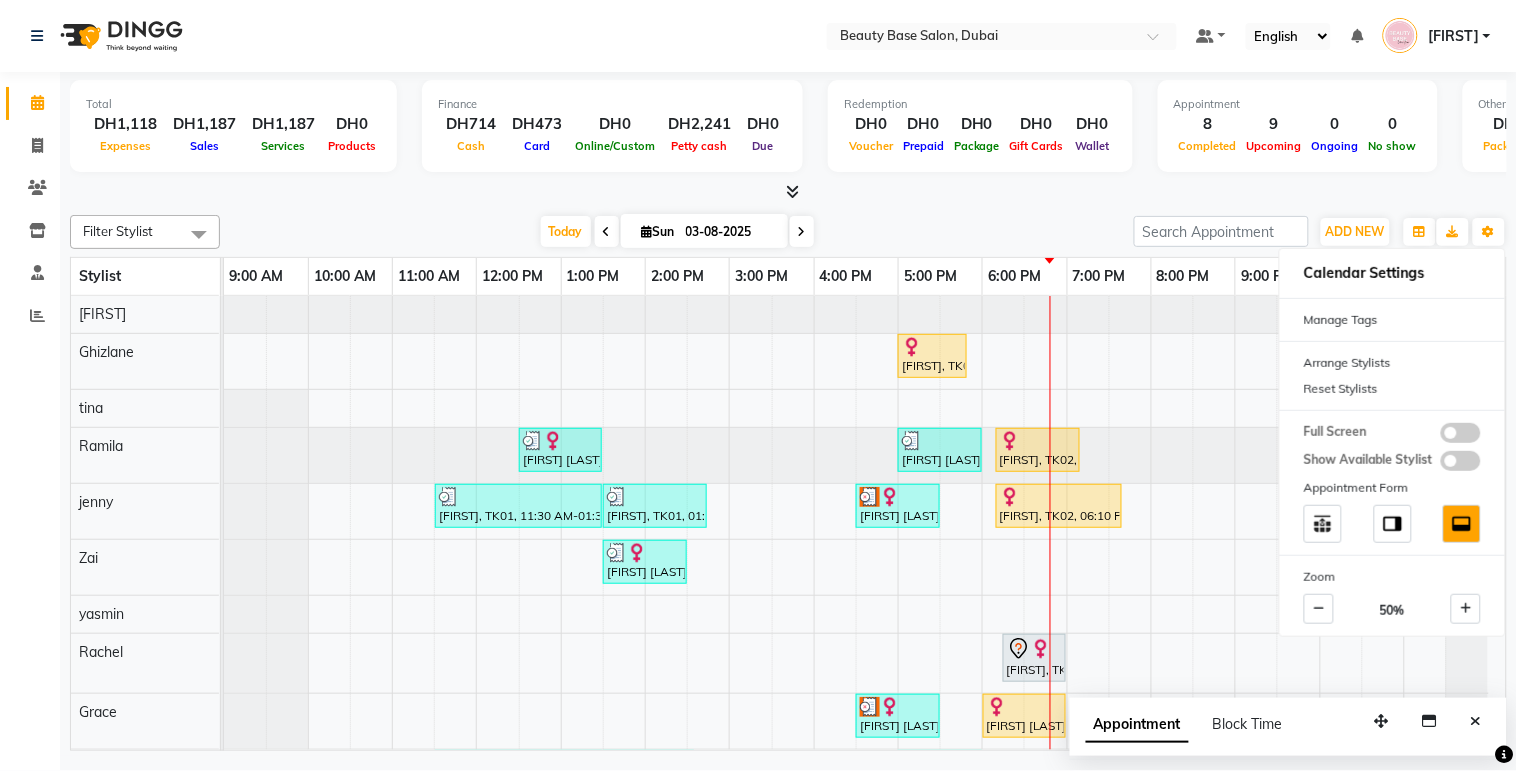 click at bounding box center (199, 234) 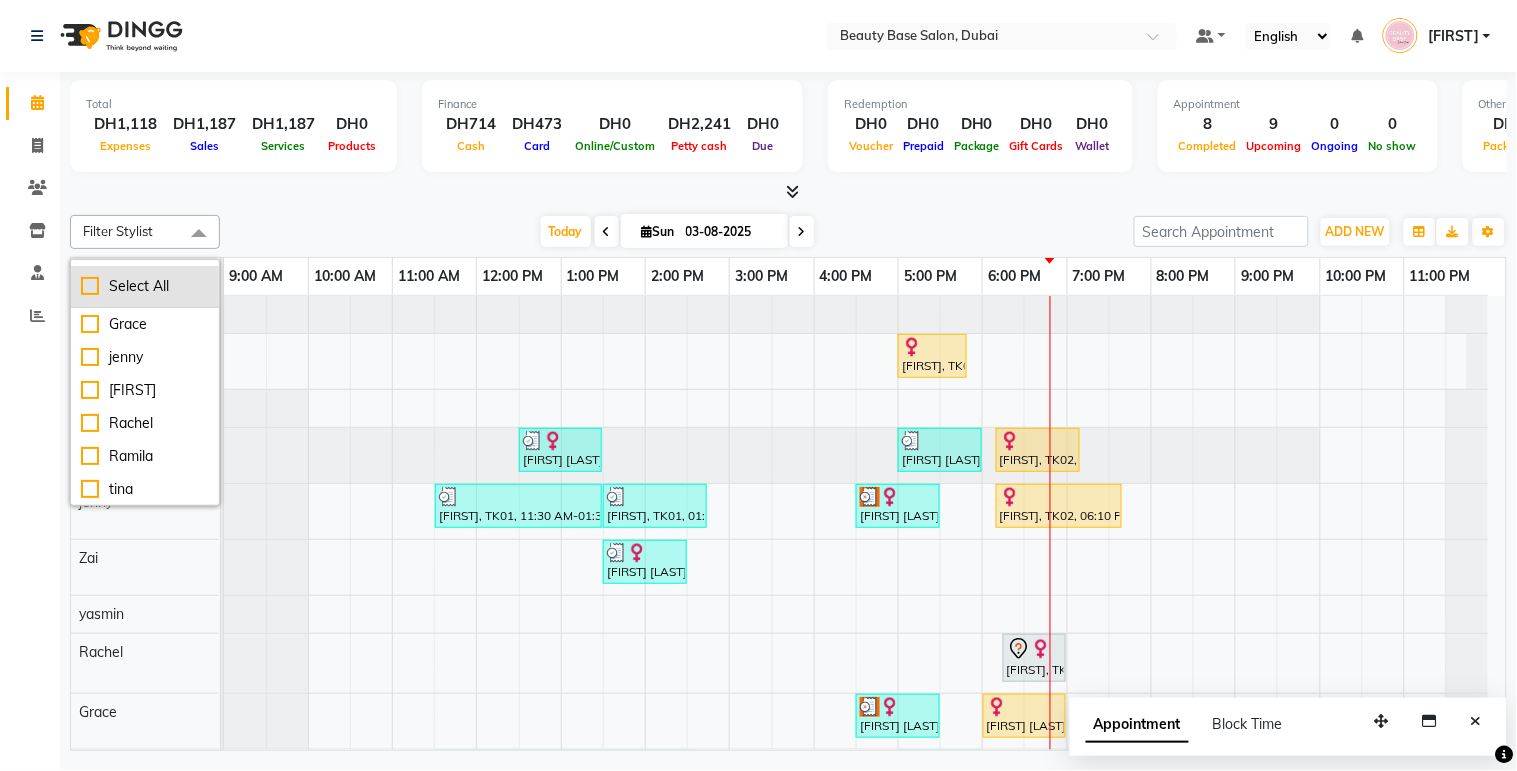 click on "Select All" at bounding box center [145, 286] 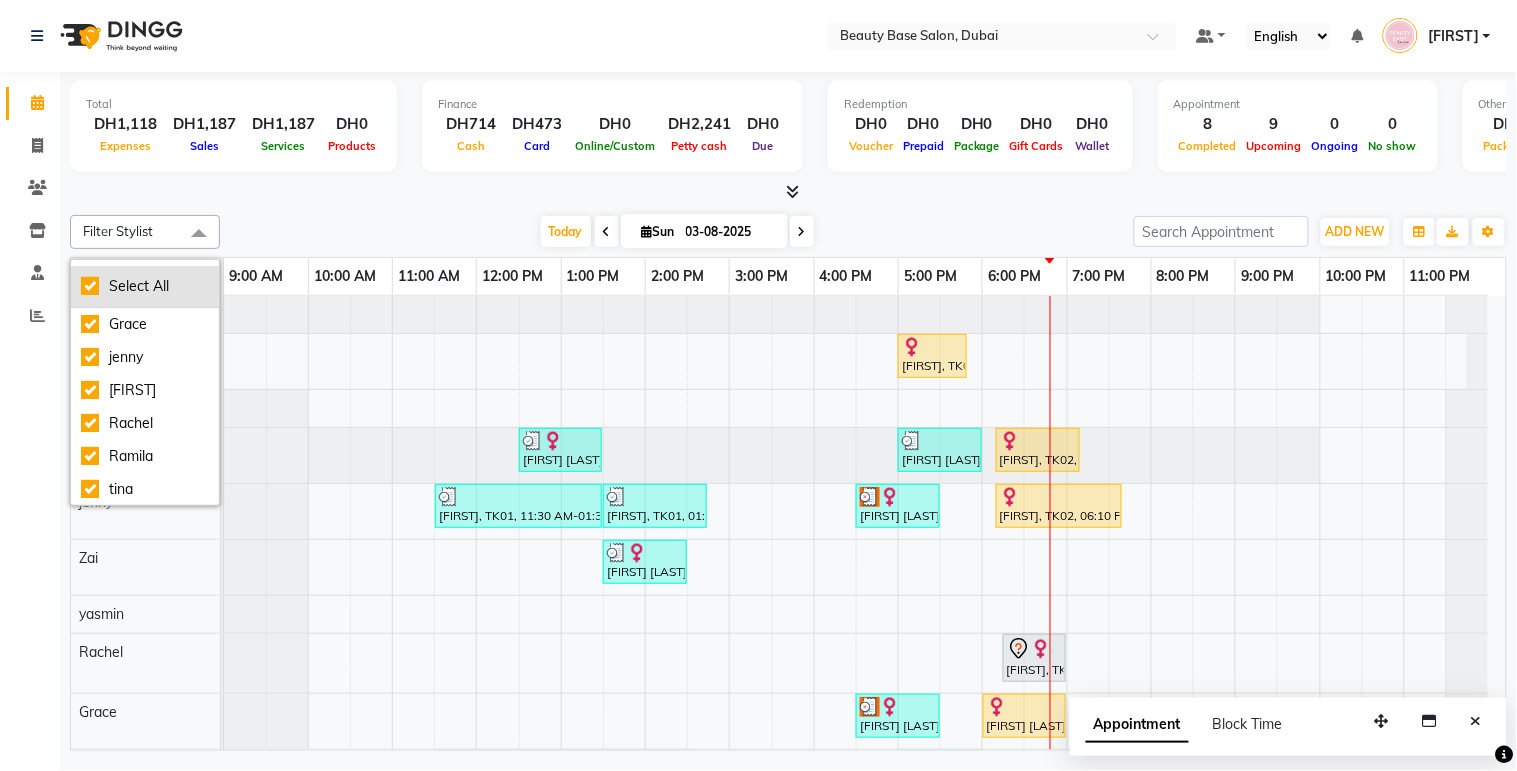 checkbox on "true" 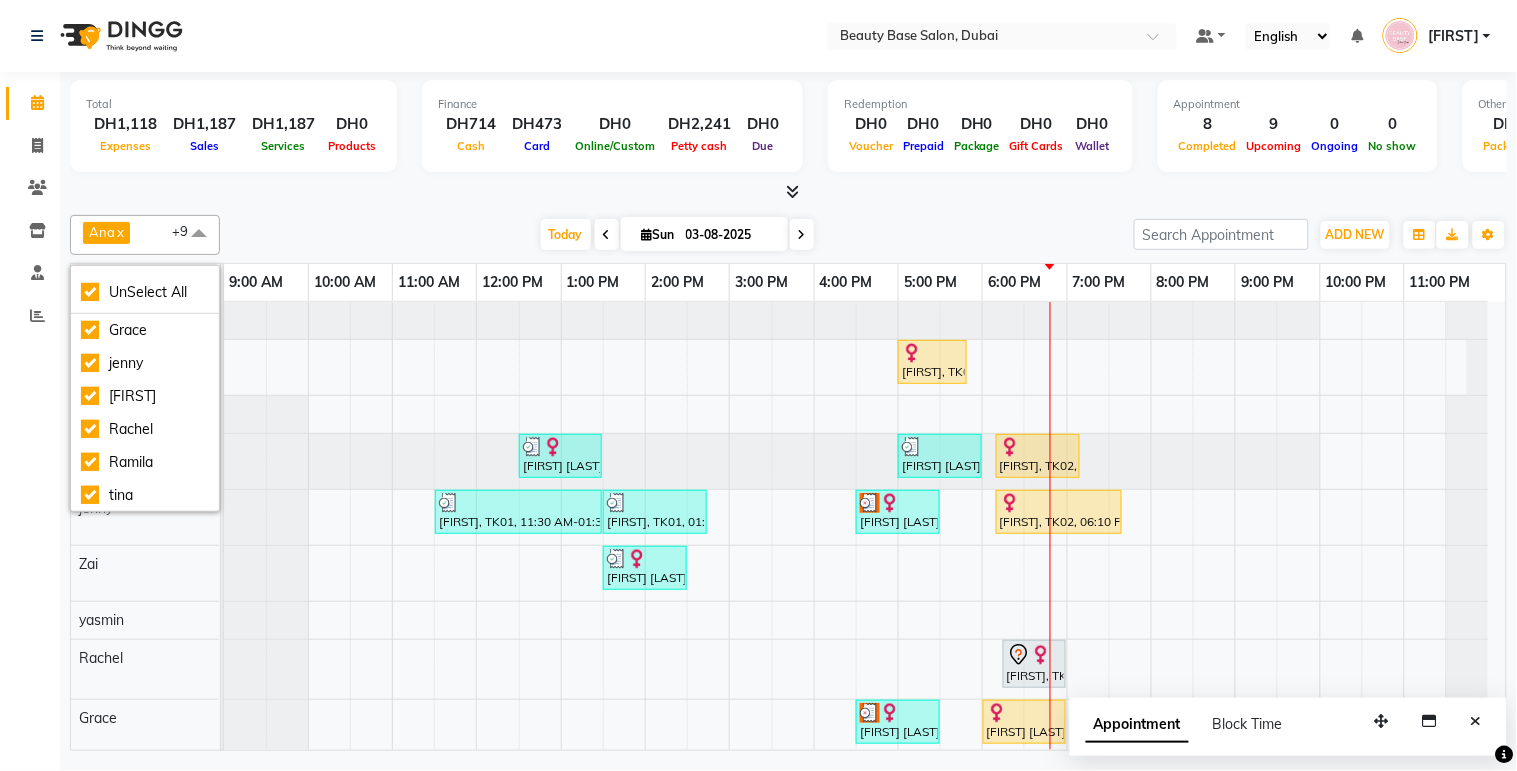 click on "Calendar  Invoice  Clients  Inventory  Staff  Reports Completed InProgress Upcoming Dropped Tentative Check-In Confirm Bookings Segments Page Builder" 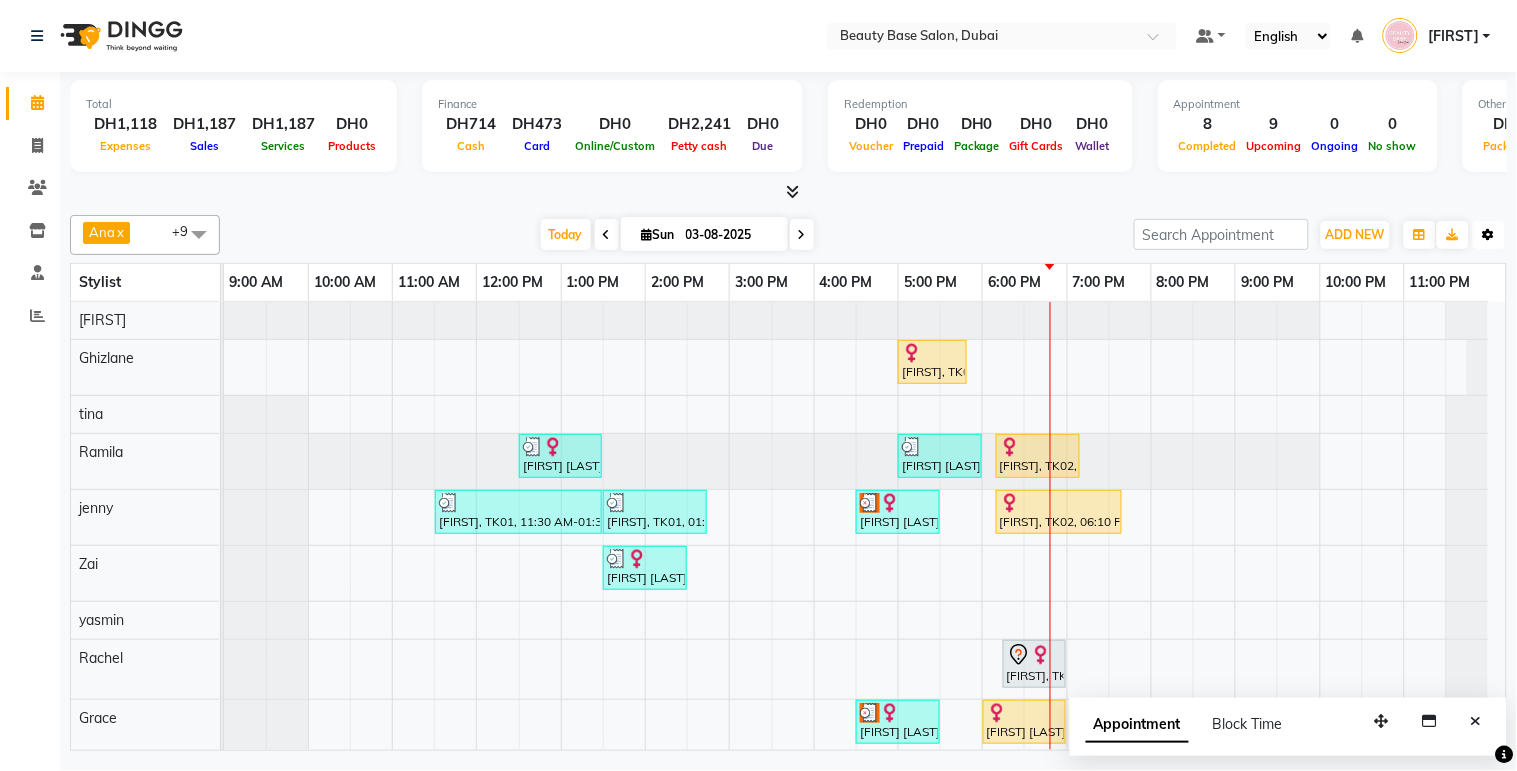 click at bounding box center (1489, 235) 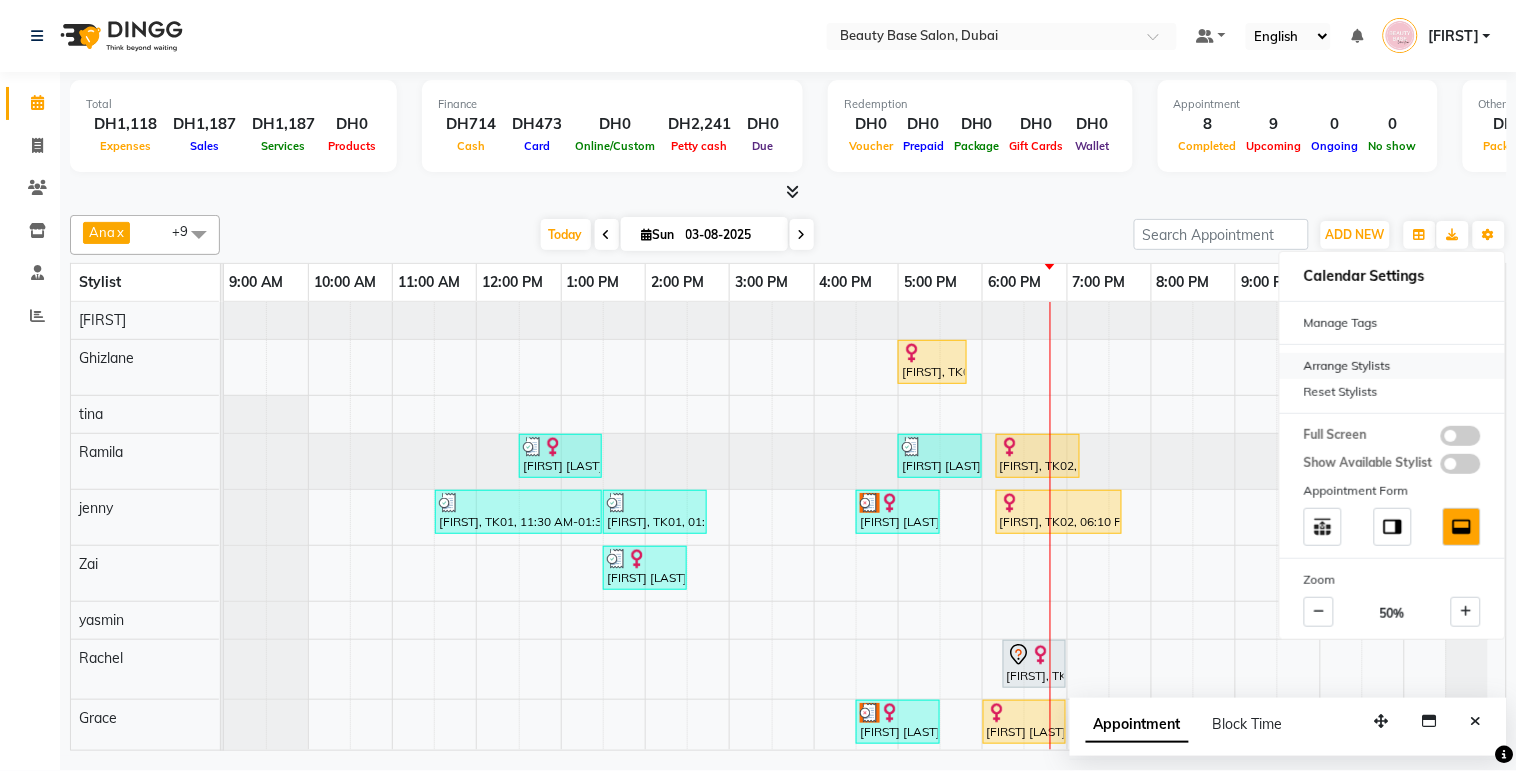 click on "Arrange Stylists" at bounding box center (1392, 366) 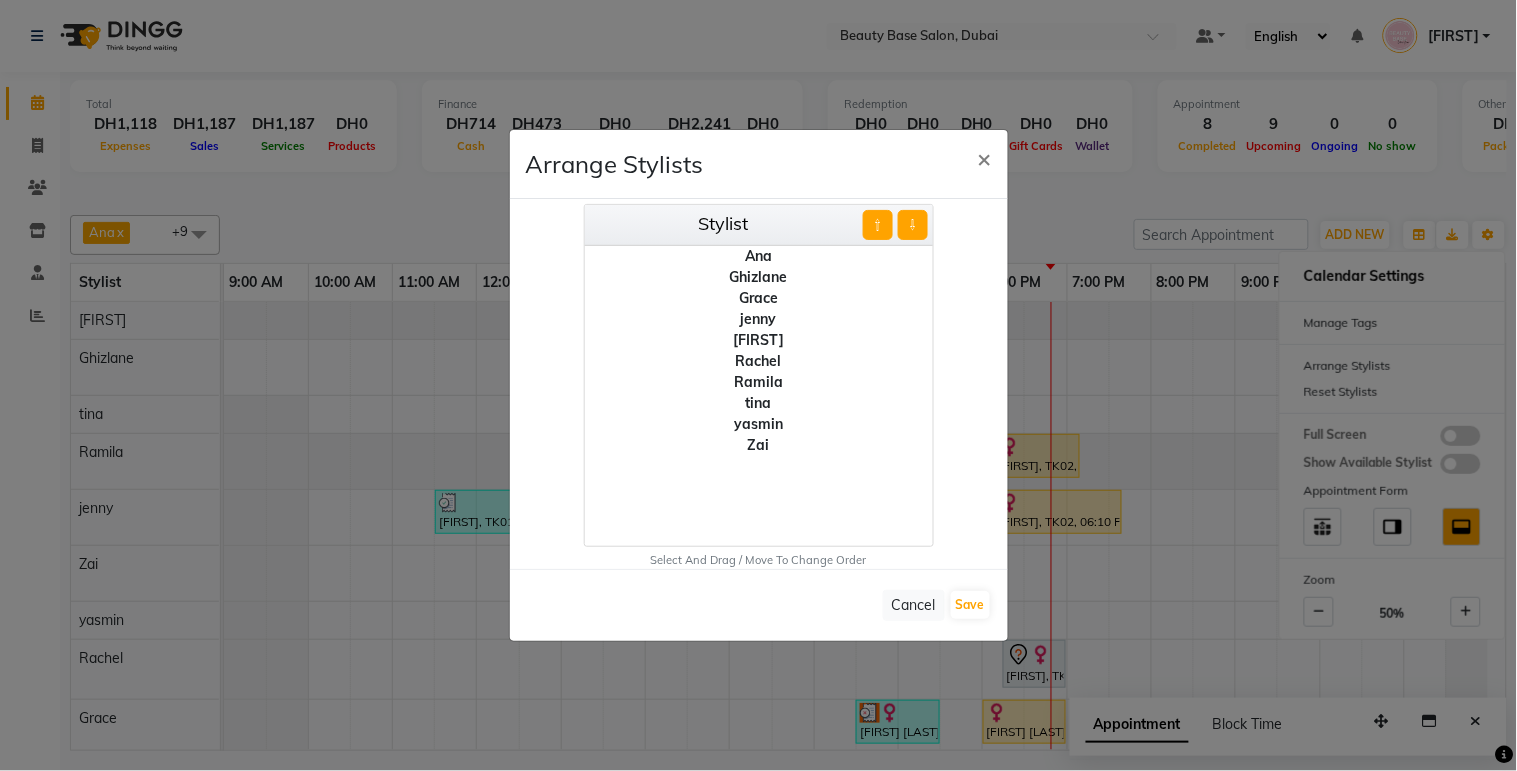click on "[FIRST]" 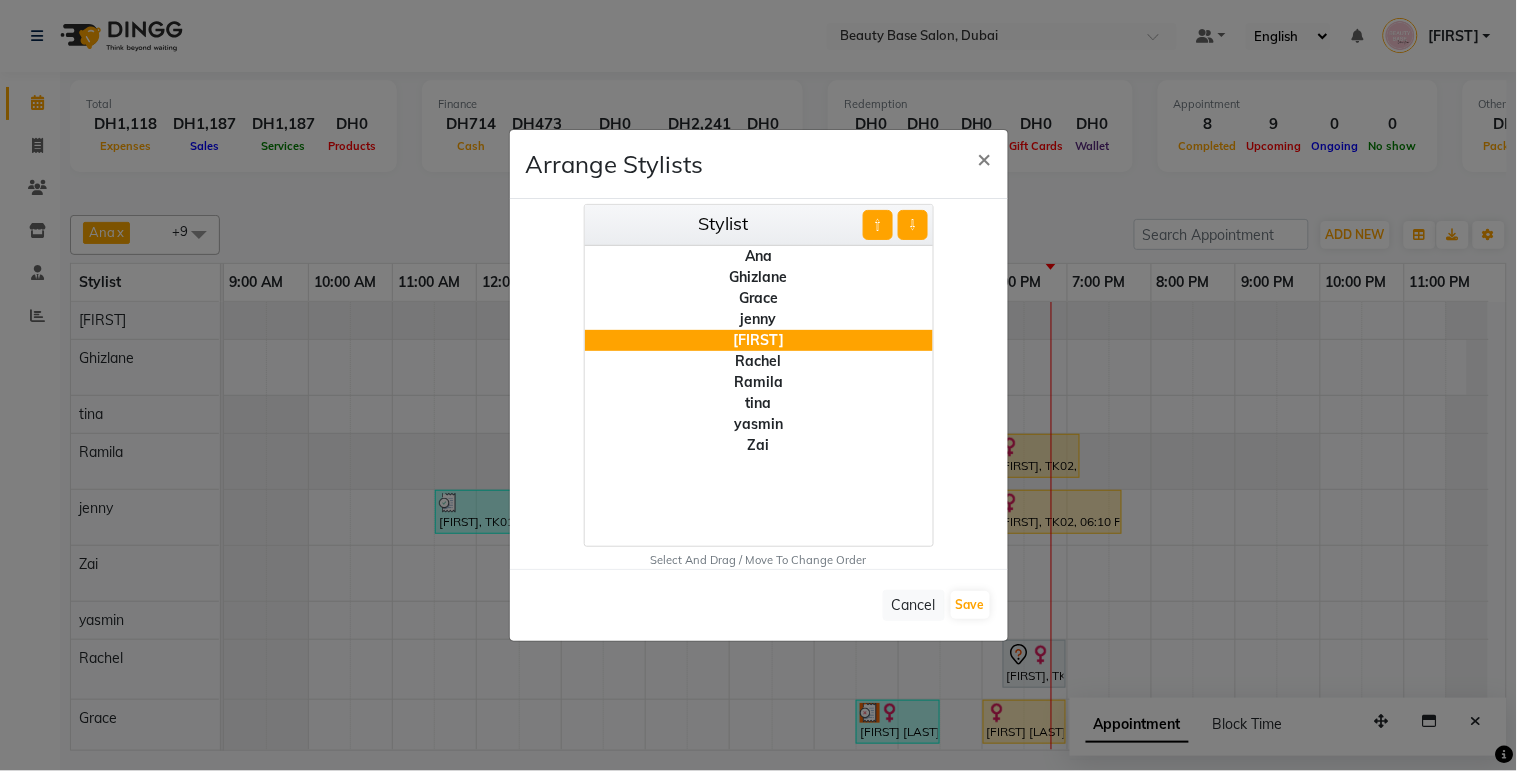 click on "⇧" 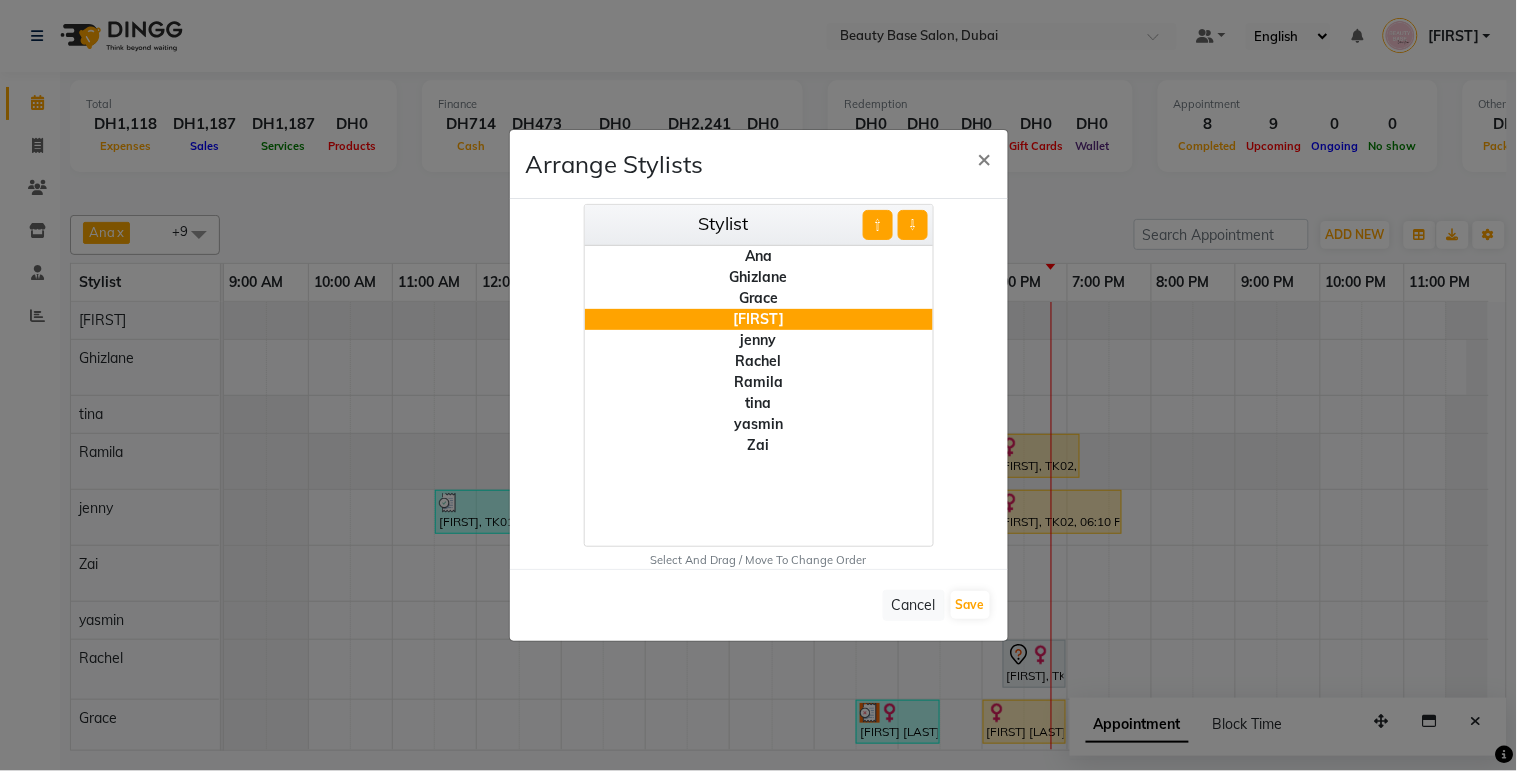 click on "⇧" 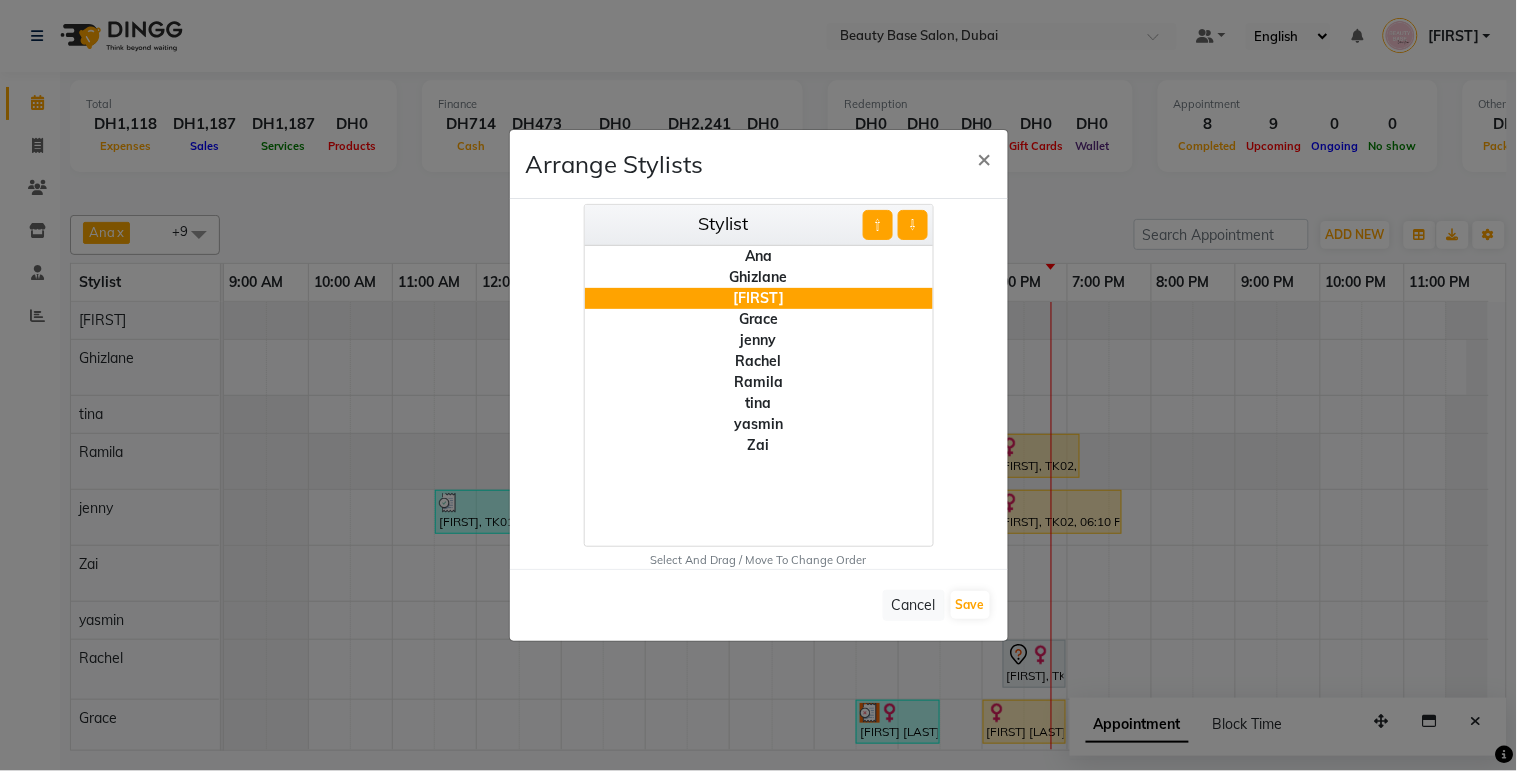 click on "⇧" 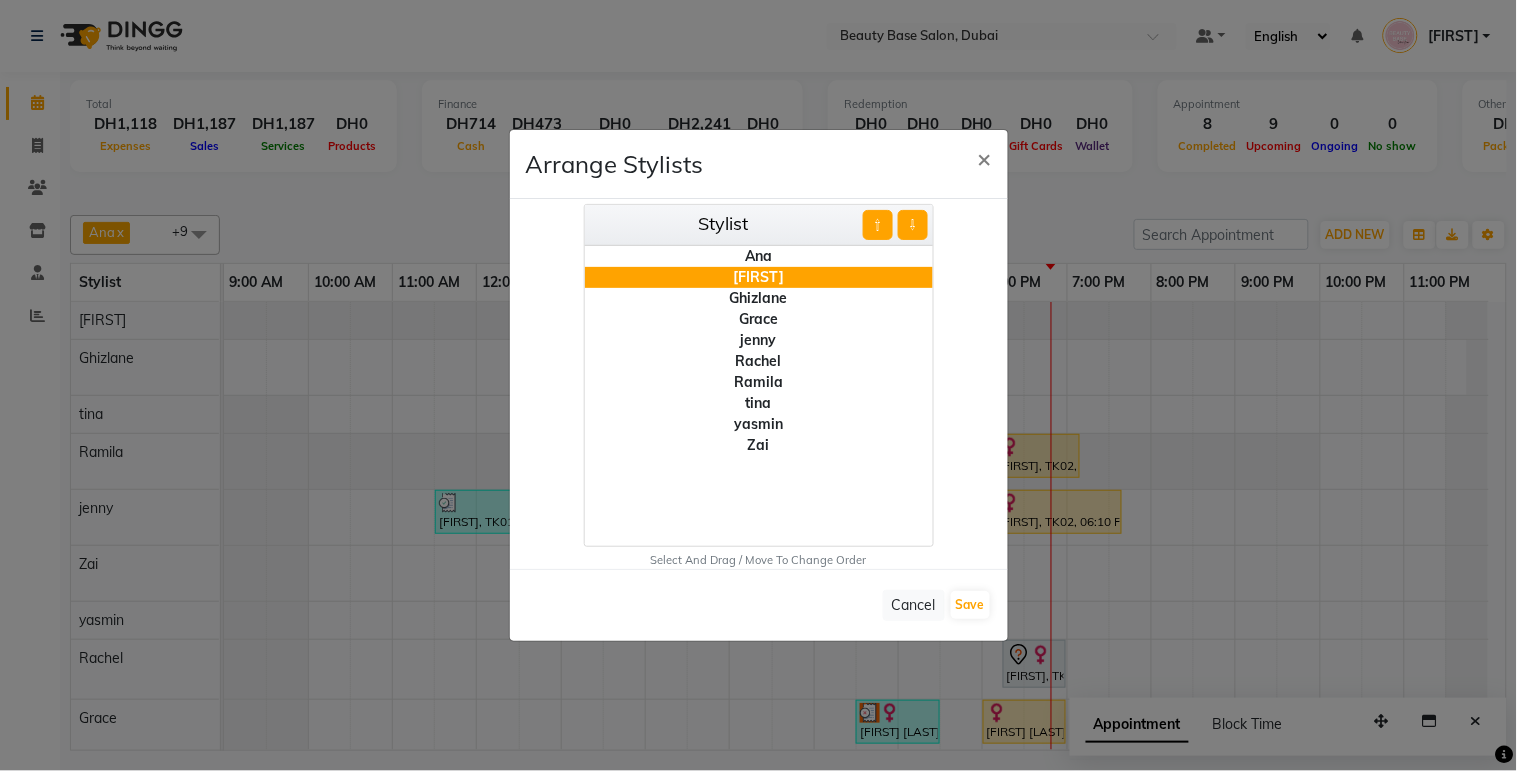 click on "⇧" 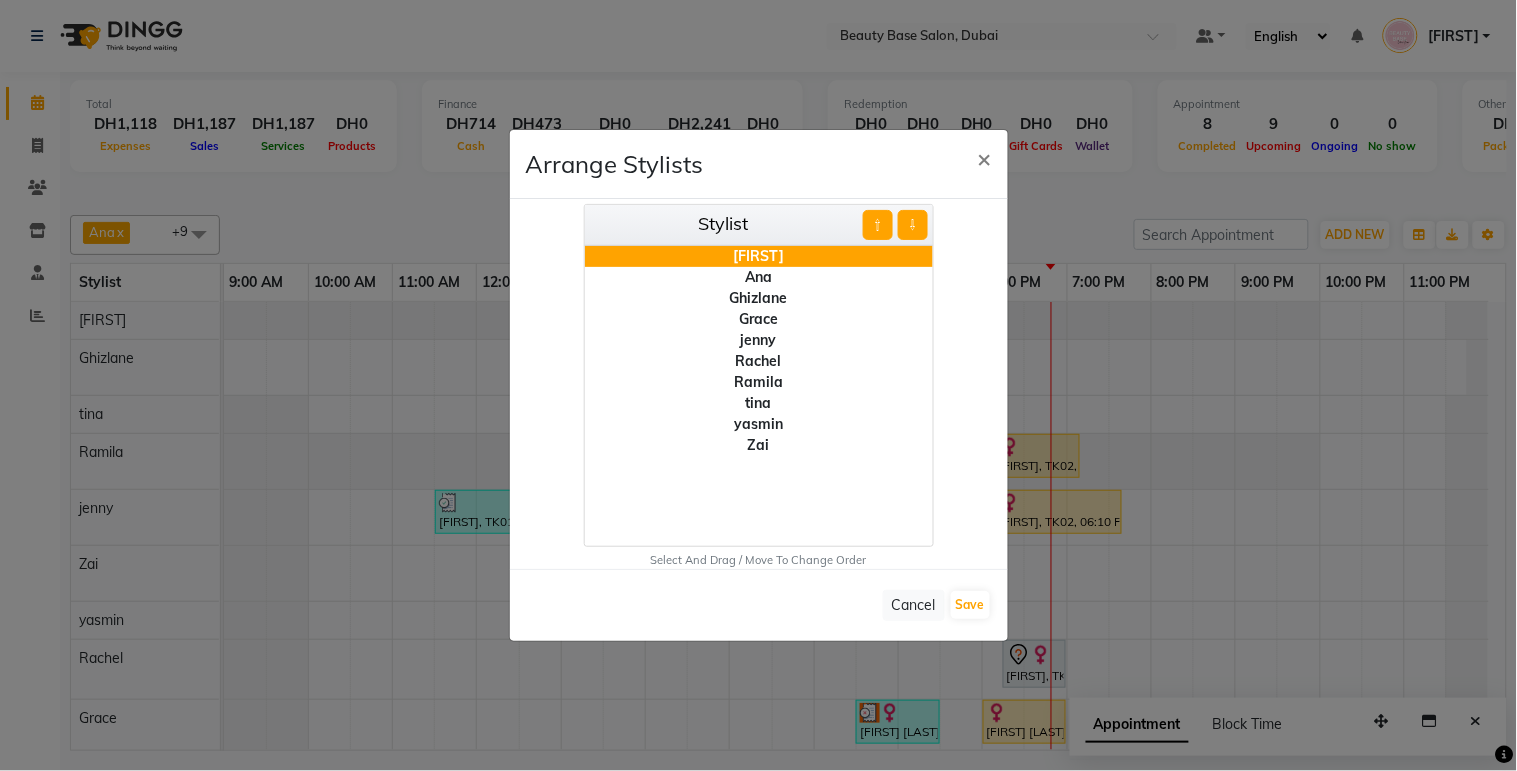 click on "Ghizlane" 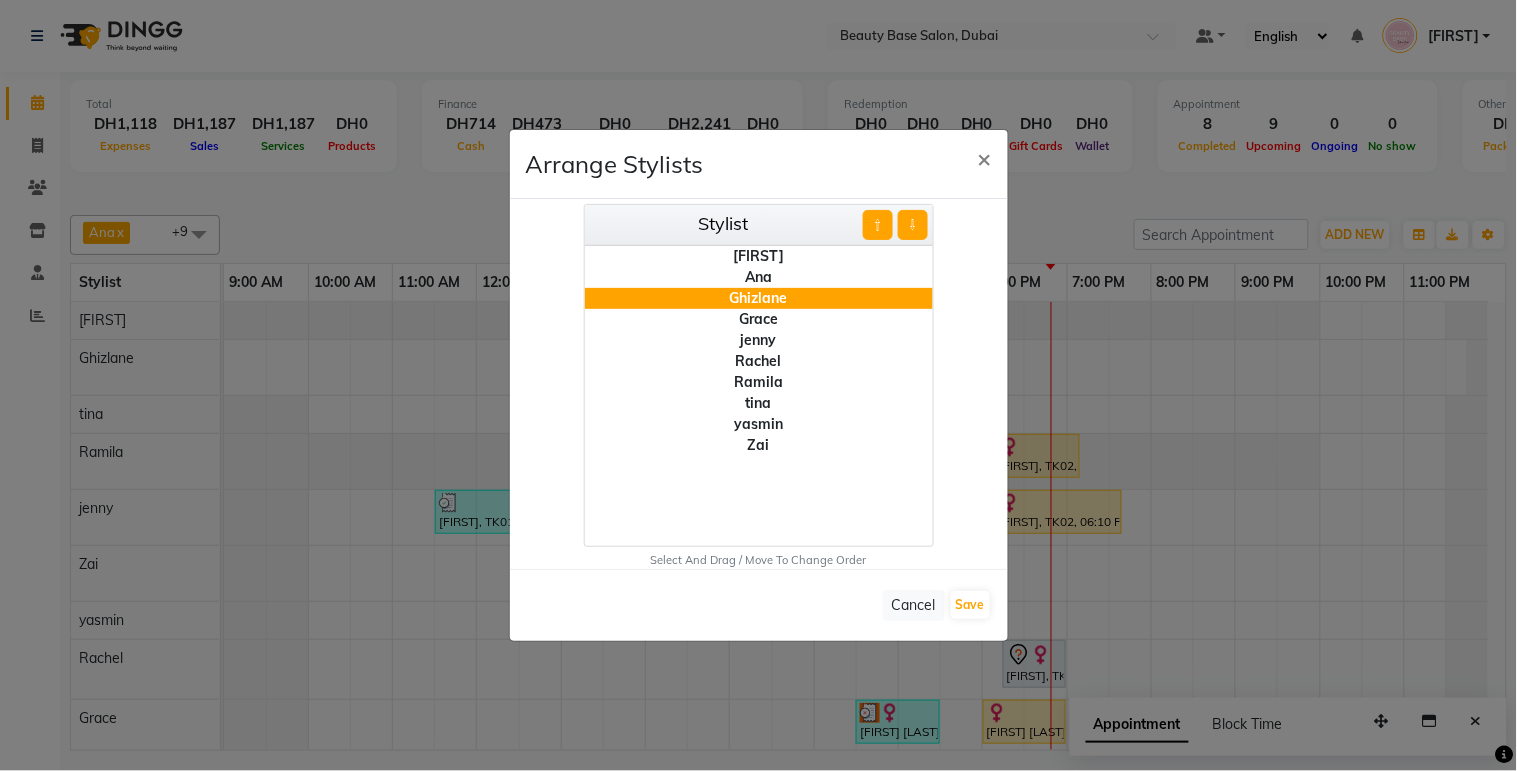 click on "⇩" 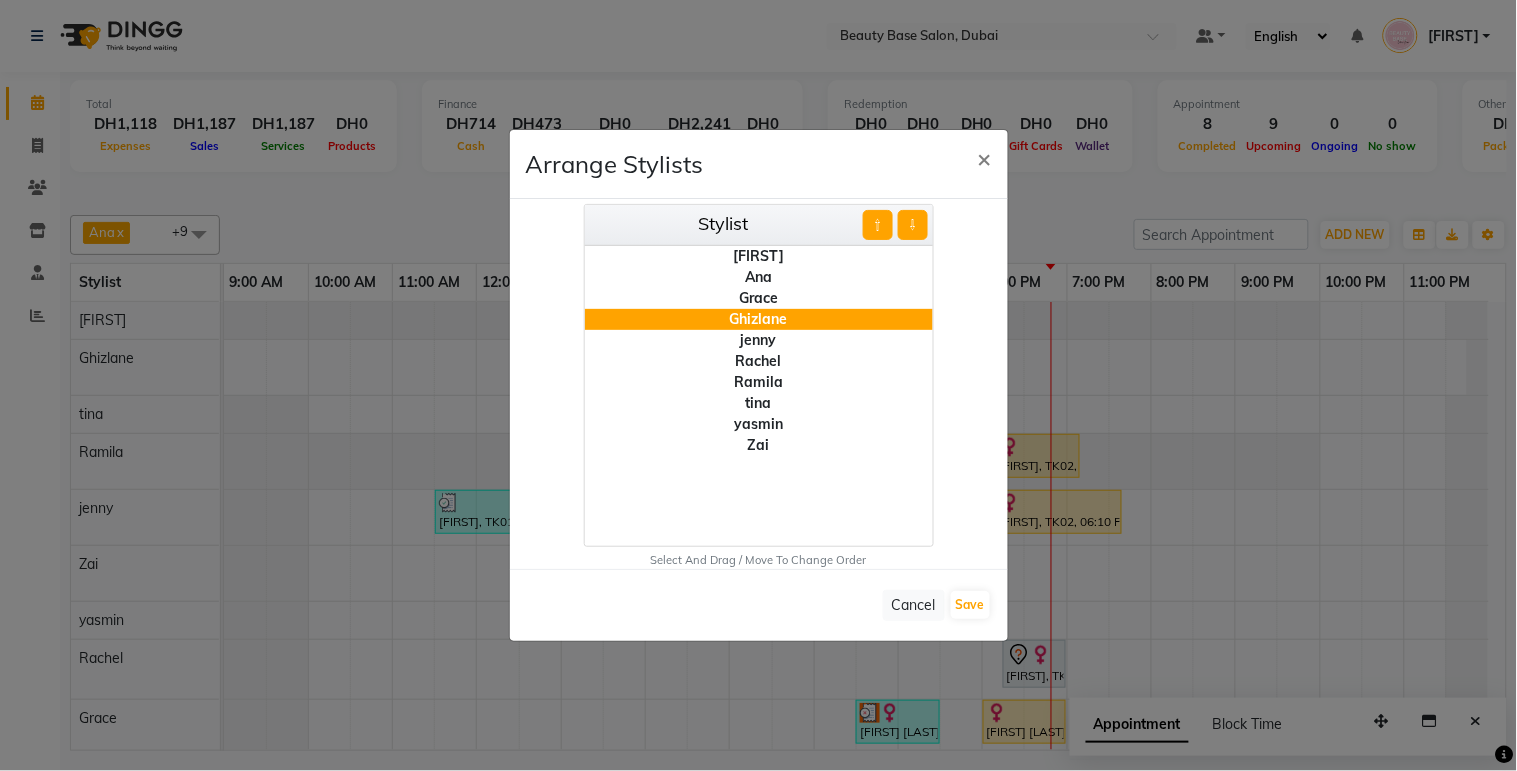 click on "⇩" 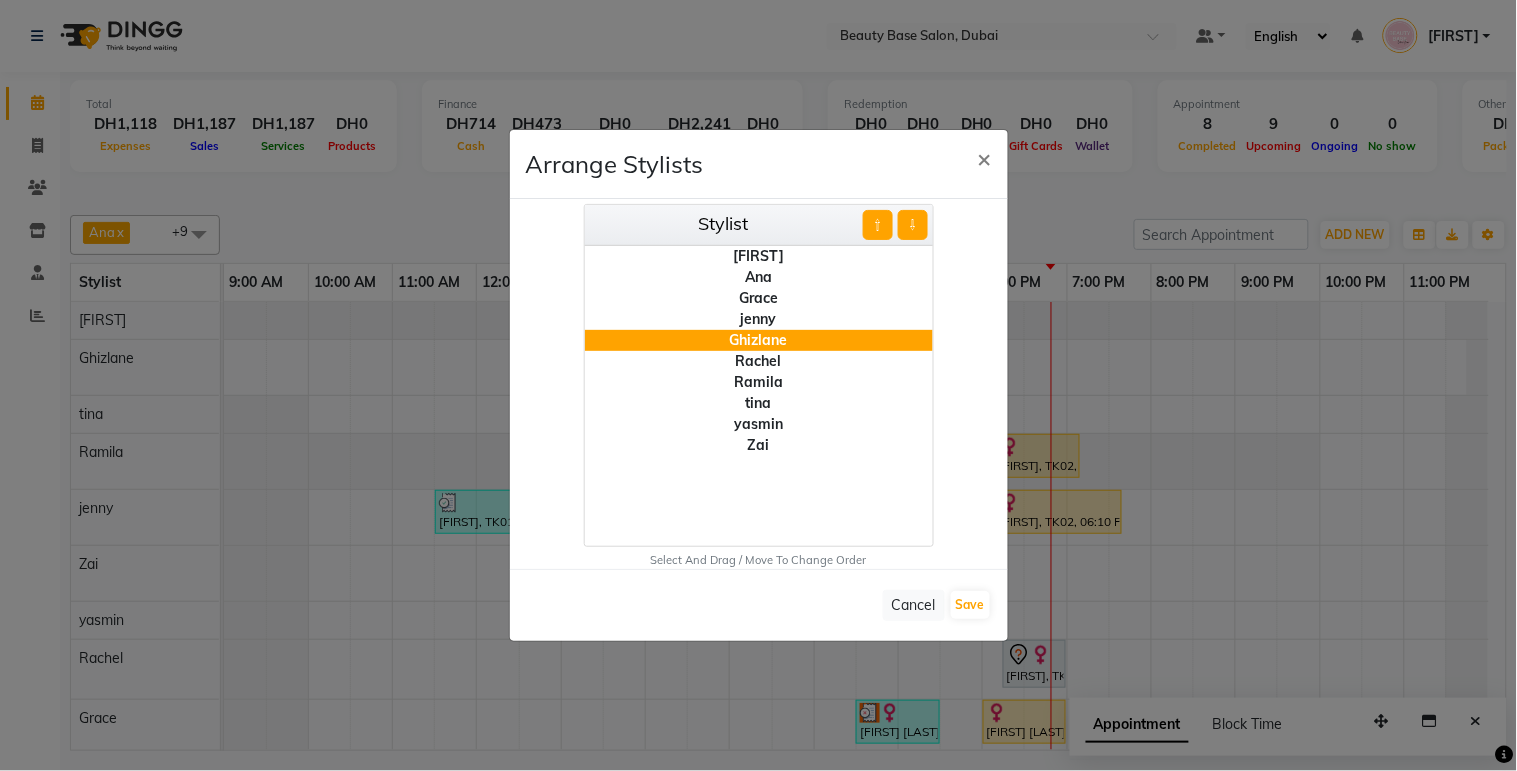 click on "⇩" 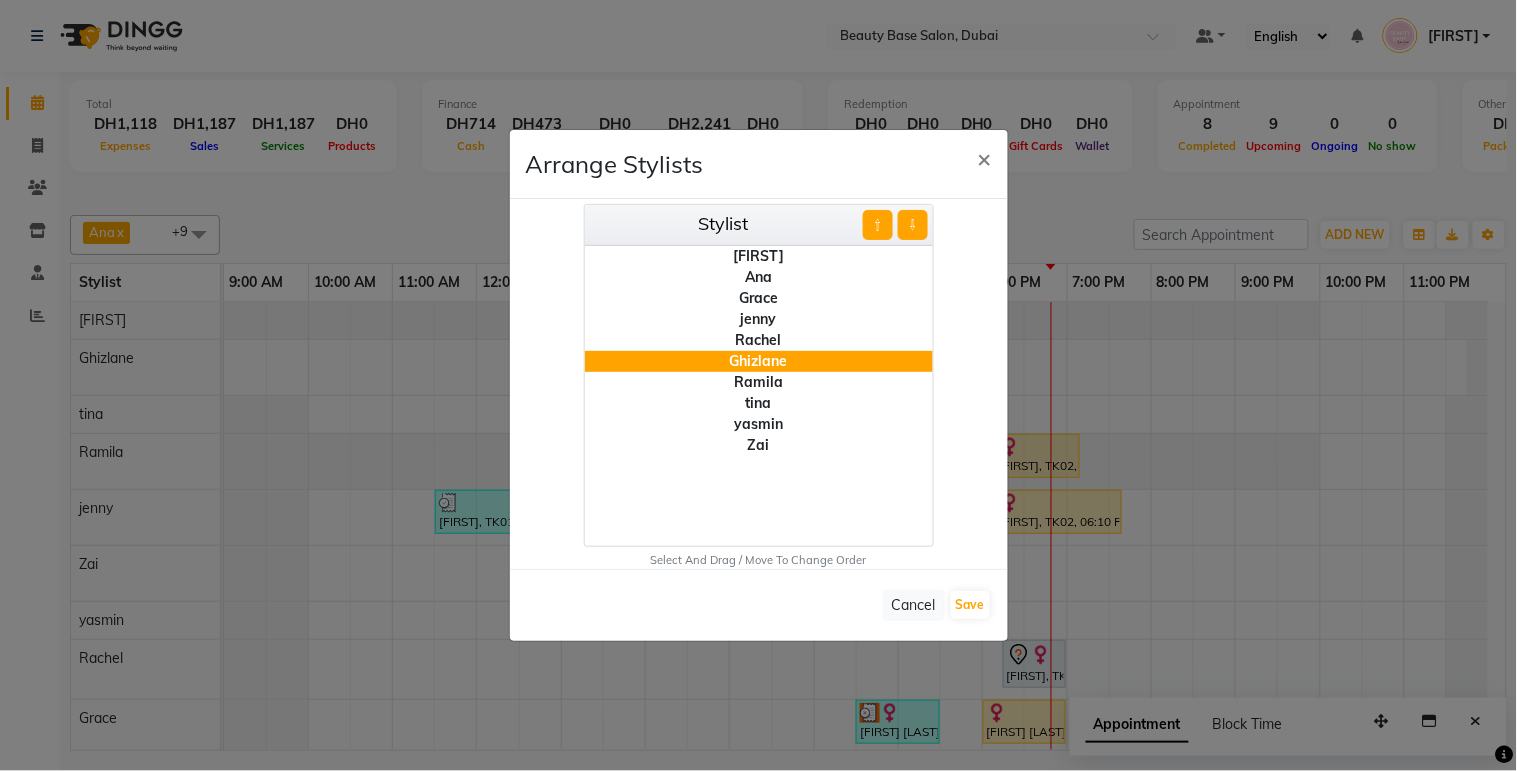 click on "⇩" 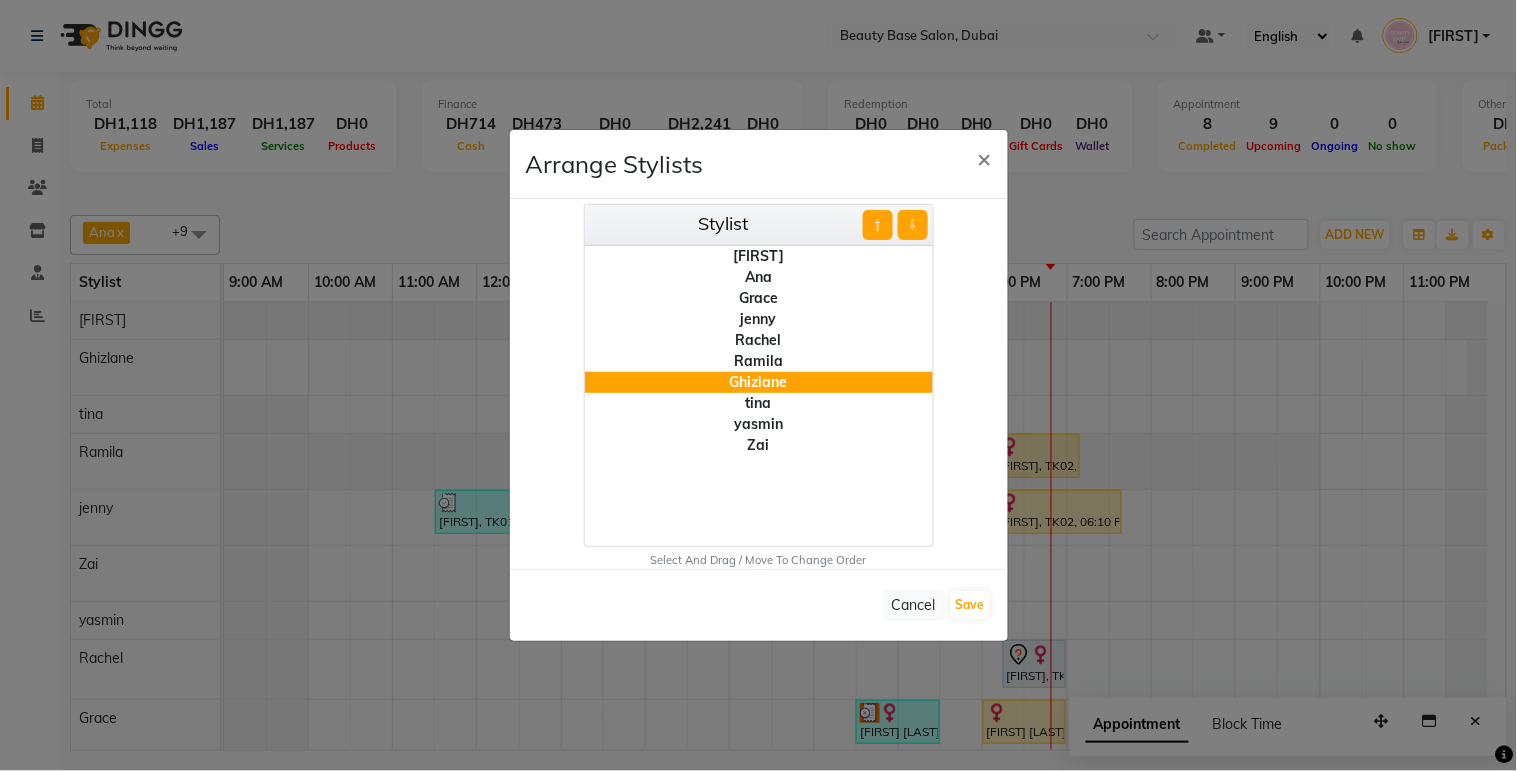 click on "⇩" 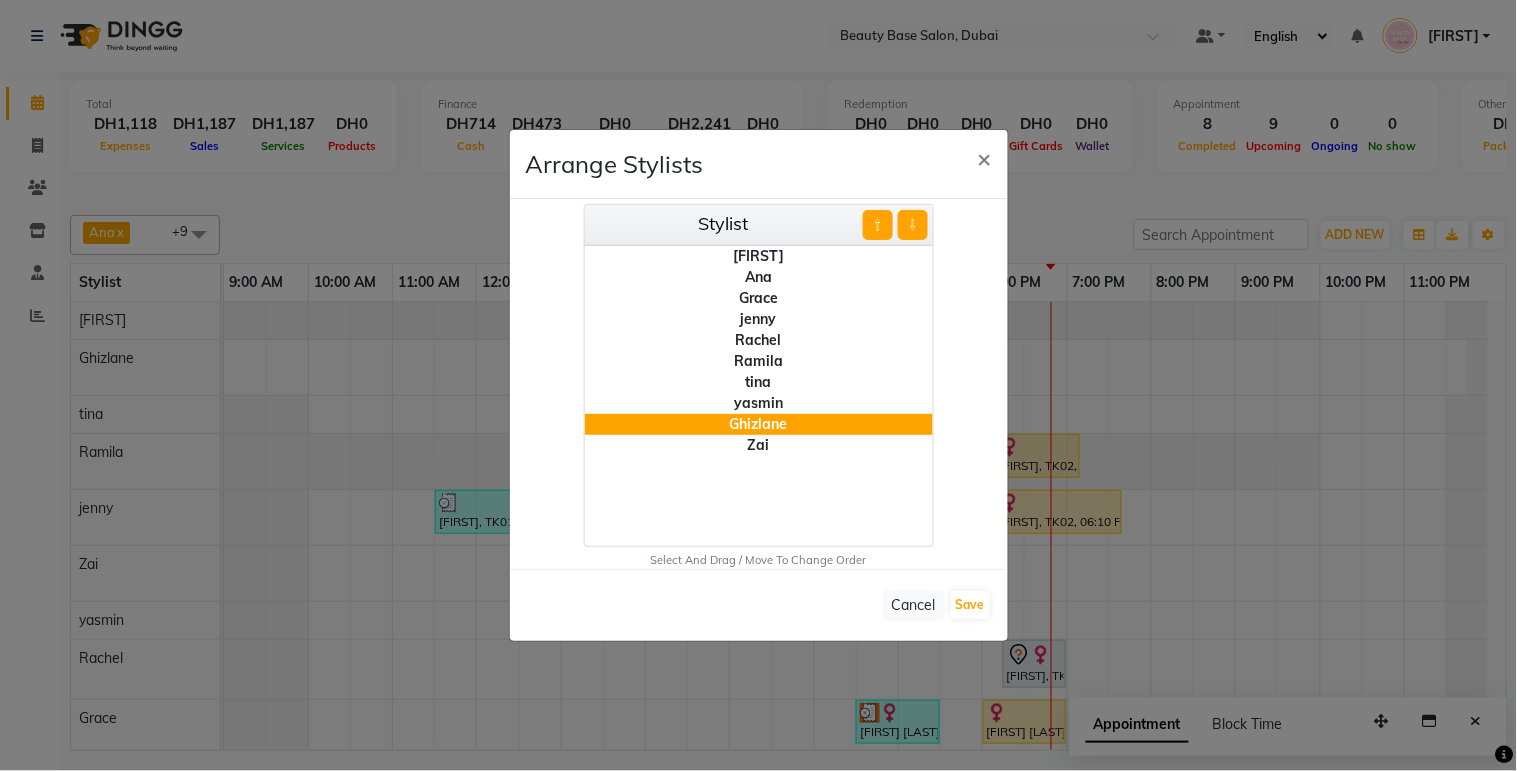 click on "tina" 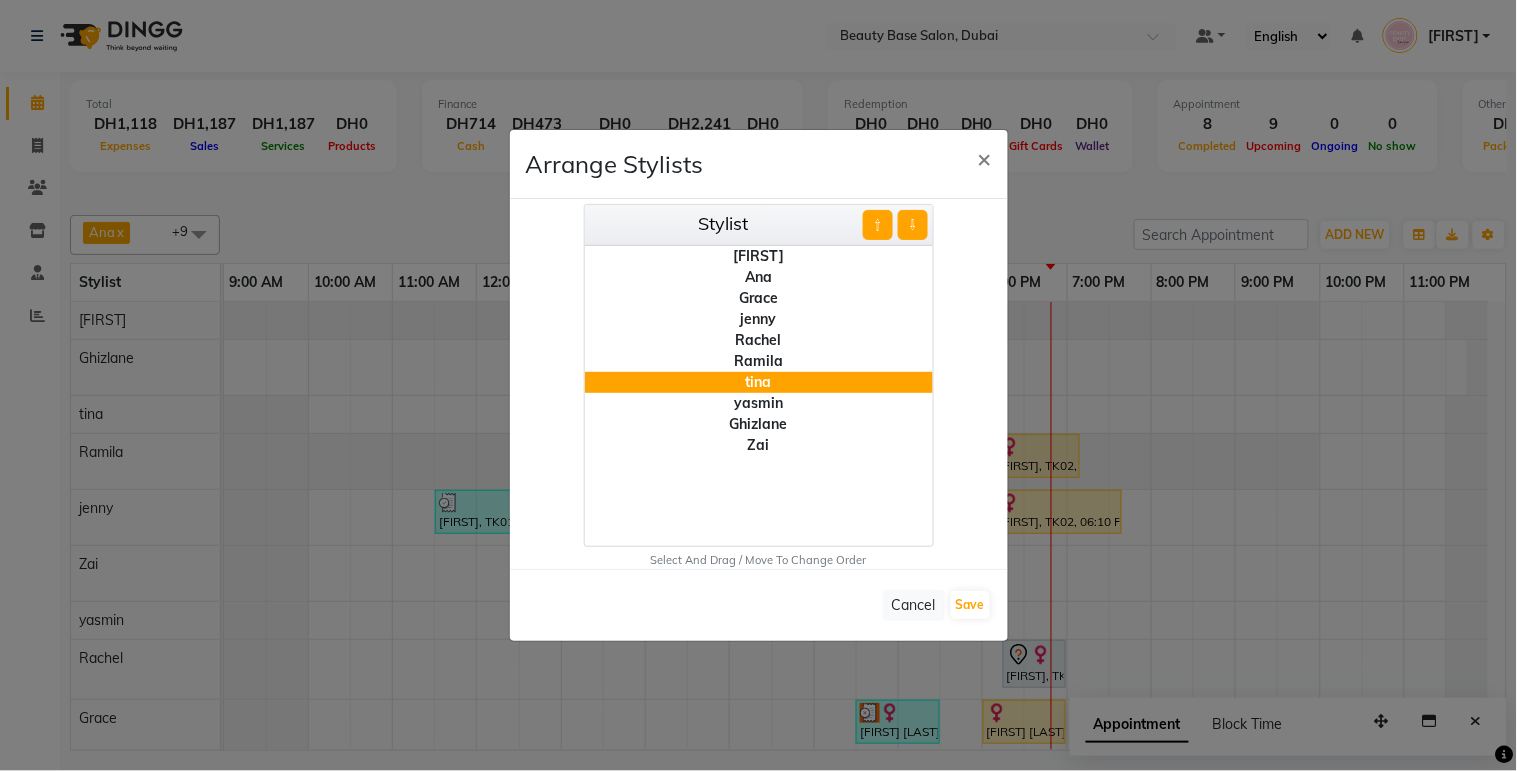 click on "⇩" 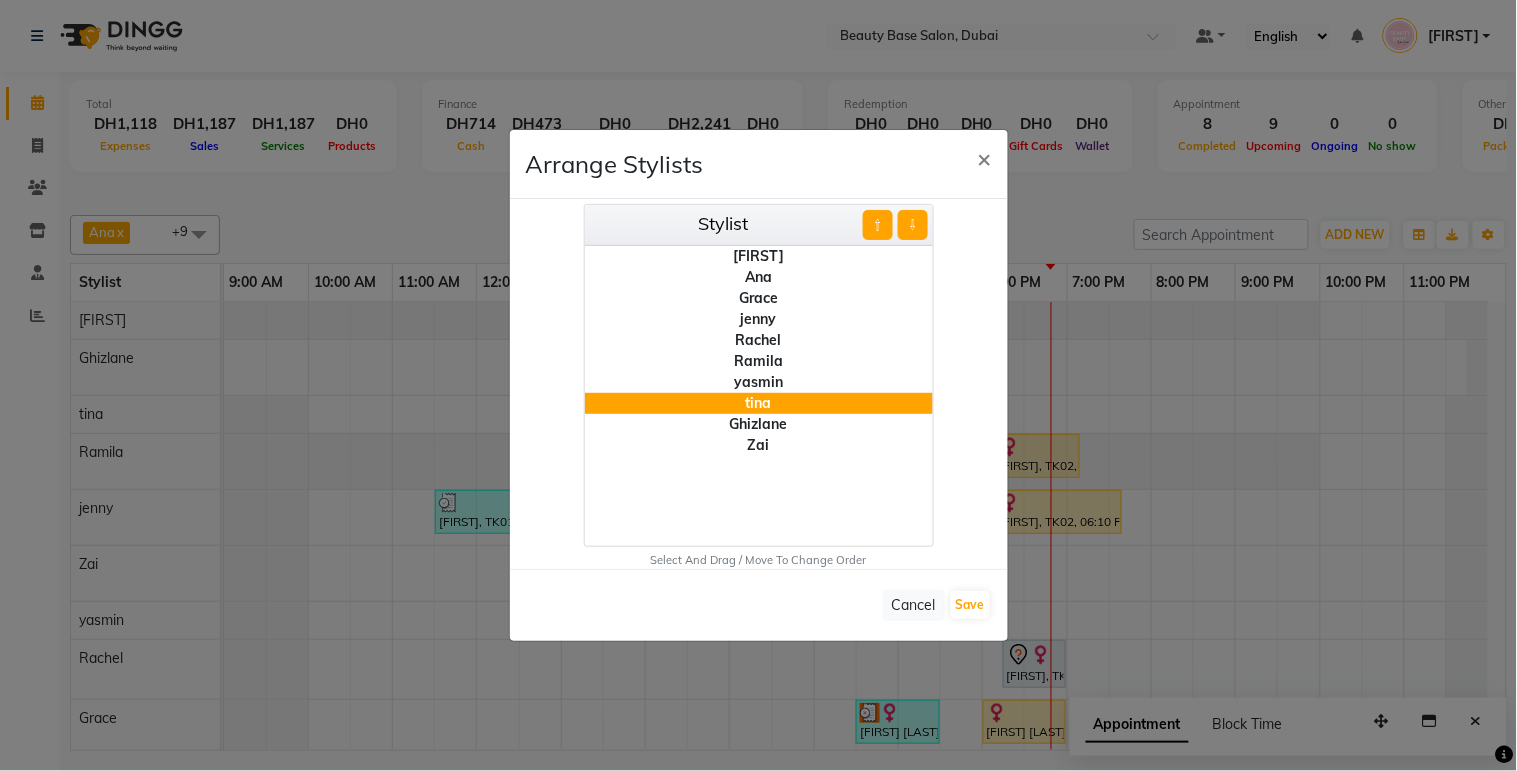 click on "⇩" 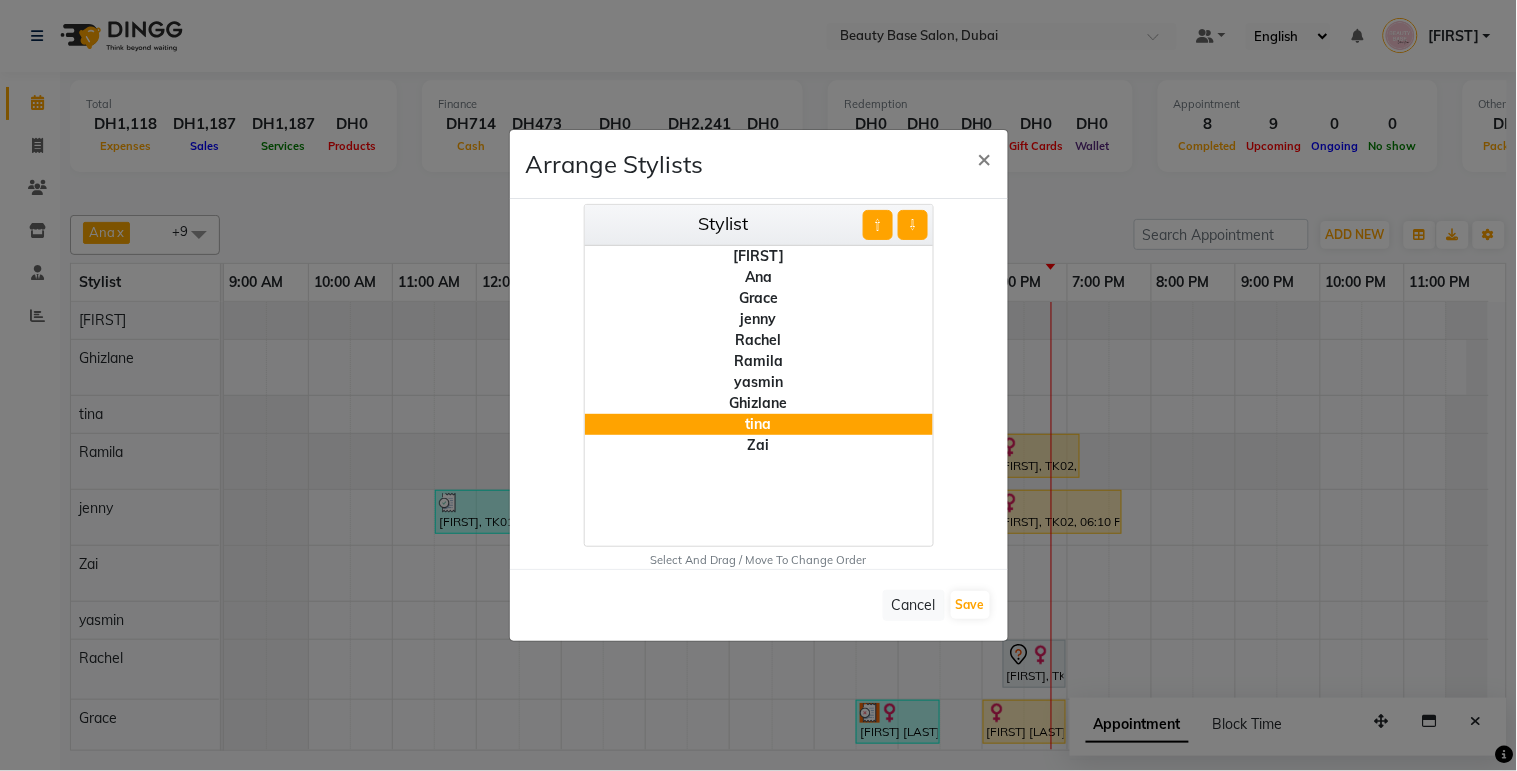 click on "⇩" 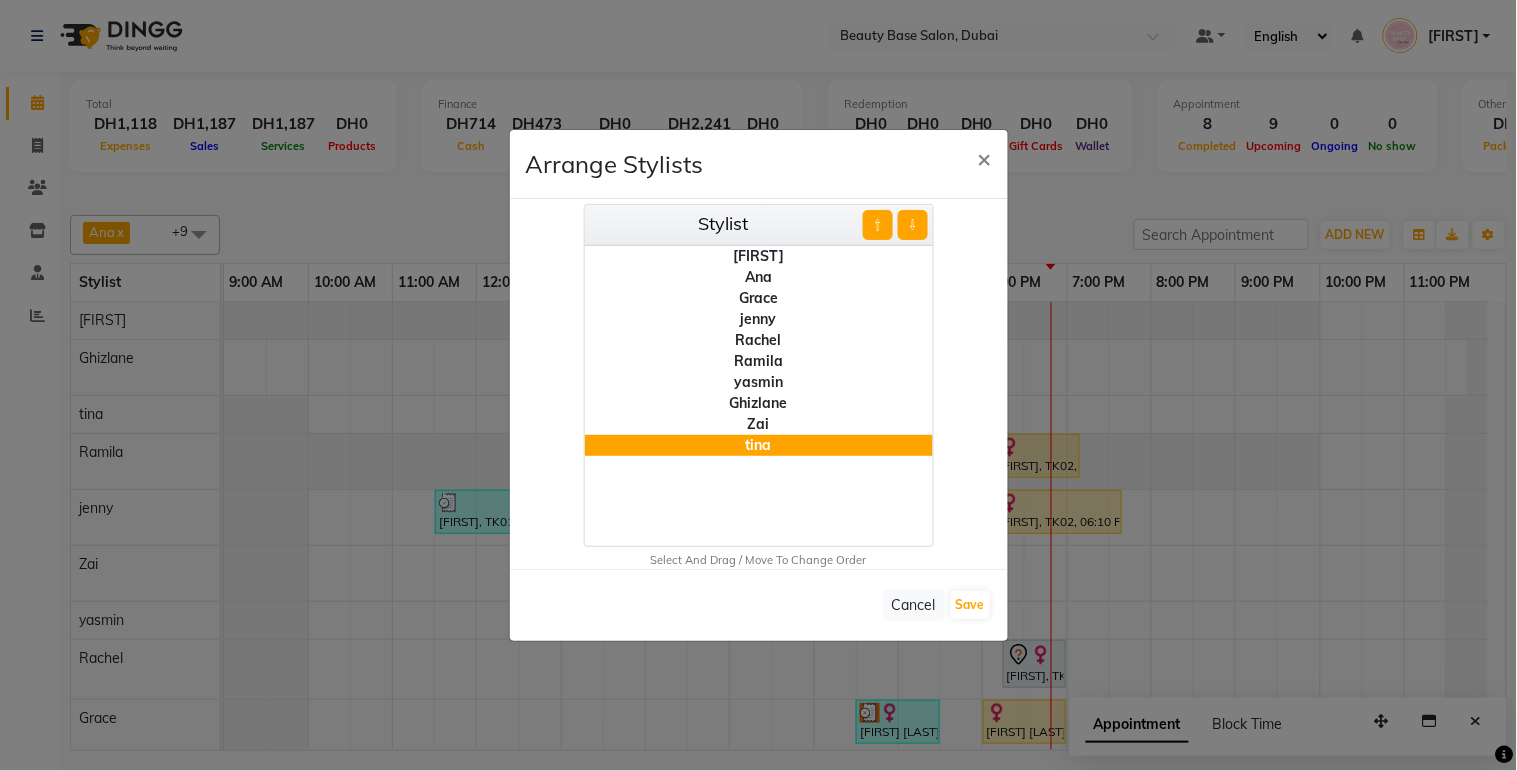 click on "Zai" 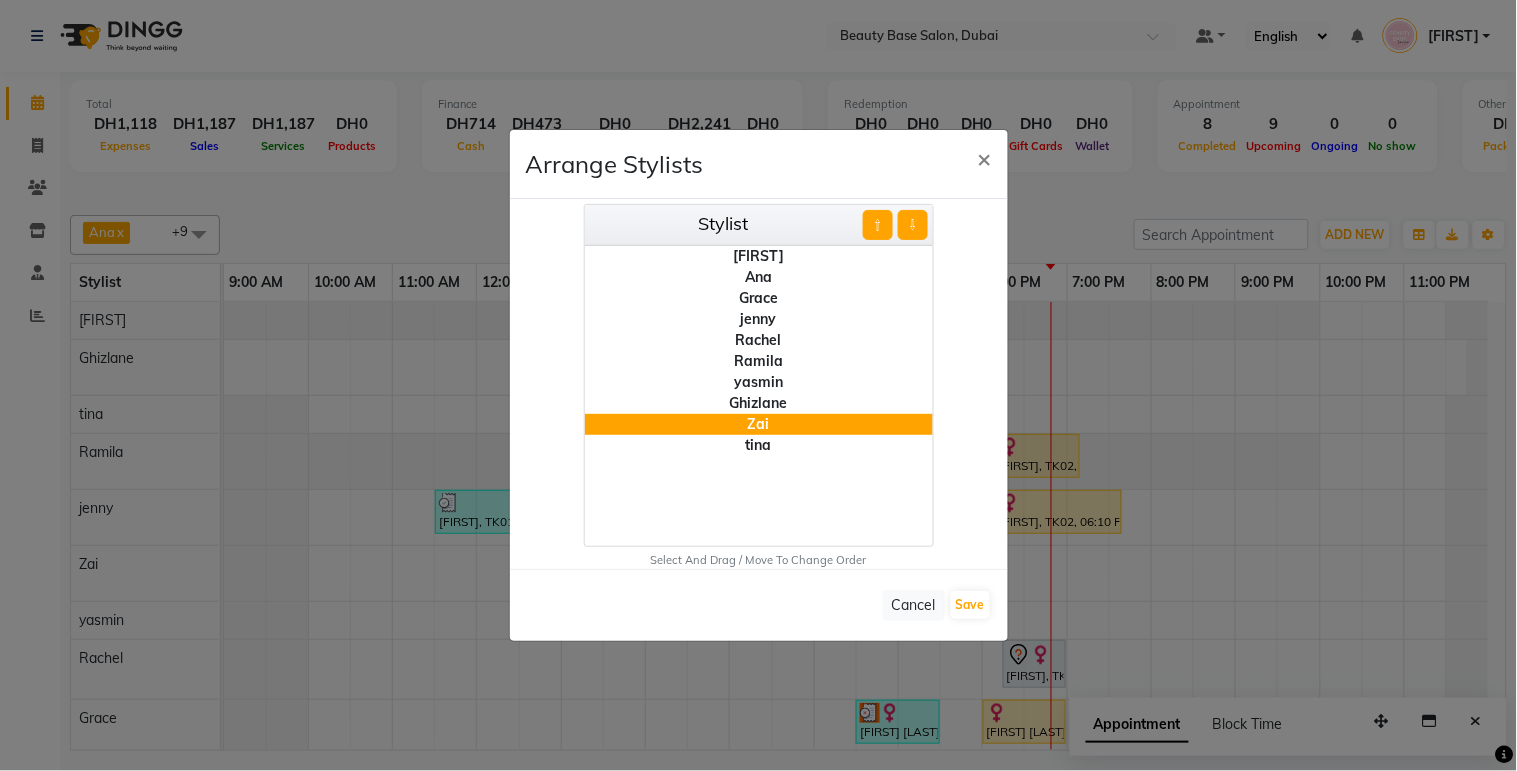 click on "⇧" 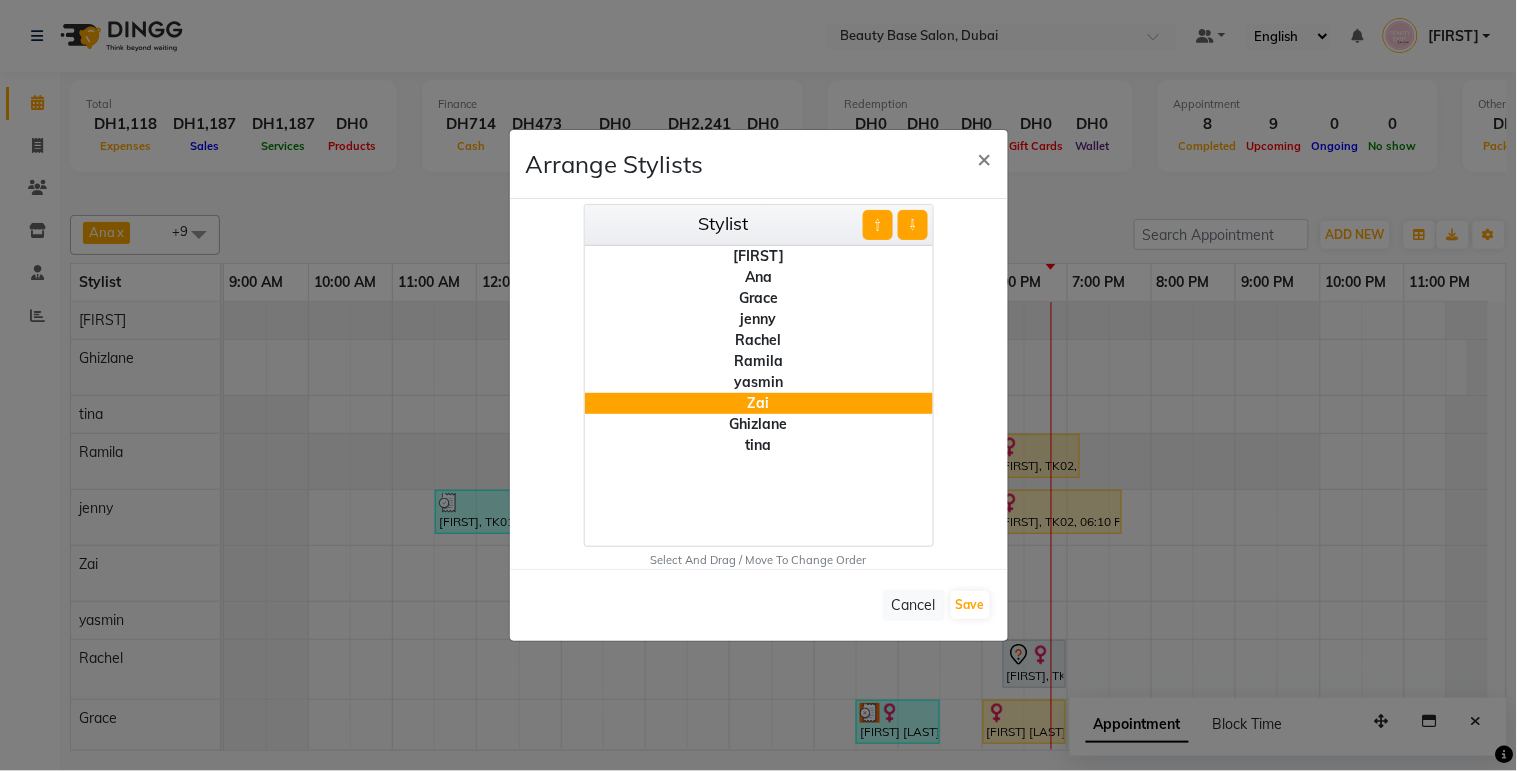 click on "yasmin" 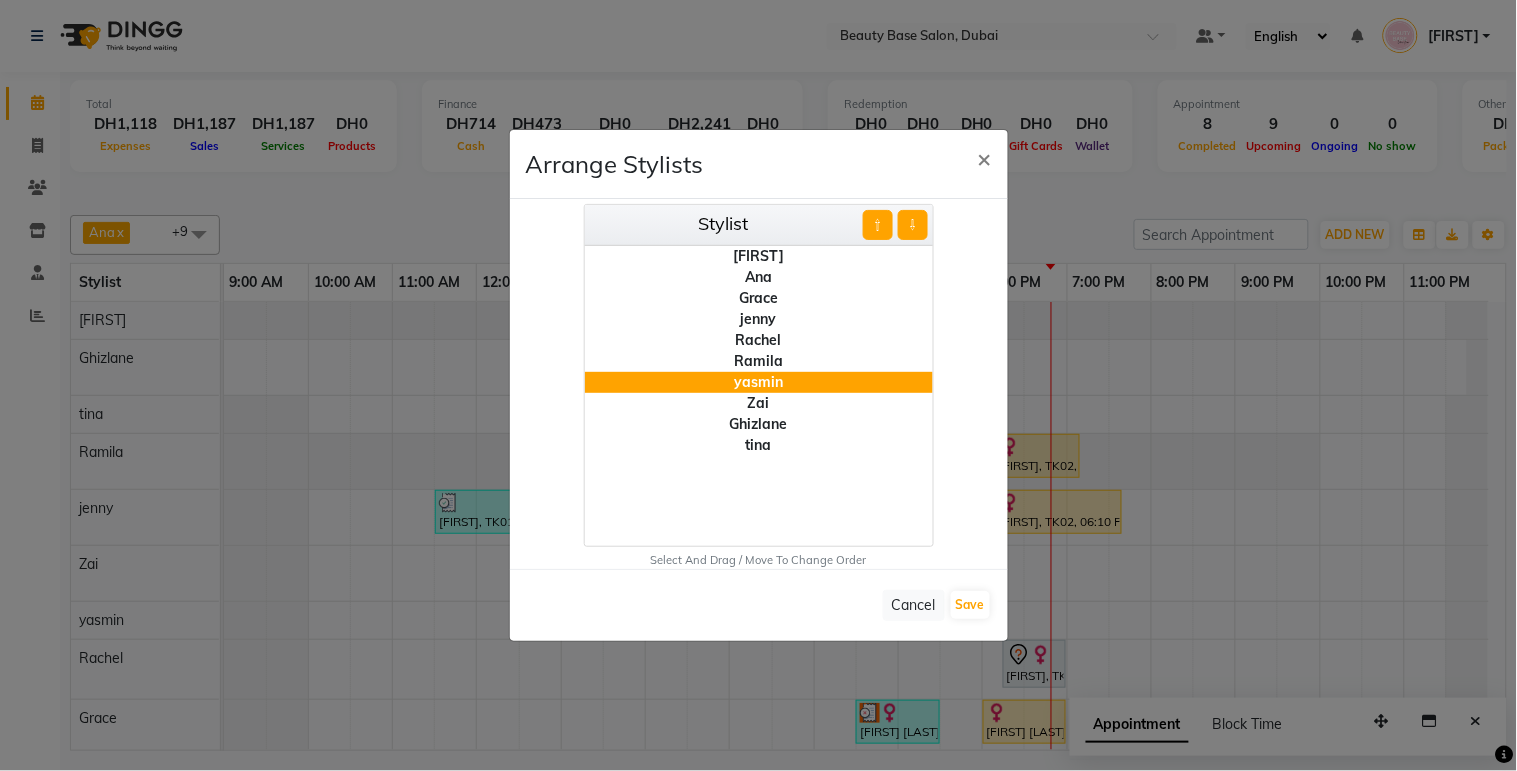 click on "⇧" 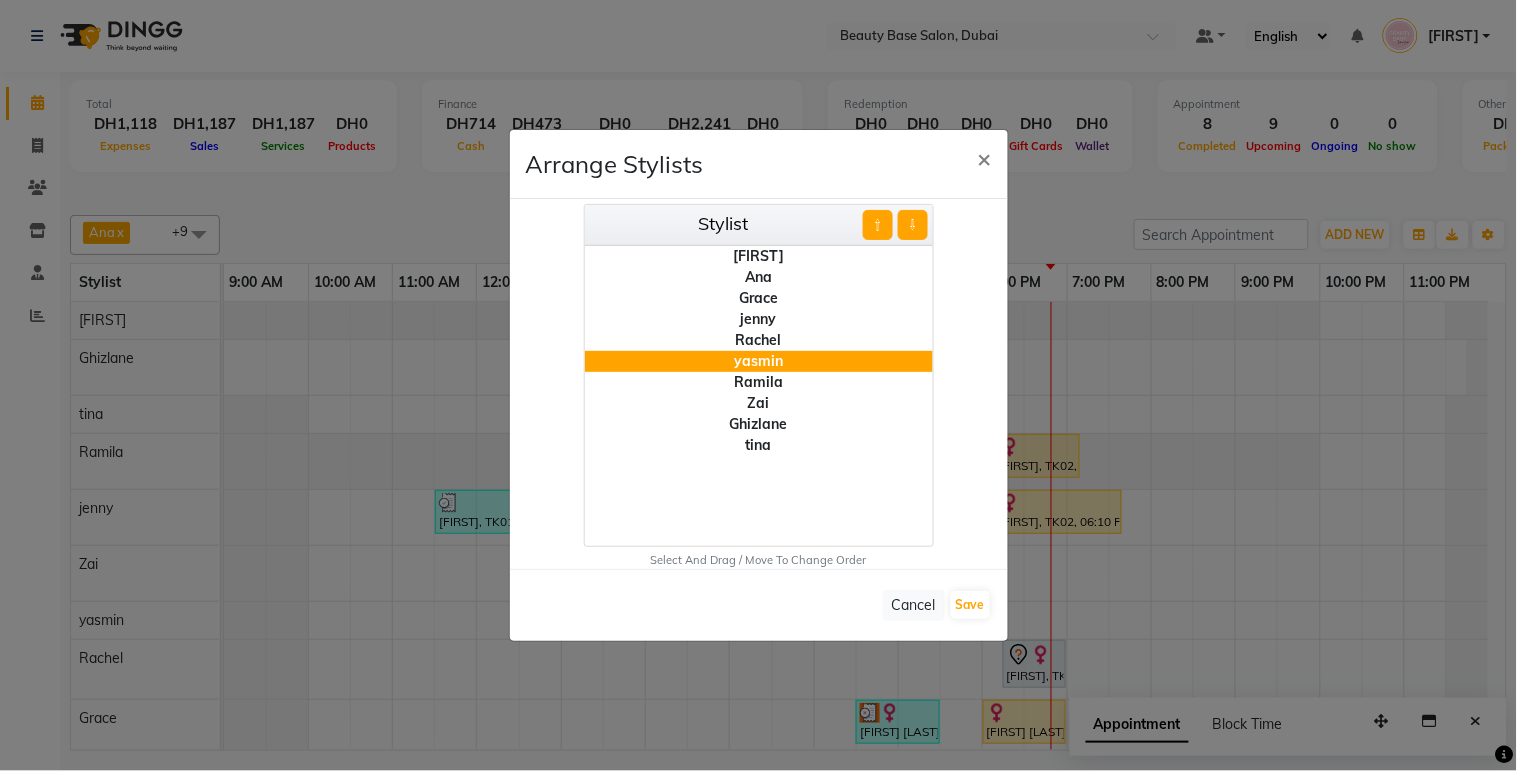 click on "⇧" 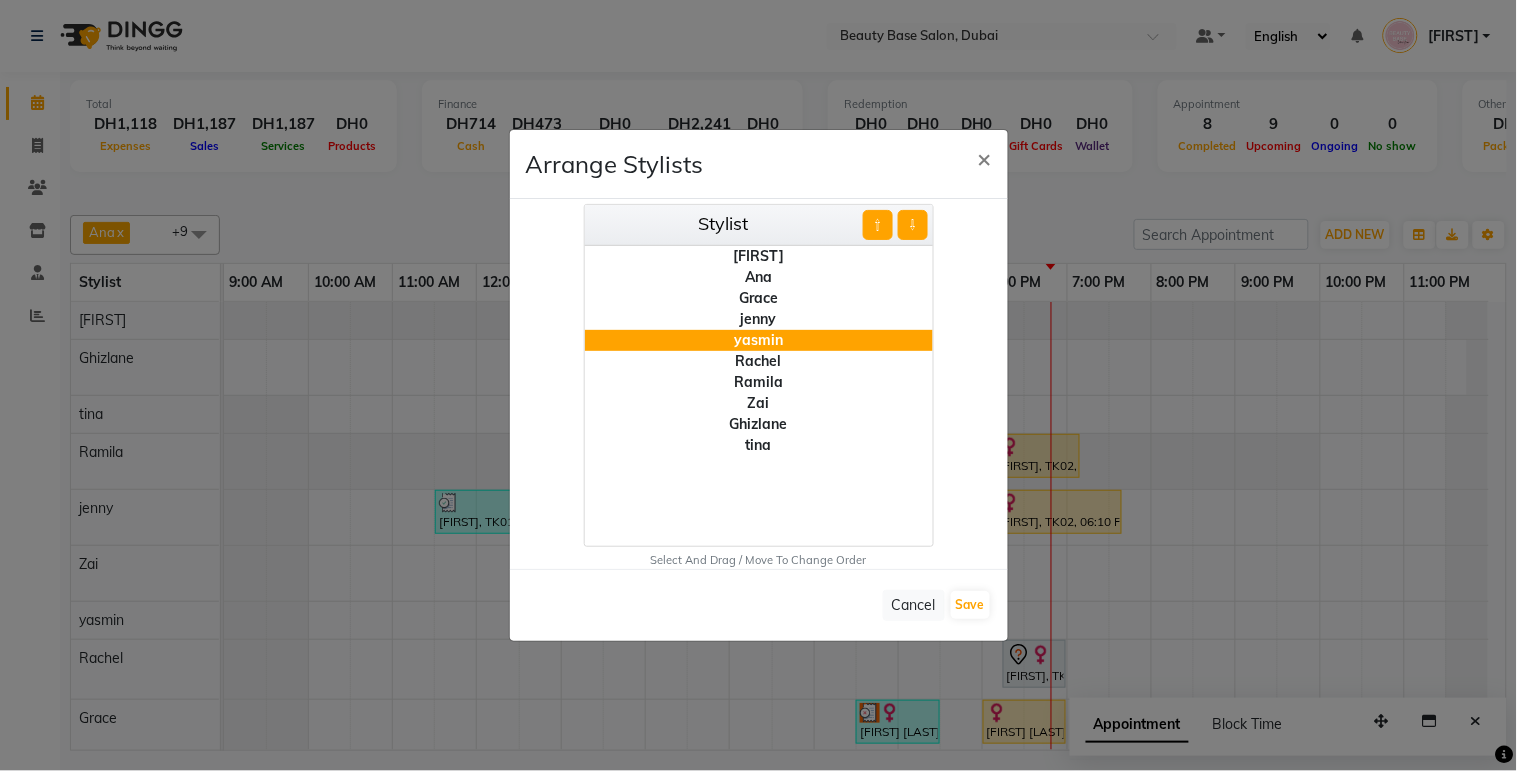 click on "⇧" 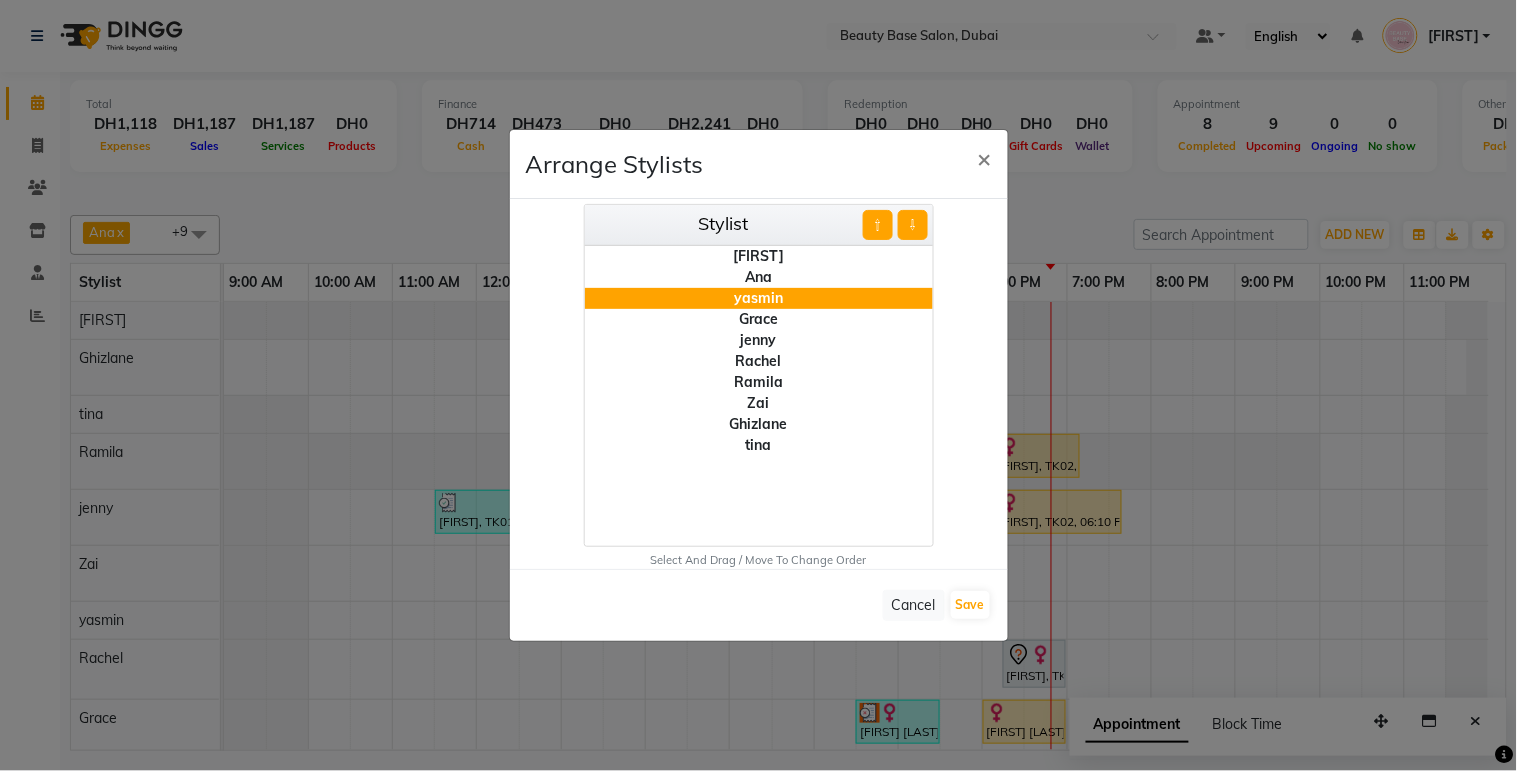 click on "⇧" 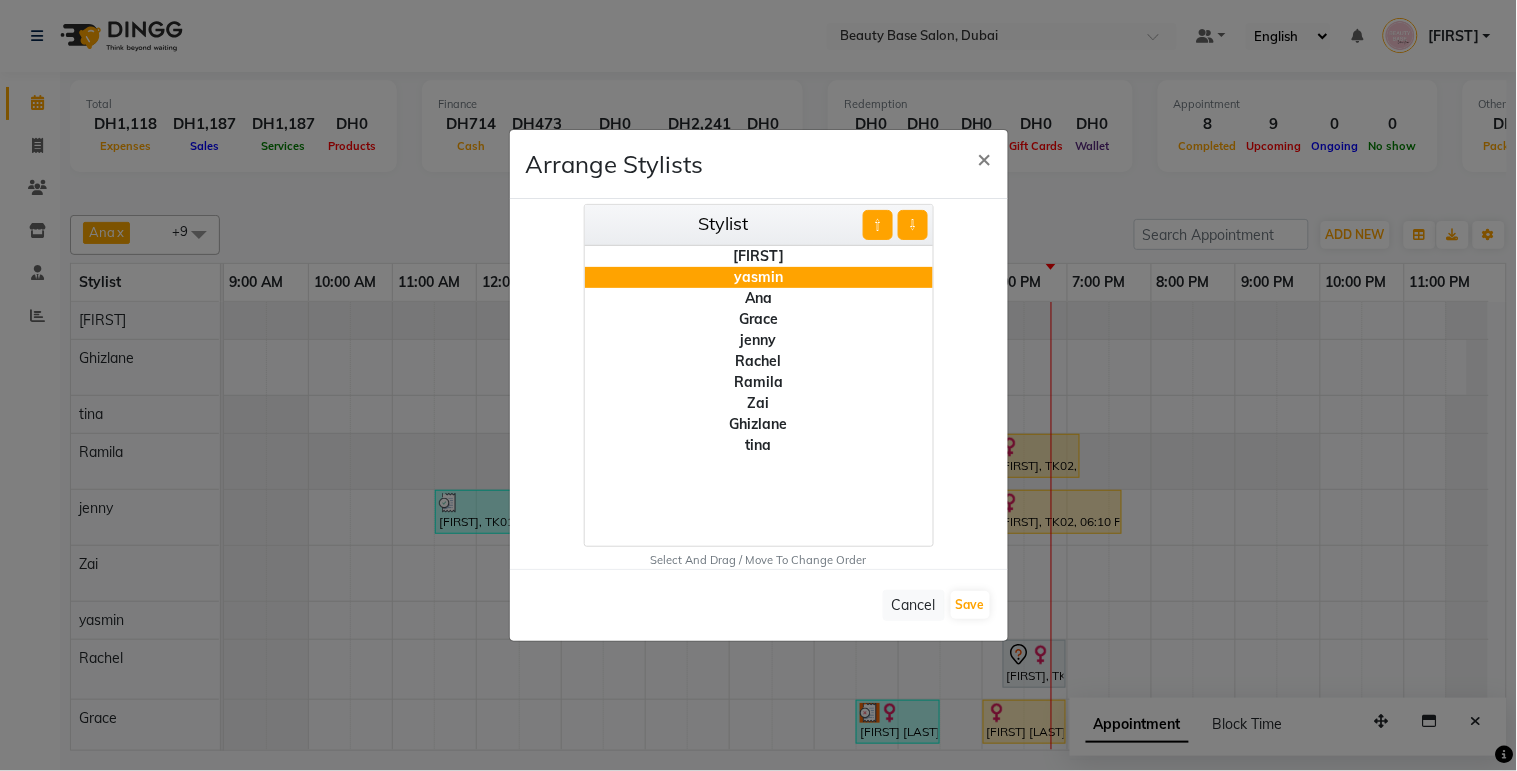 click on "Rachel" 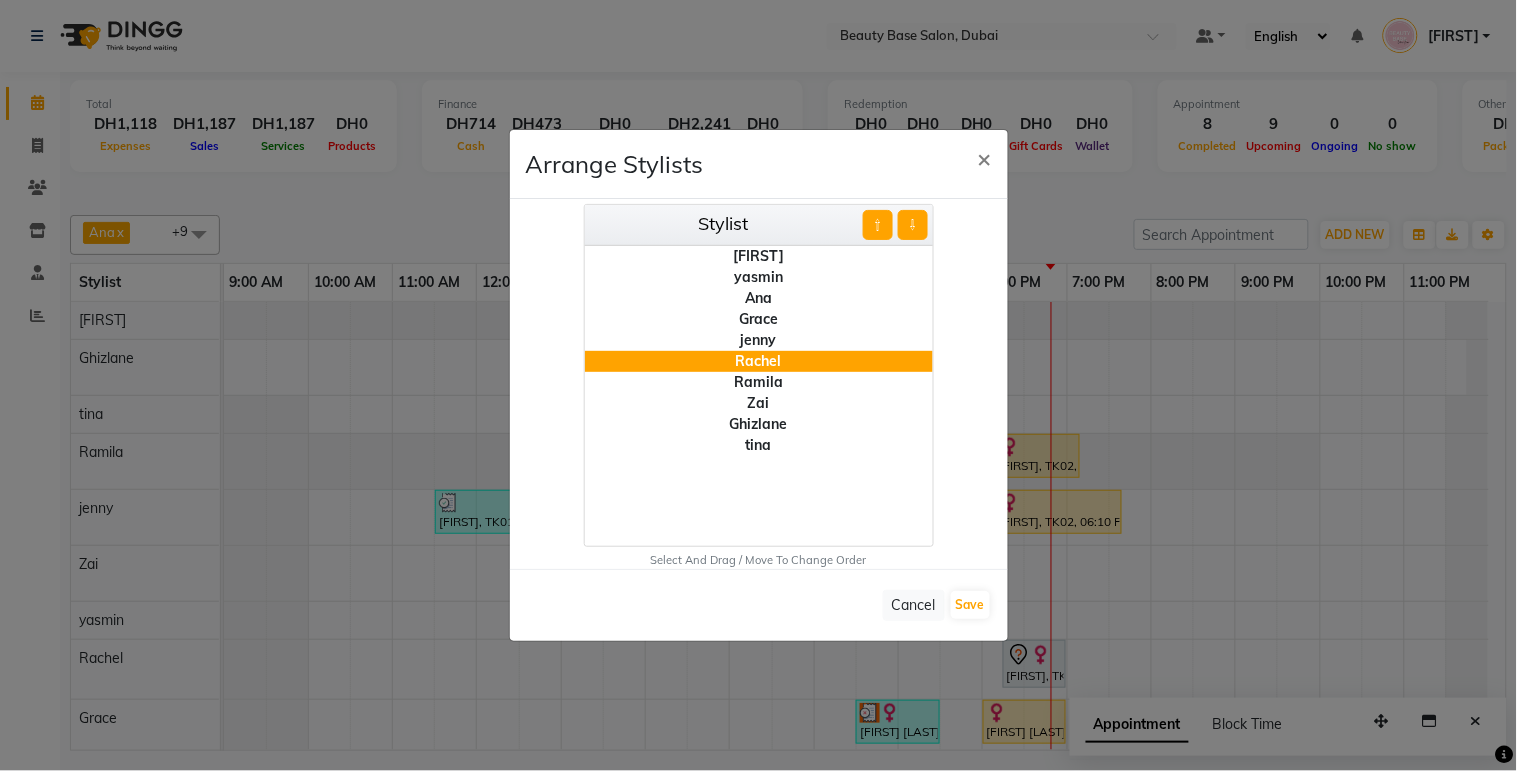 click on "⇧" 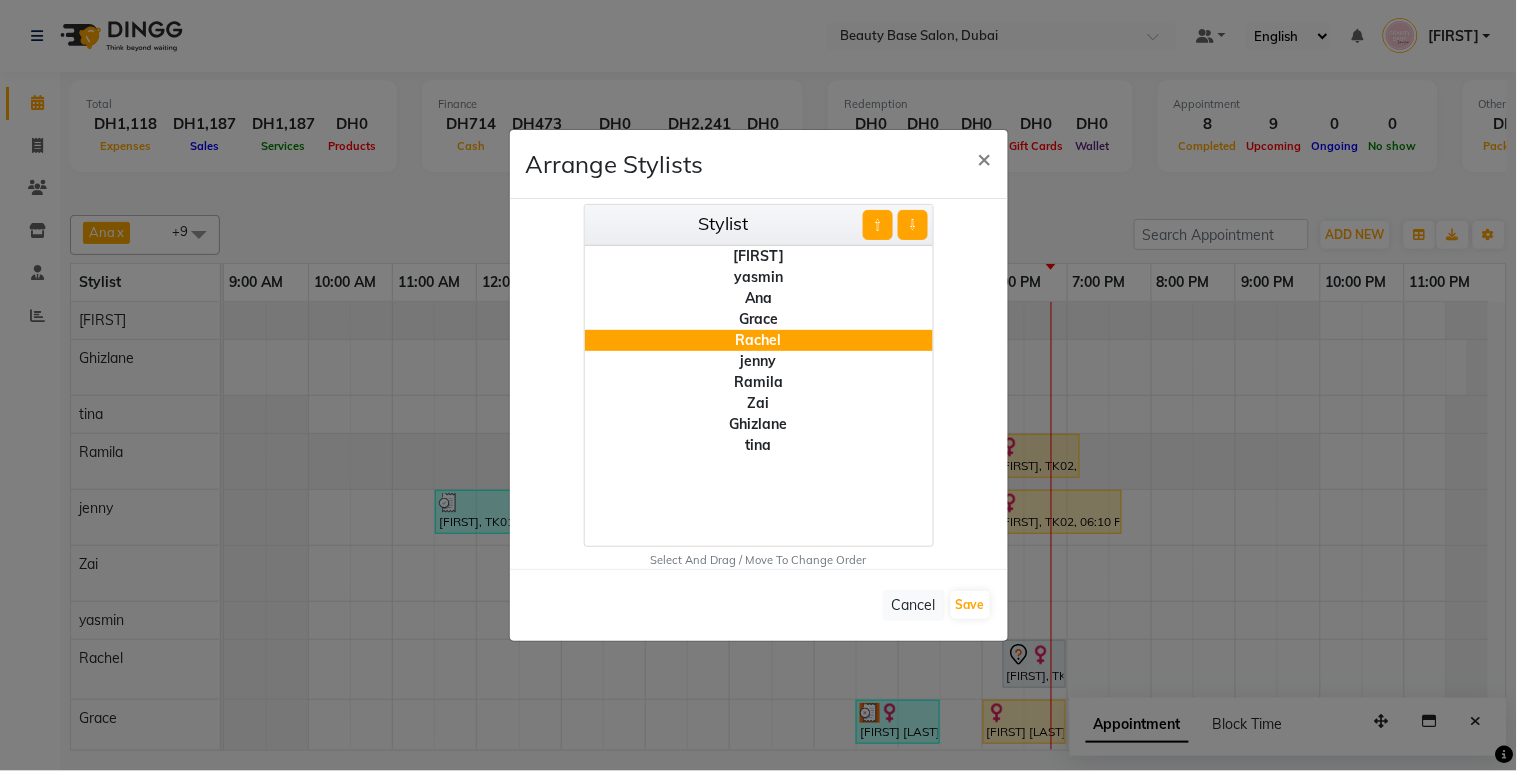 click on "⇧" 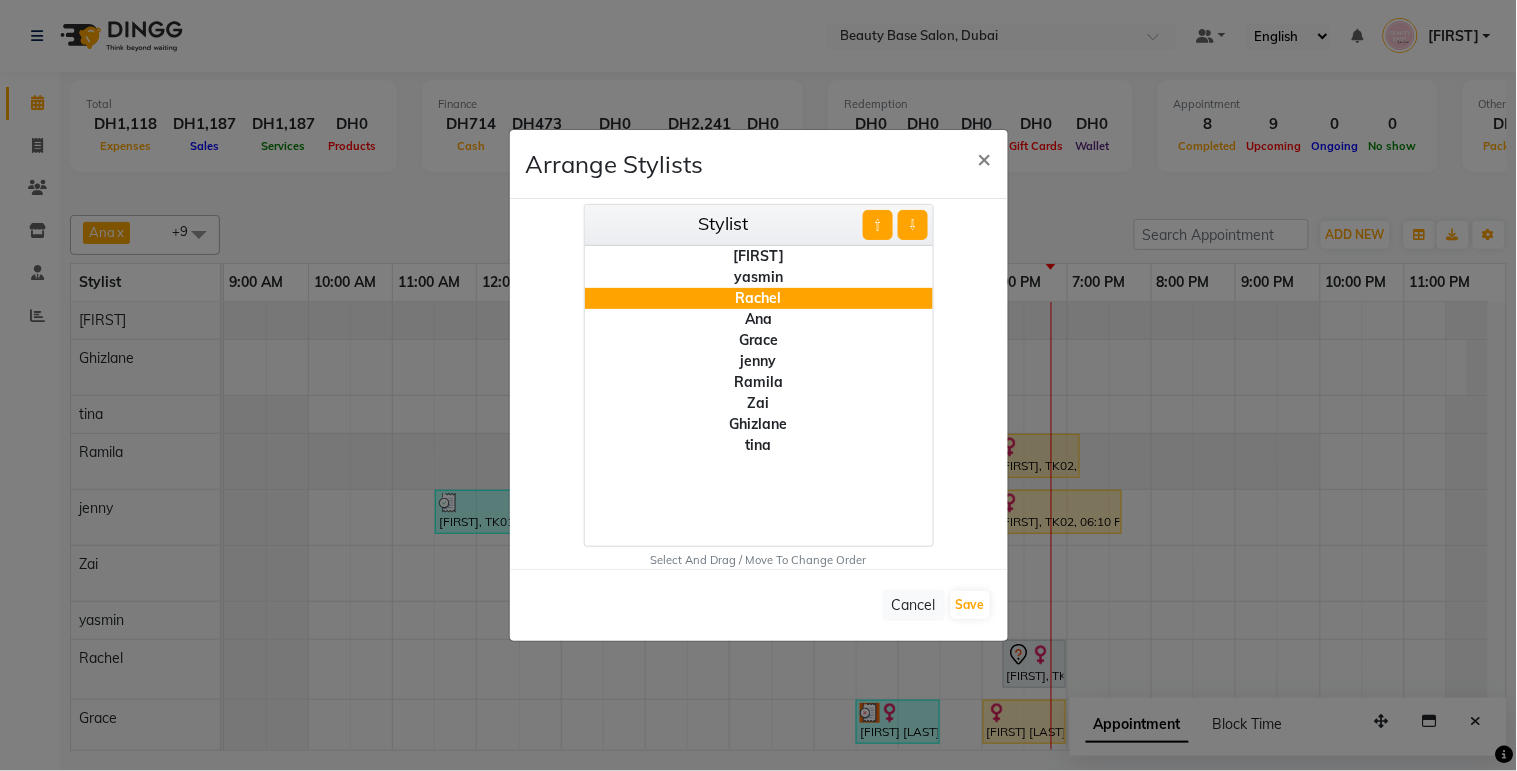 click on "Grace" 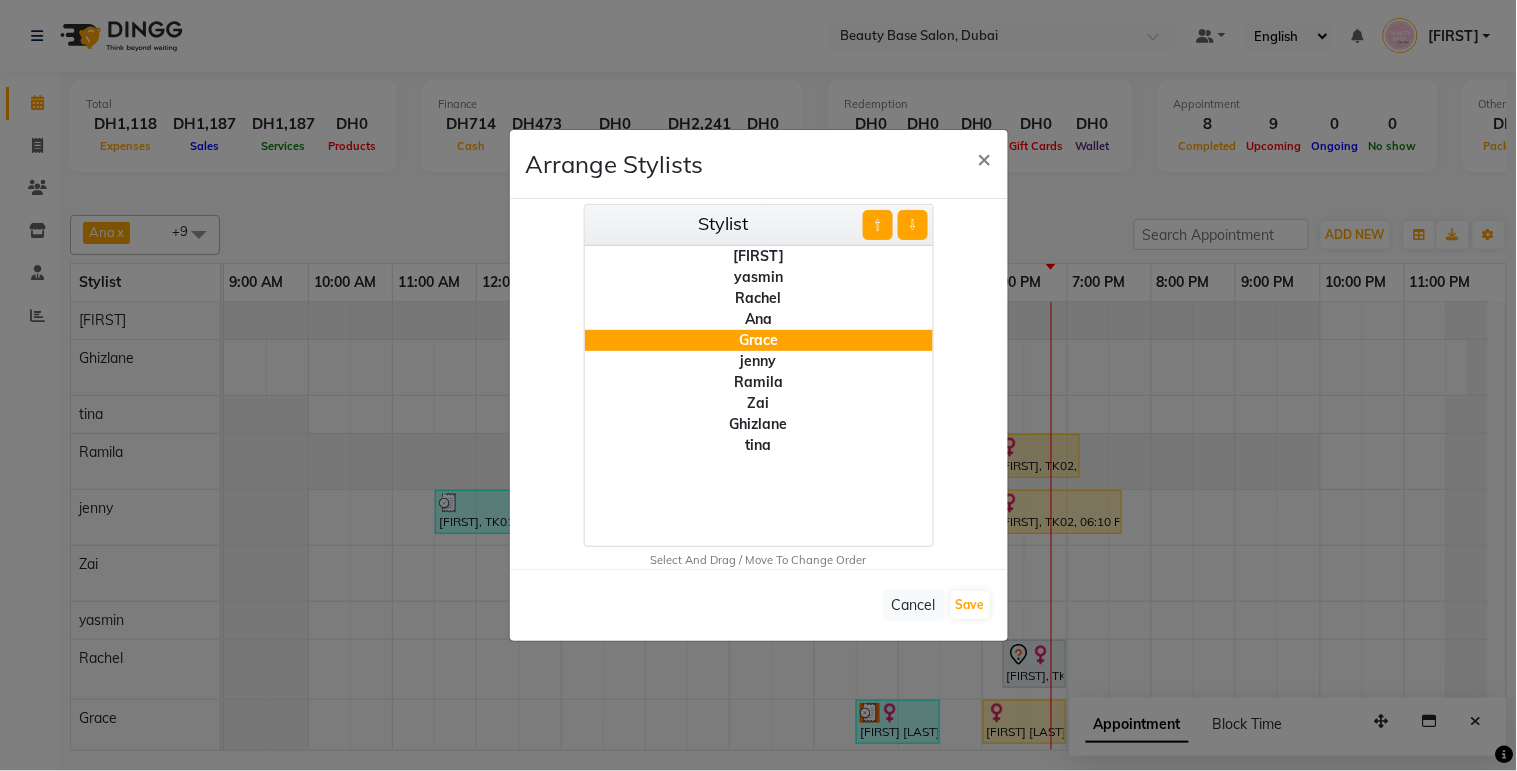 click on "⇩" 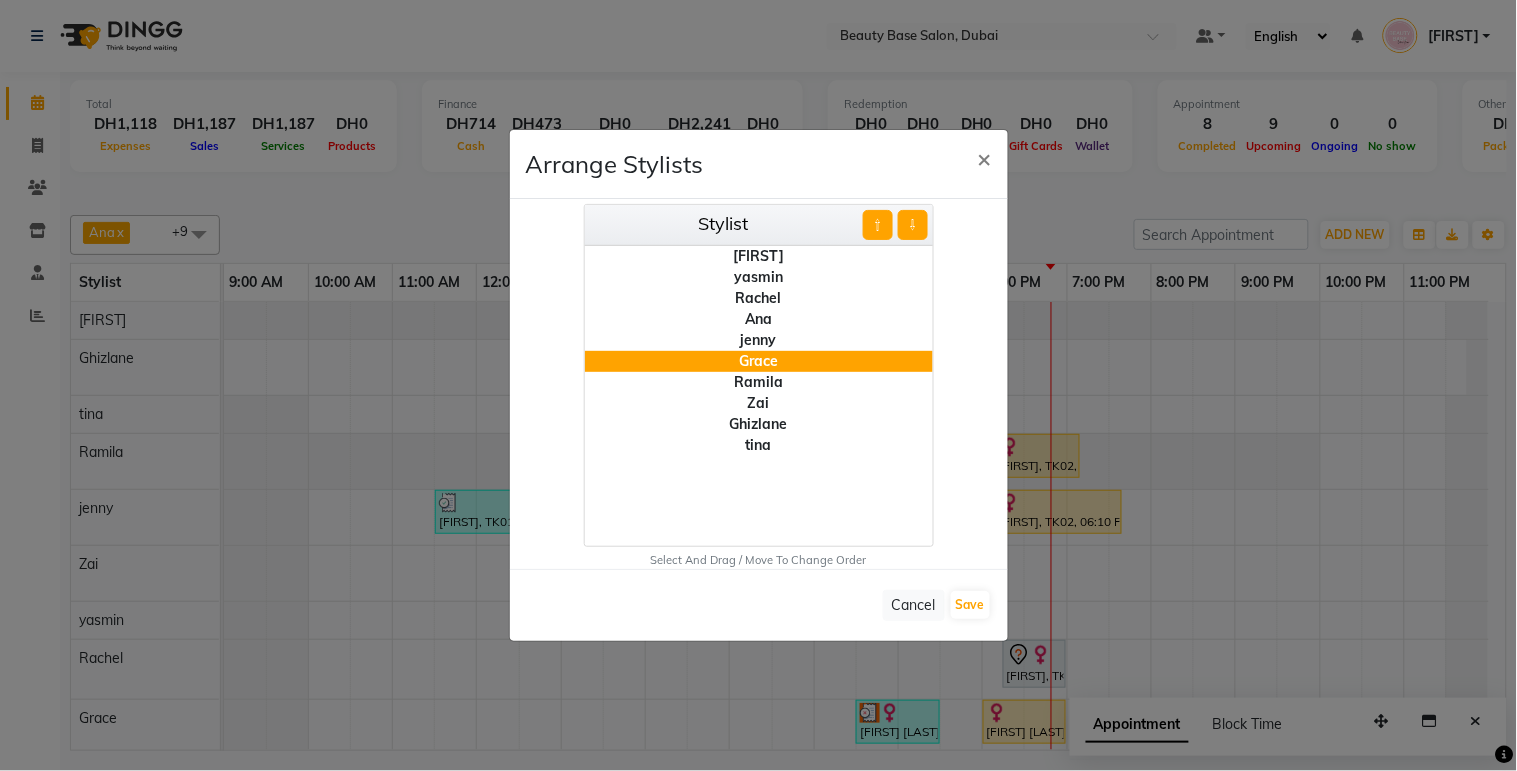 click on "⇩" 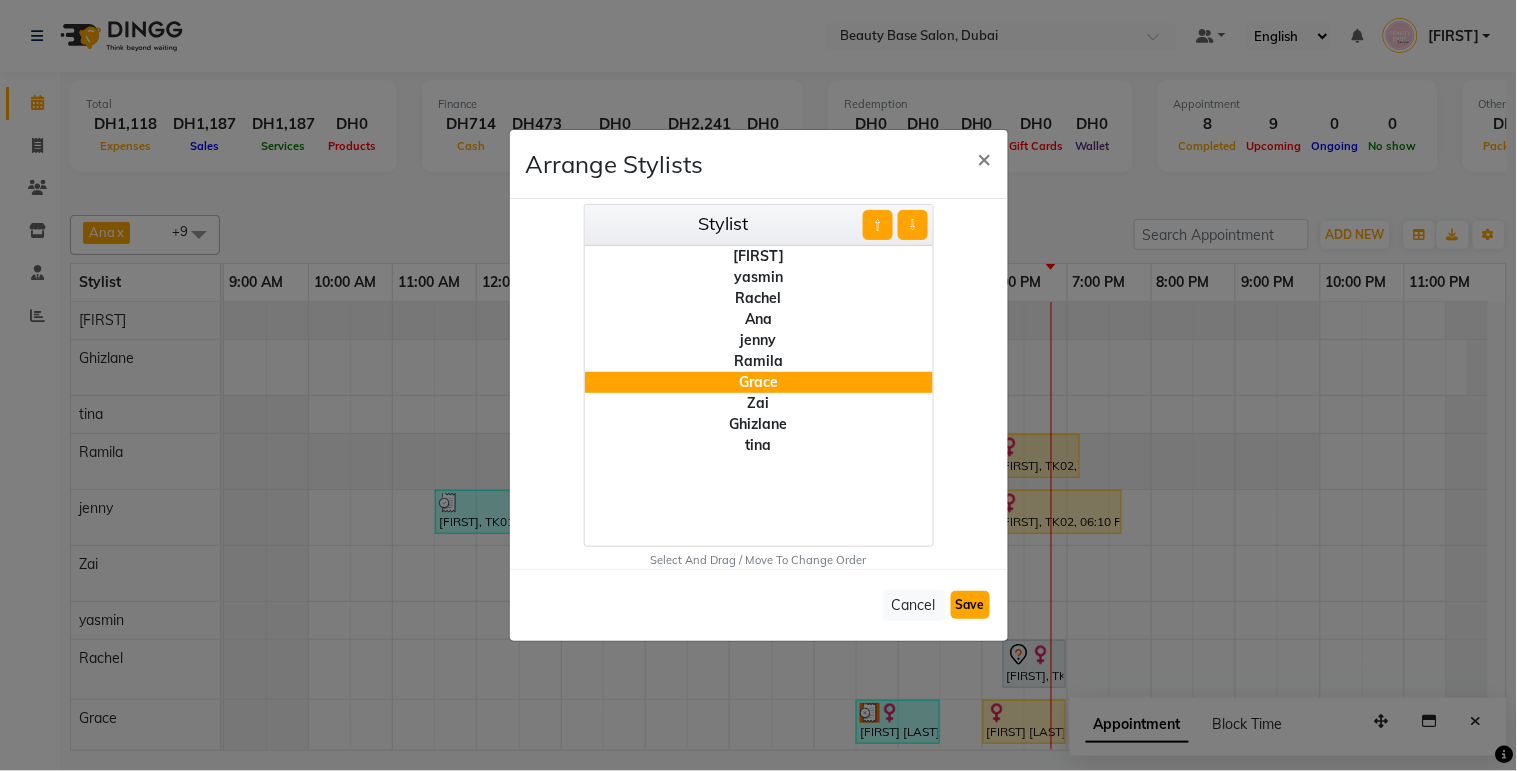 click on "Save" 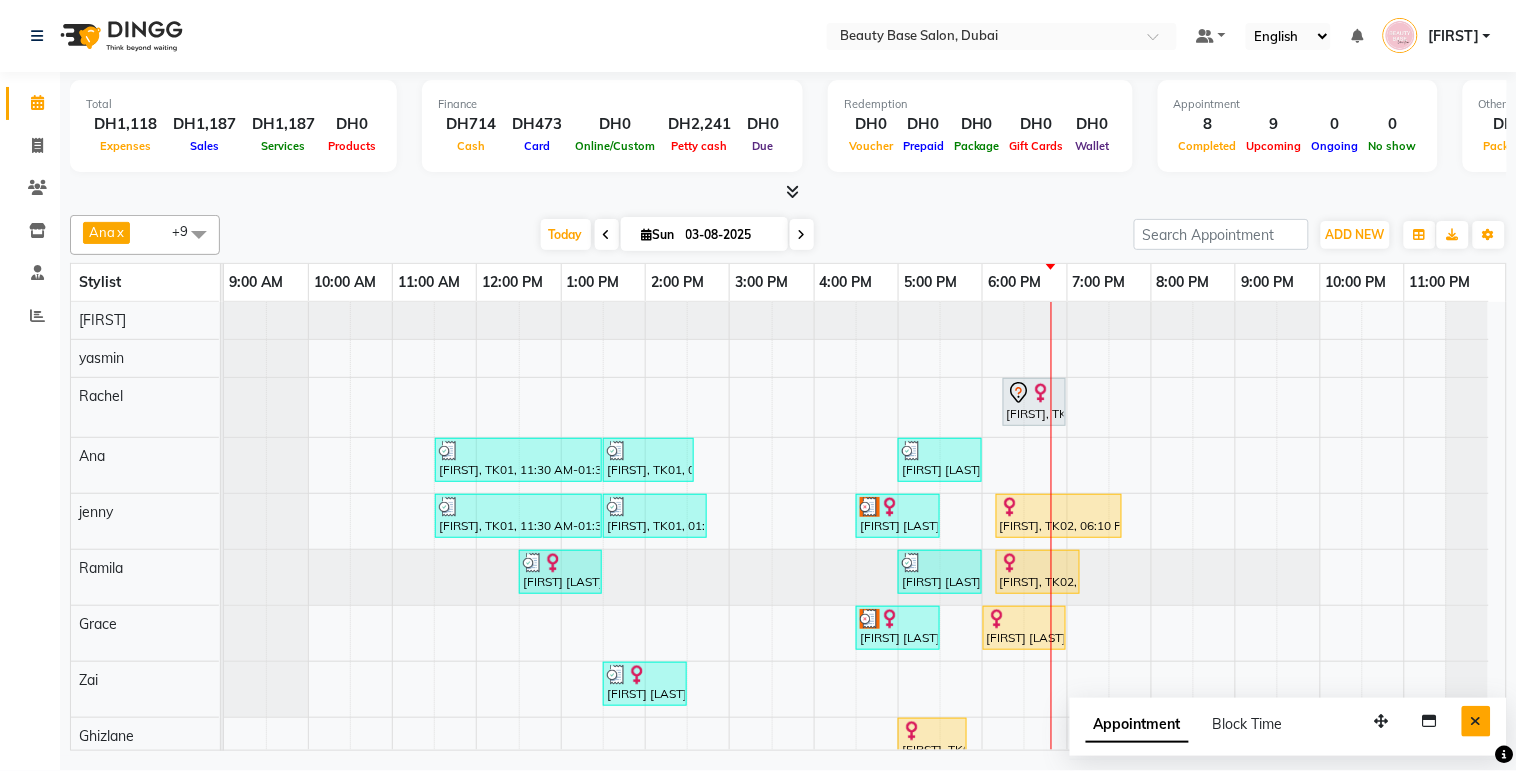 click at bounding box center [1476, 721] 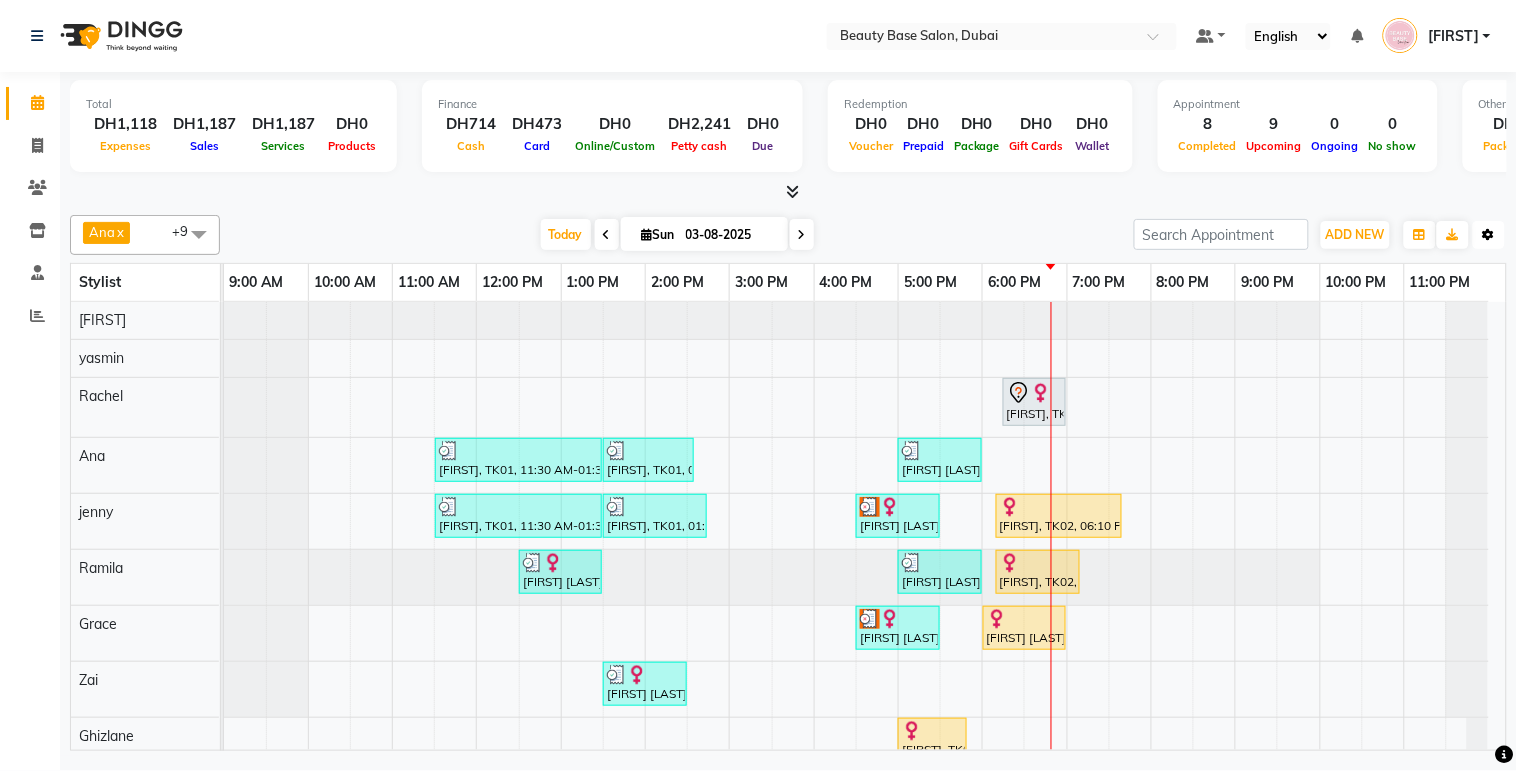 click at bounding box center [1489, 235] 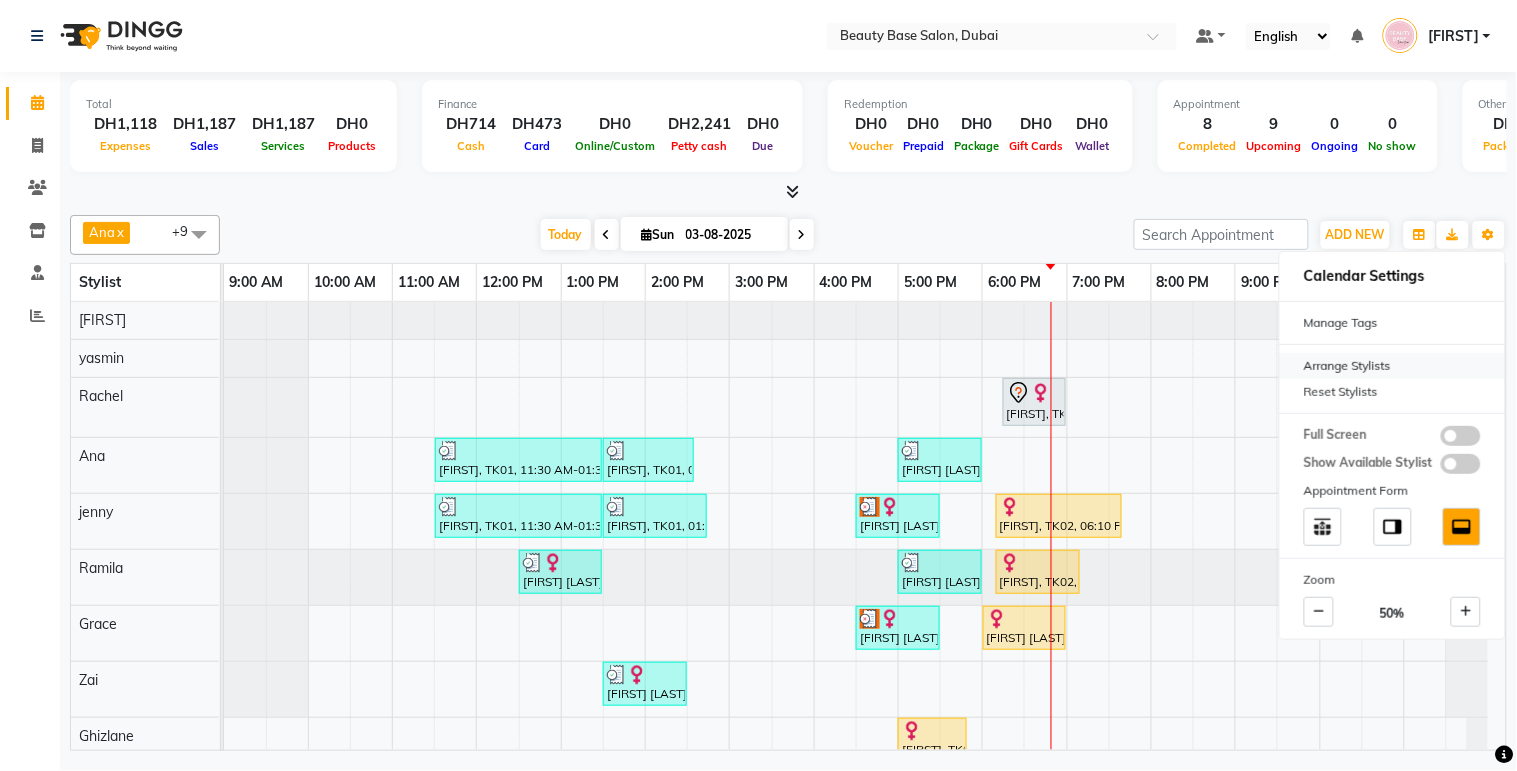 click on "Arrange Stylists" at bounding box center [1392, 366] 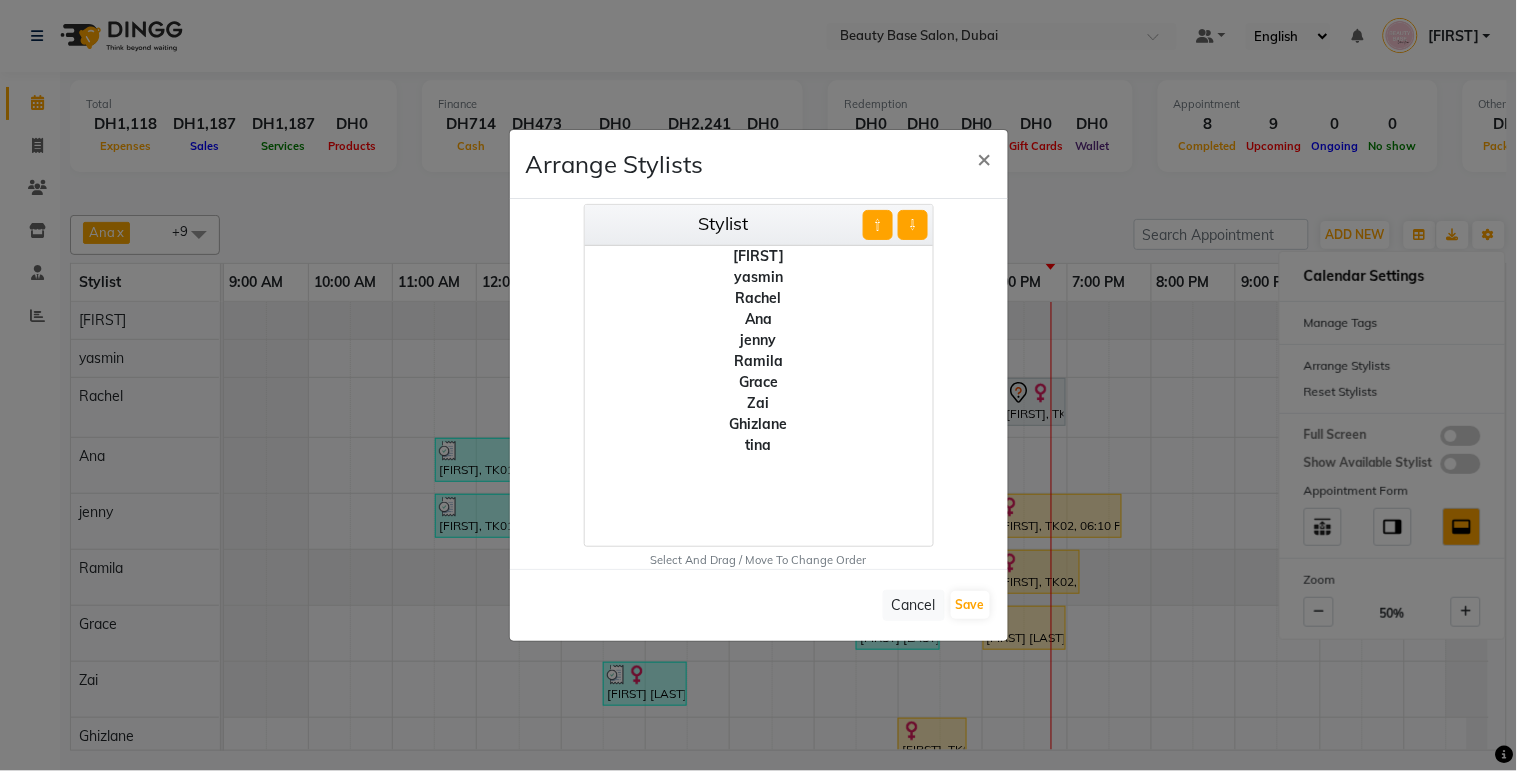 click on "jenny" 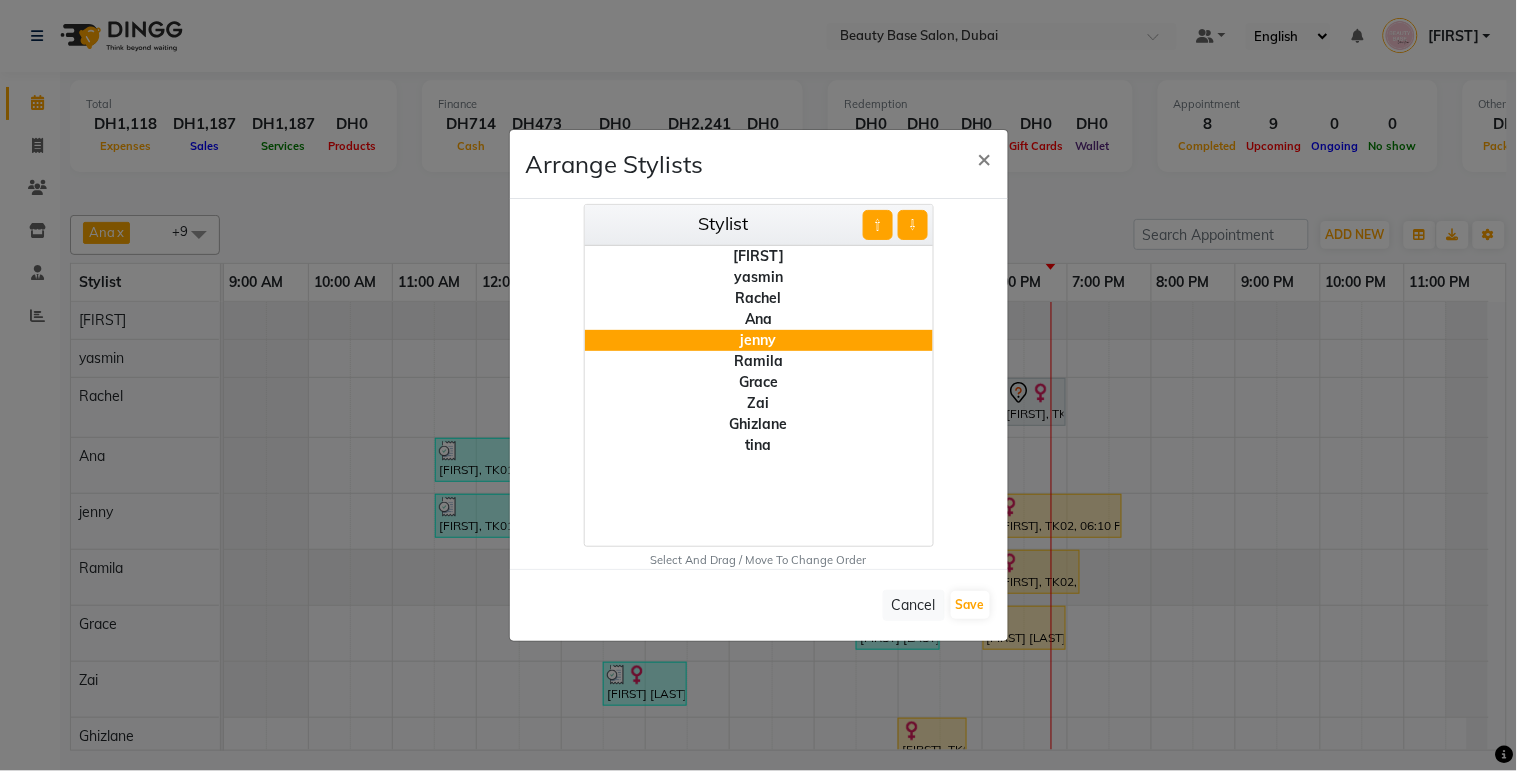 click on "⇧" 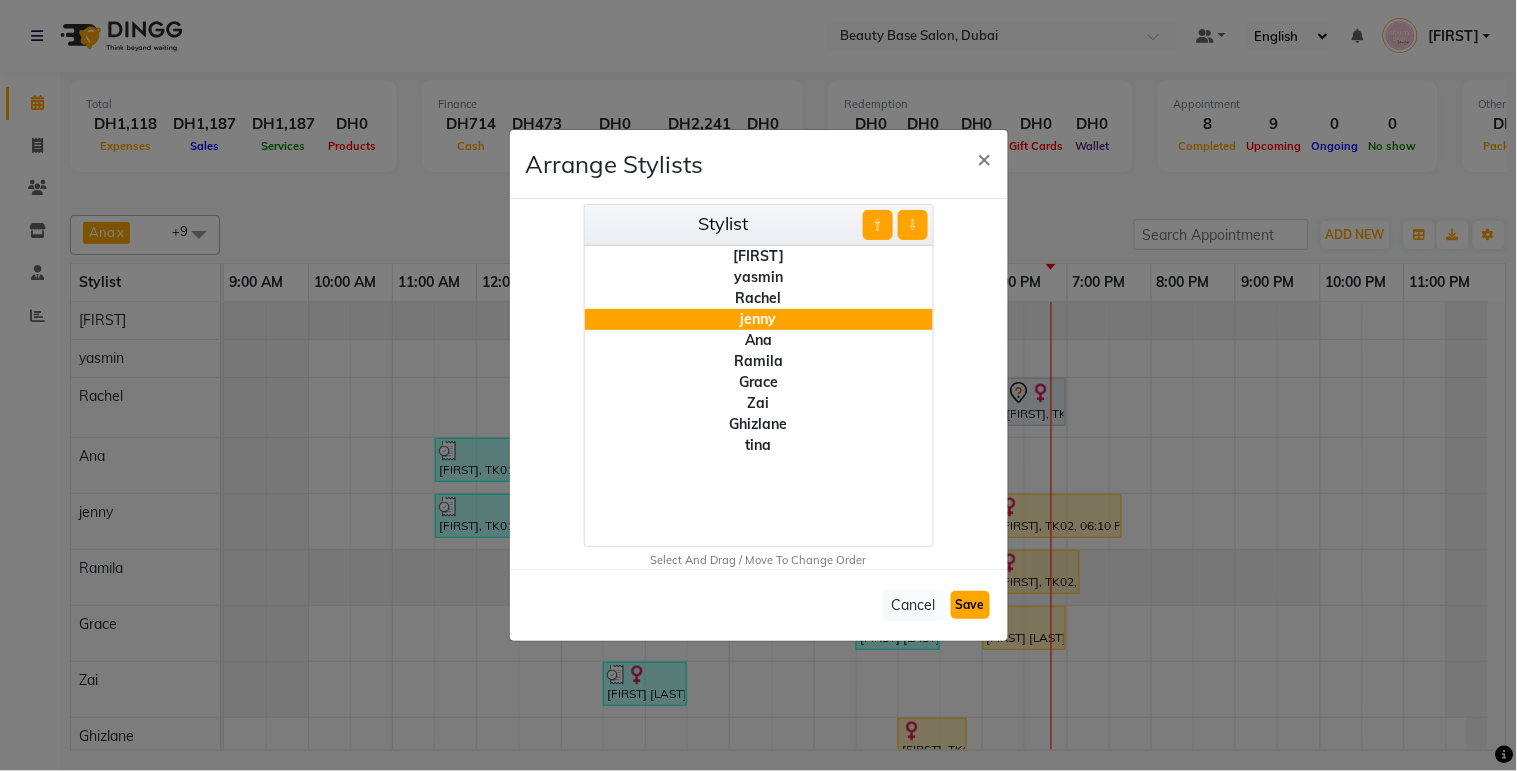 click on "Save" 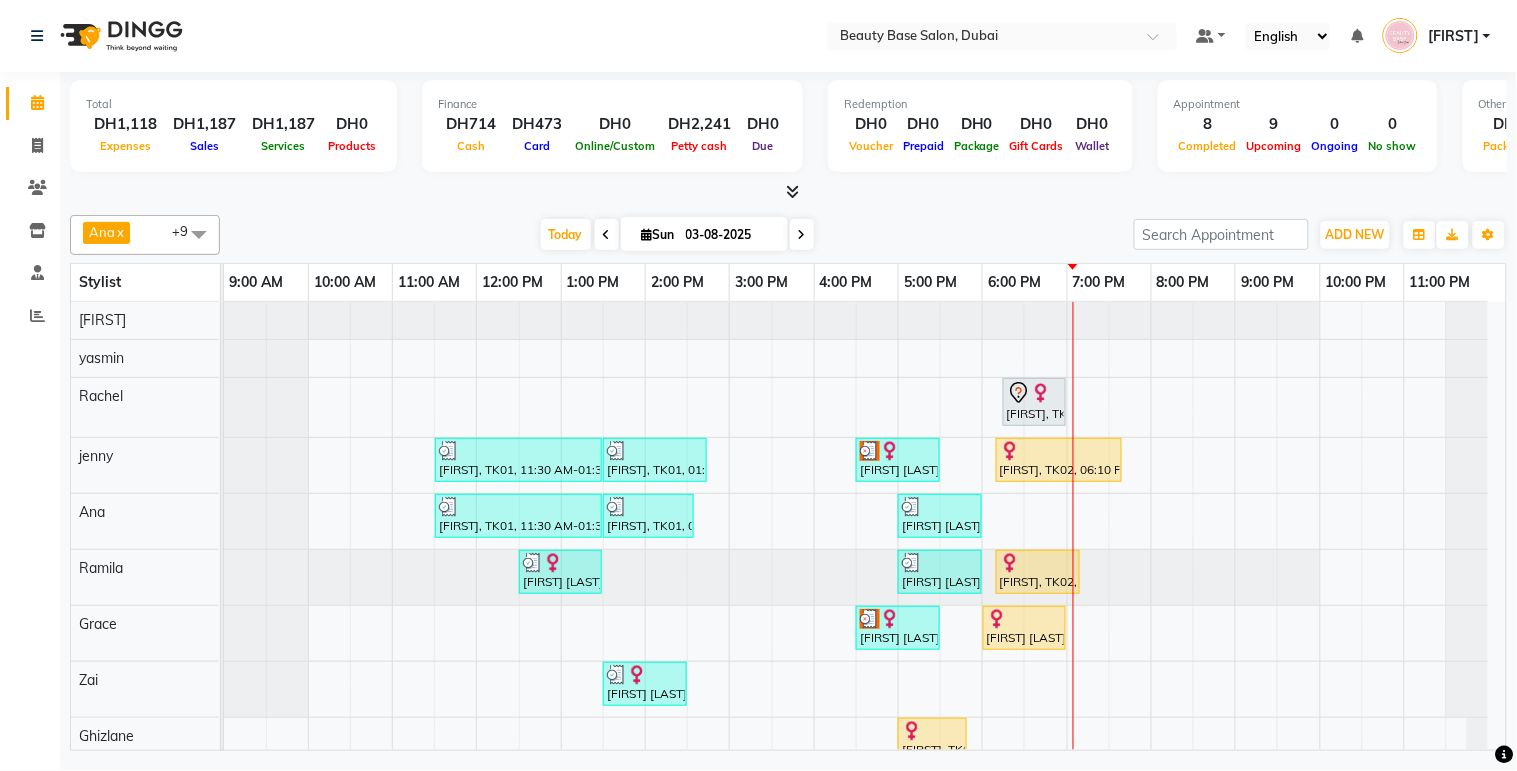 click on "[FIRST] [LAST], TK05, 04:30 PM-05:30 PM, Gelish Manicure" at bounding box center (898, 460) 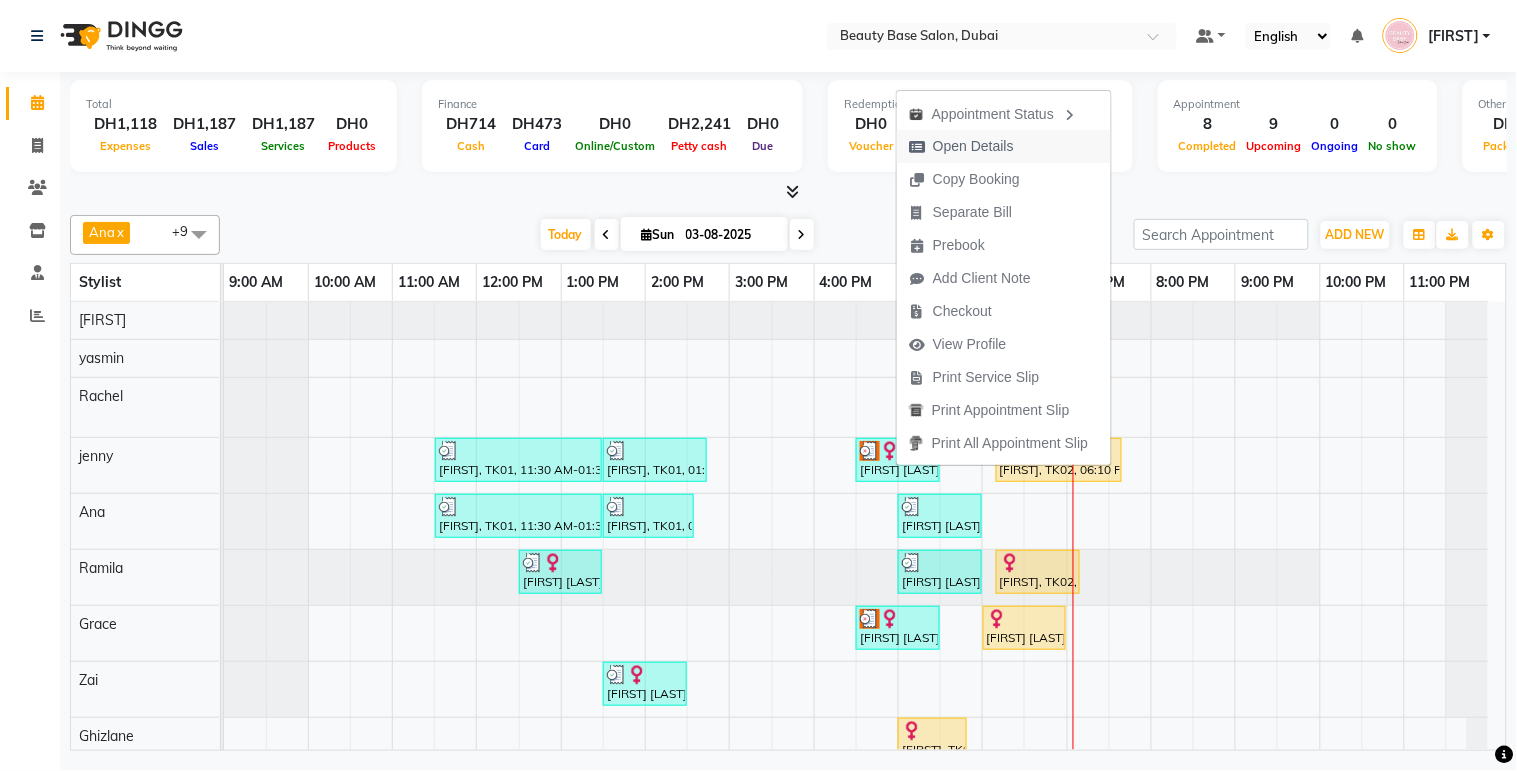 click on "Open Details" at bounding box center [973, 146] 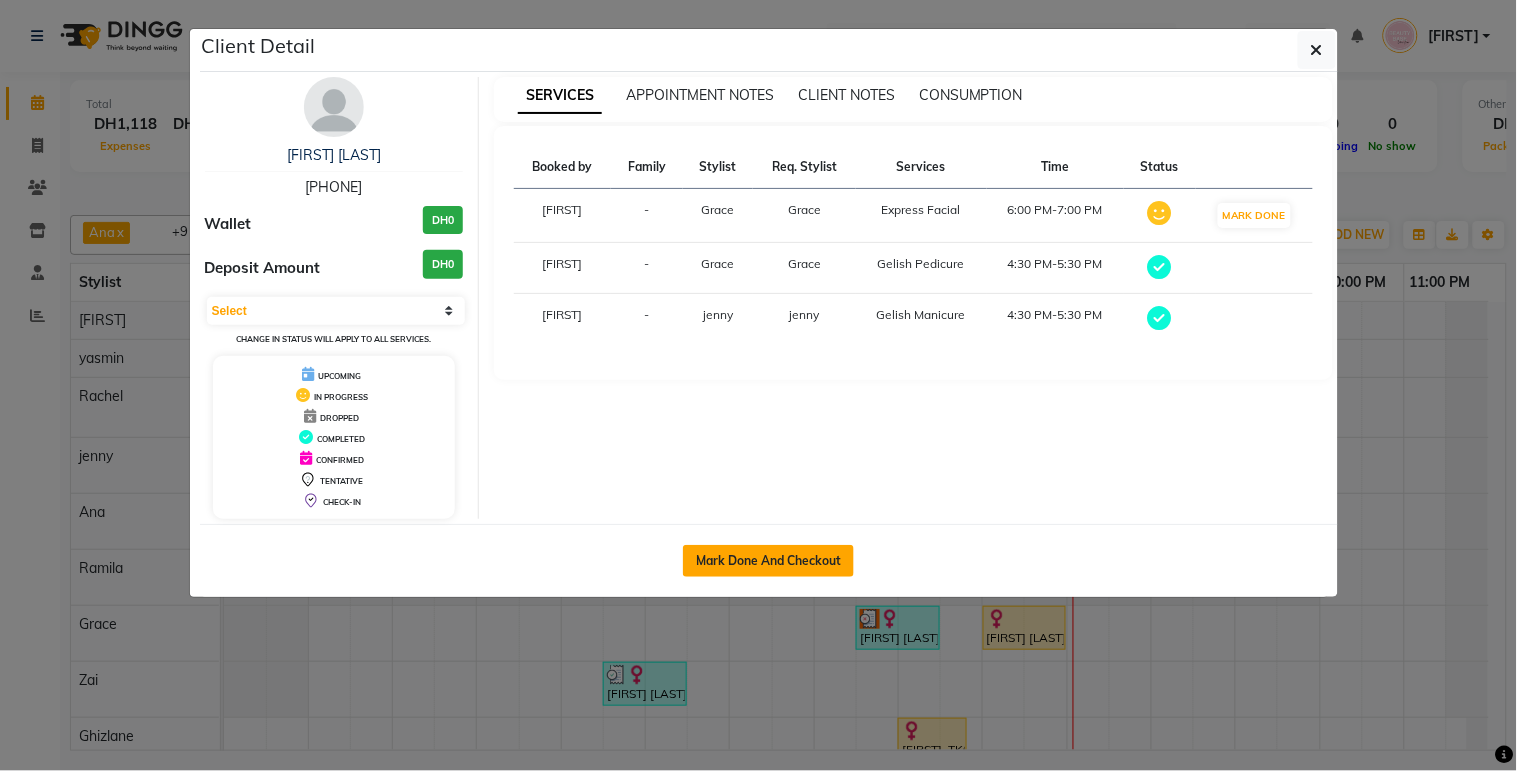 click on "Mark Done And Checkout" 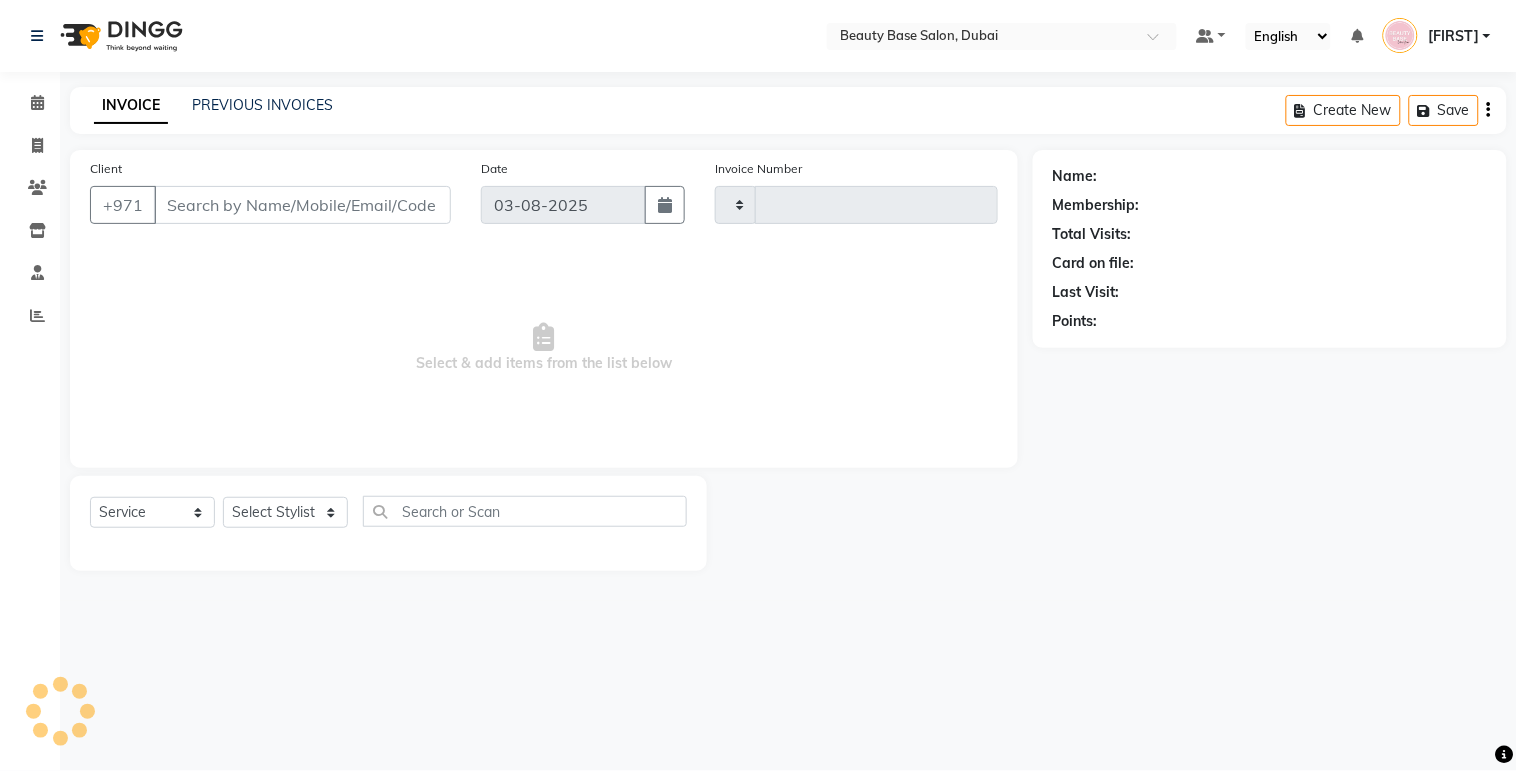 type on "1712" 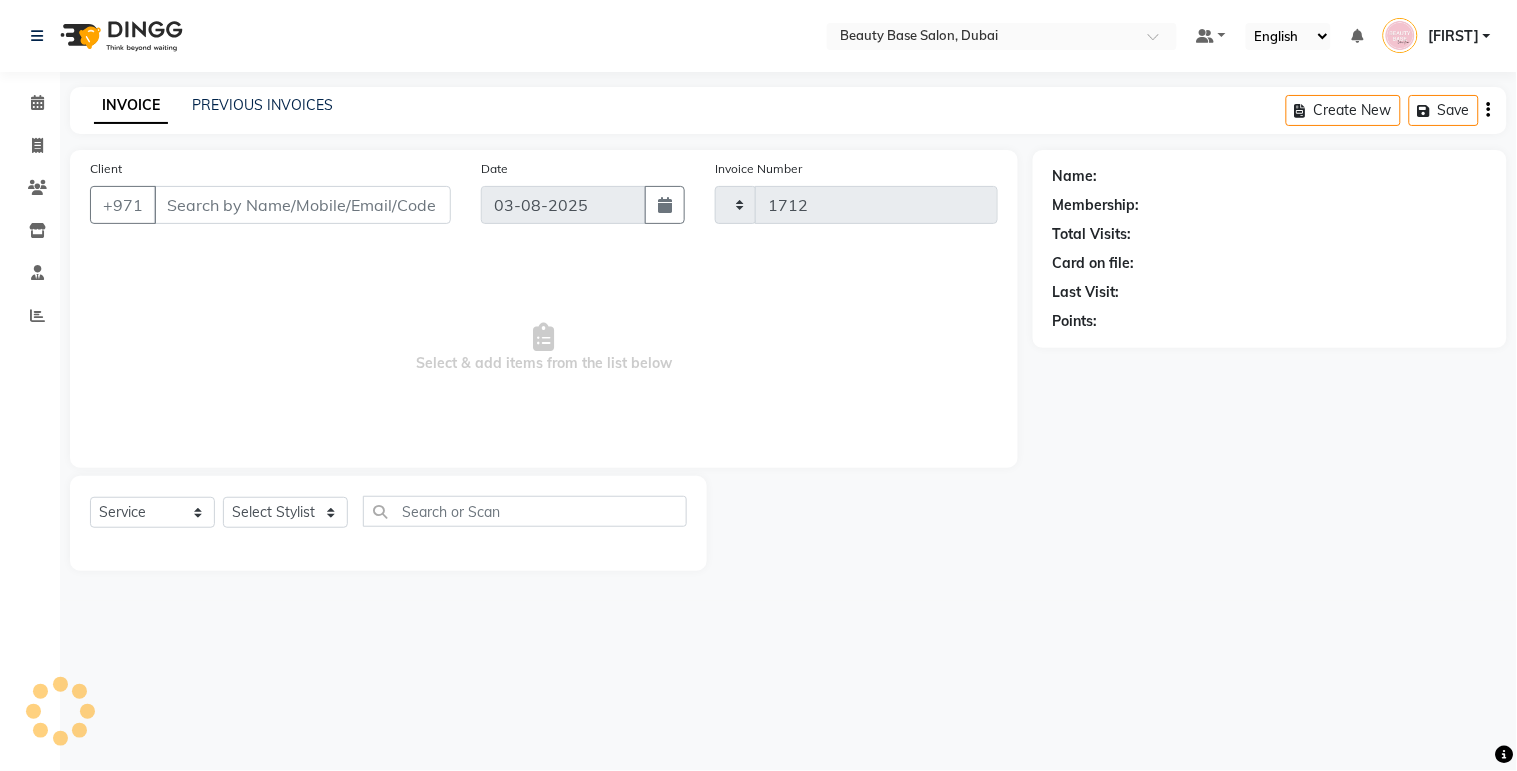 select on "813" 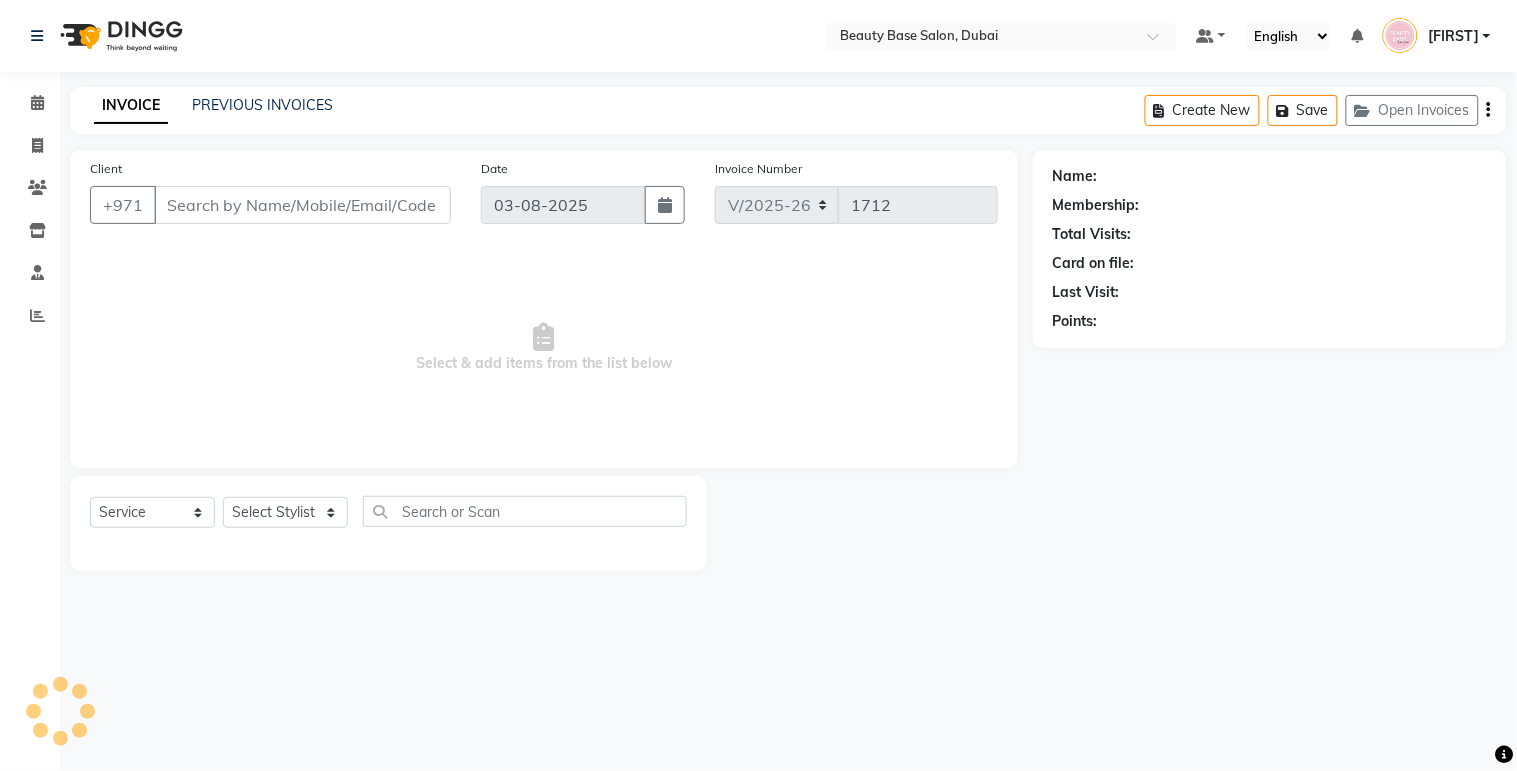 type on "[PHONE]" 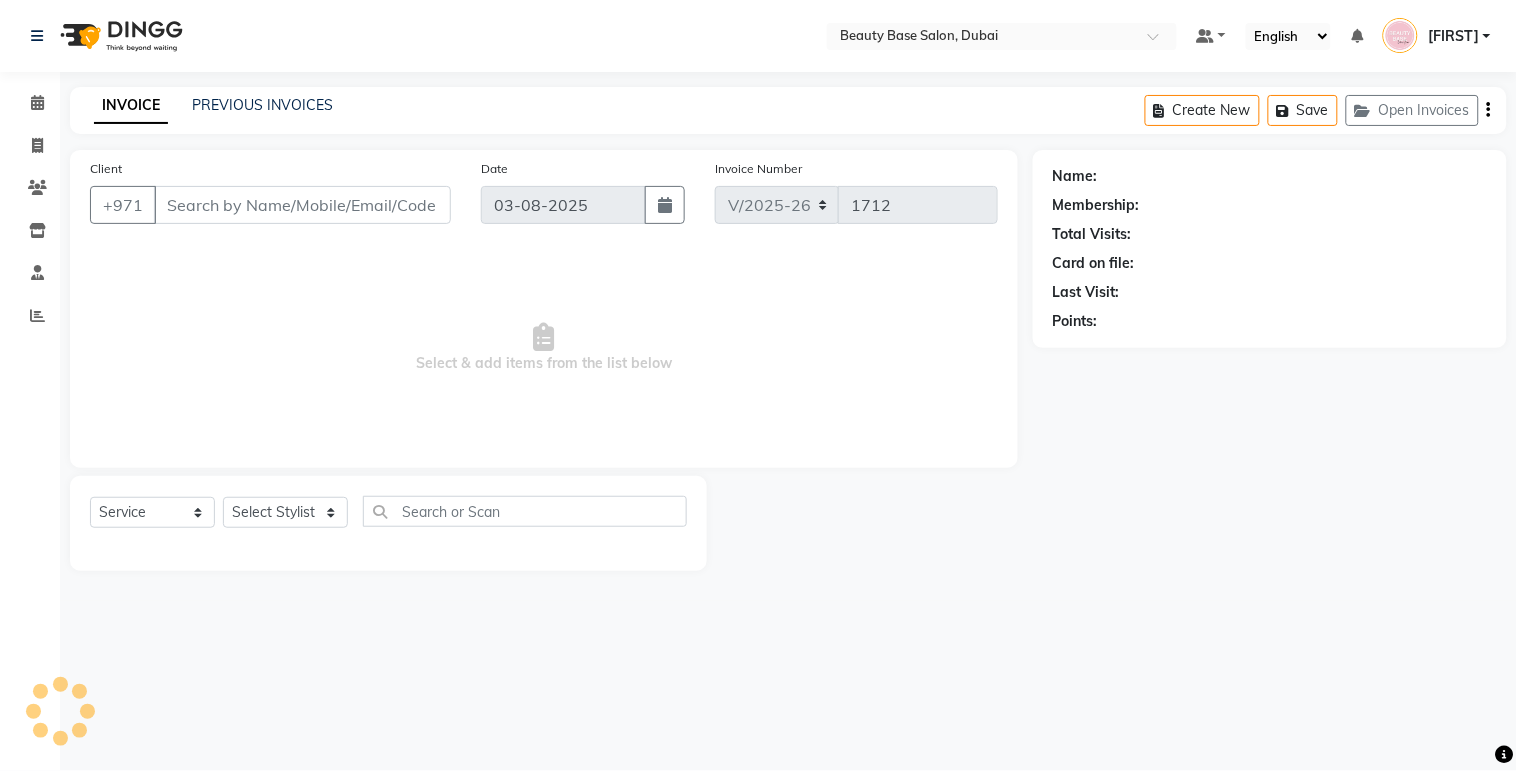 select on "54542" 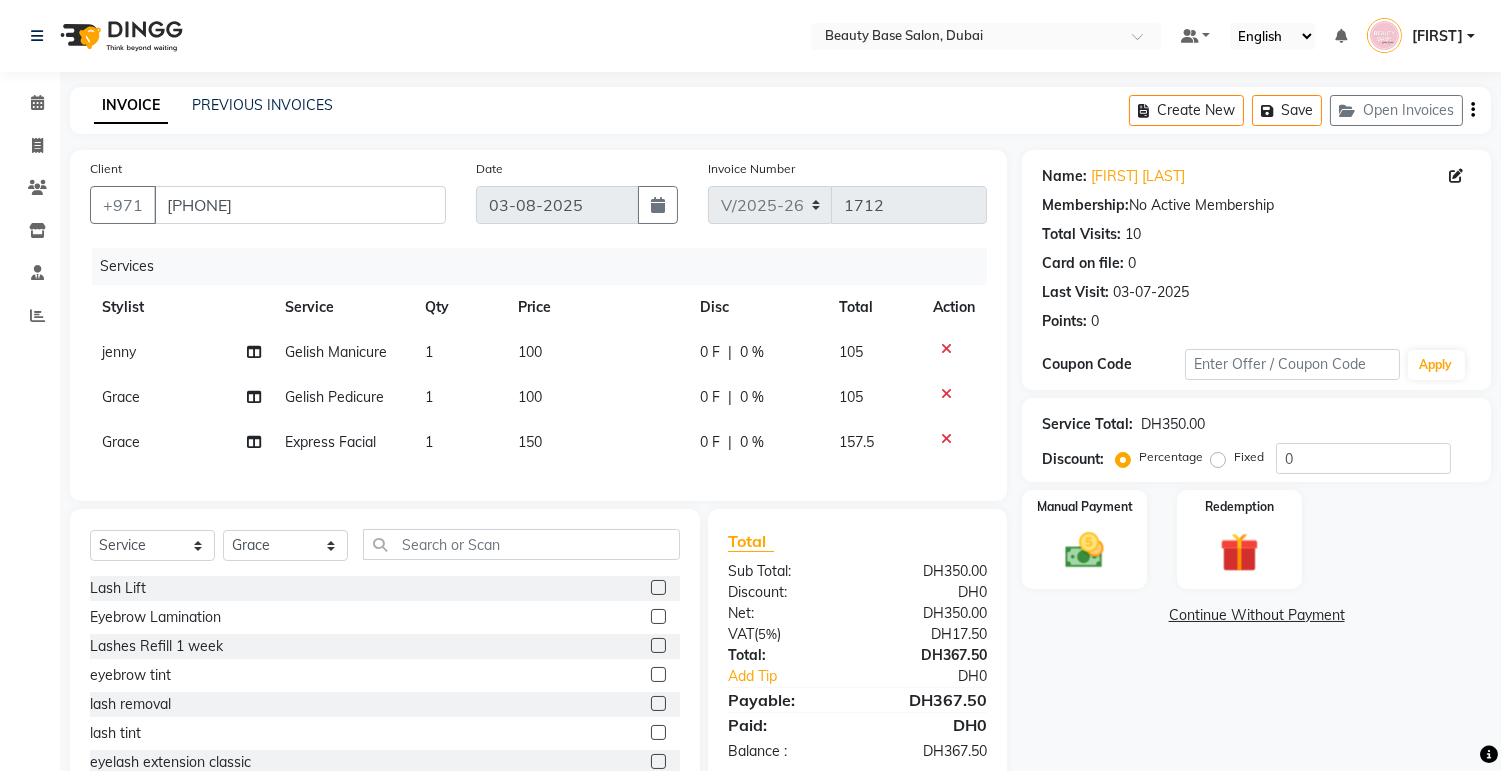 click on "Express Facial" 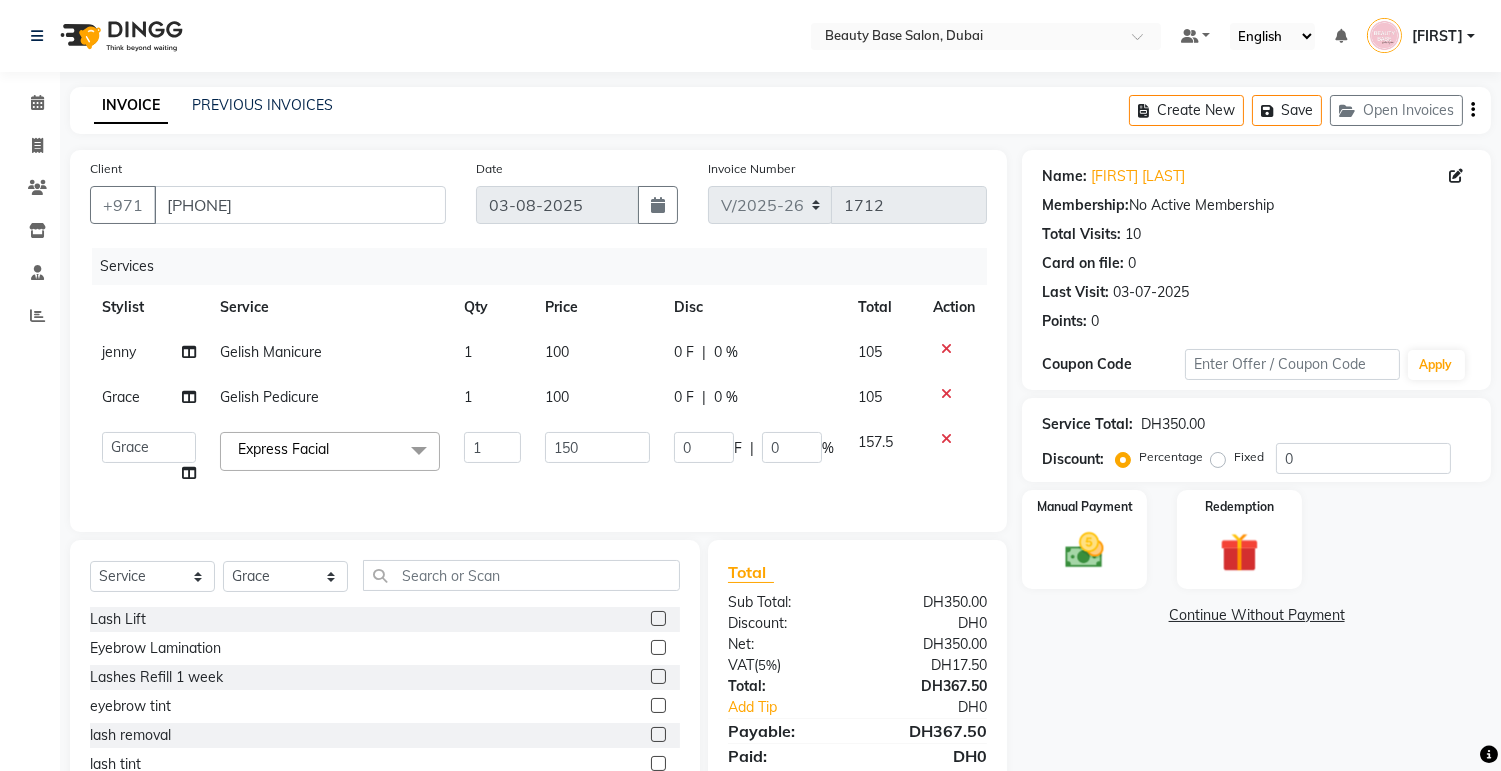 click on "Express Facial  x" 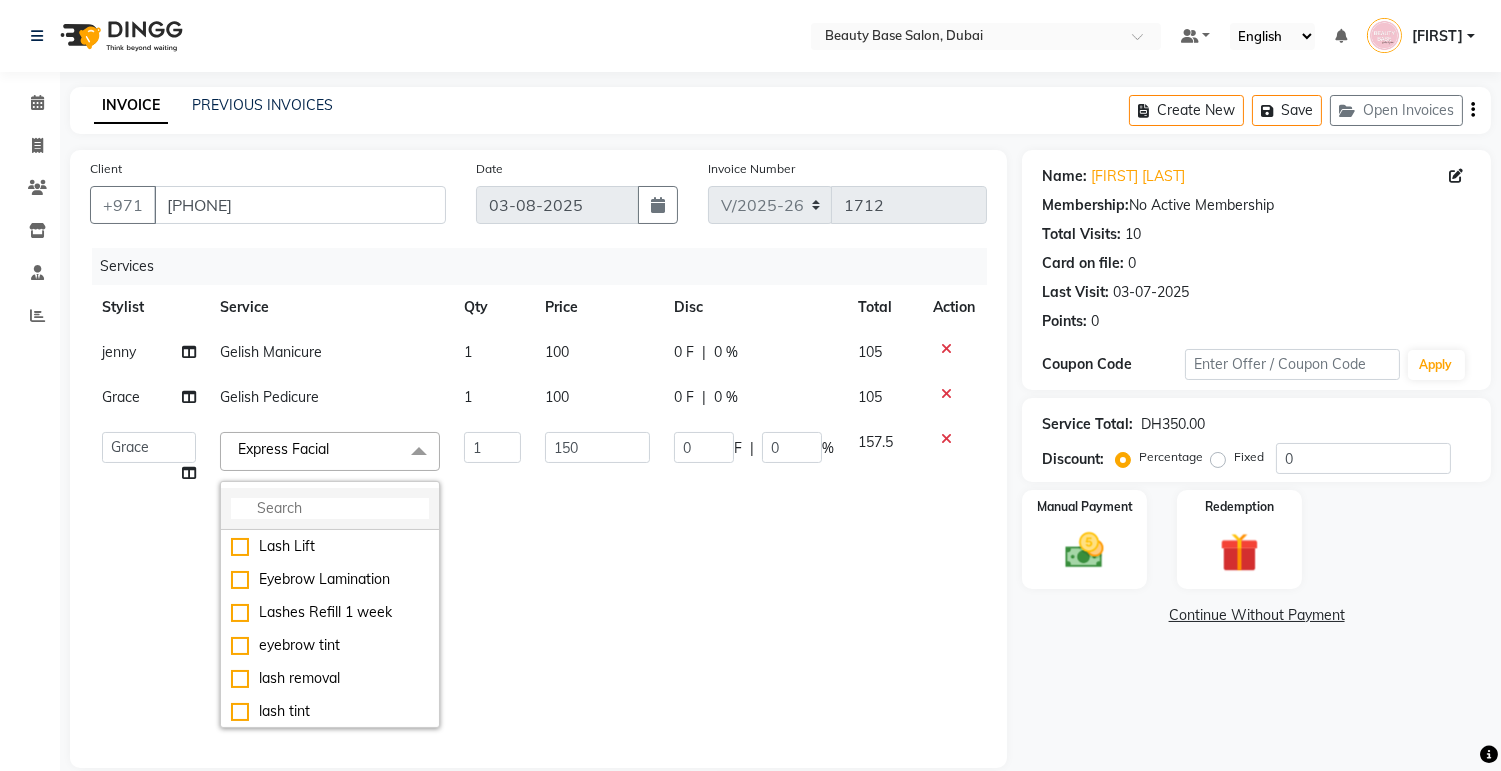 click 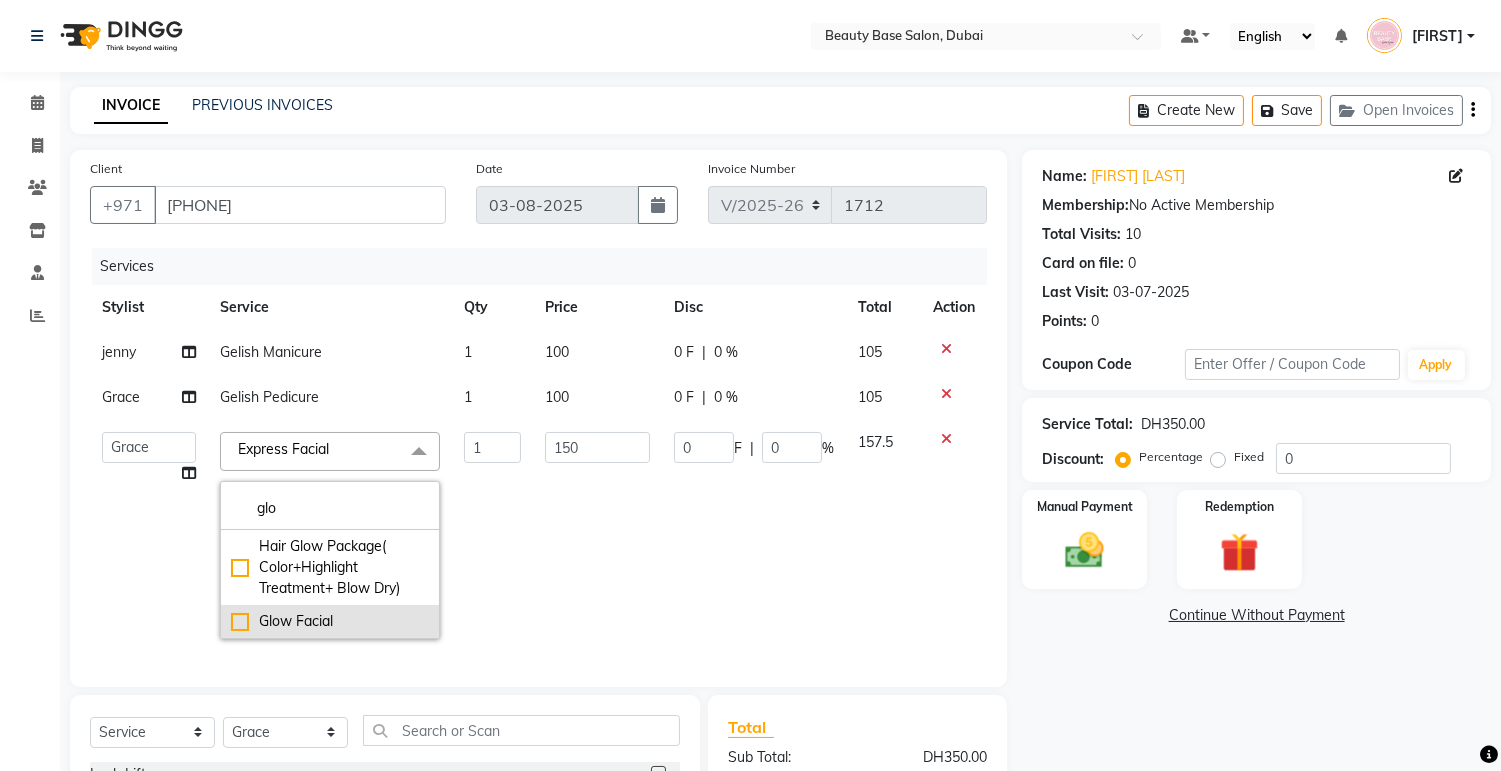 type on "glo" 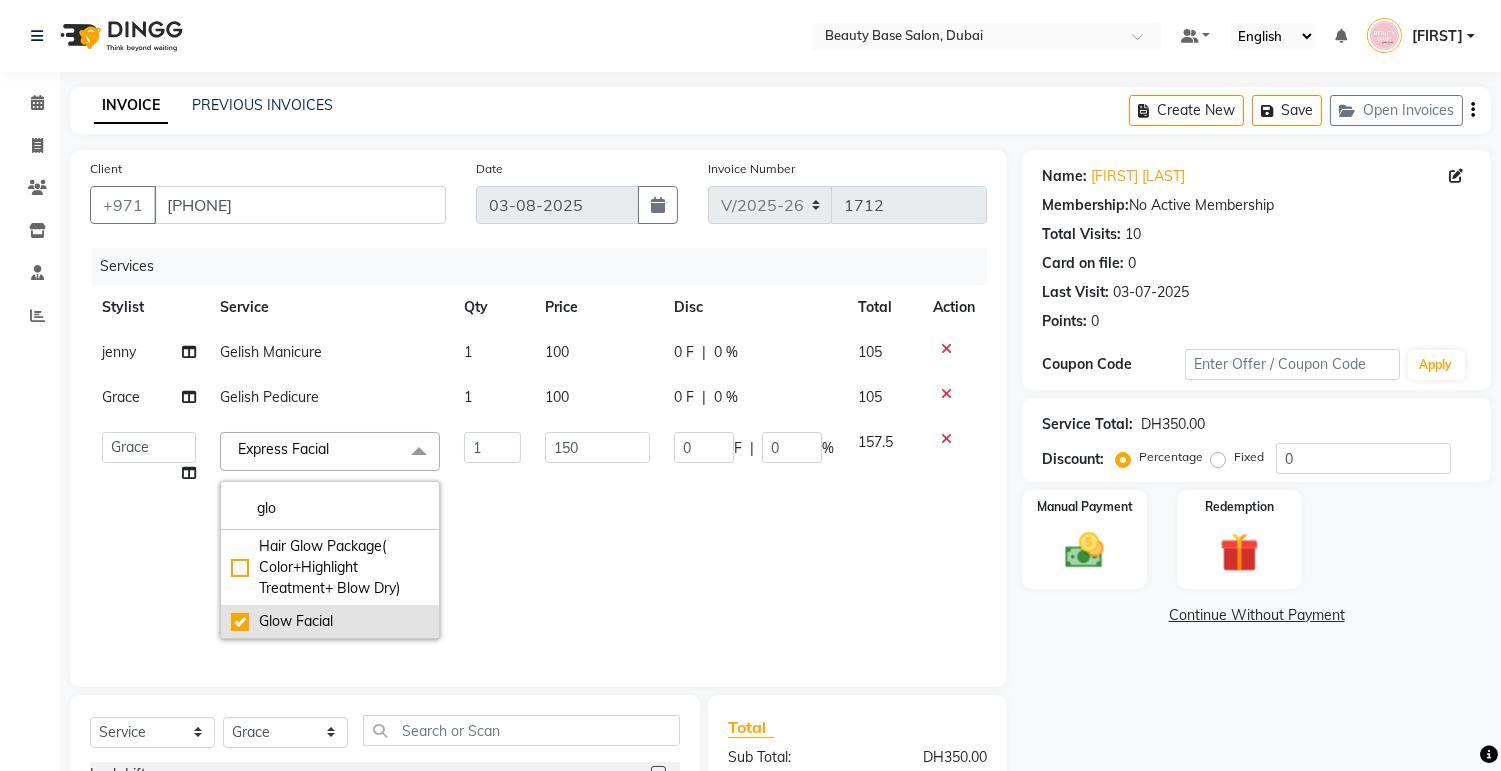 checkbox on "true" 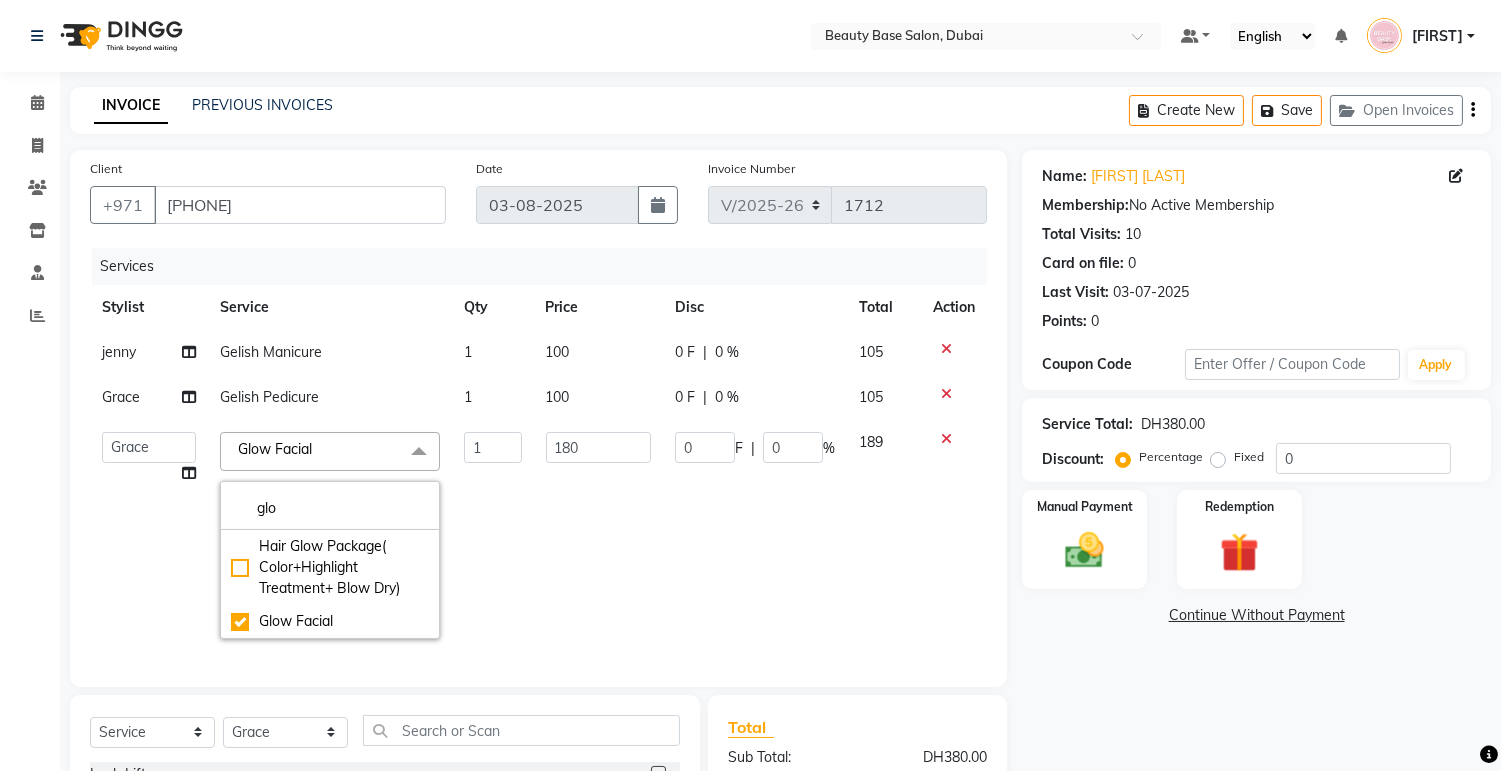 click on "180" 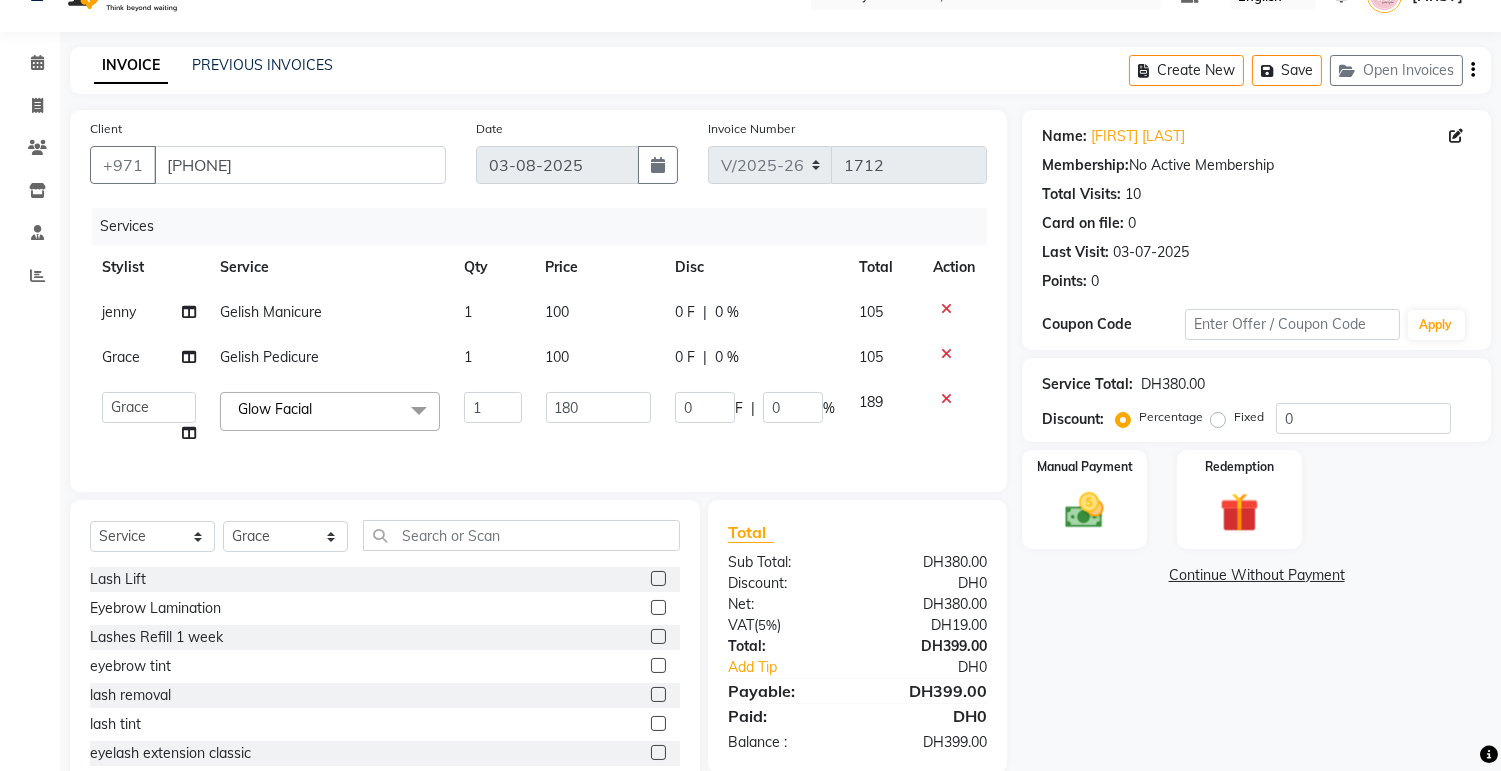 scroll, scrollTop: 111, scrollLeft: 0, axis: vertical 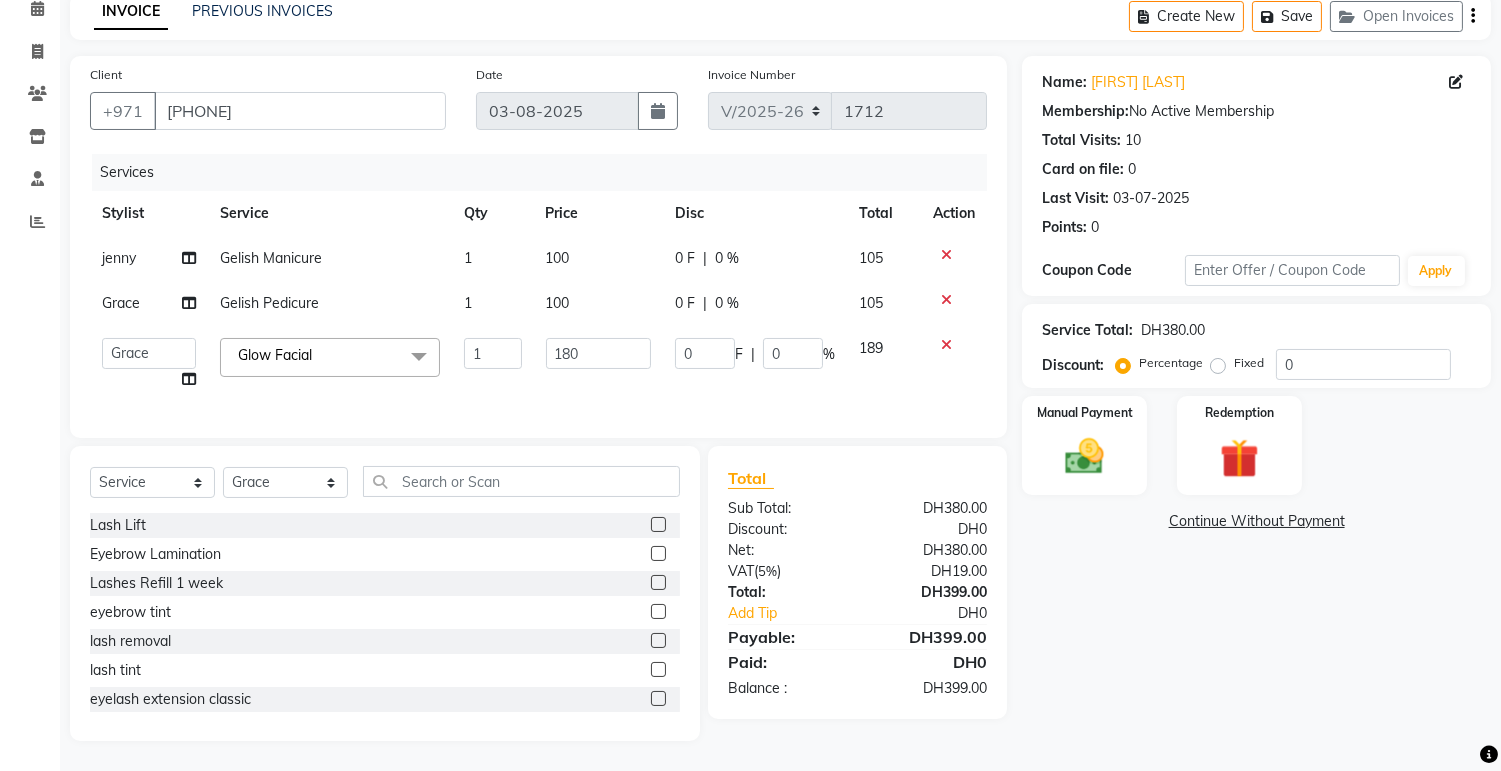 click on "Fixed" 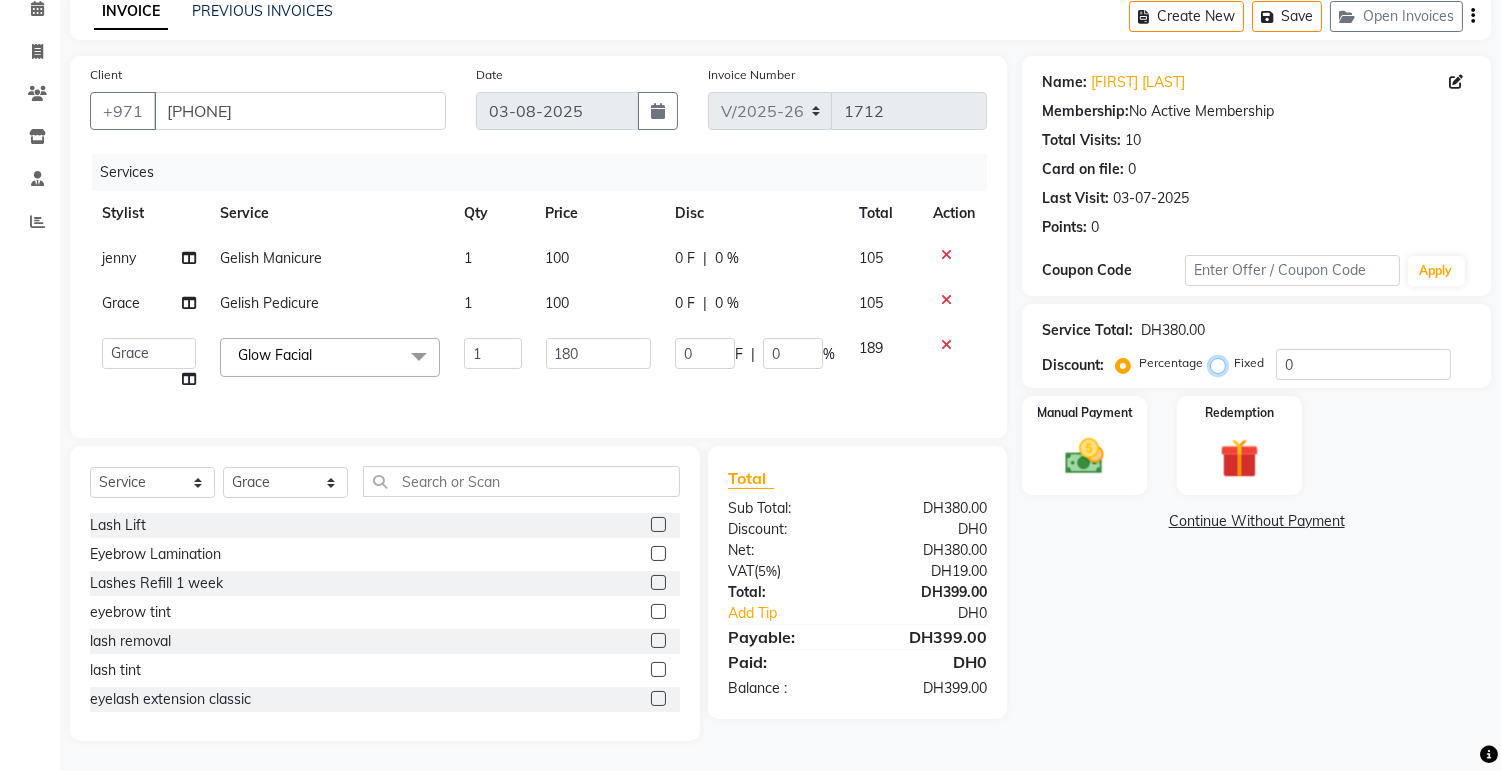 click on "Fixed" at bounding box center [1222, 363] 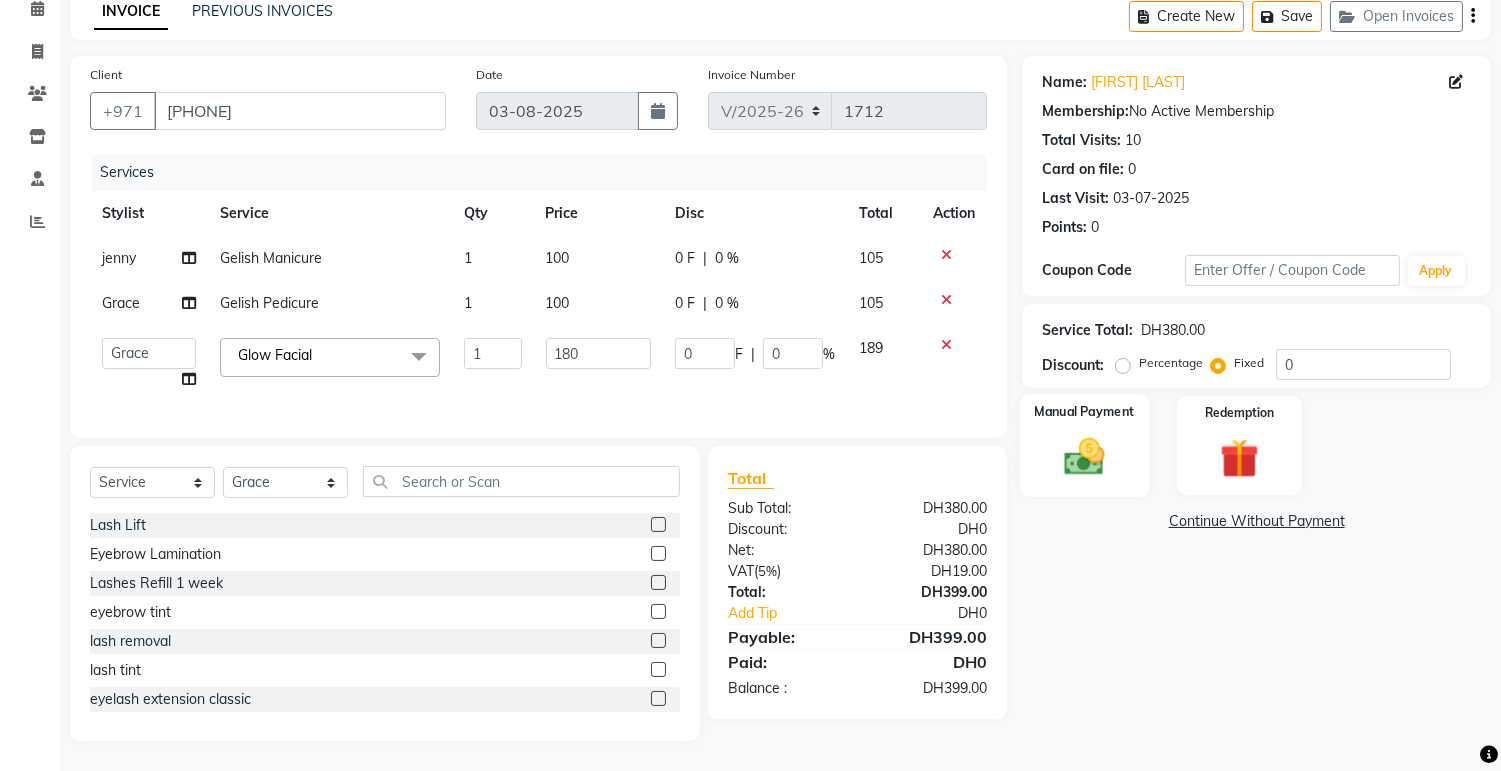 click 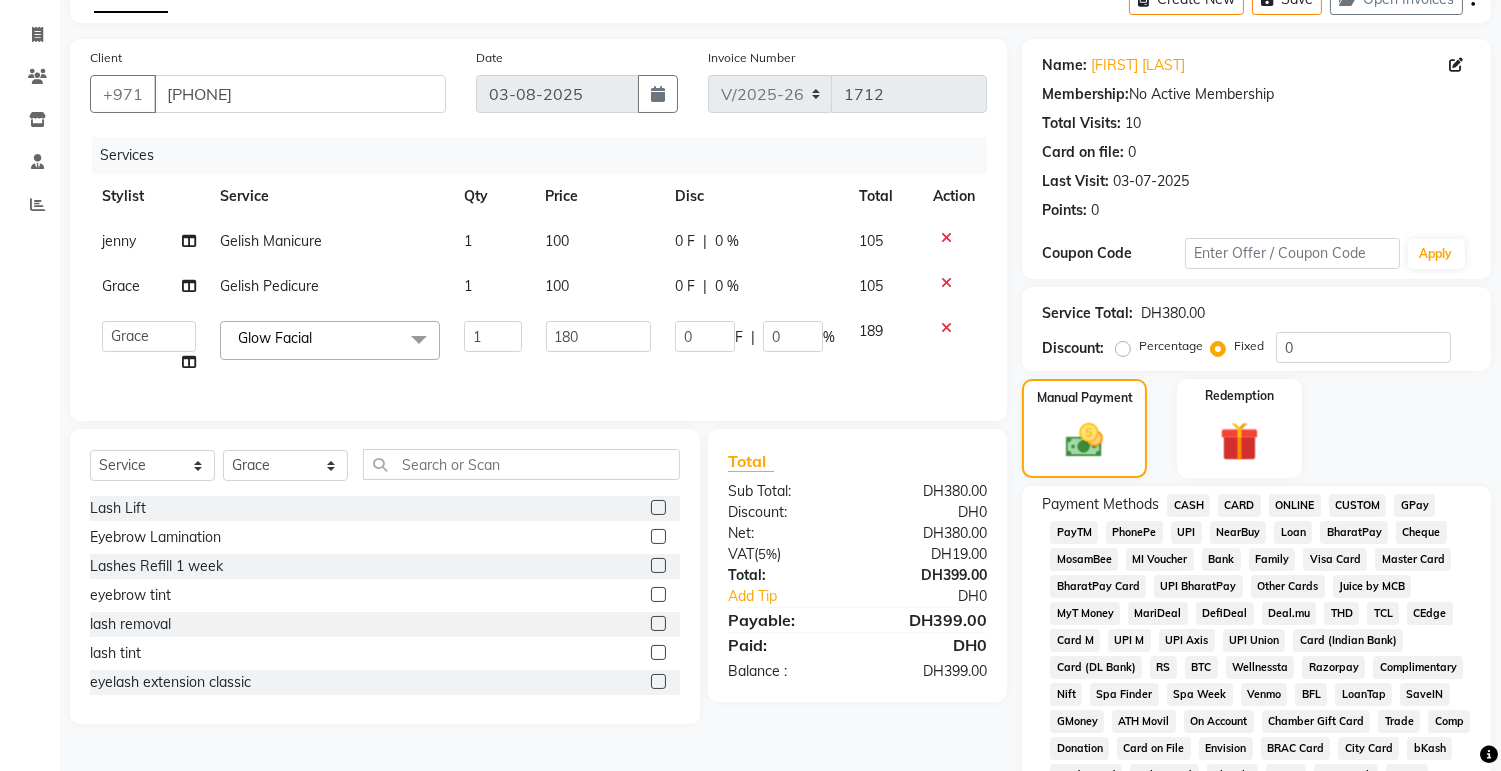 click on "CASH" 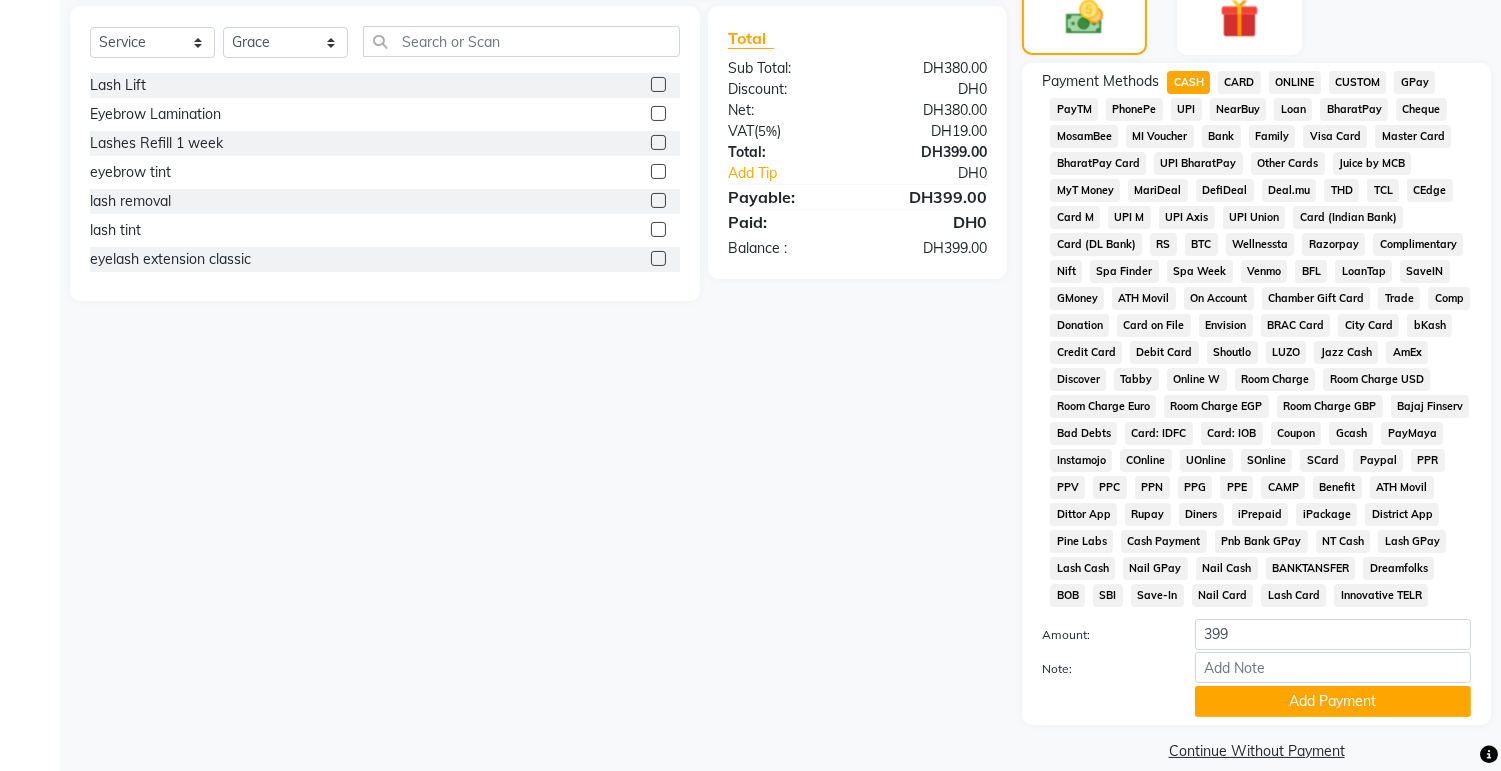 scroll, scrollTop: 563, scrollLeft: 0, axis: vertical 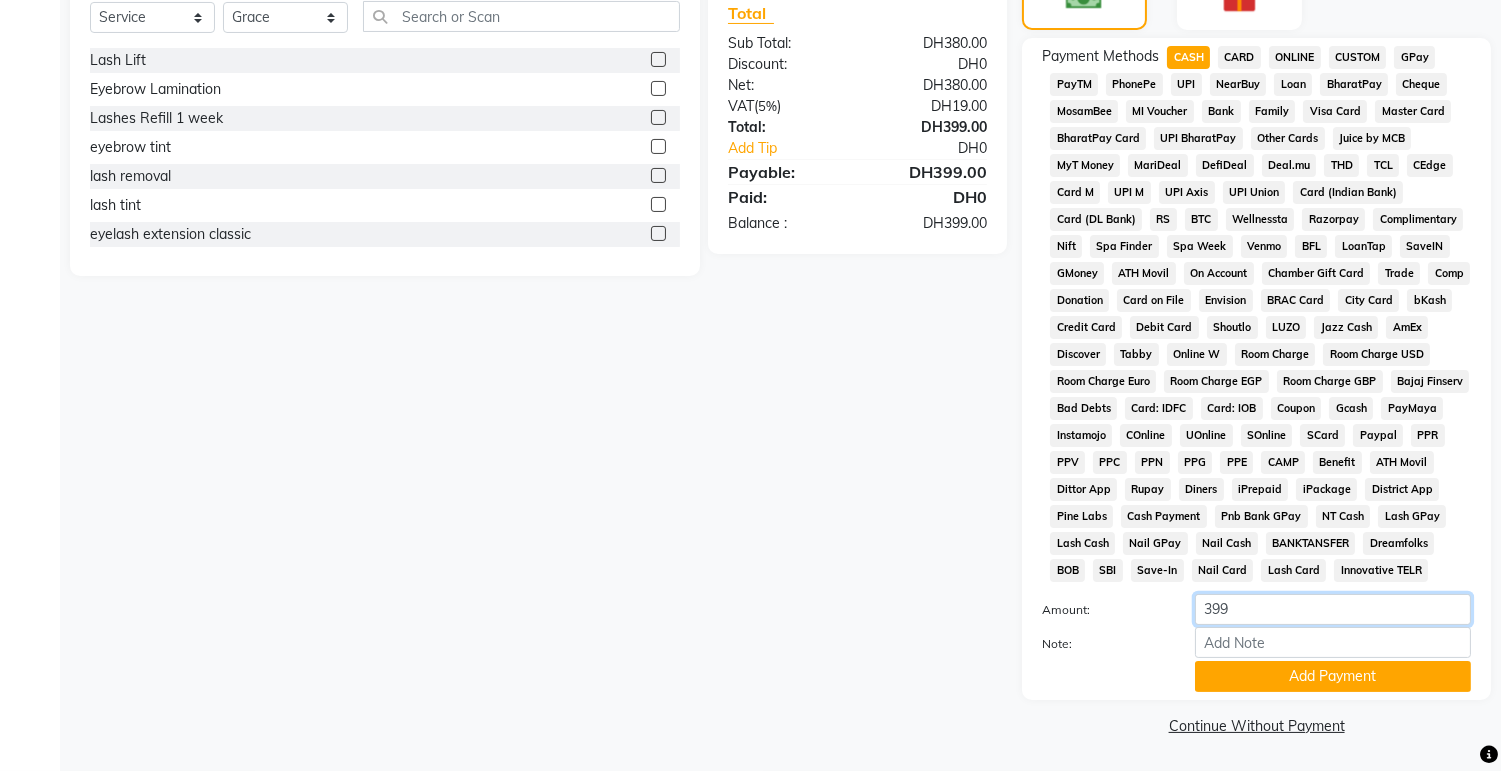 click on "399" 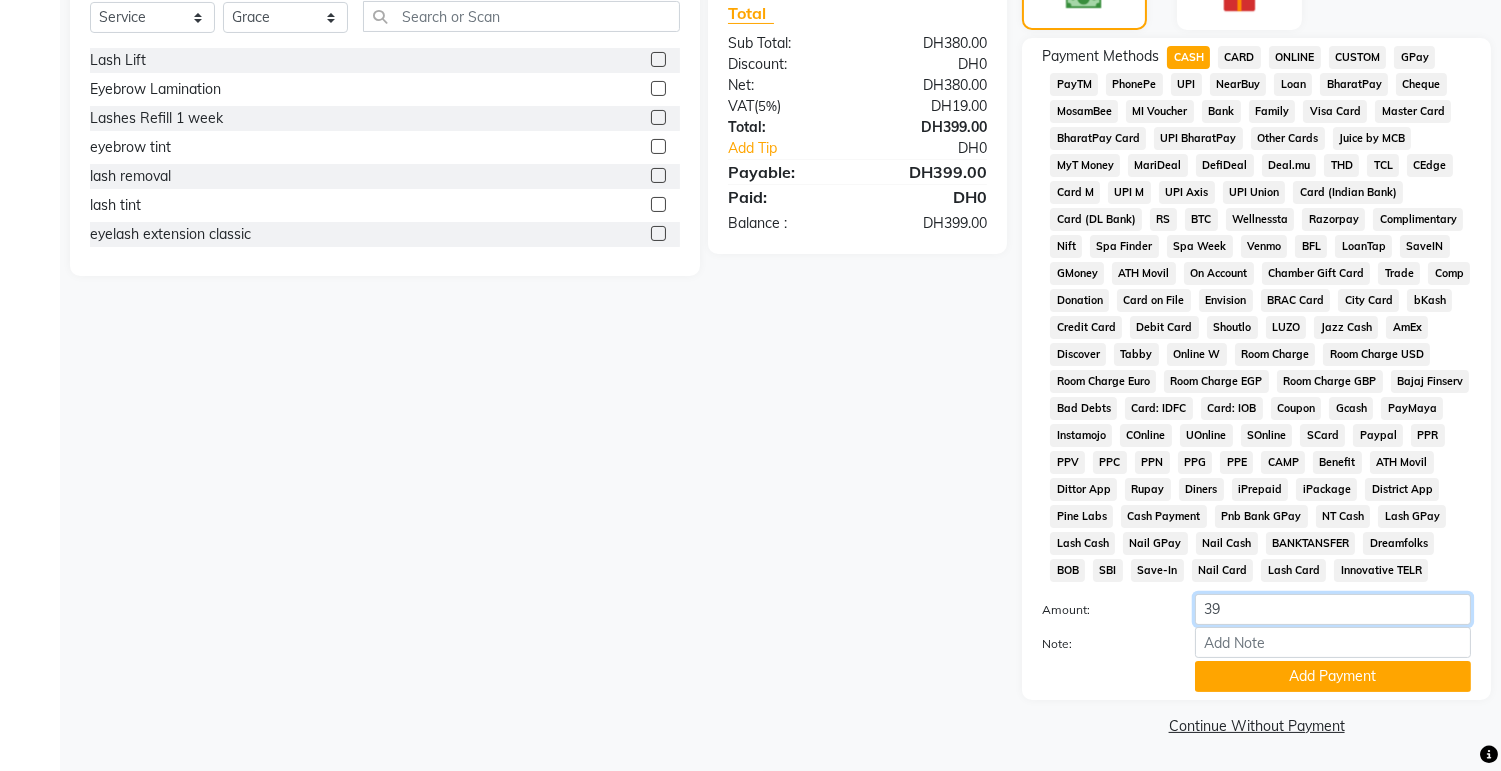 type on "3" 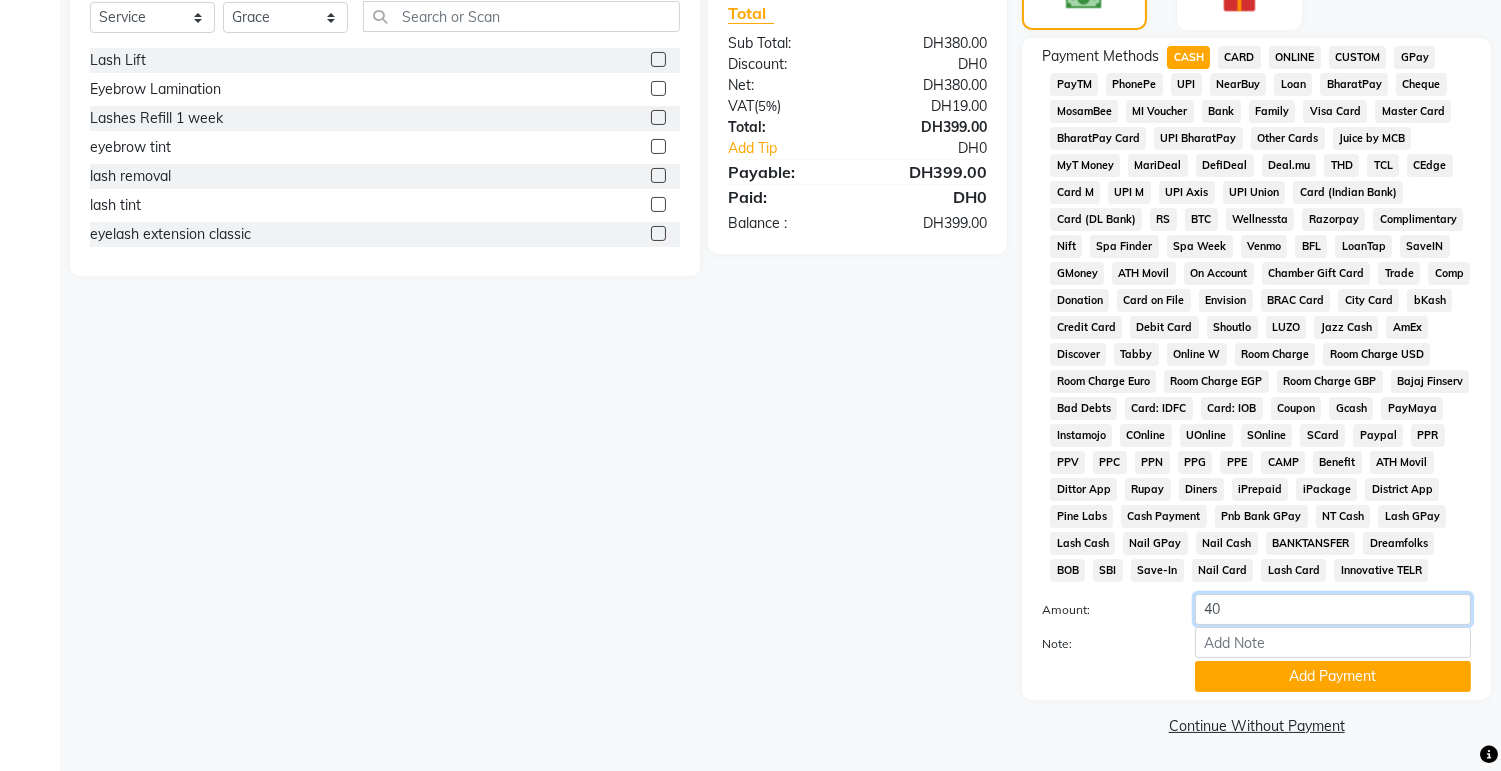 type on "400" 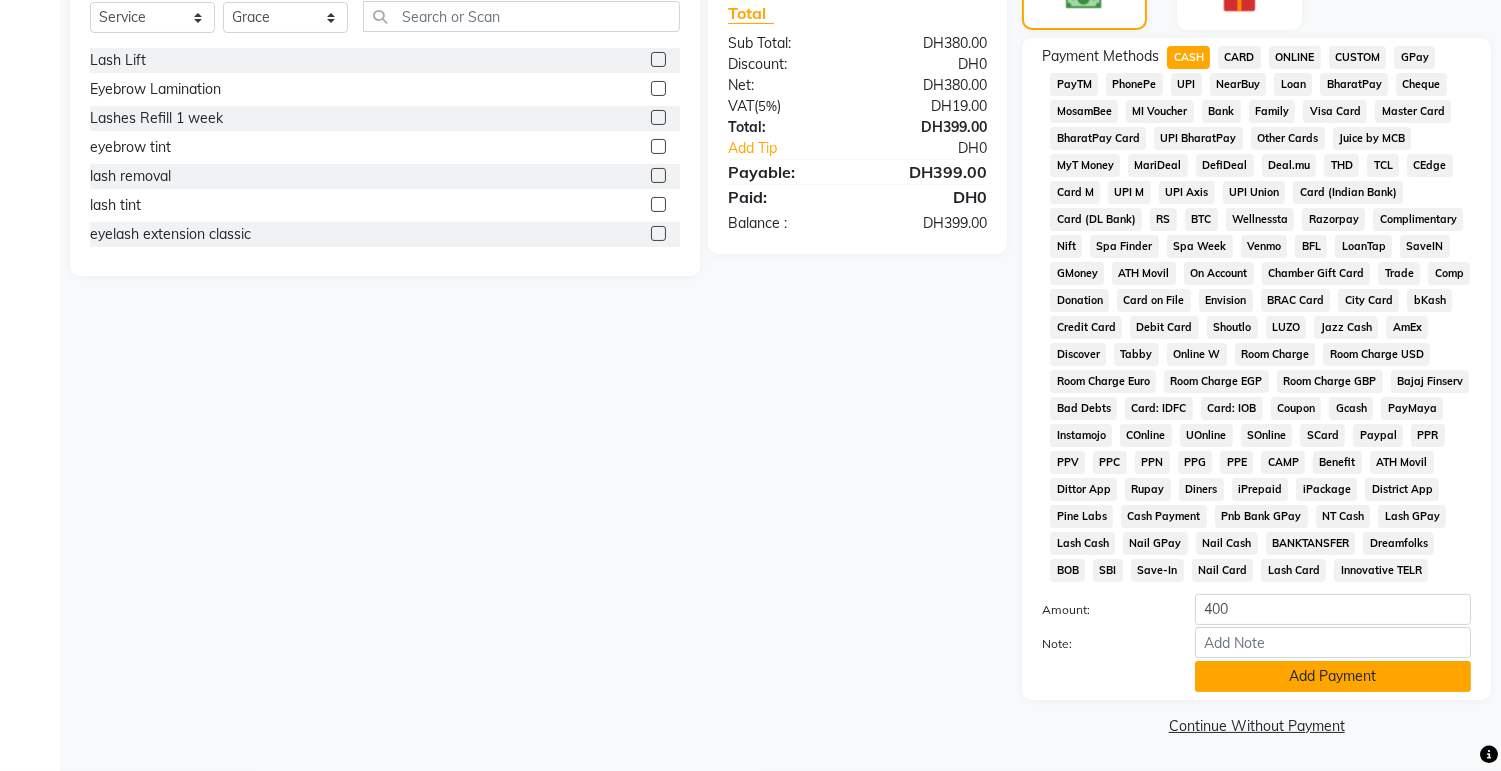 click on "Add Payment" 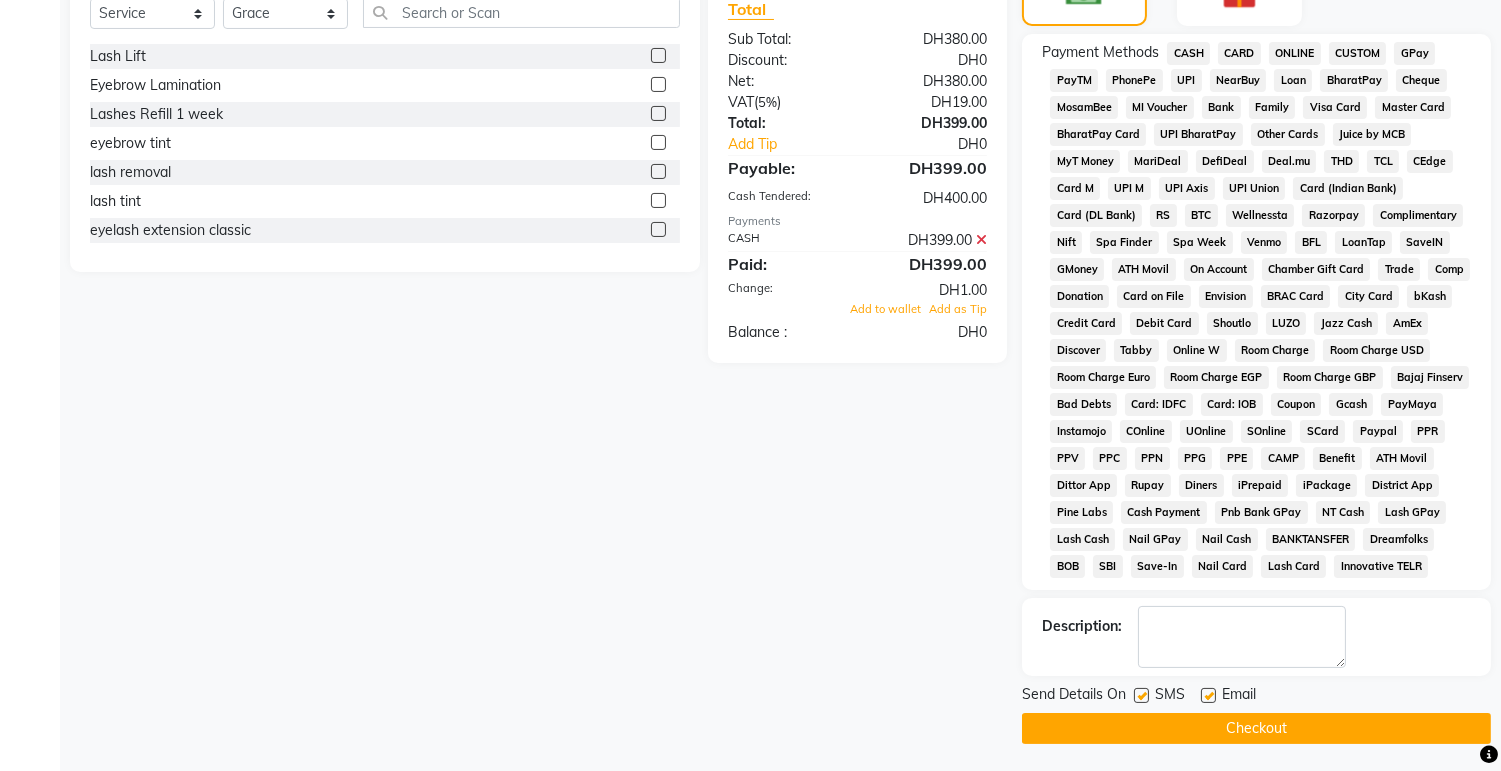 scroll, scrollTop: 570, scrollLeft: 0, axis: vertical 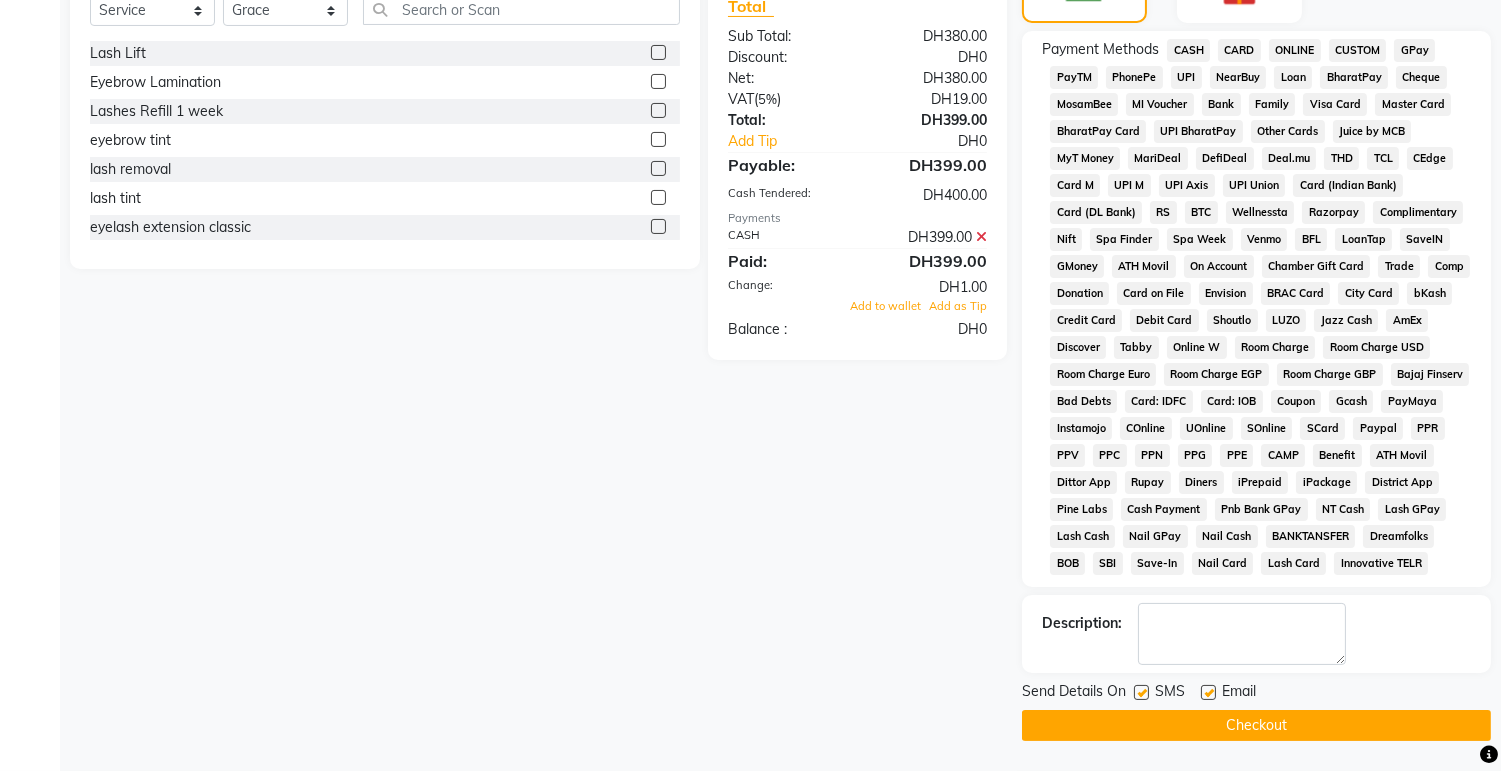 click on "Checkout" 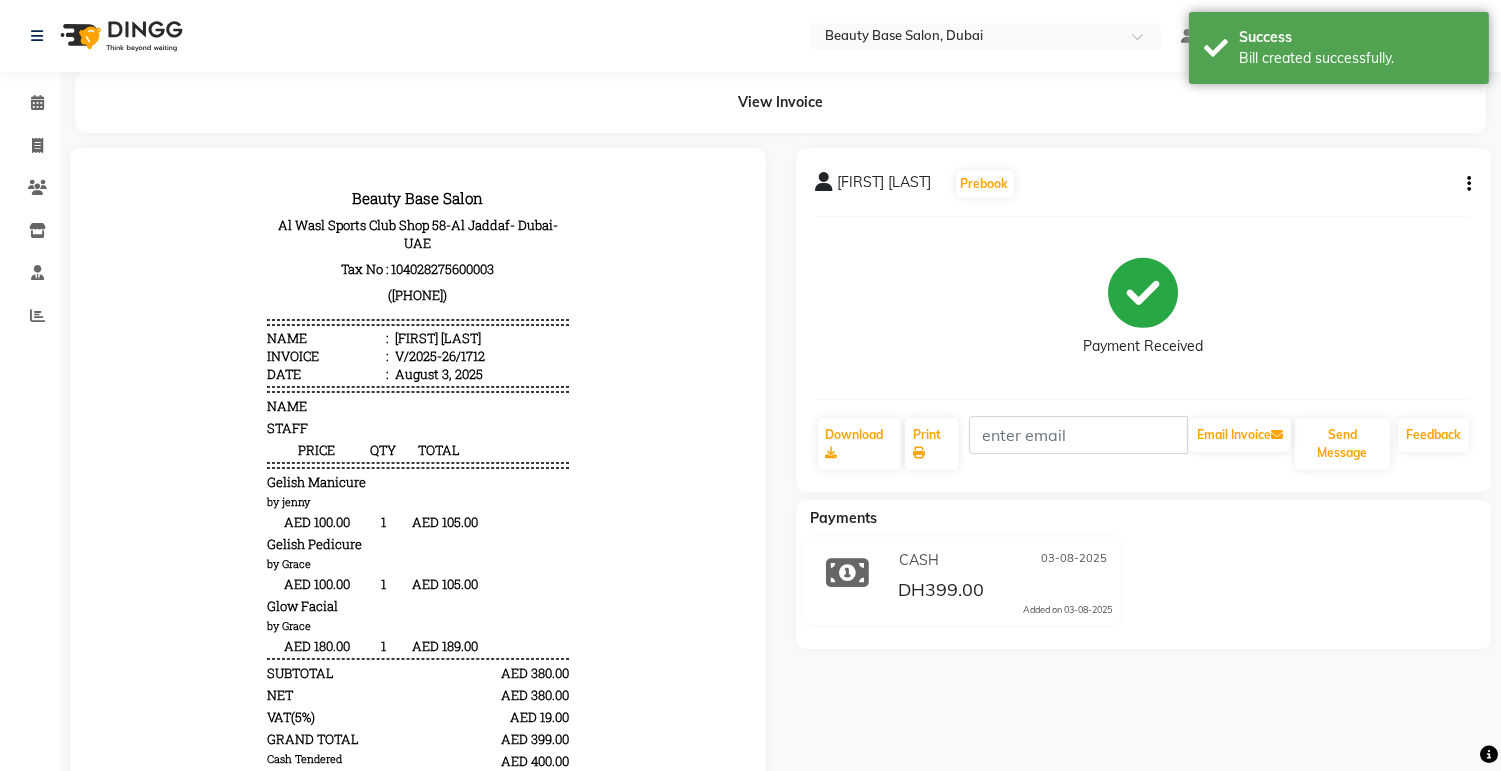 scroll, scrollTop: 0, scrollLeft: 0, axis: both 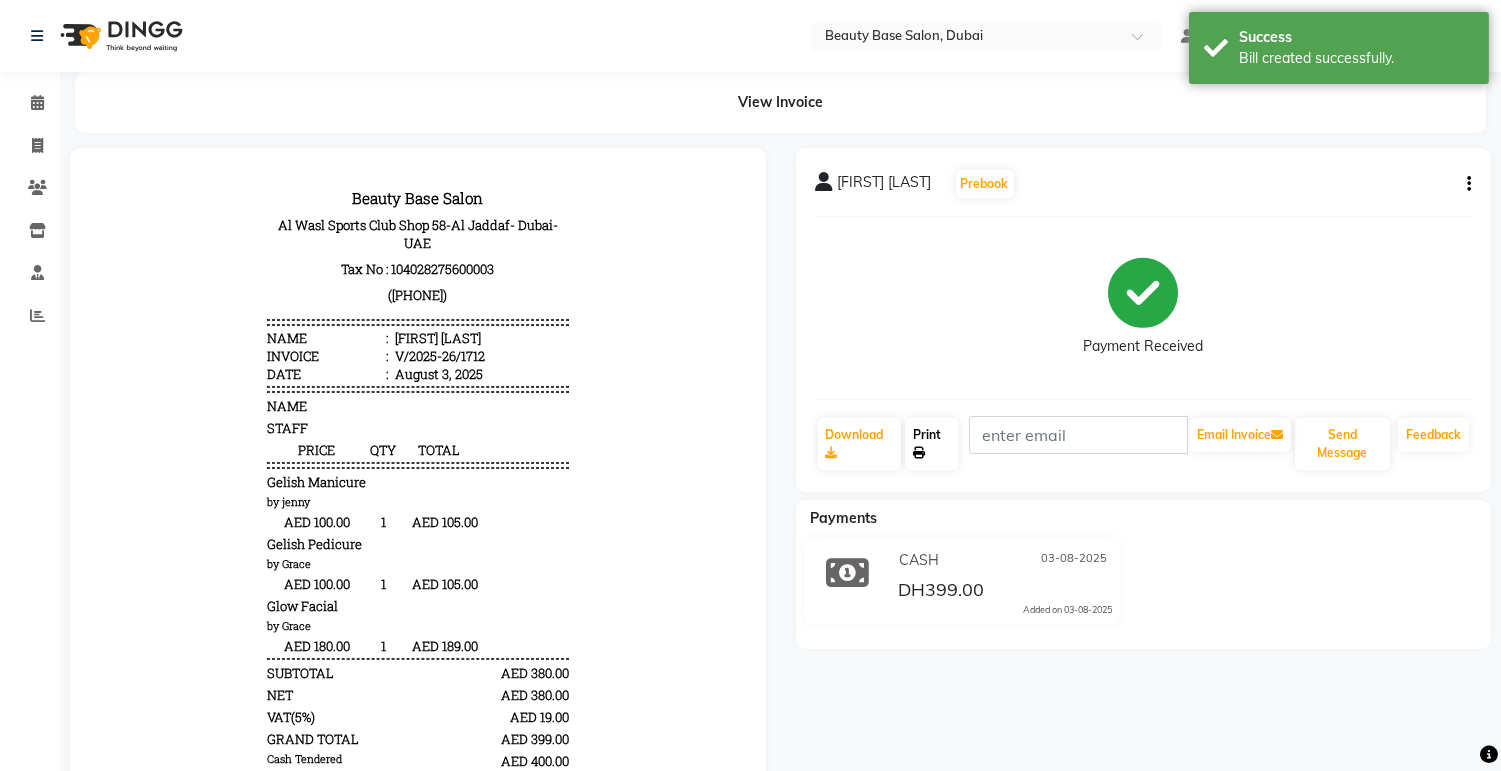 click on "Print" 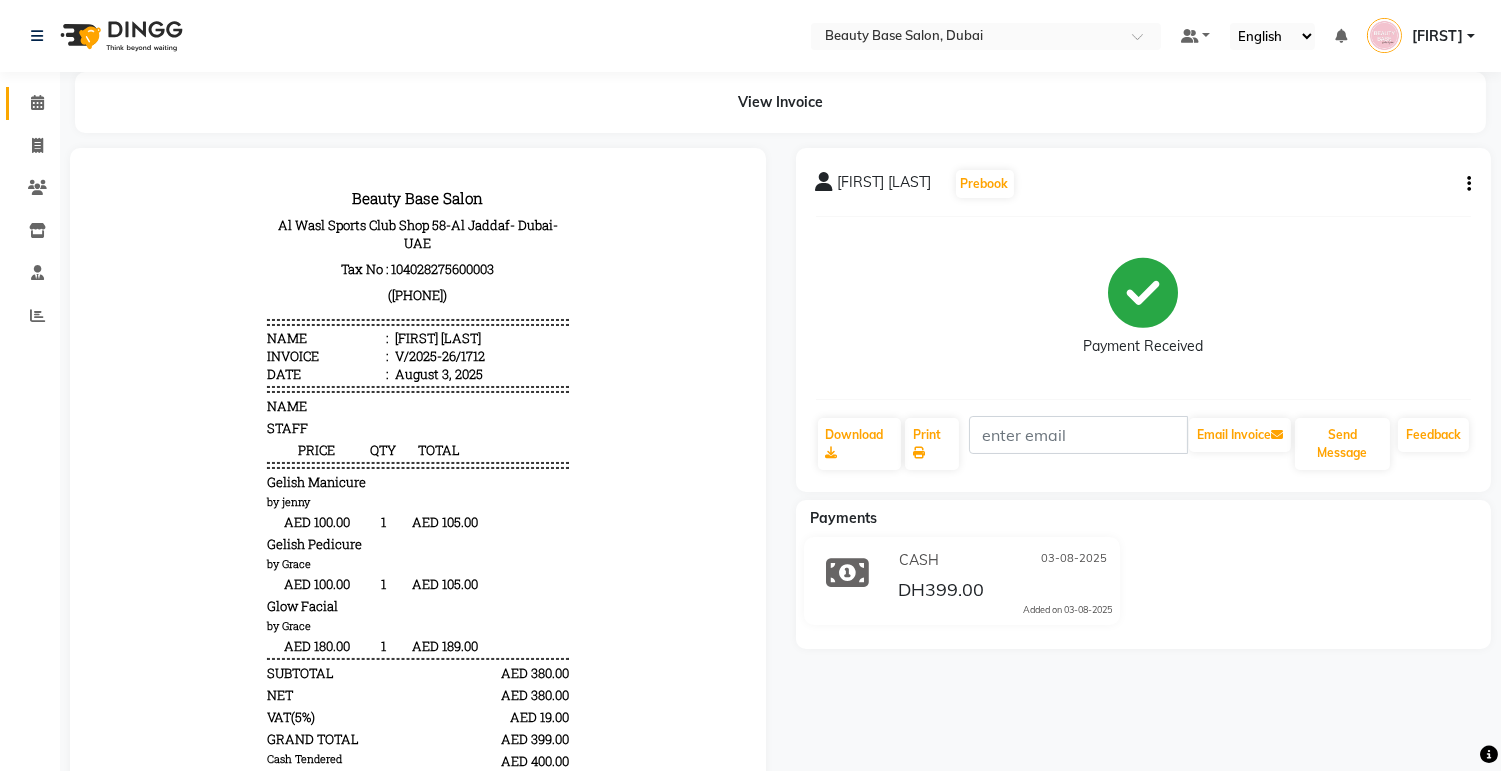 click 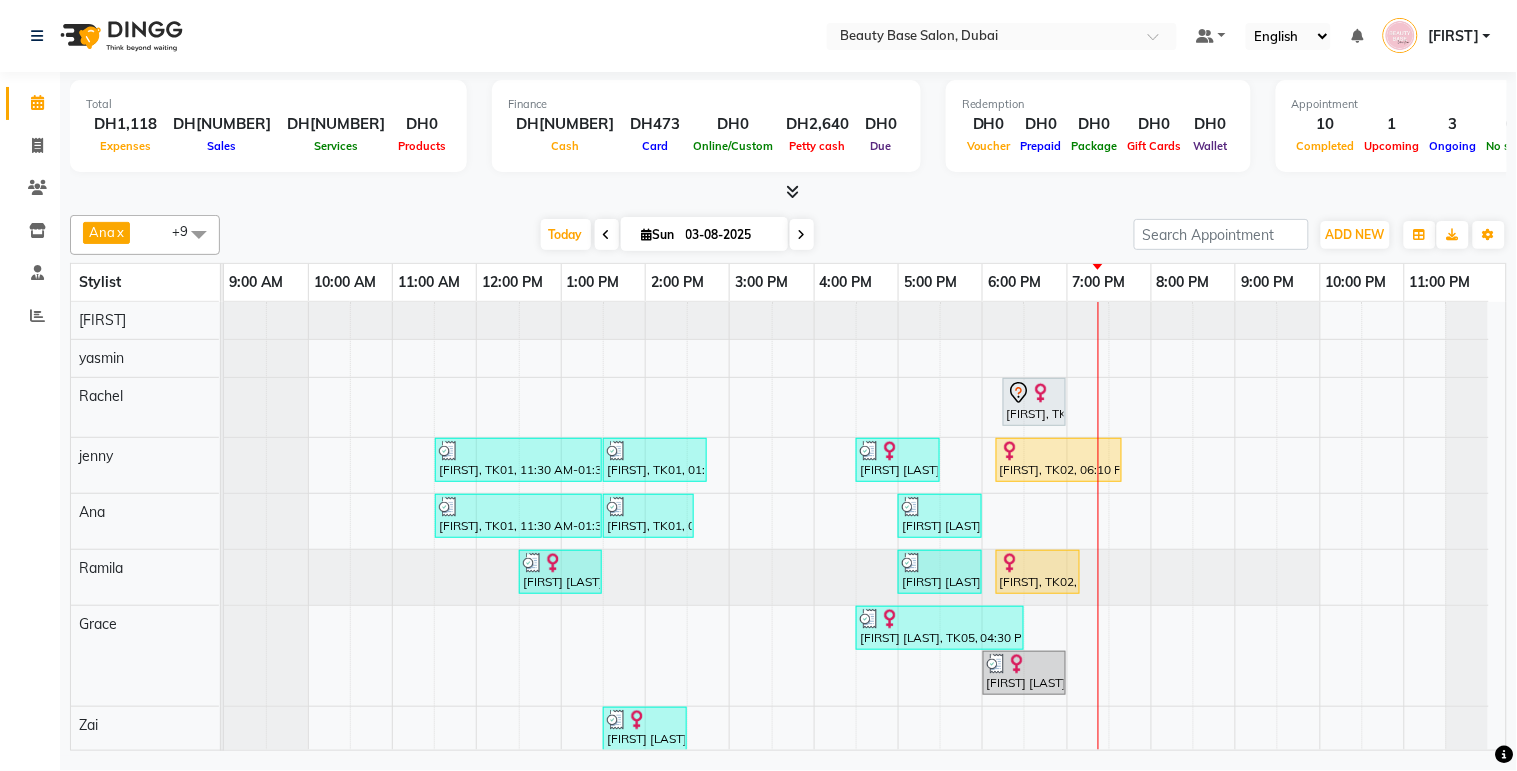 click on "[FIRST], TK07, 06:15 PM-07:00 PM, Blowdry classic" at bounding box center (1034, 402) 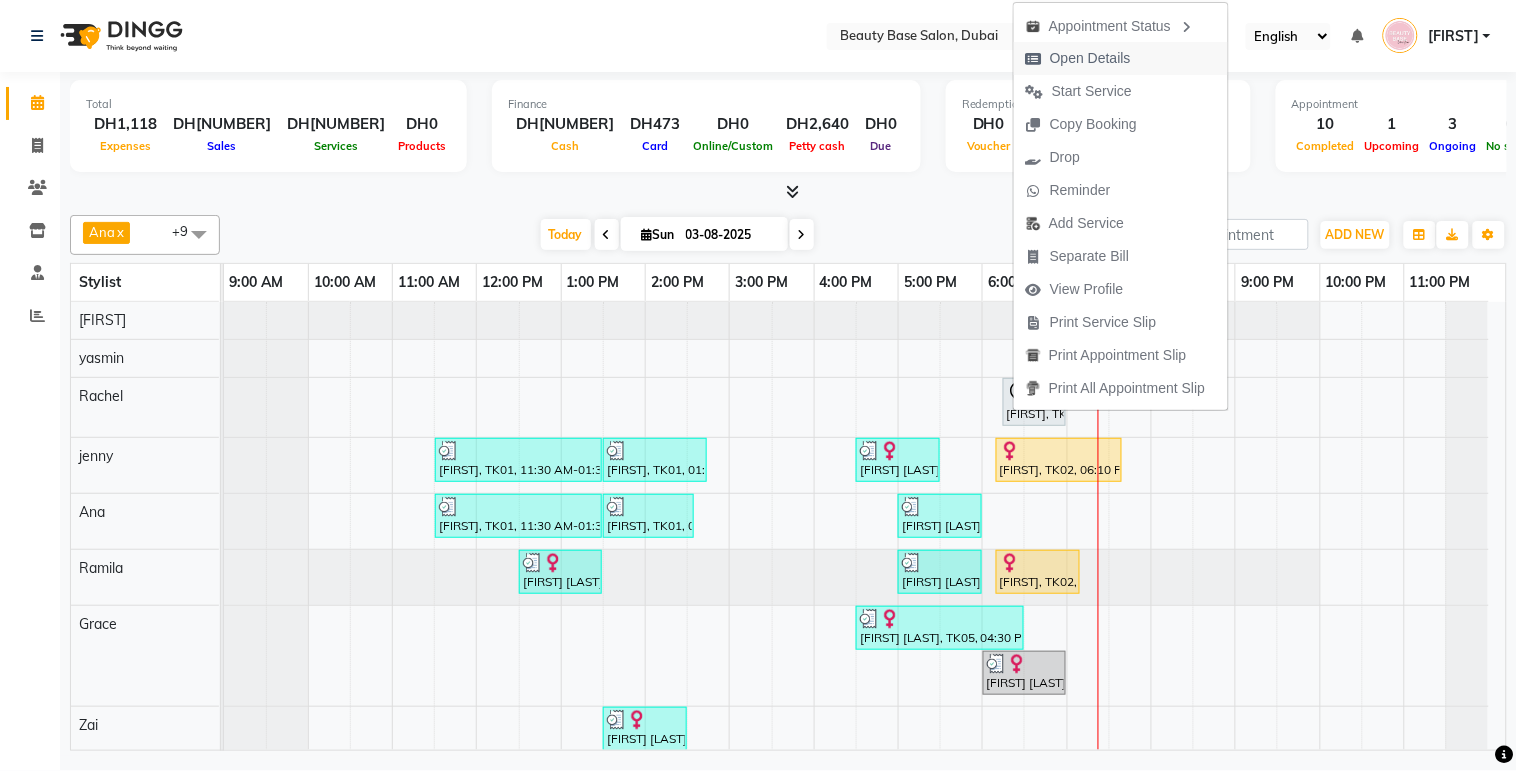 click on "Open Details" at bounding box center [1090, 58] 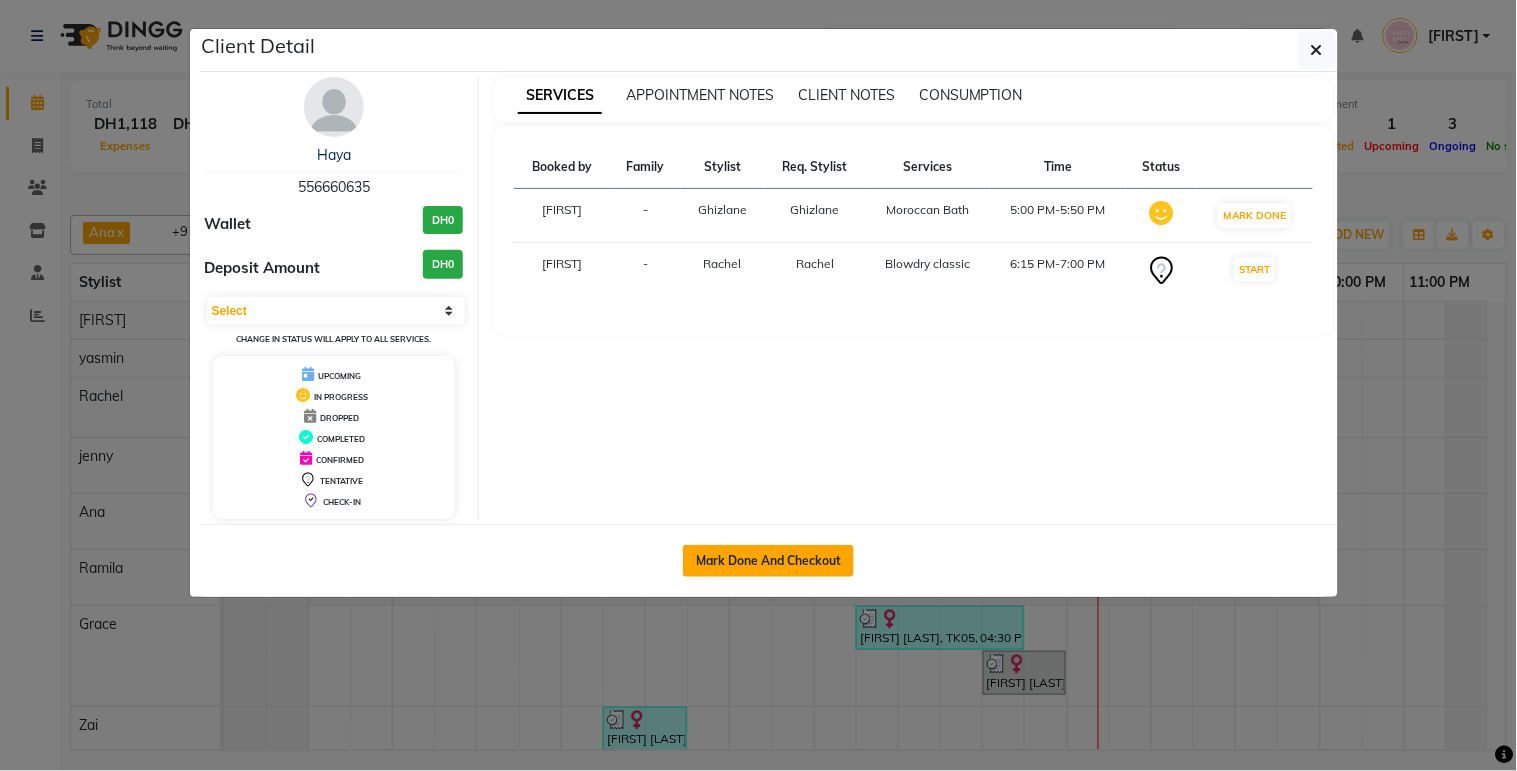 click on "Mark Done And Checkout" 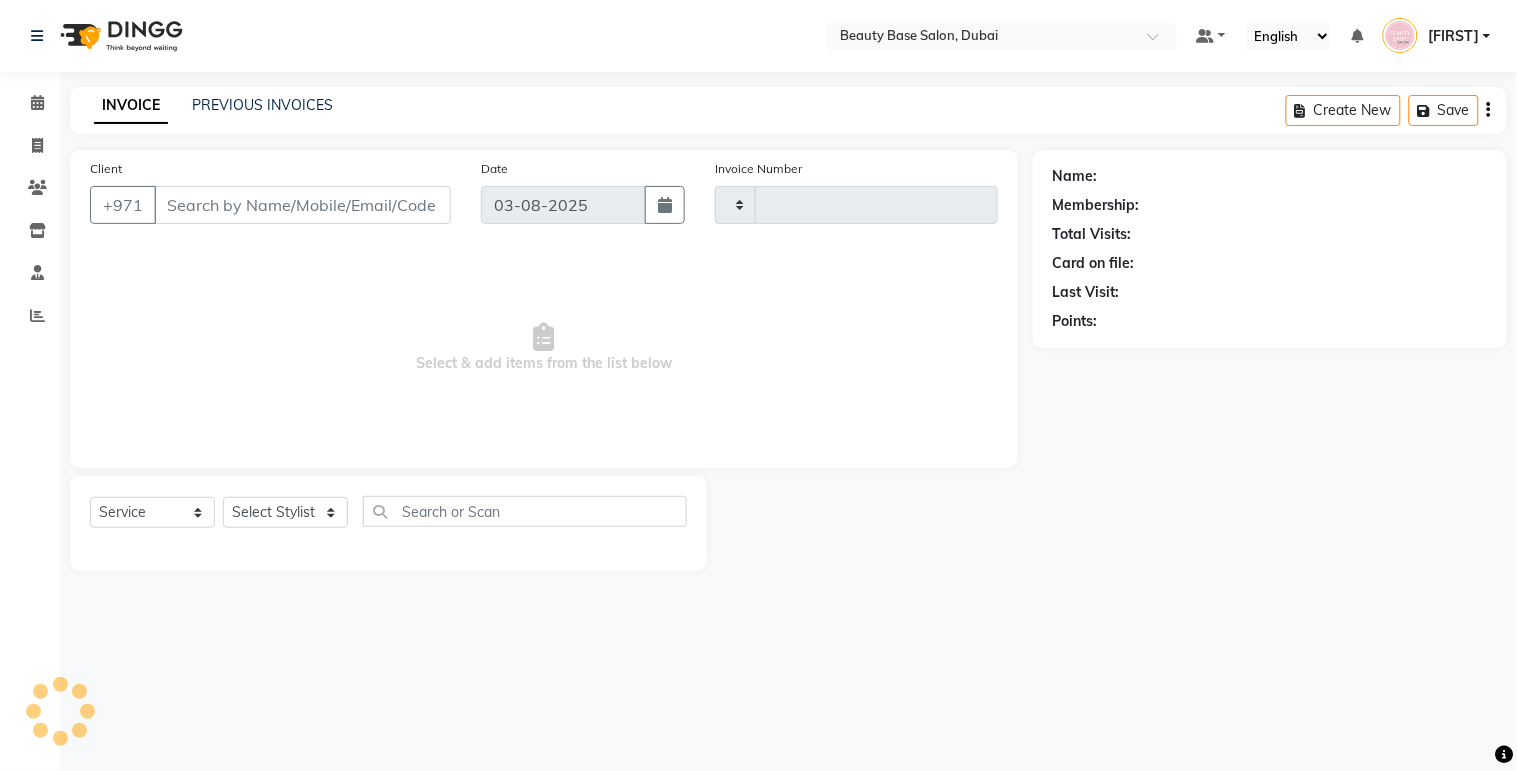 type on "1713" 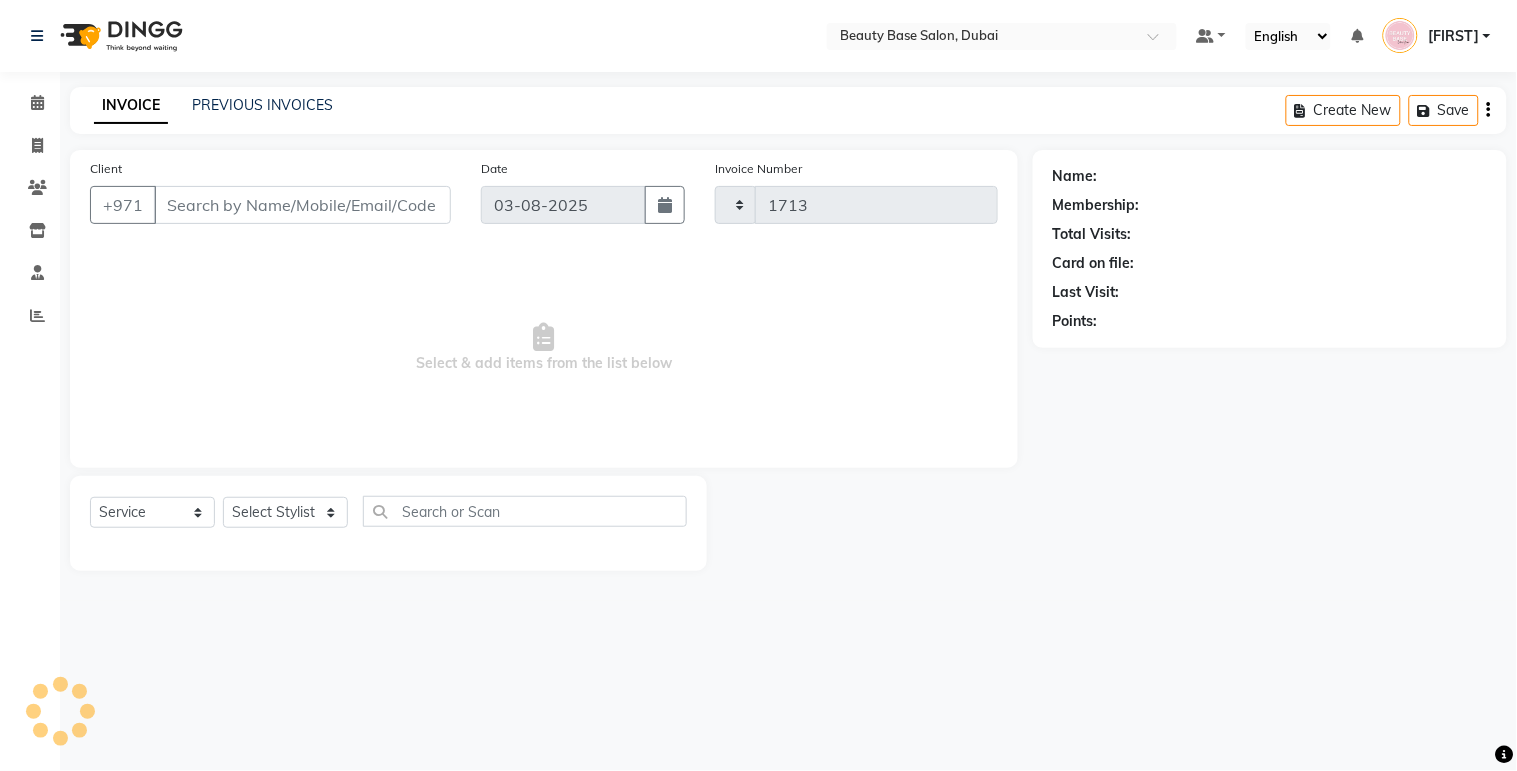 select on "813" 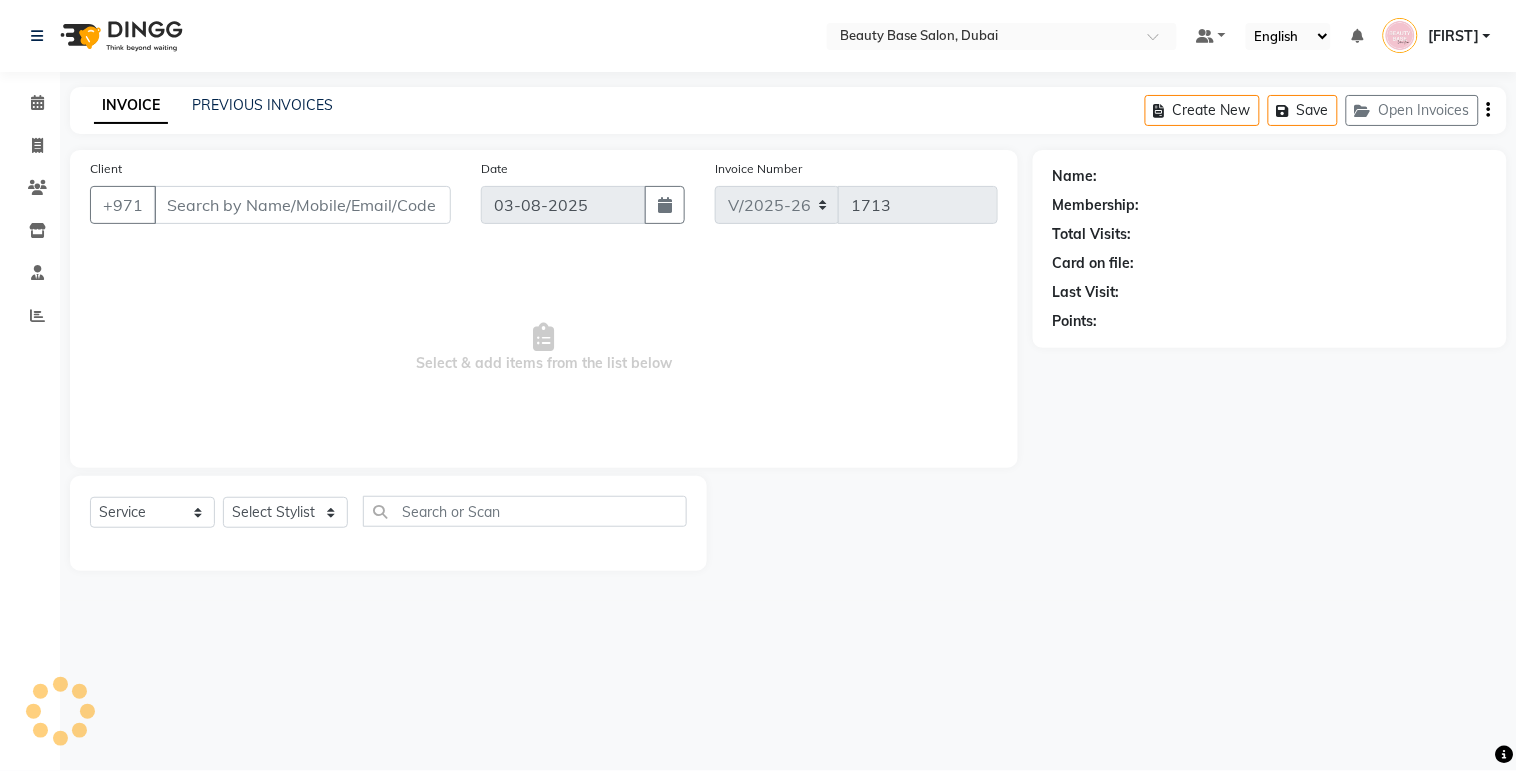 type on "556660635" 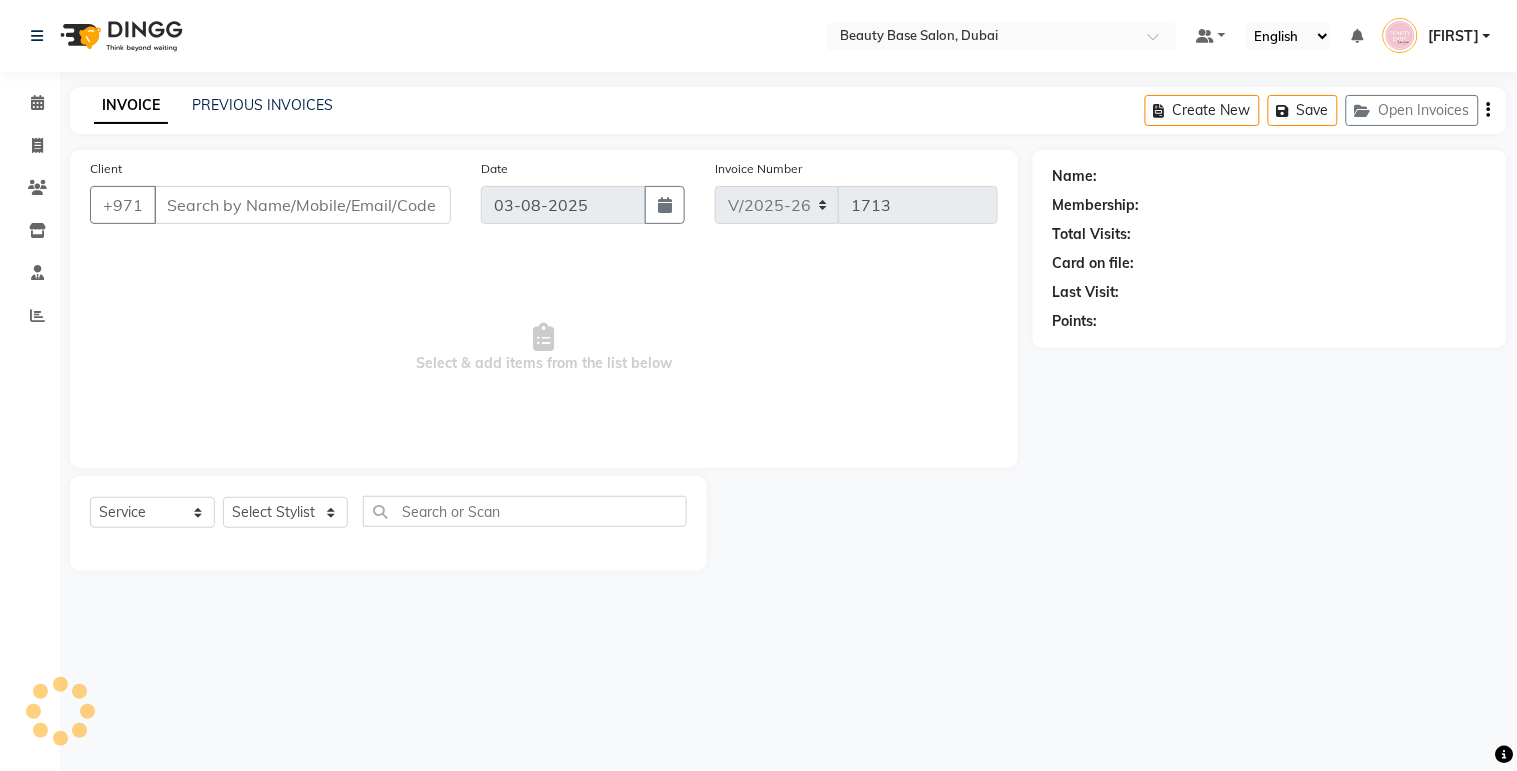 select on "54541" 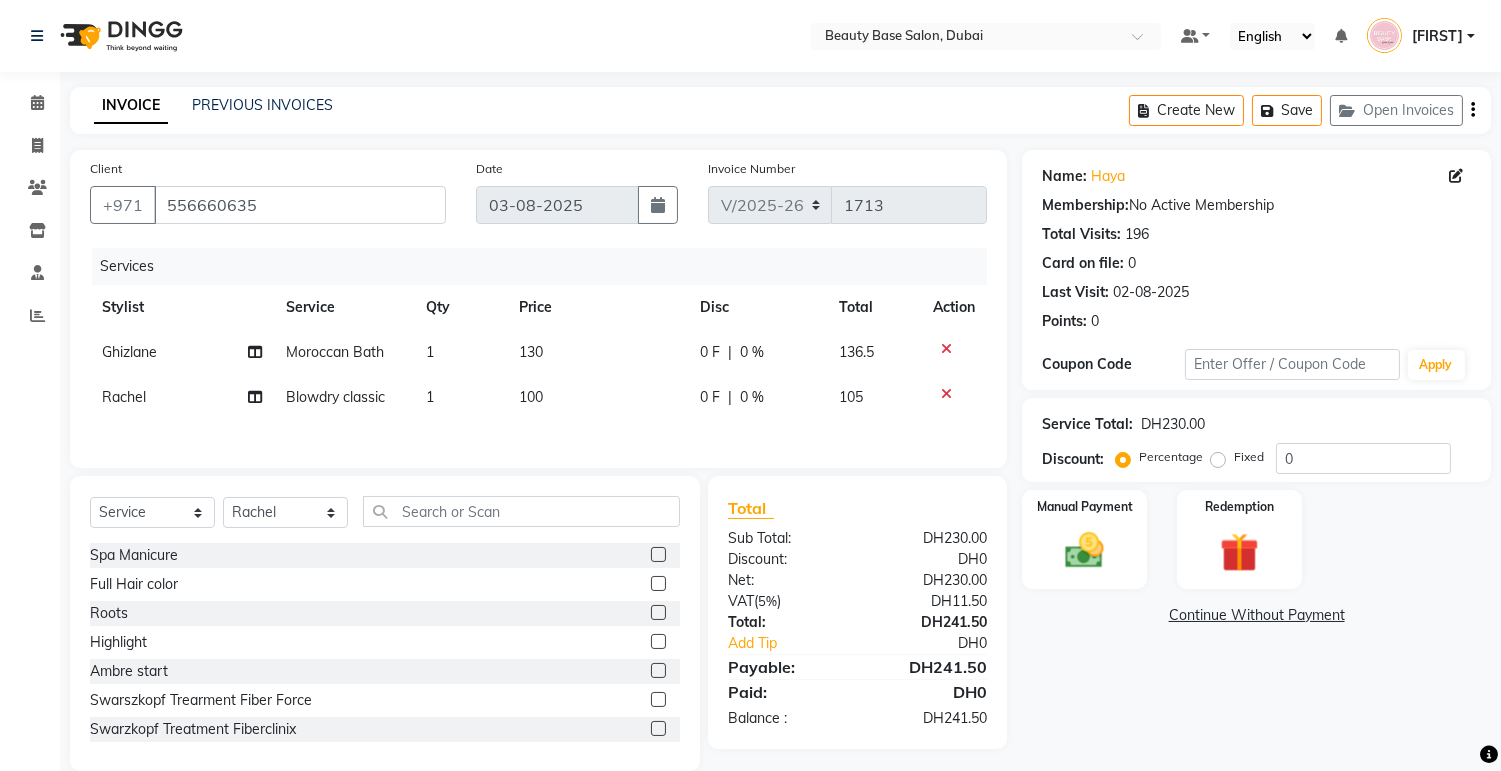 click on "Fixed" 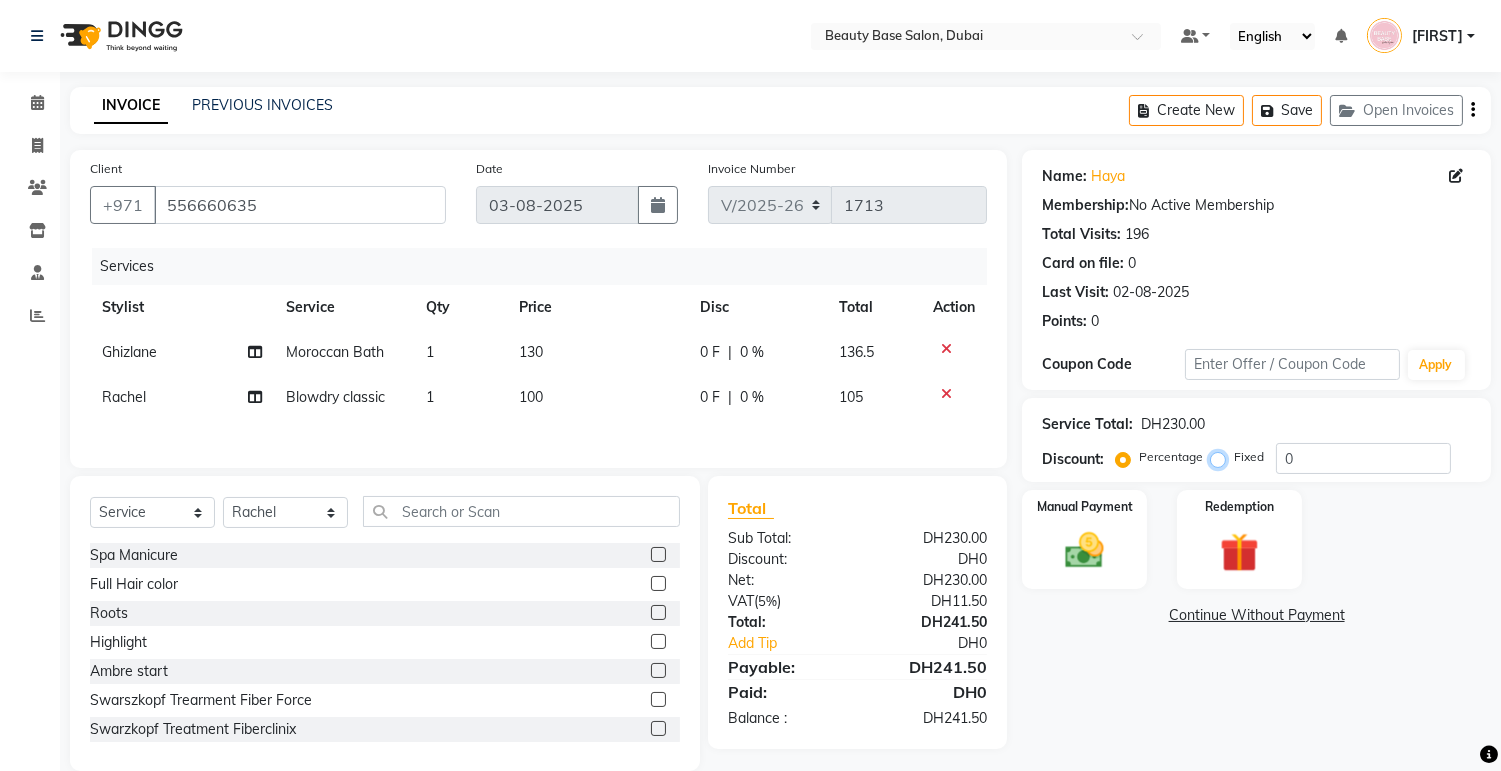 click on "Fixed" at bounding box center [1222, 457] 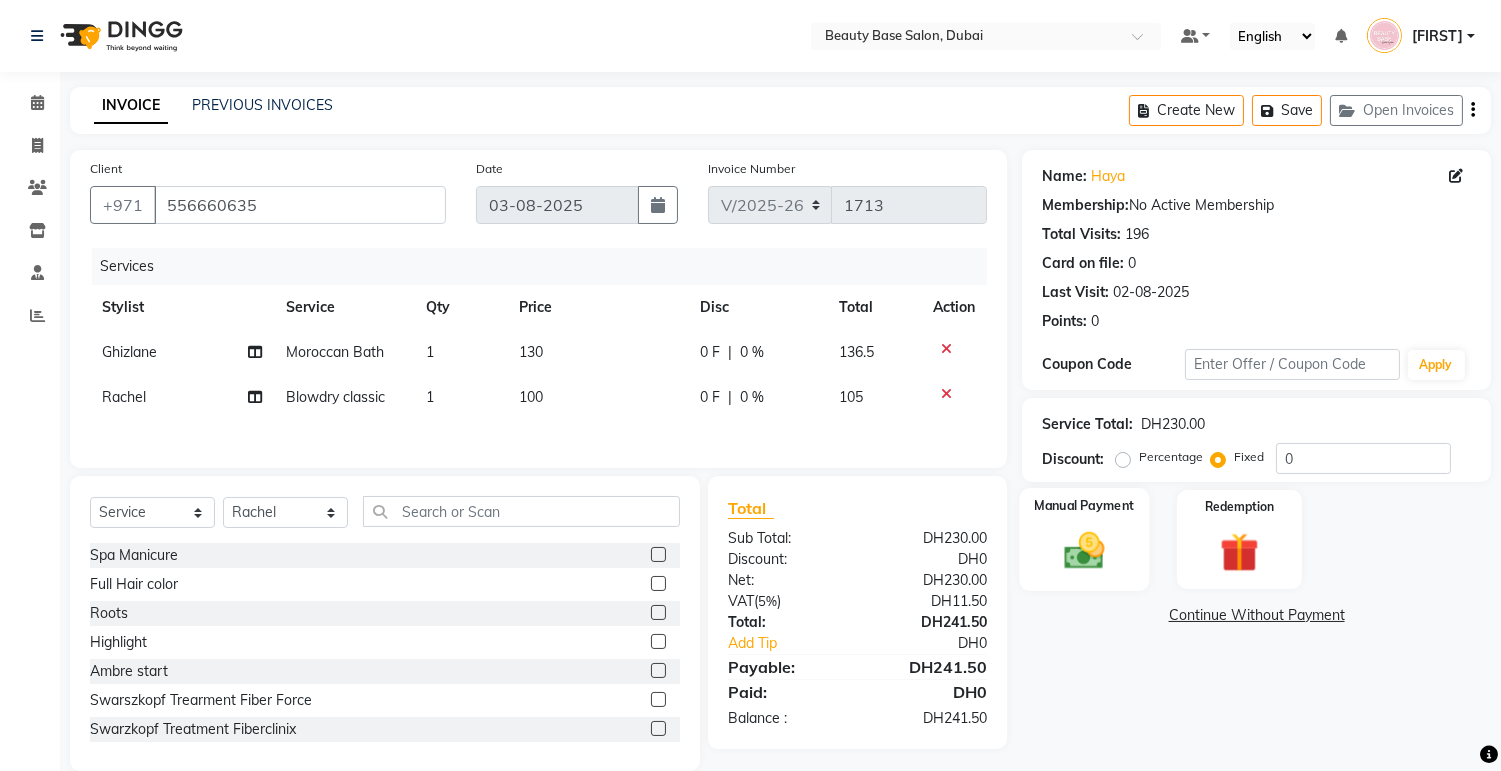click 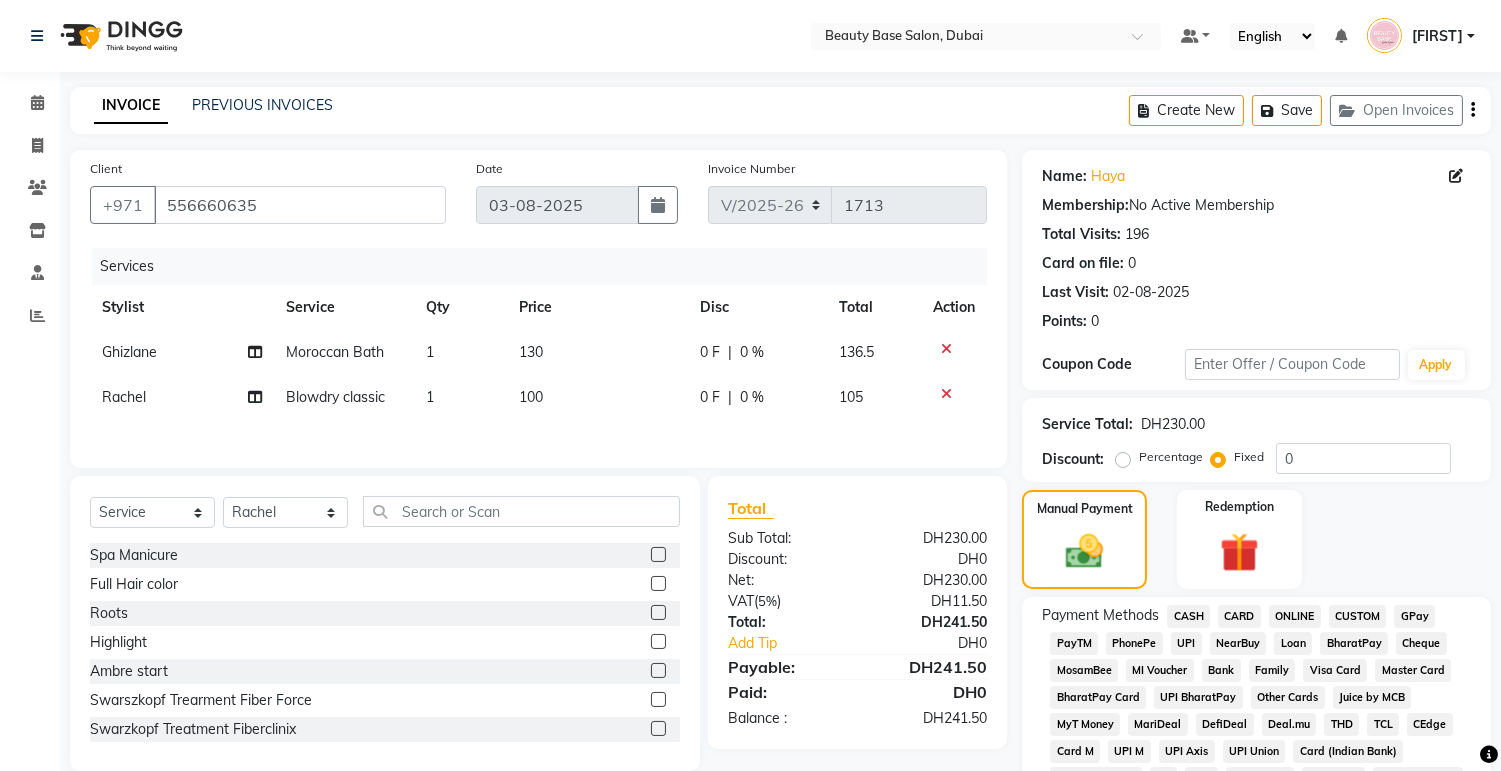click on "CARD" 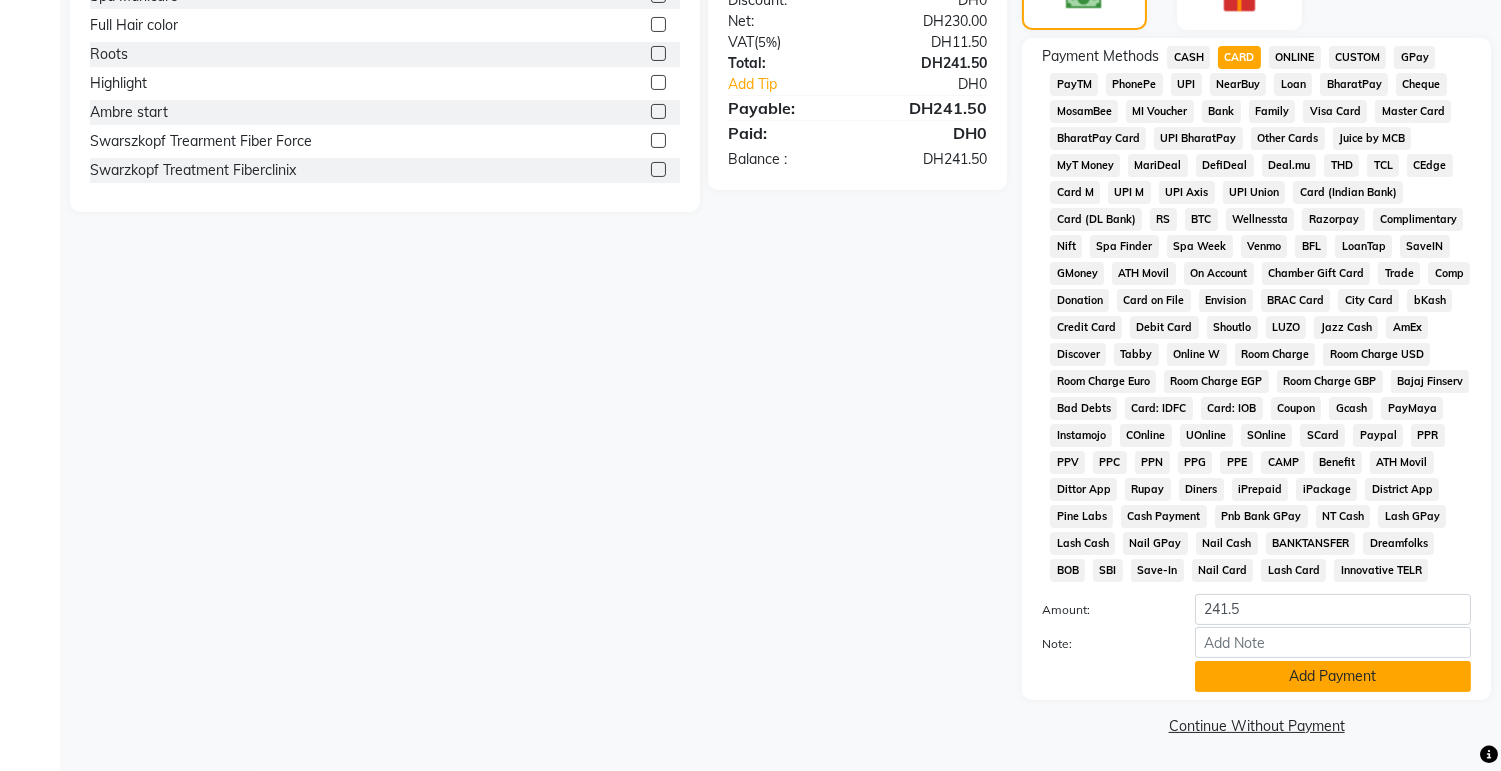click on "Add Payment" 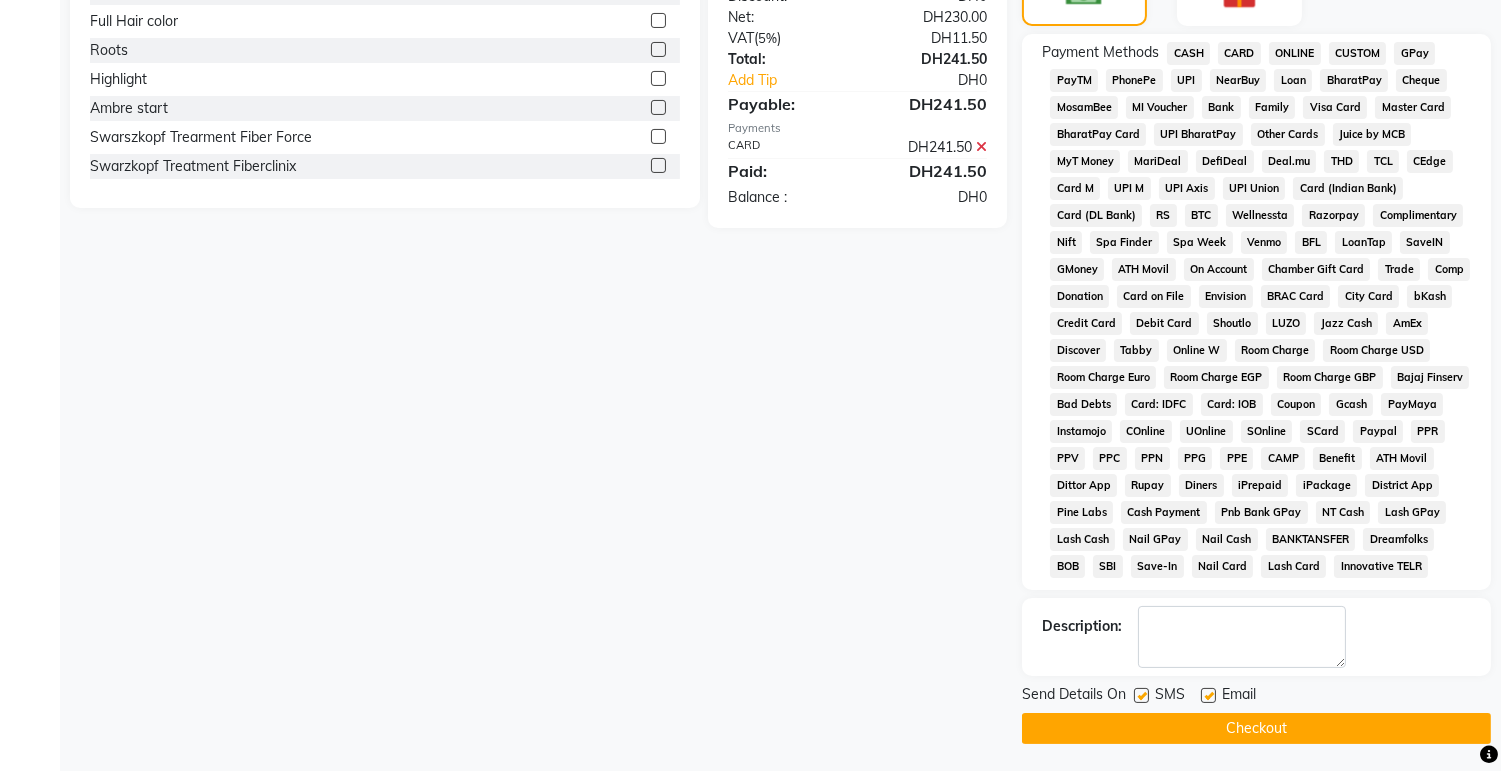scroll, scrollTop: 570, scrollLeft: 0, axis: vertical 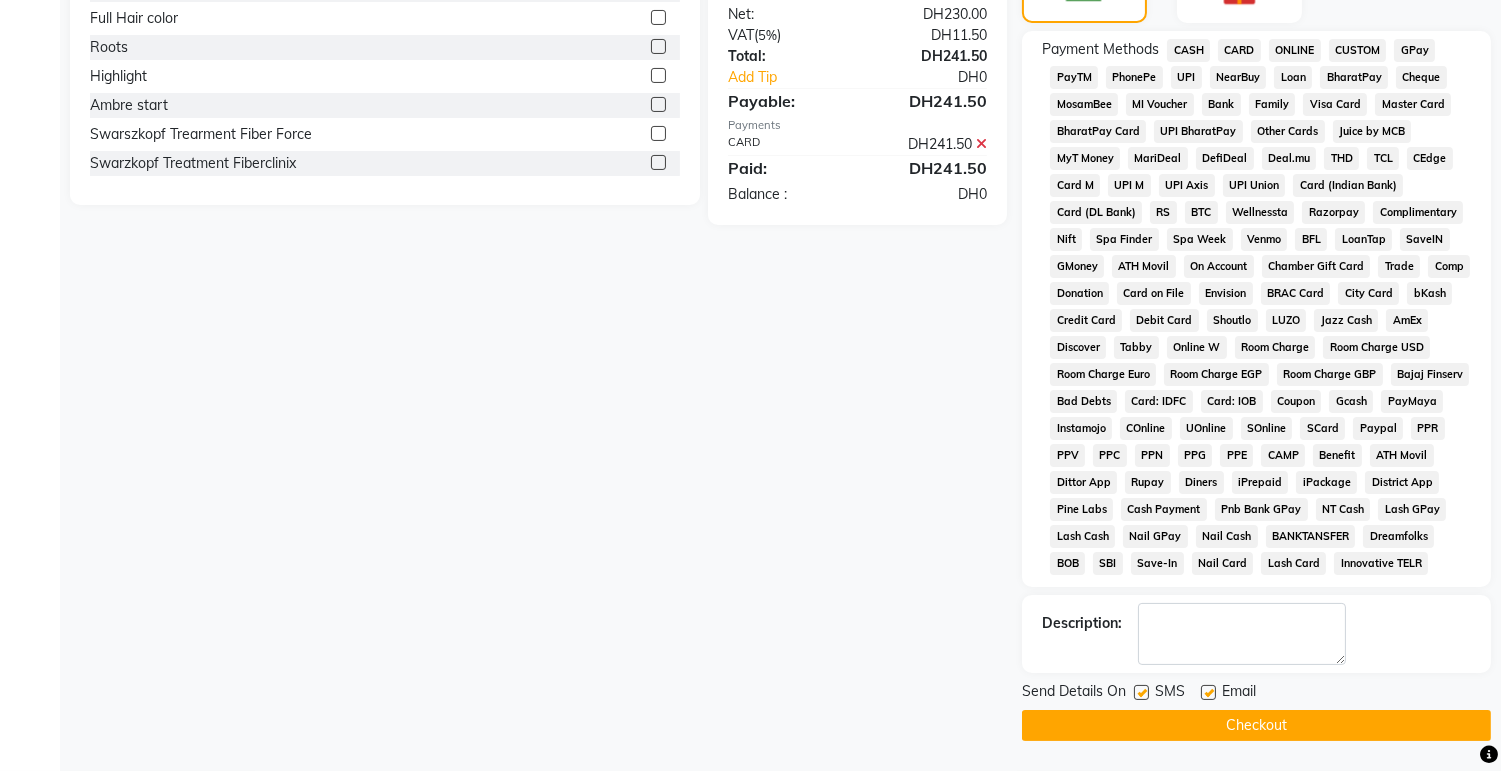 click on "Checkout" 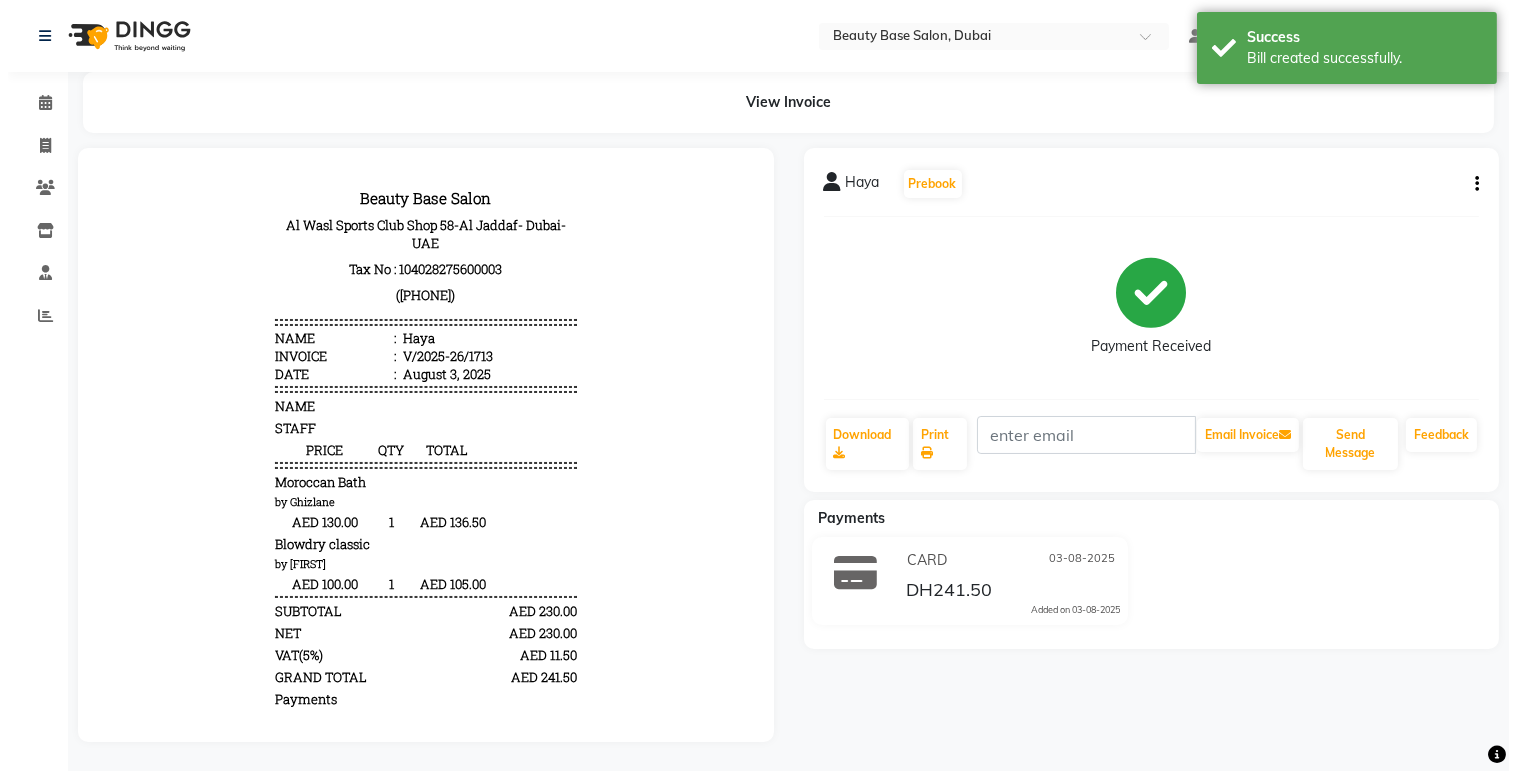 scroll, scrollTop: 0, scrollLeft: 0, axis: both 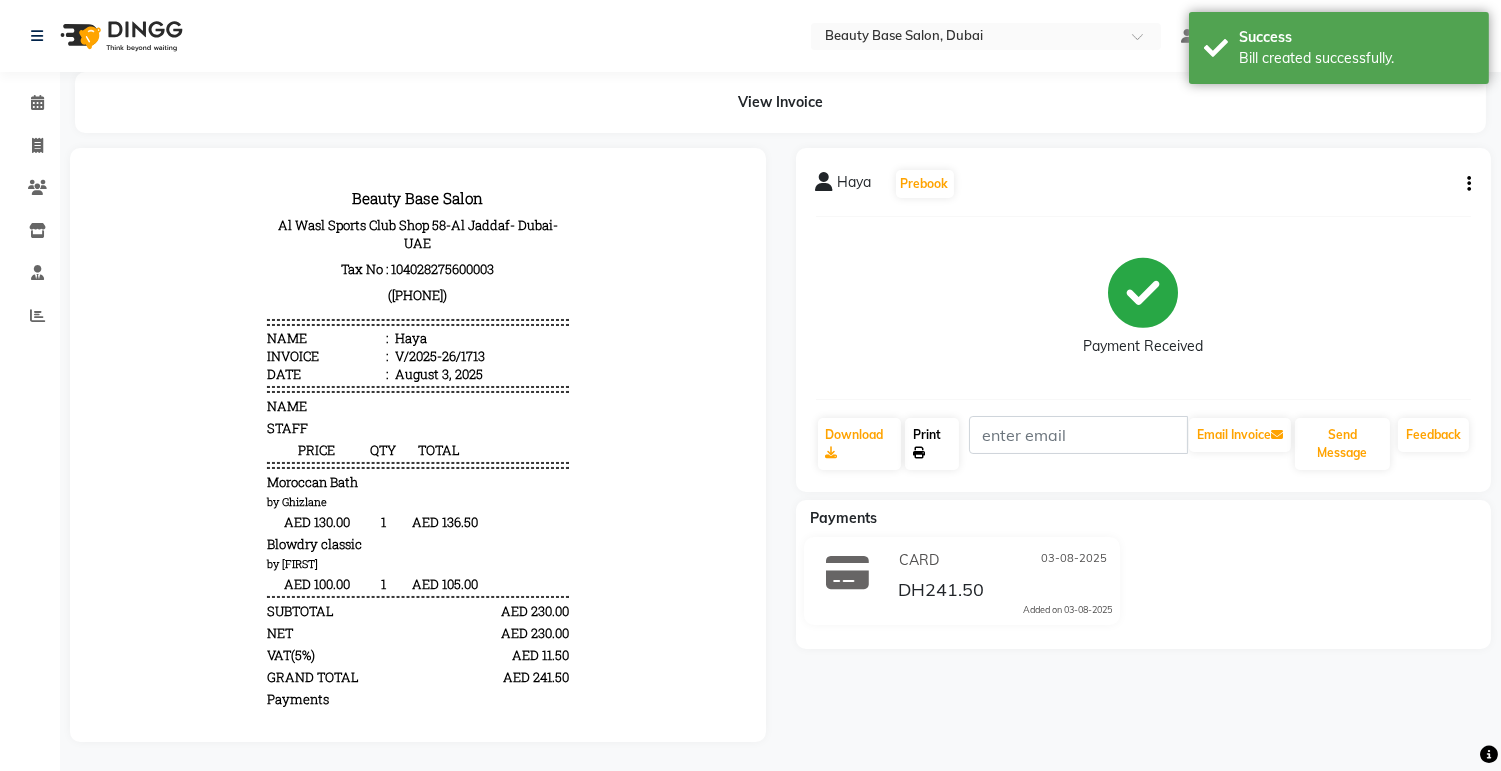 click on "Print" 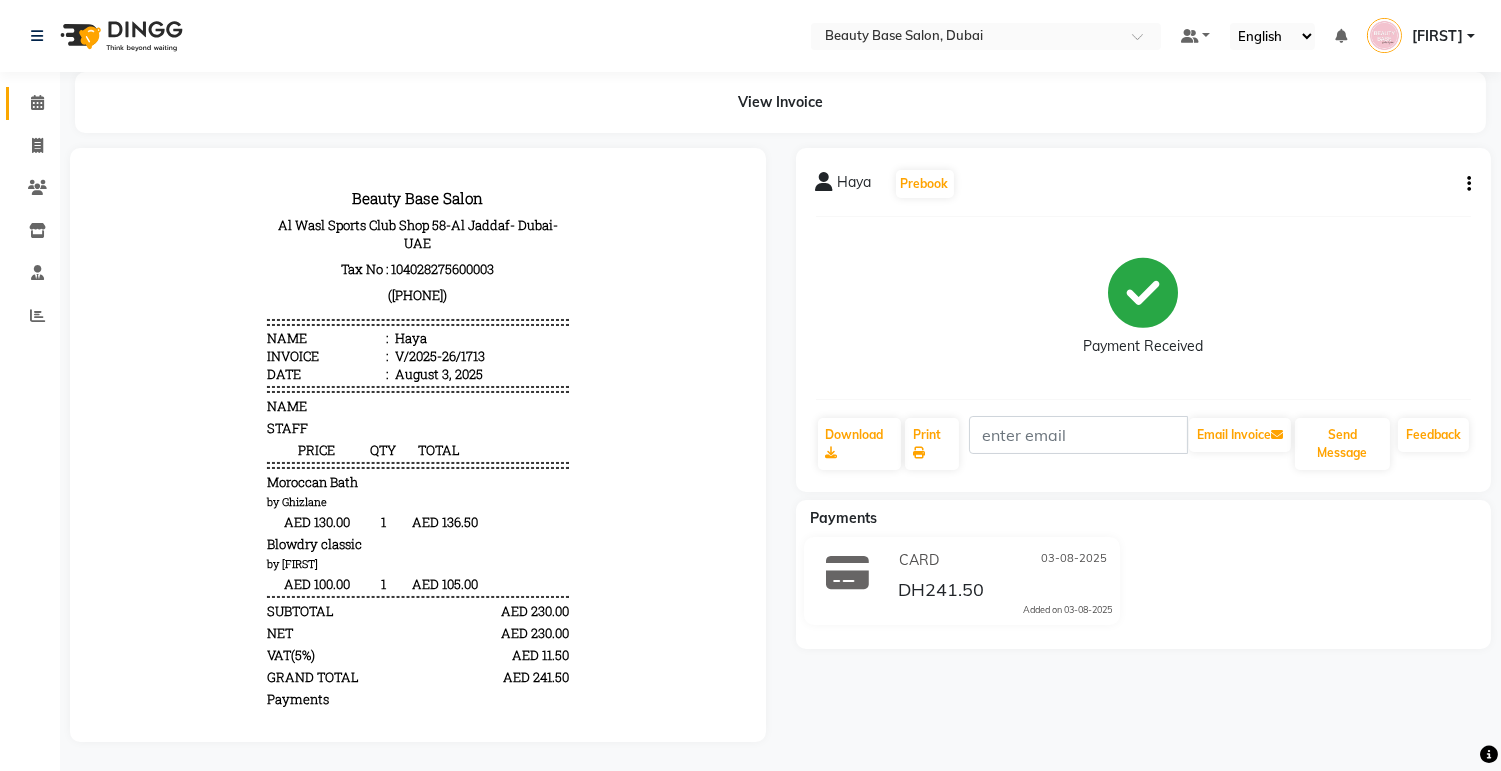 click 